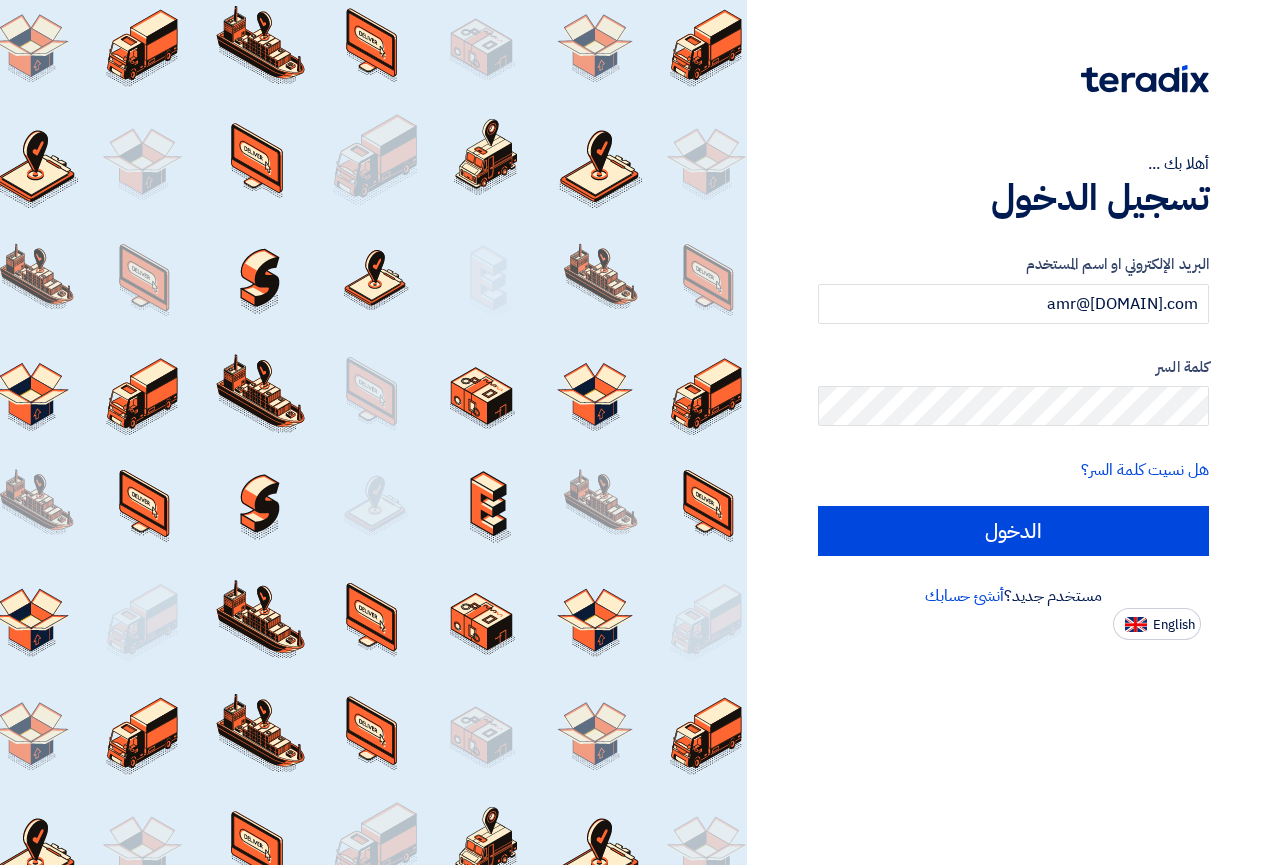scroll, scrollTop: 0, scrollLeft: 0, axis: both 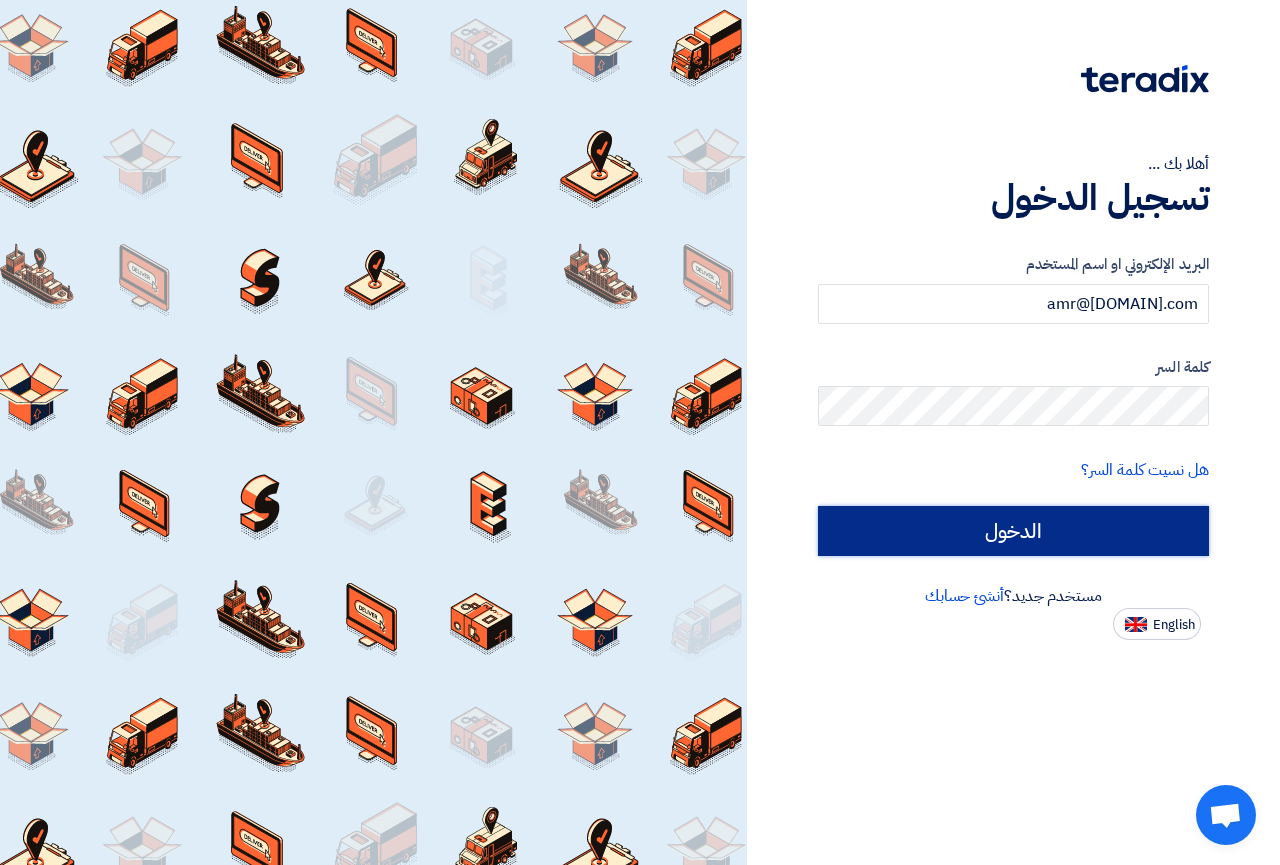 click on "الدخول" 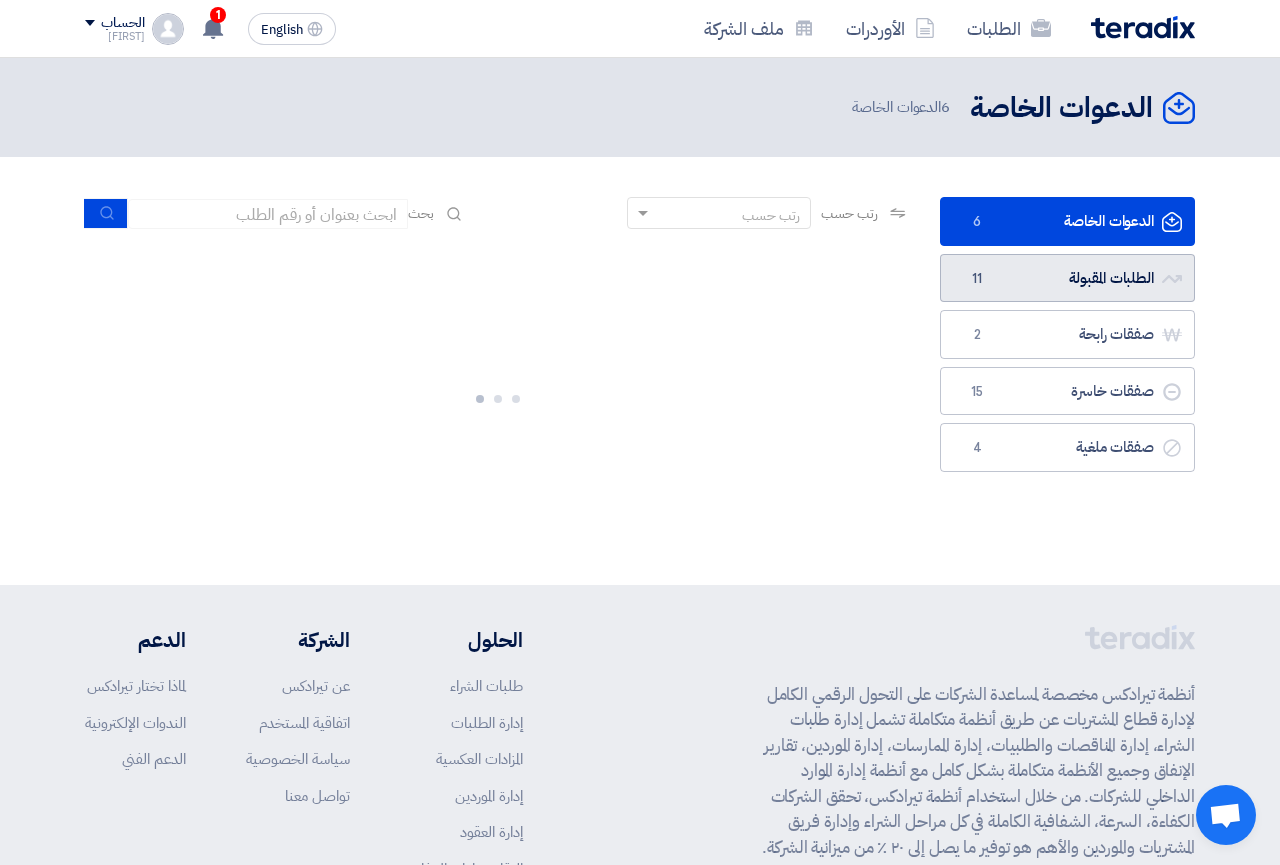 click on "الطلبات المقبولة
الطلبات المقبولة
11" 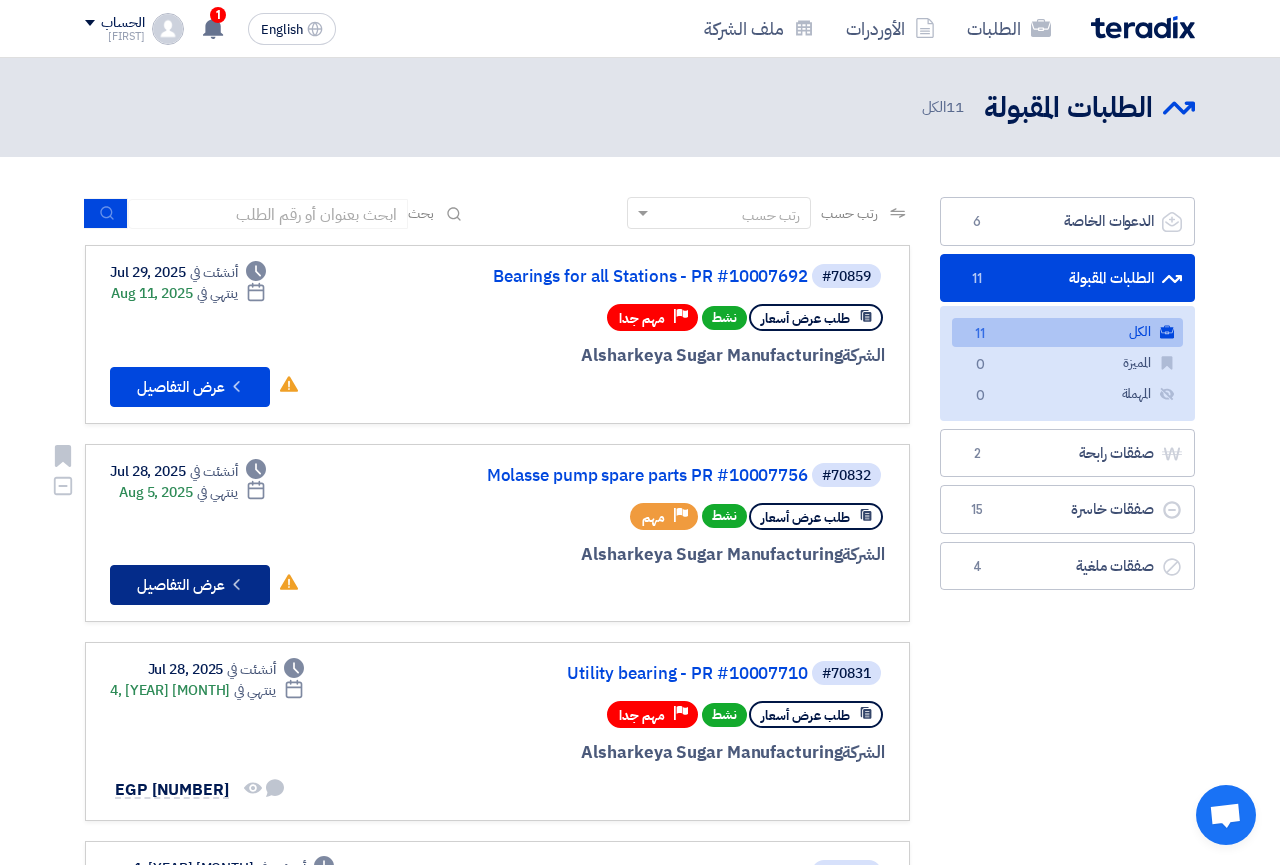 click on "Check details
عرض التفاصيل" 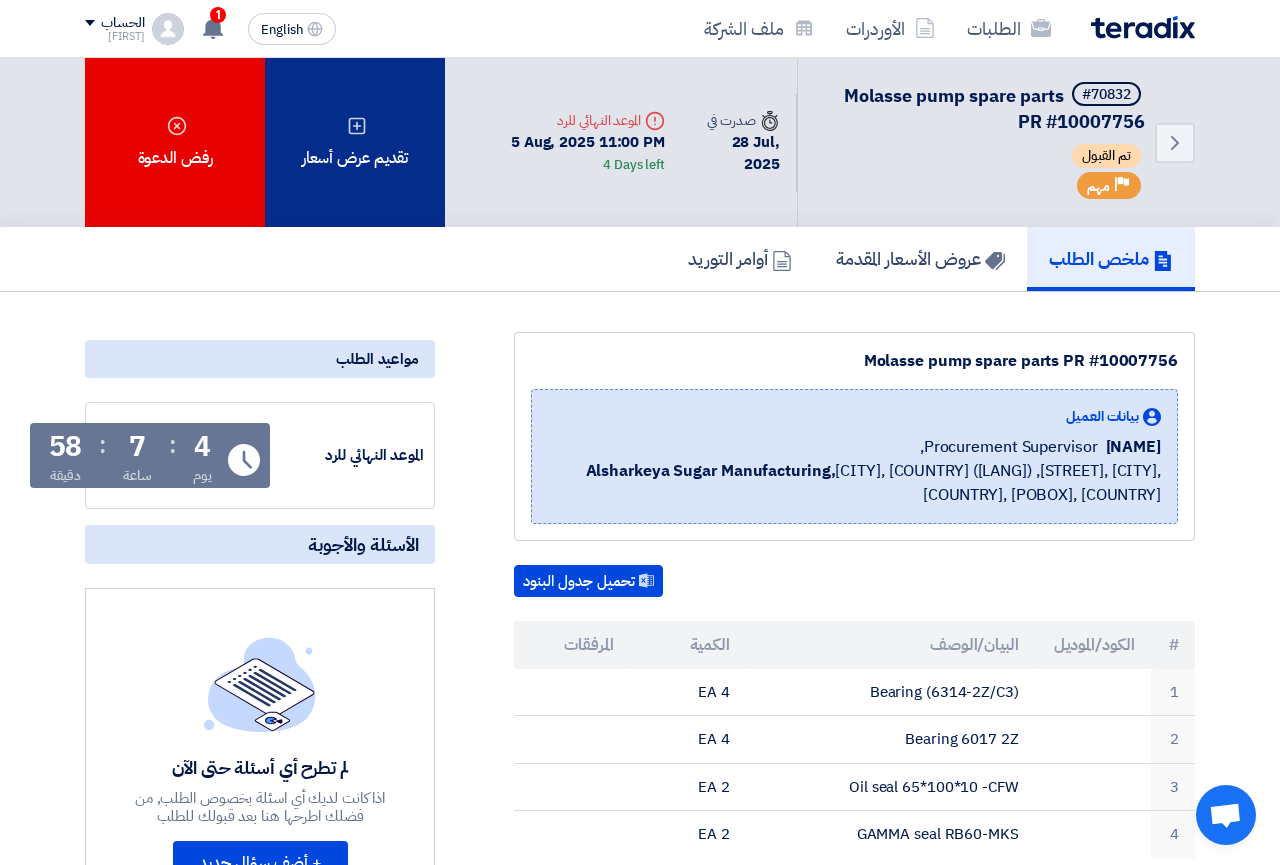 click on "تقديم عرض أسعار" 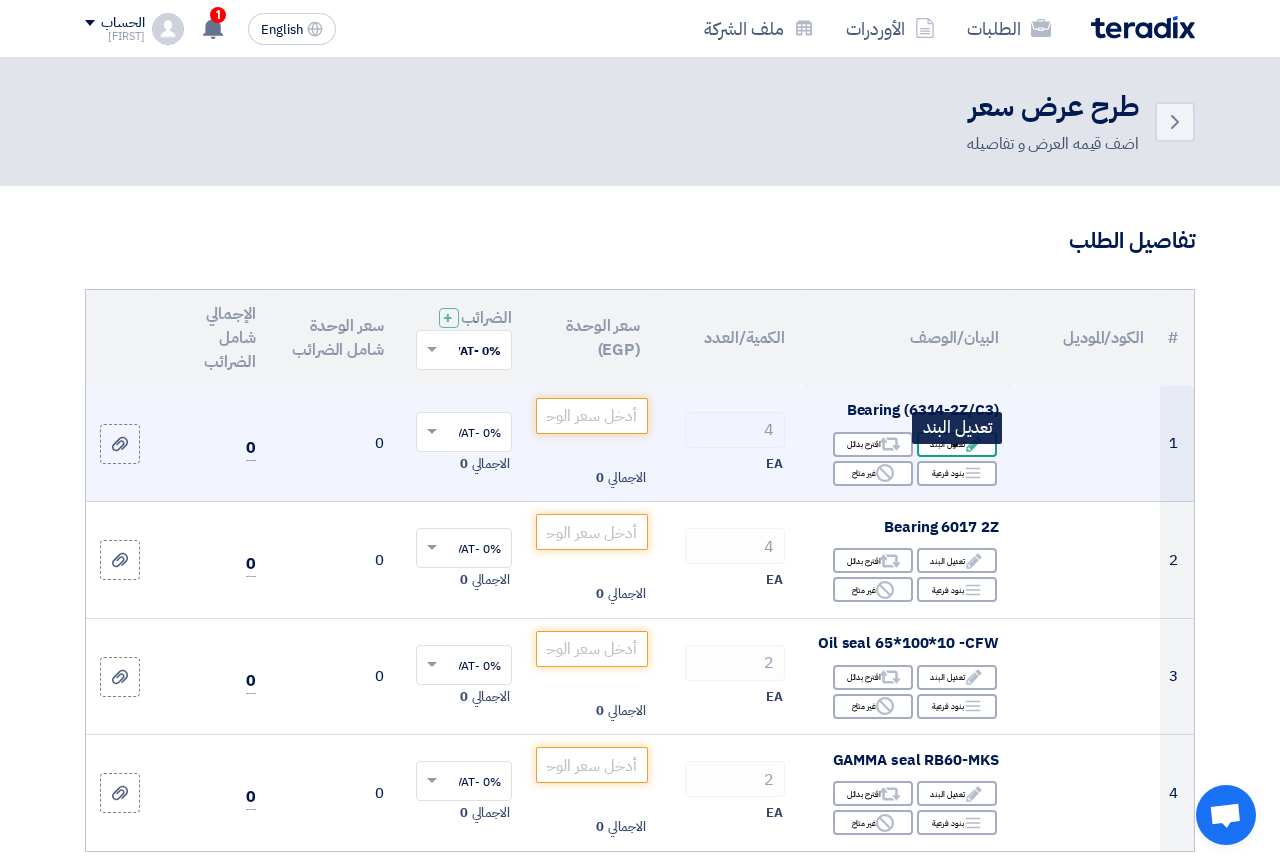 click on "Edit
تعديل البند" 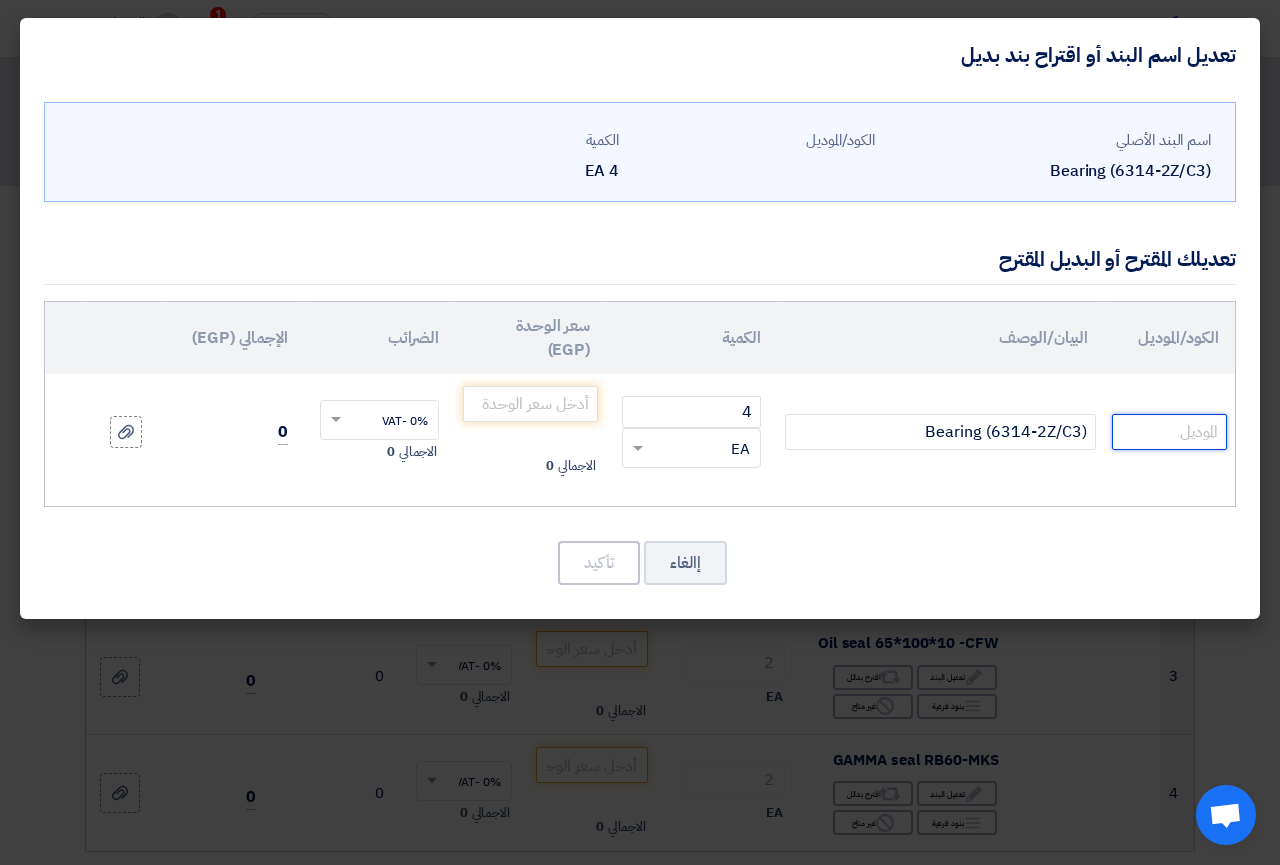 click 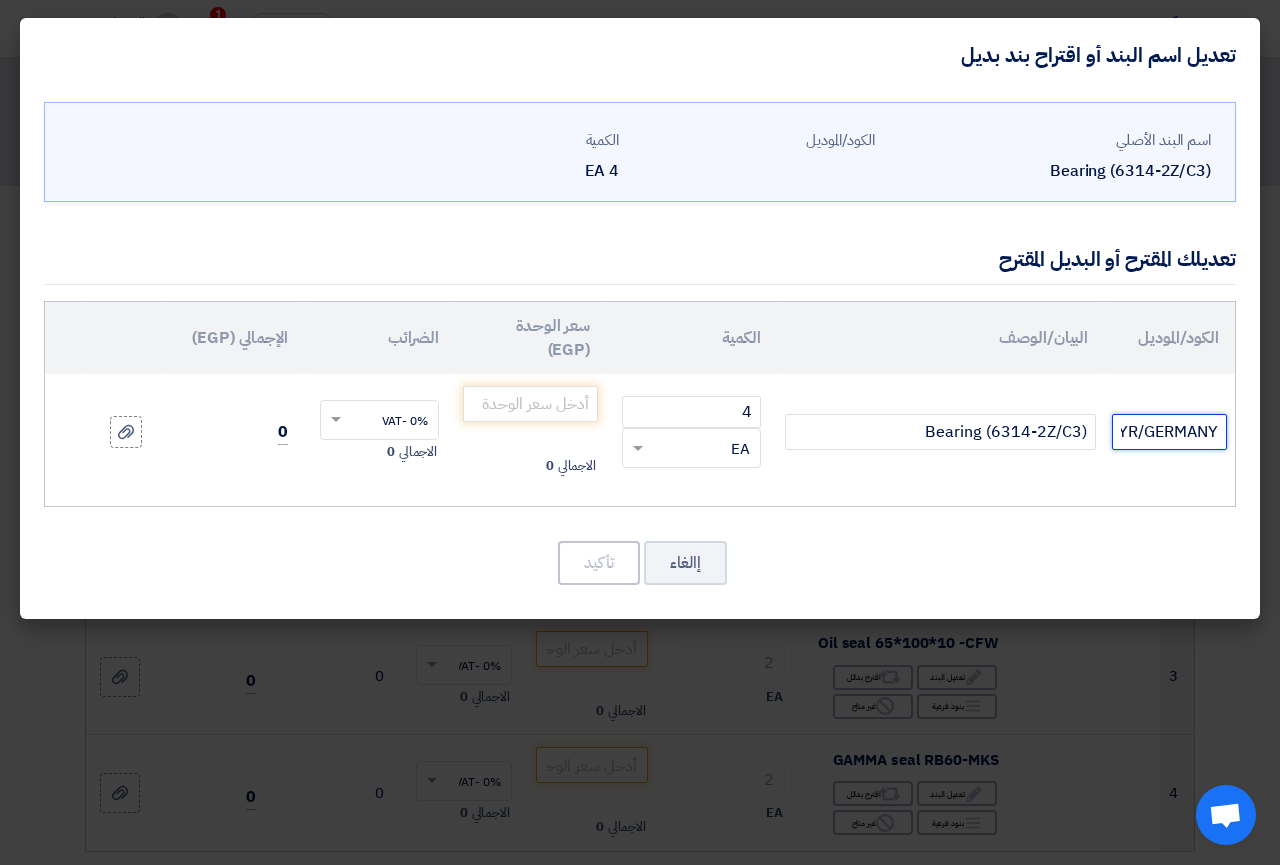 type on "STC-STEYR/GERMANY" 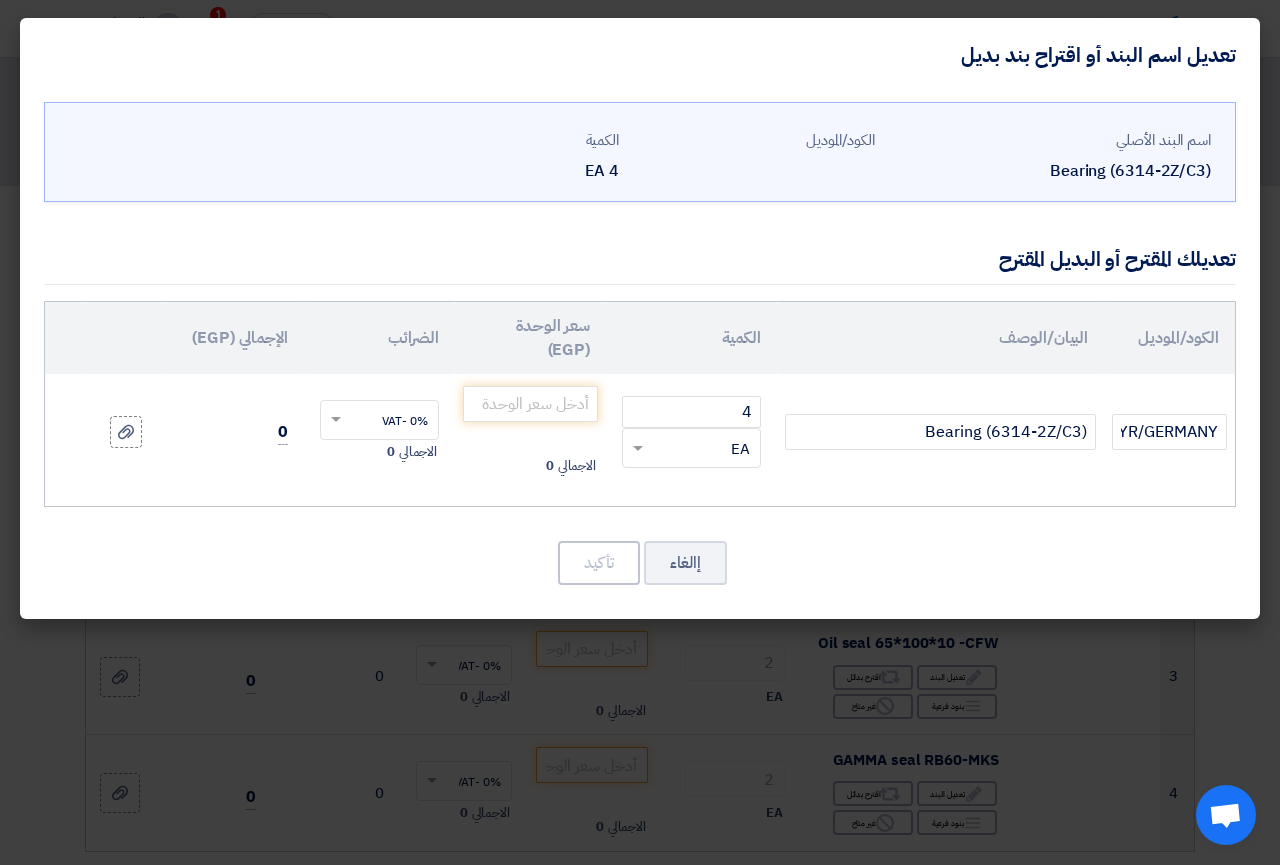click on "الاجمالي
0" 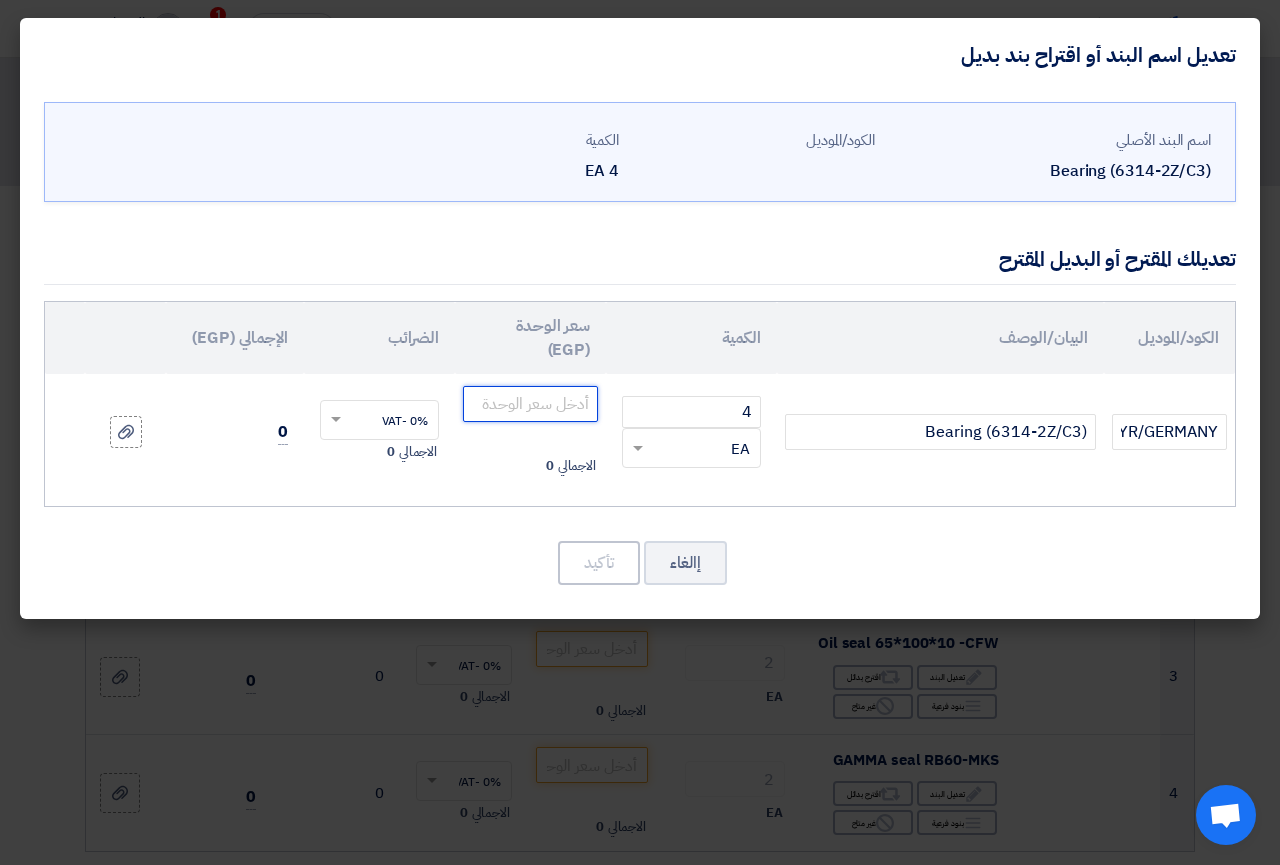 click 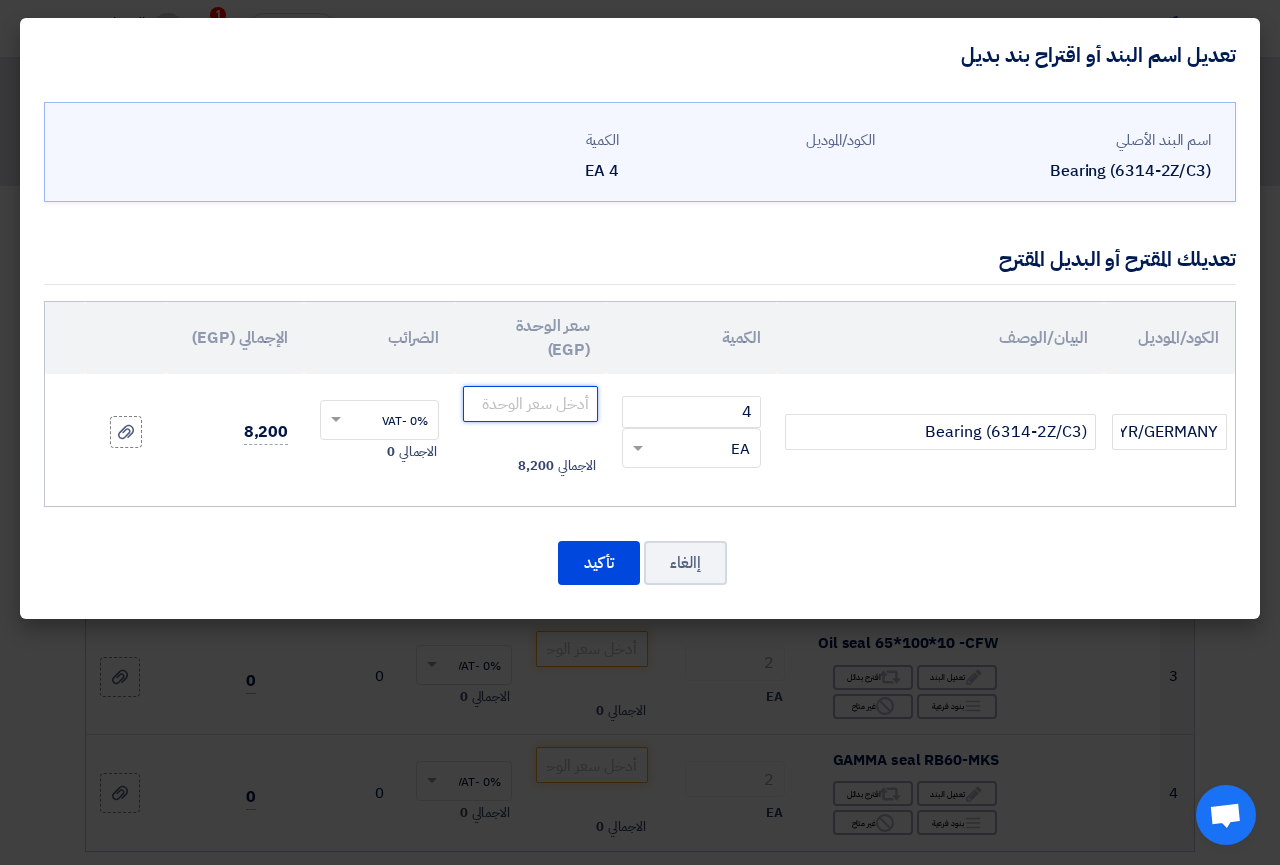 type on "[NUMBER].00" 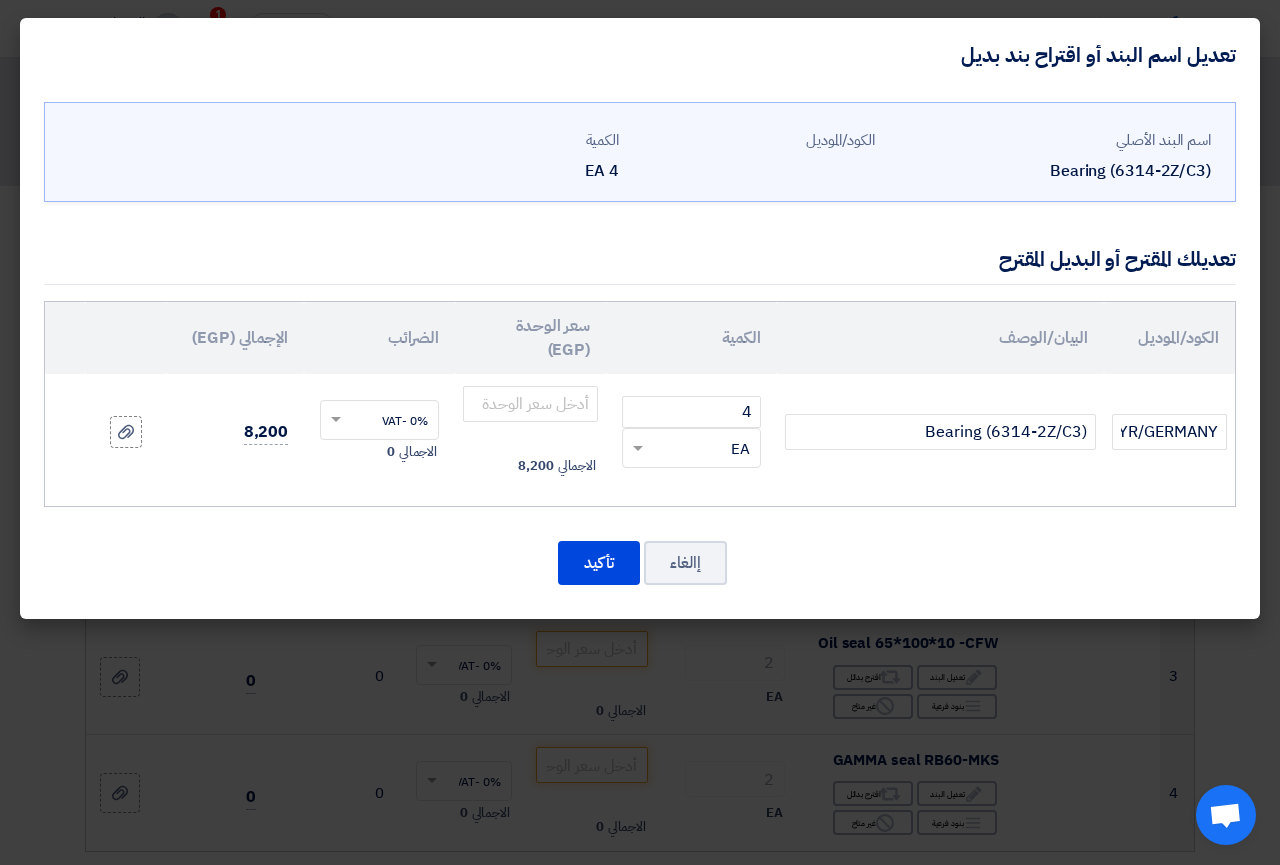 click 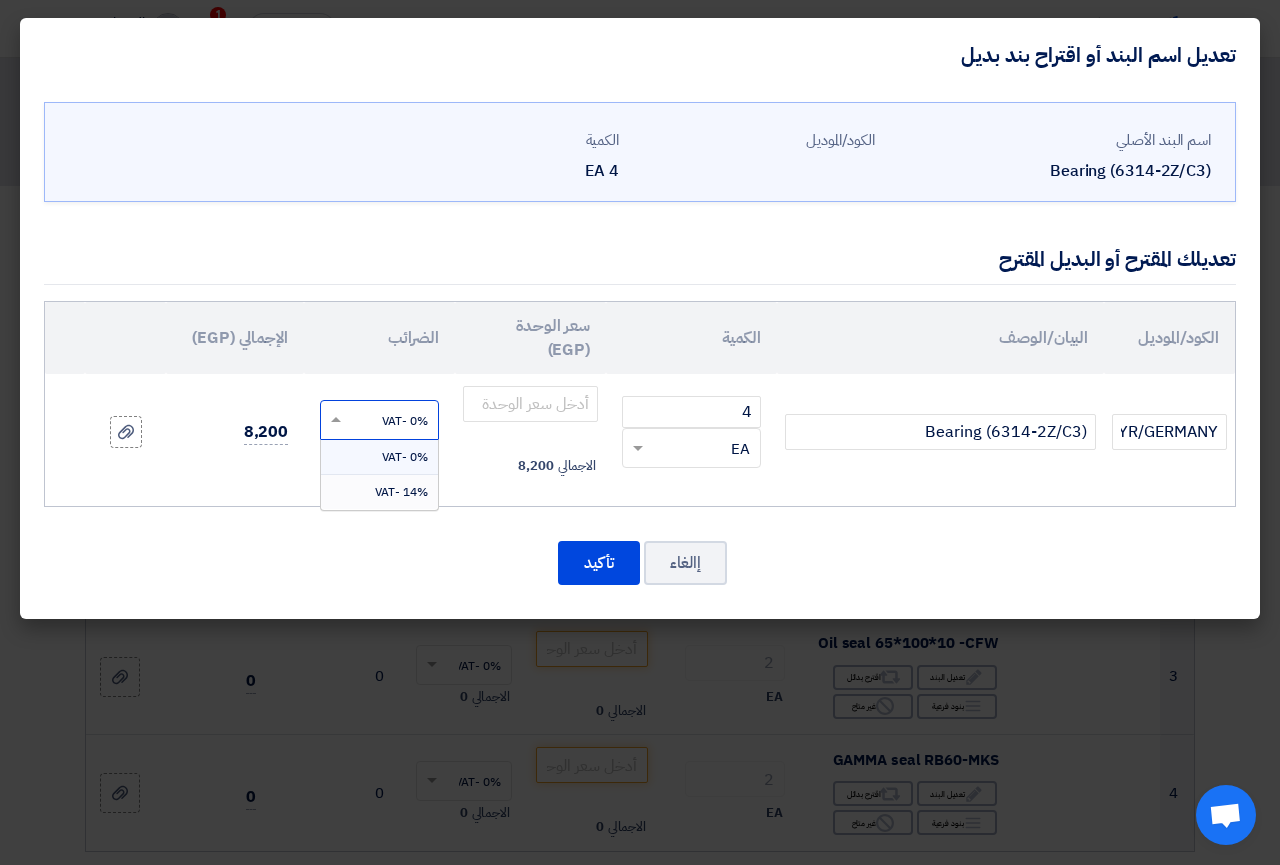 click on "14% -VAT" at bounding box center (379, 492) 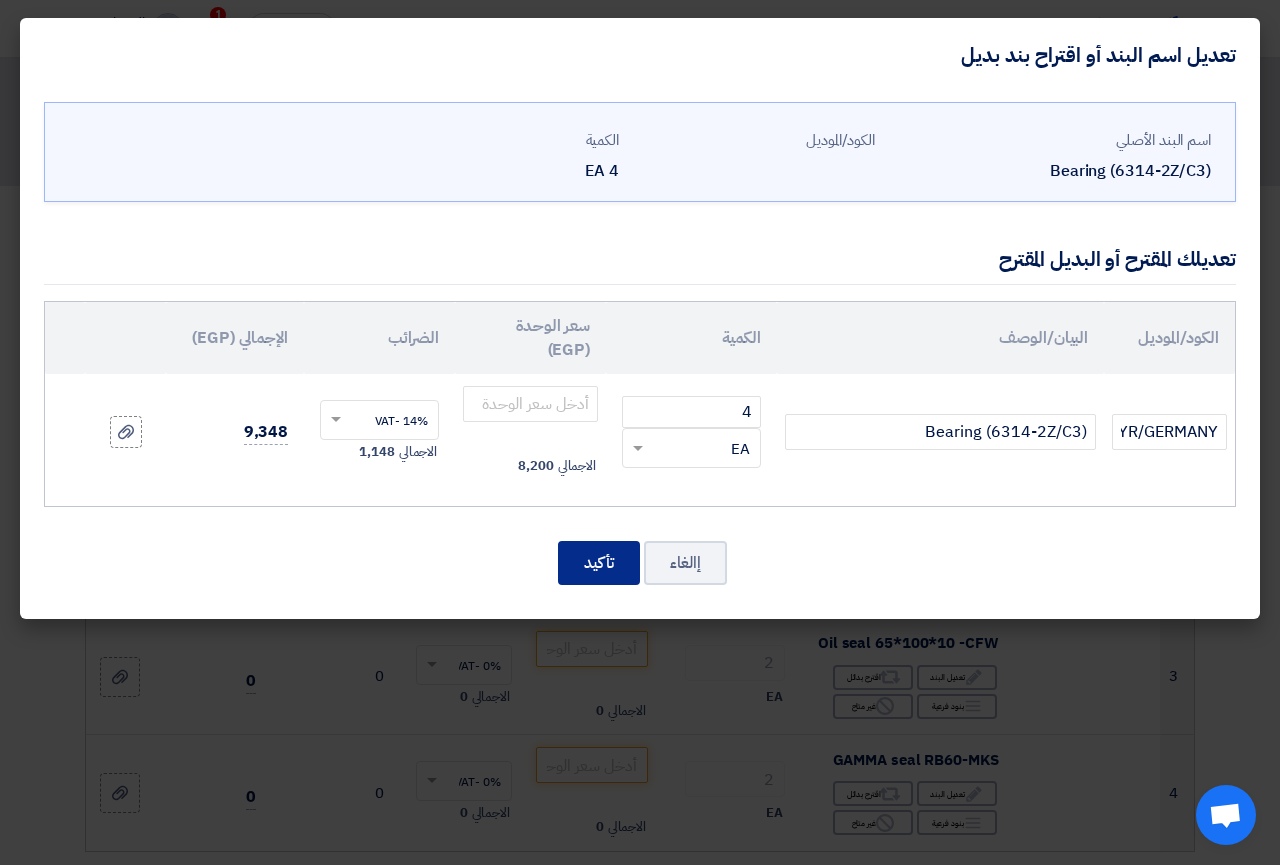 click on "تأكيد" 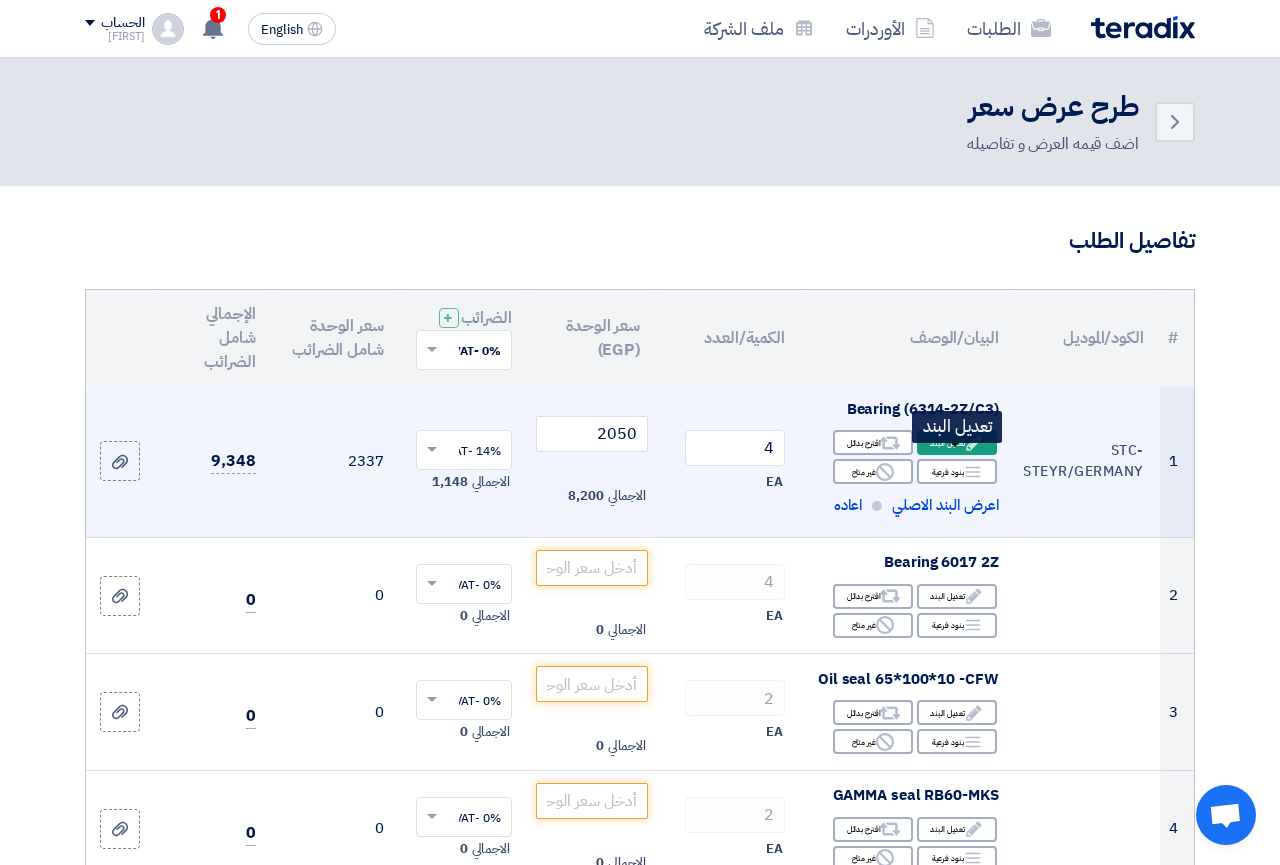 click on "Edit
تعديل البند" 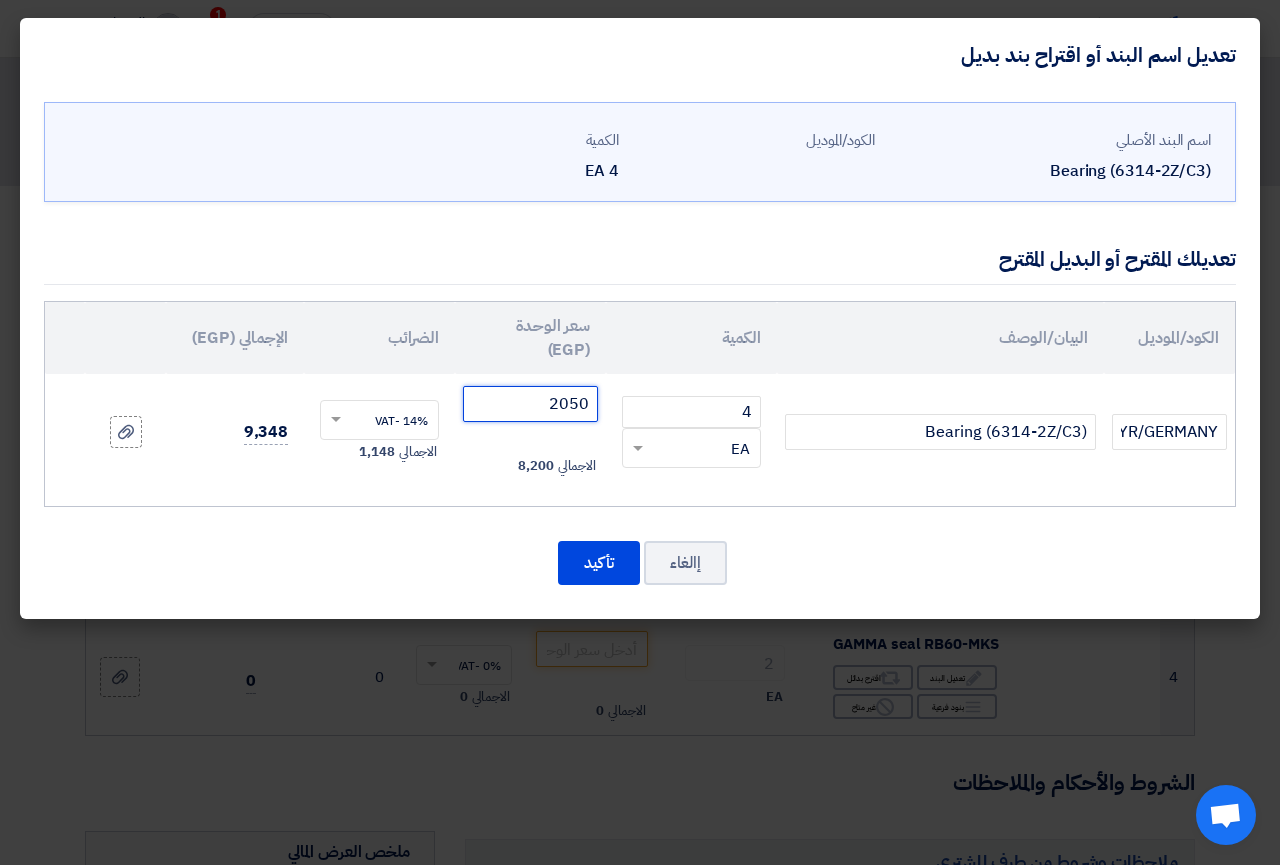 click on "2050" 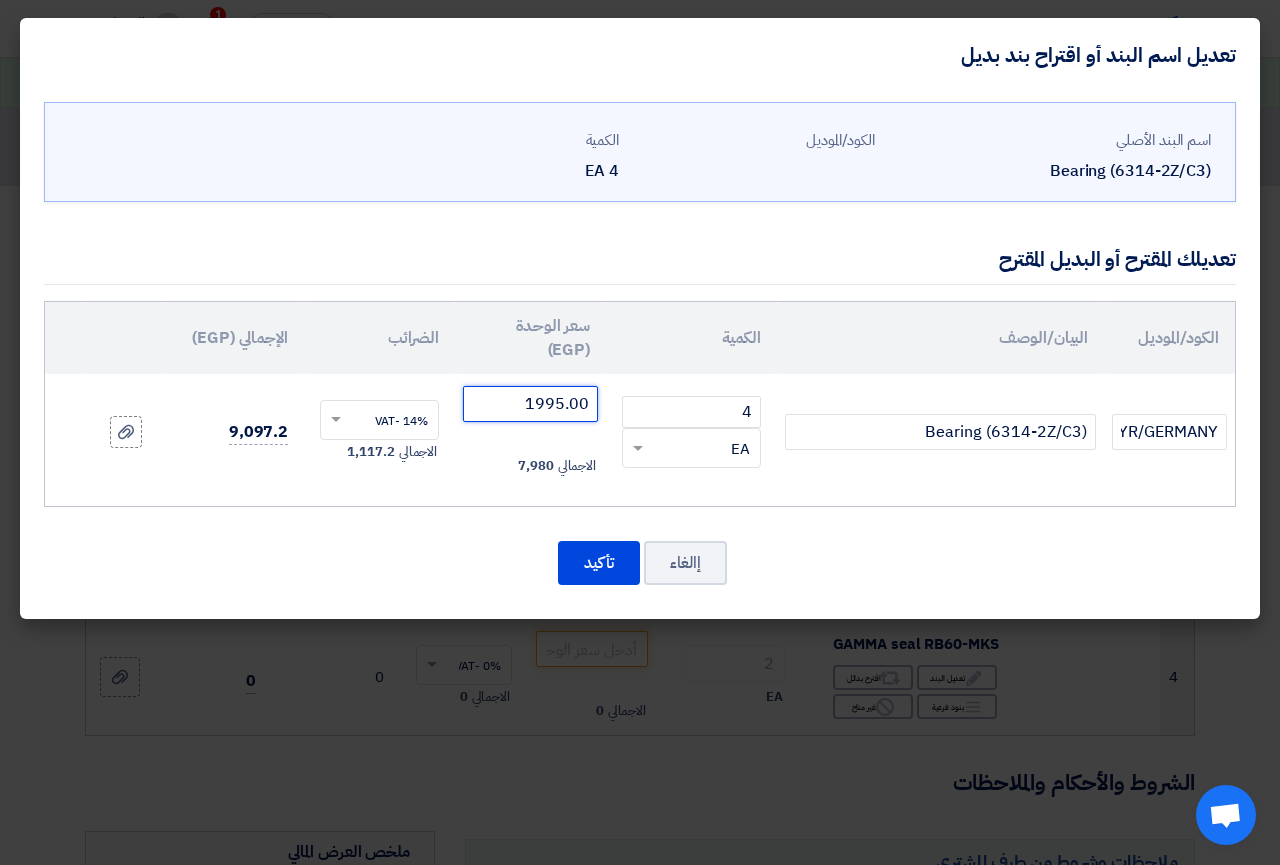 type on "1995.00" 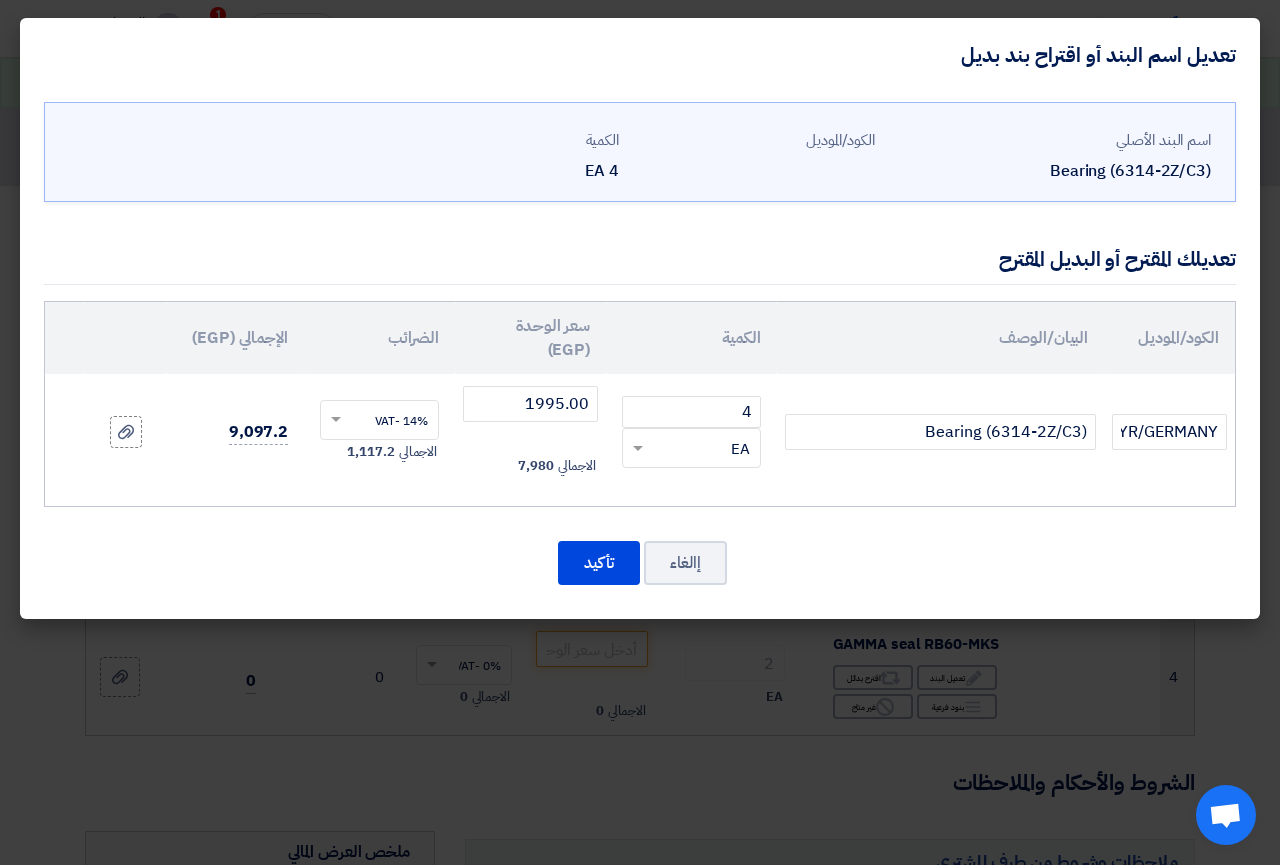 click 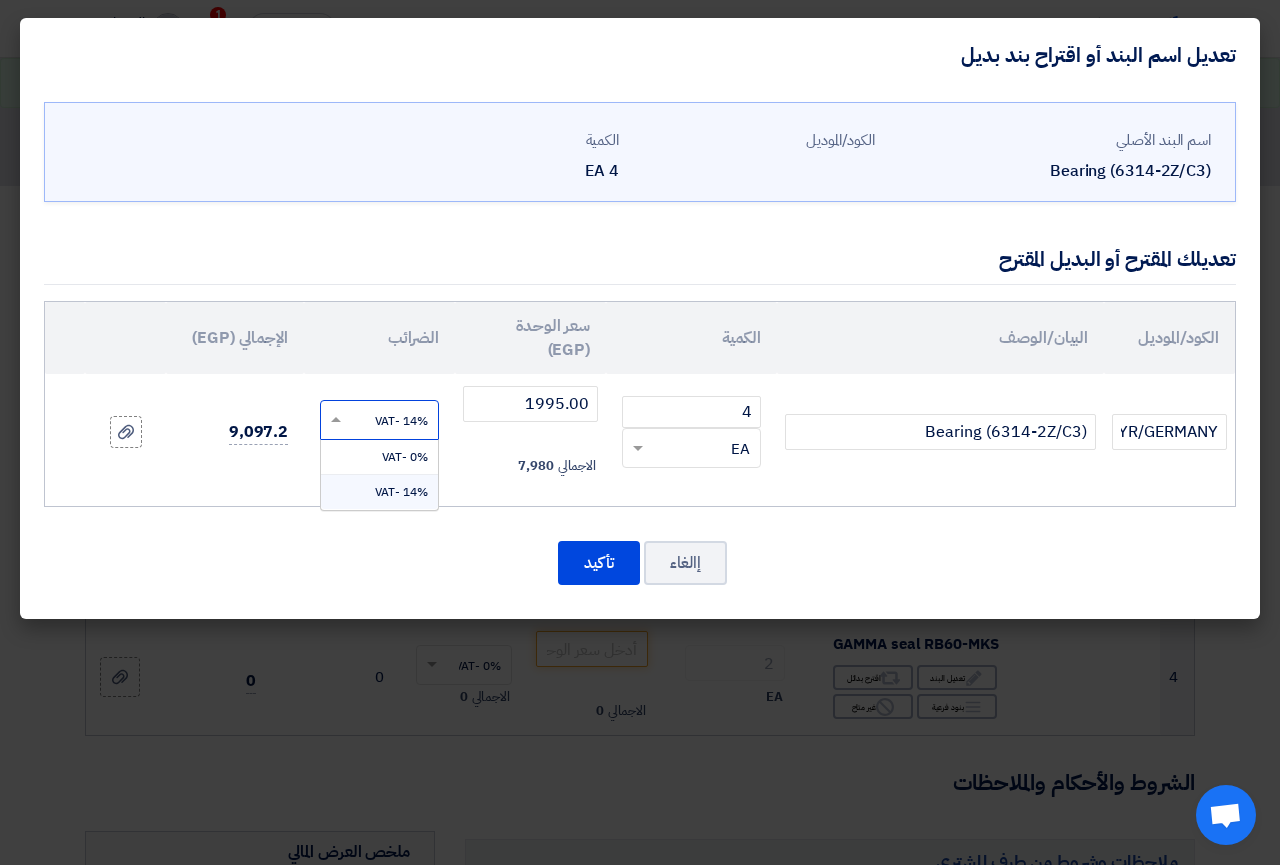 click on "14% -VAT" at bounding box center [401, 492] 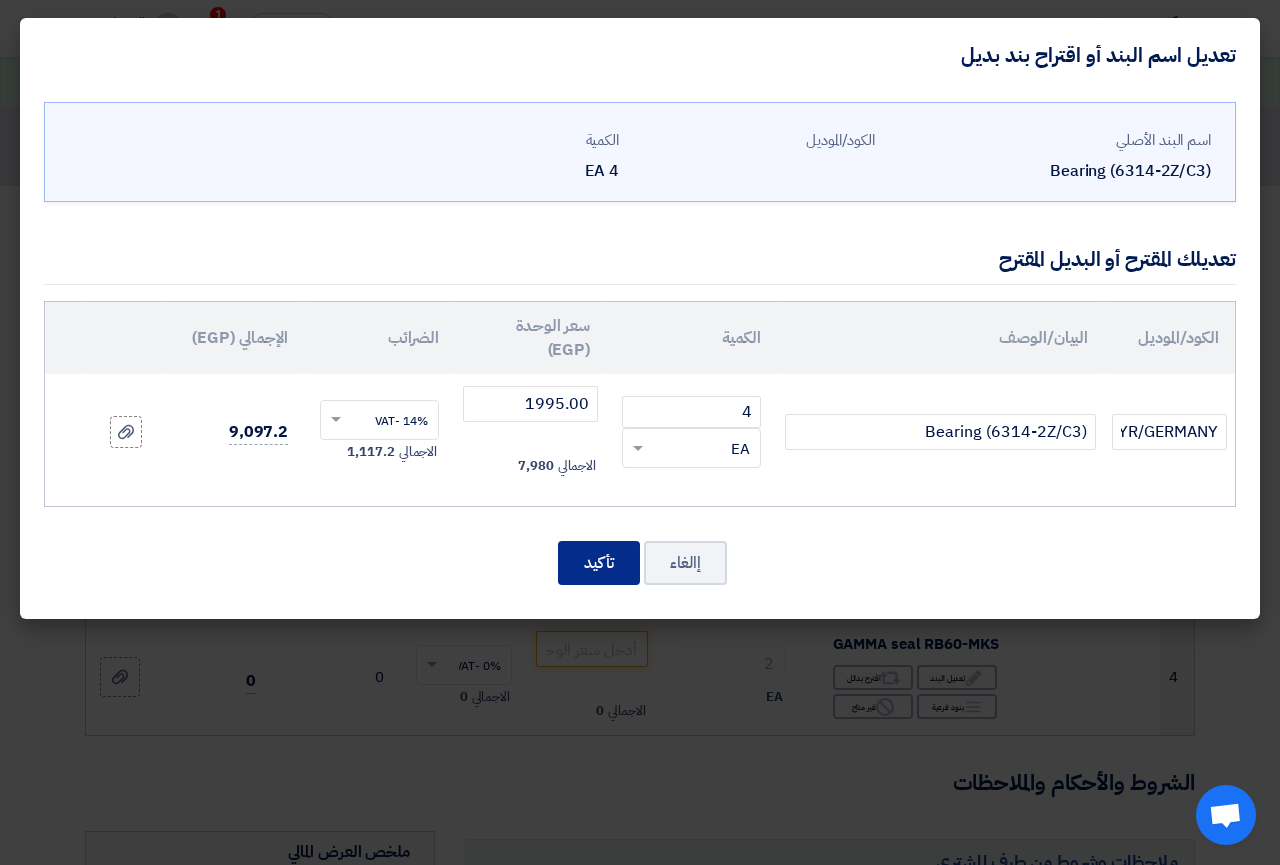 click on "تأكيد" 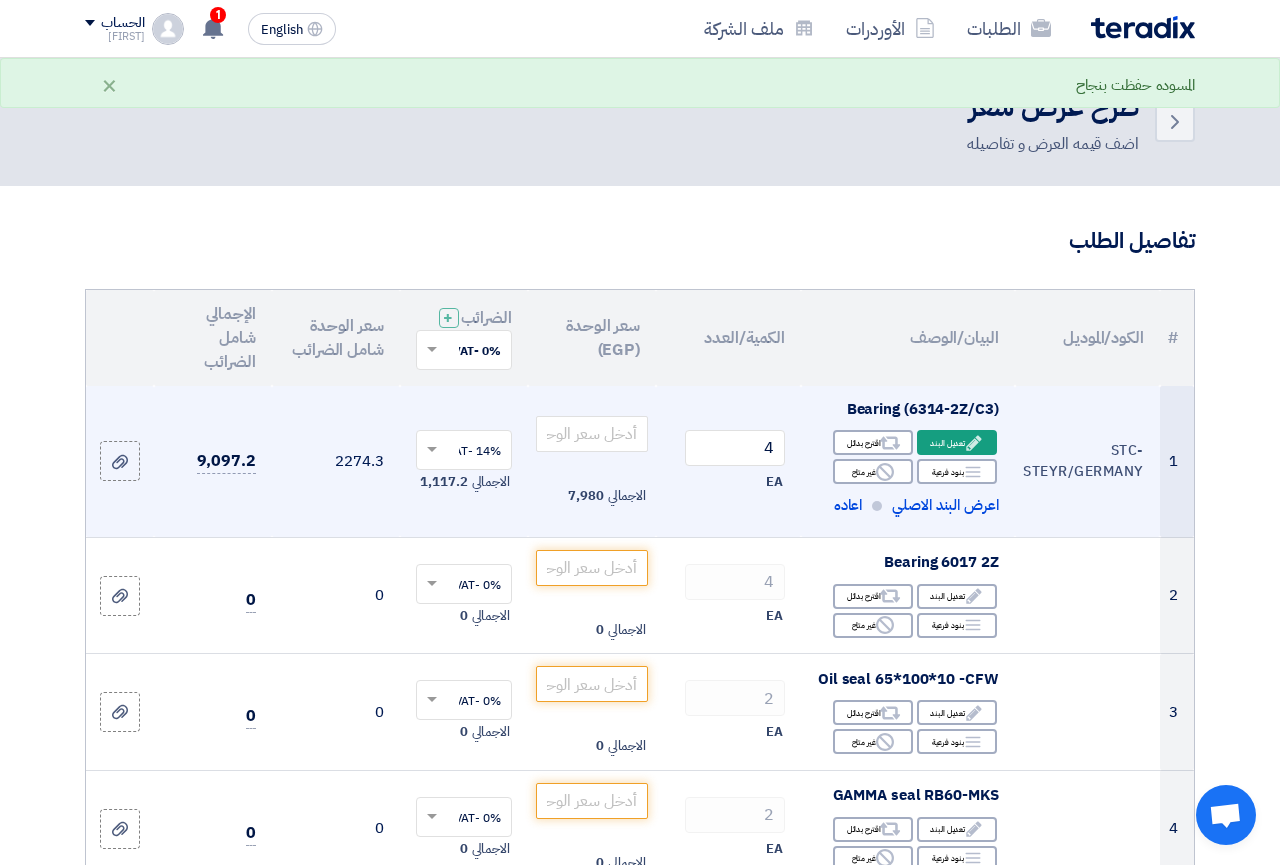 scroll, scrollTop: 102, scrollLeft: 0, axis: vertical 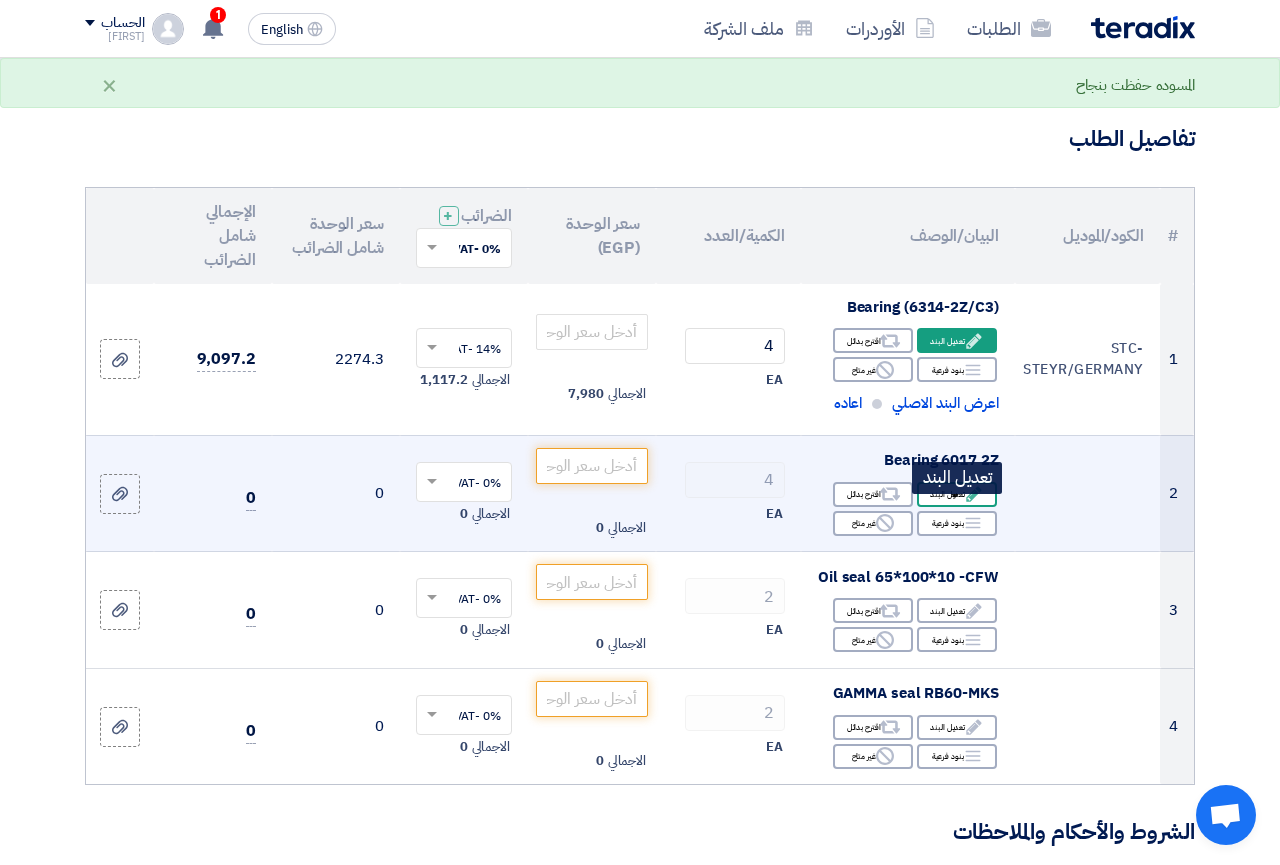click on "Edit
تعديل البند" 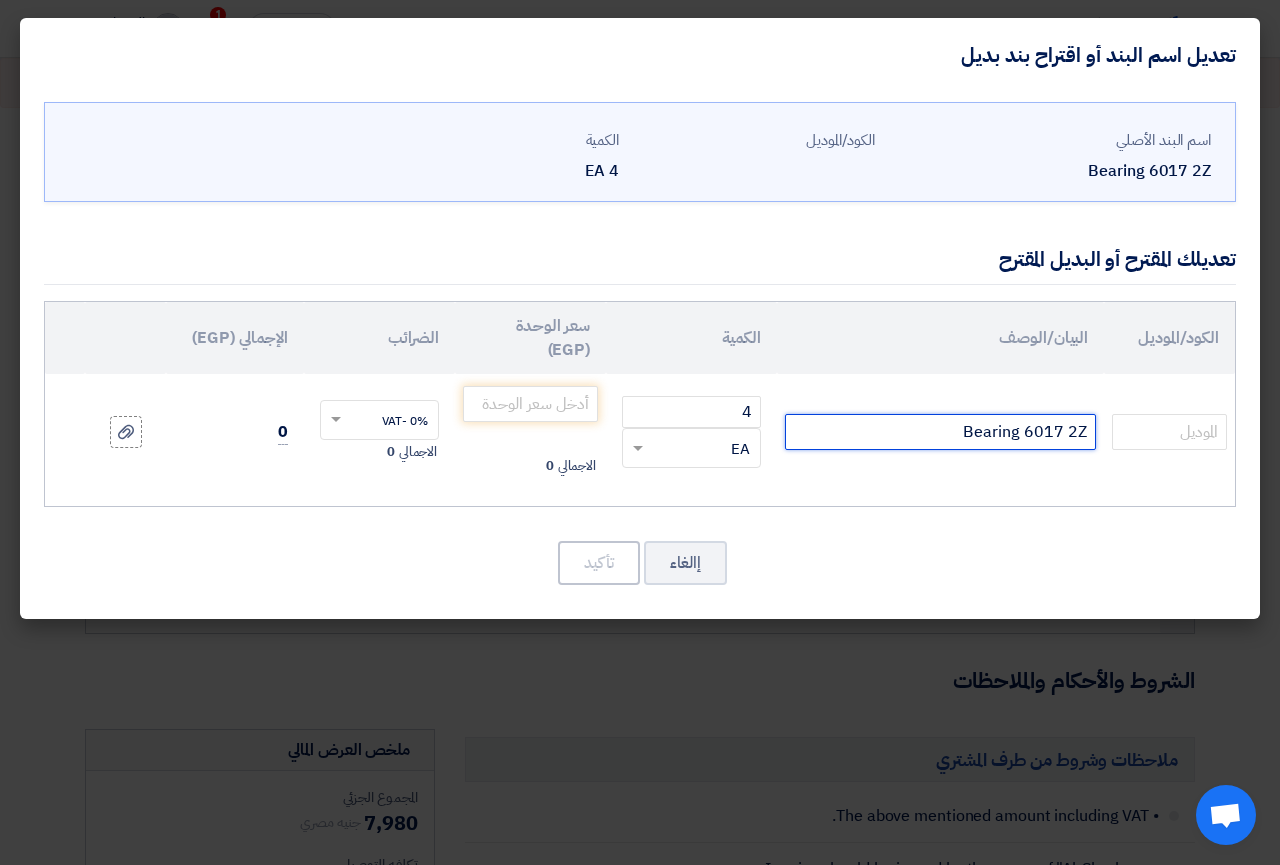 click on "Bearing 6017 2Z" 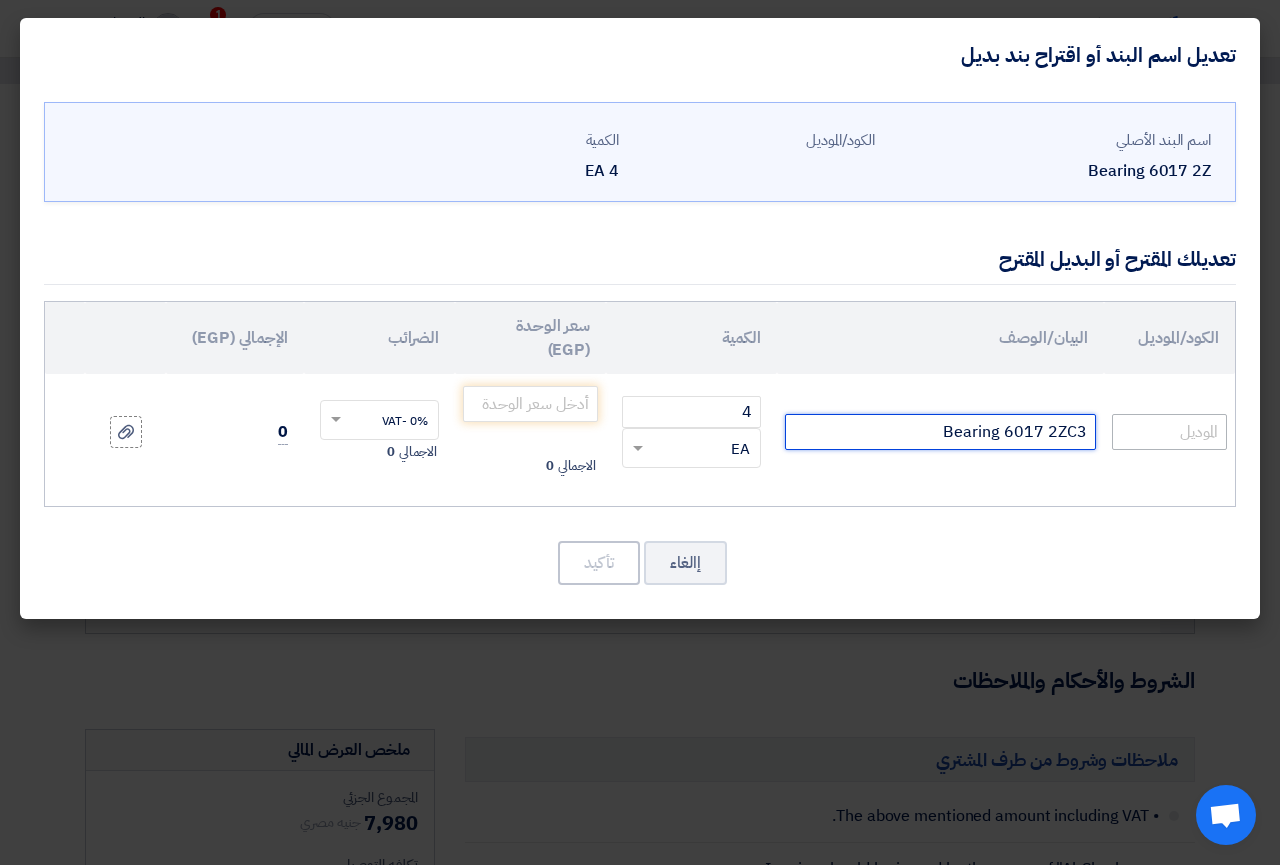type on "Bearing 6017 2ZC3" 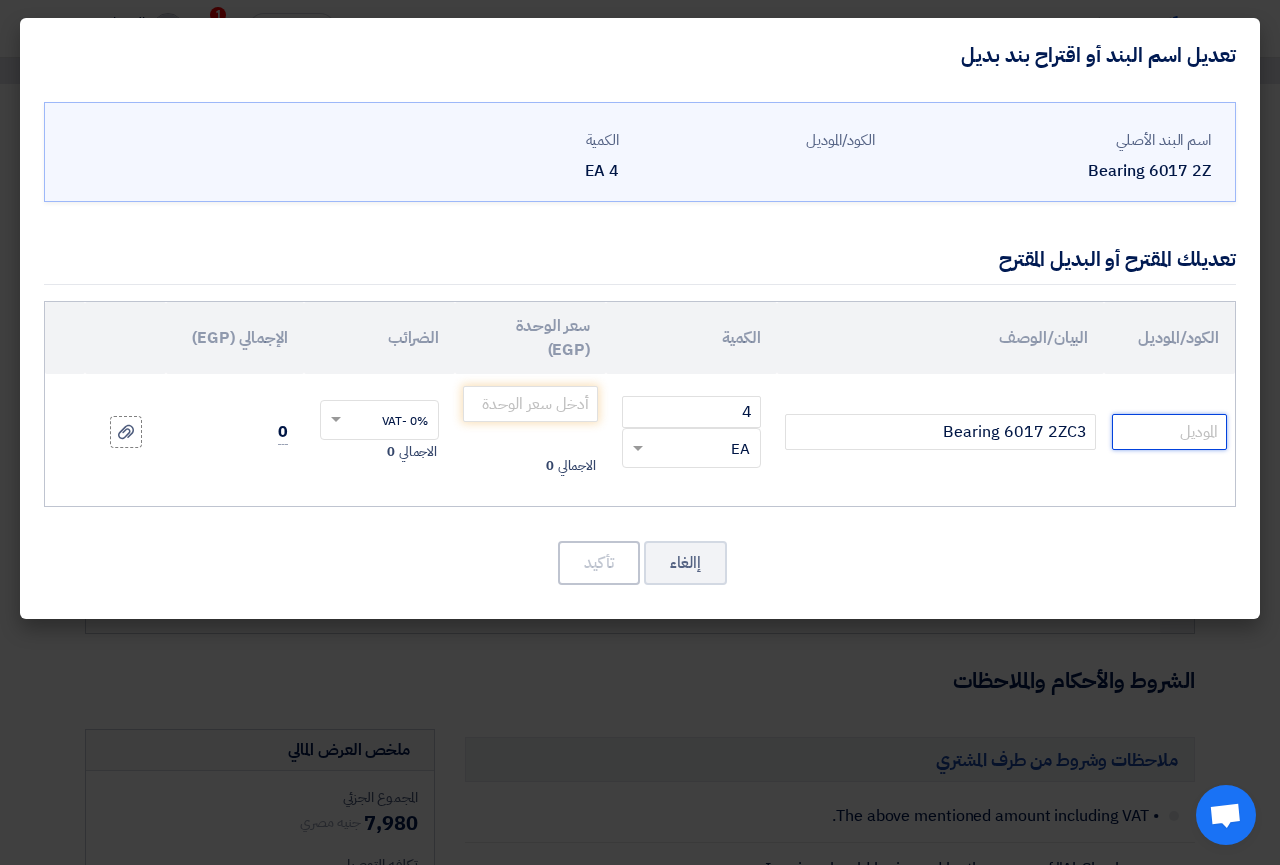 click 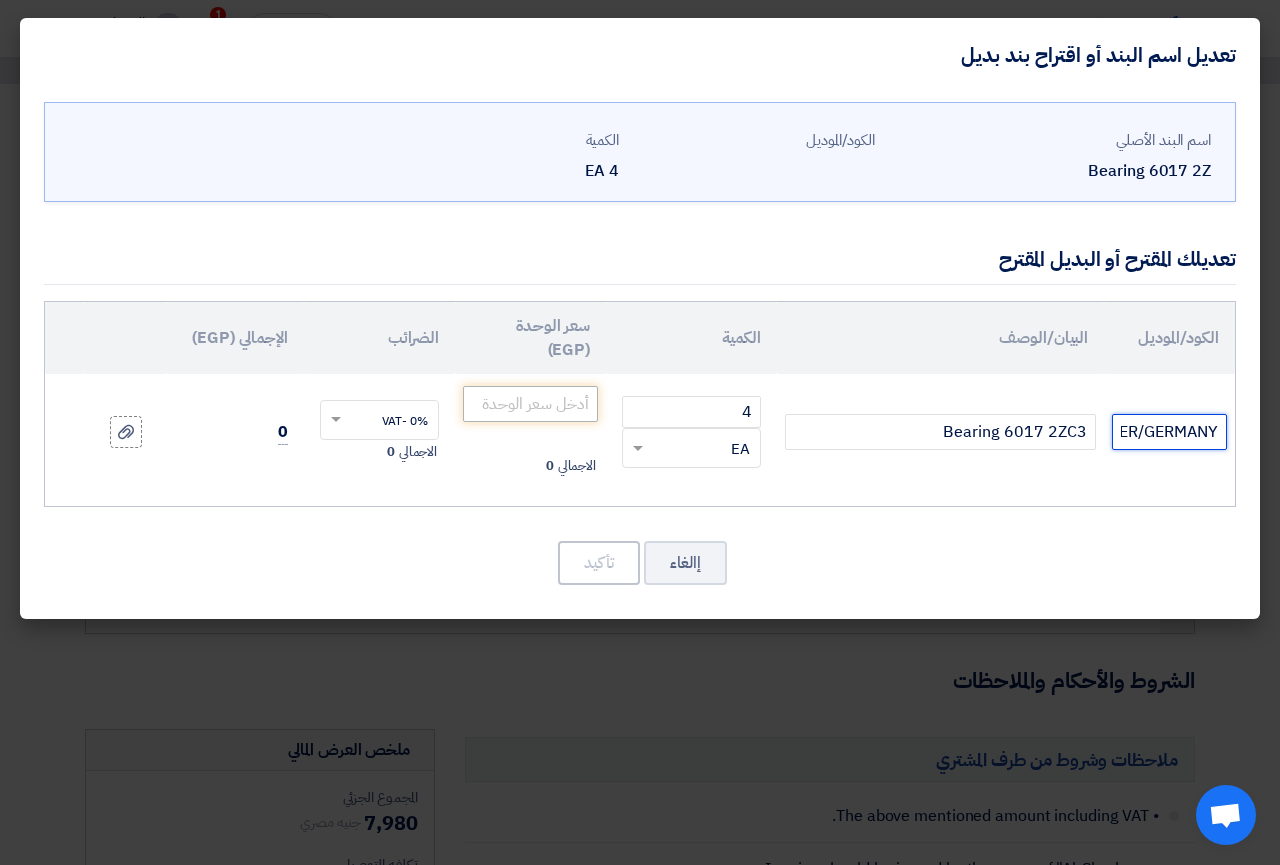 type on "STC-STYER/GERMANY" 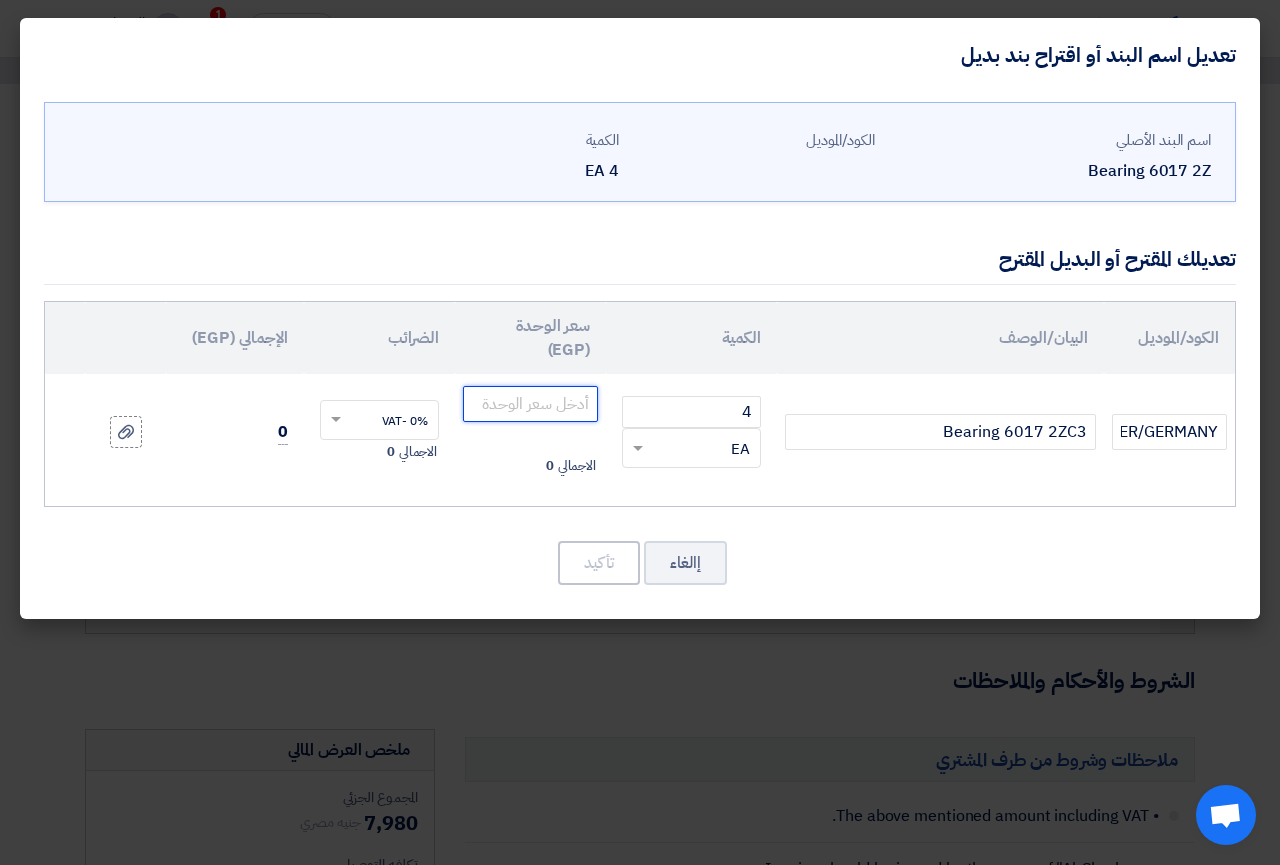 click 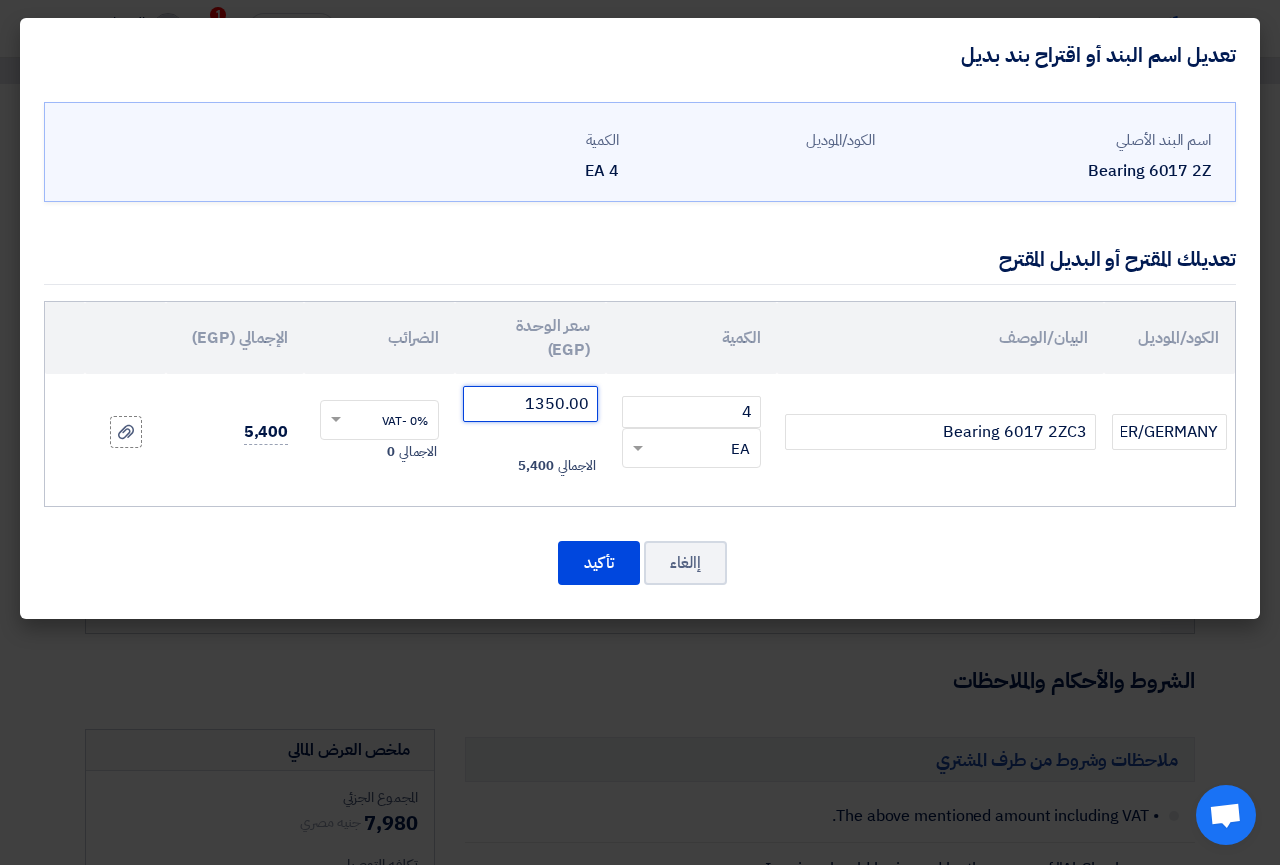type on "1350.00" 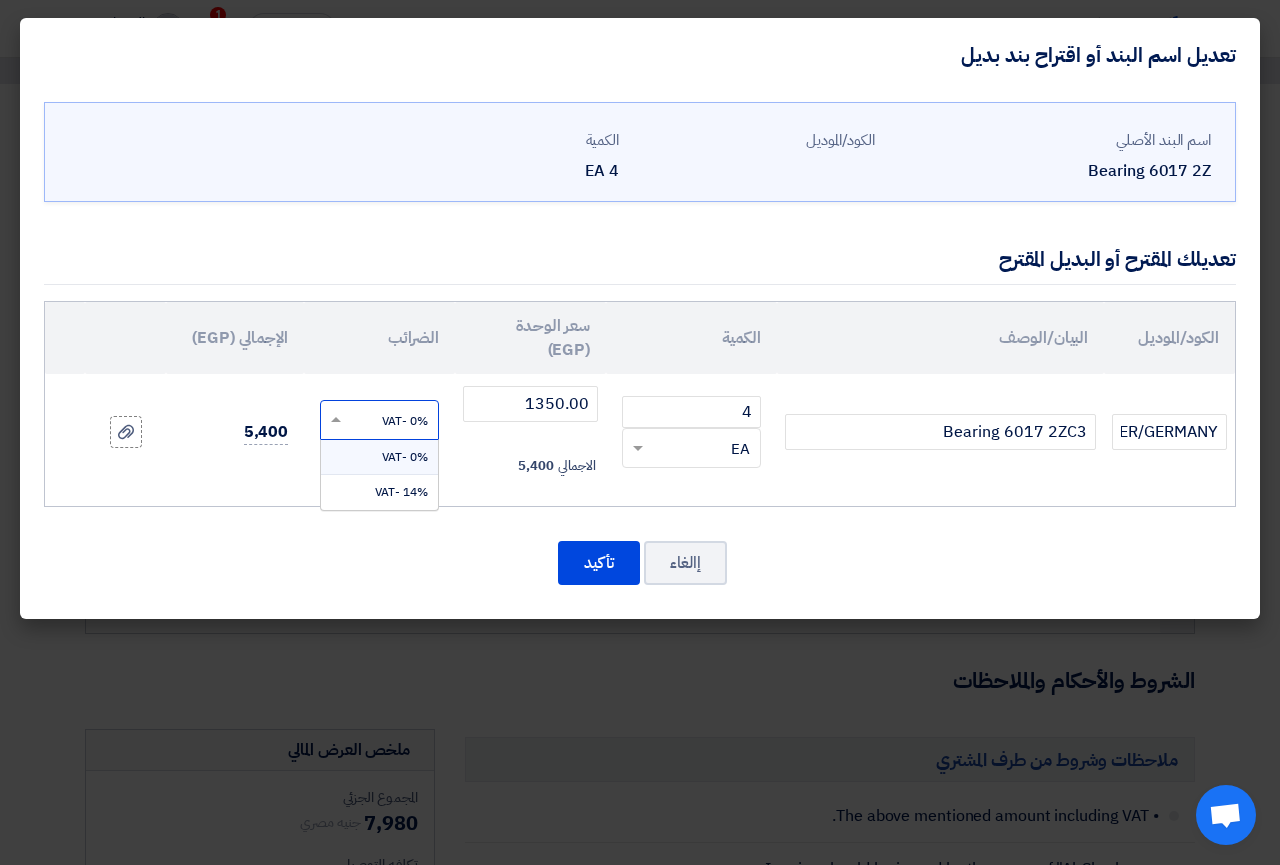 click 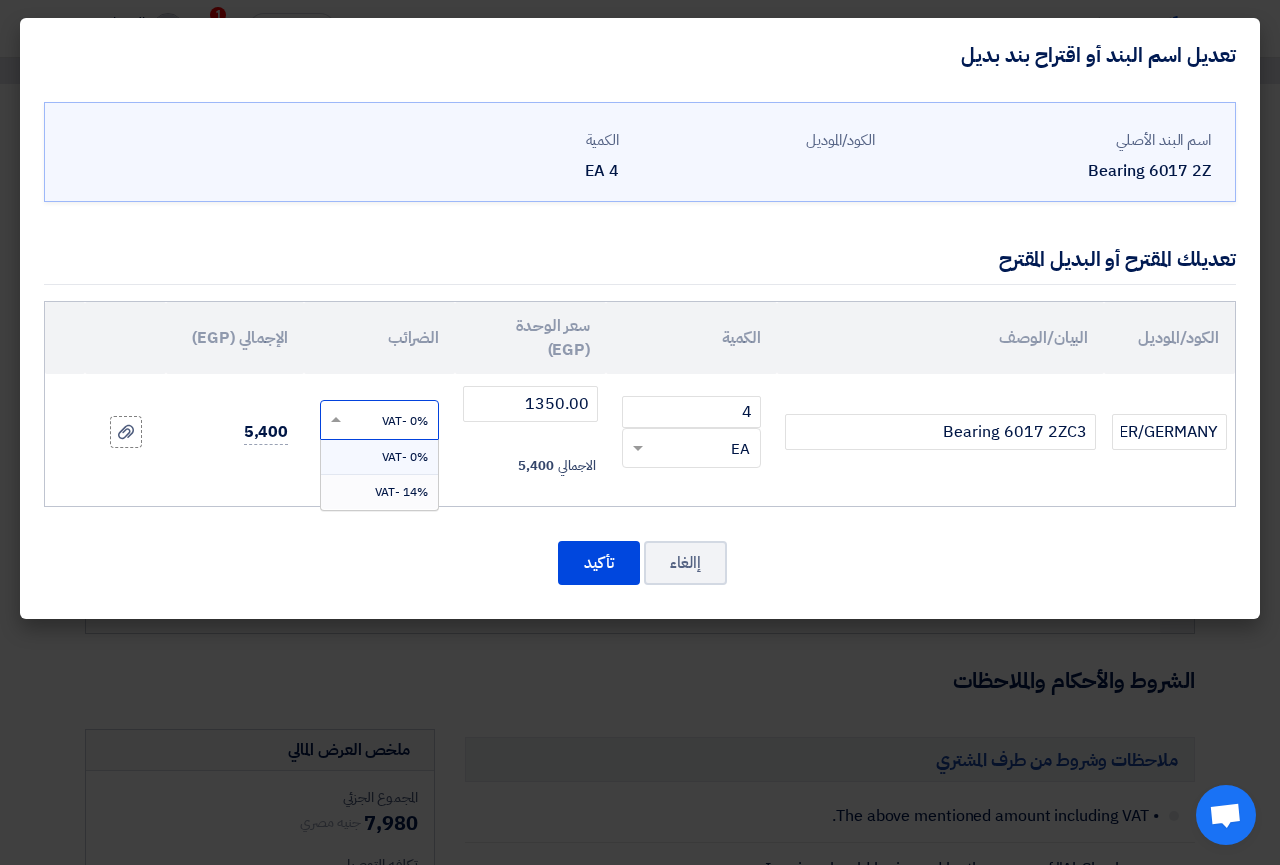 click on "14% -VAT" at bounding box center [401, 492] 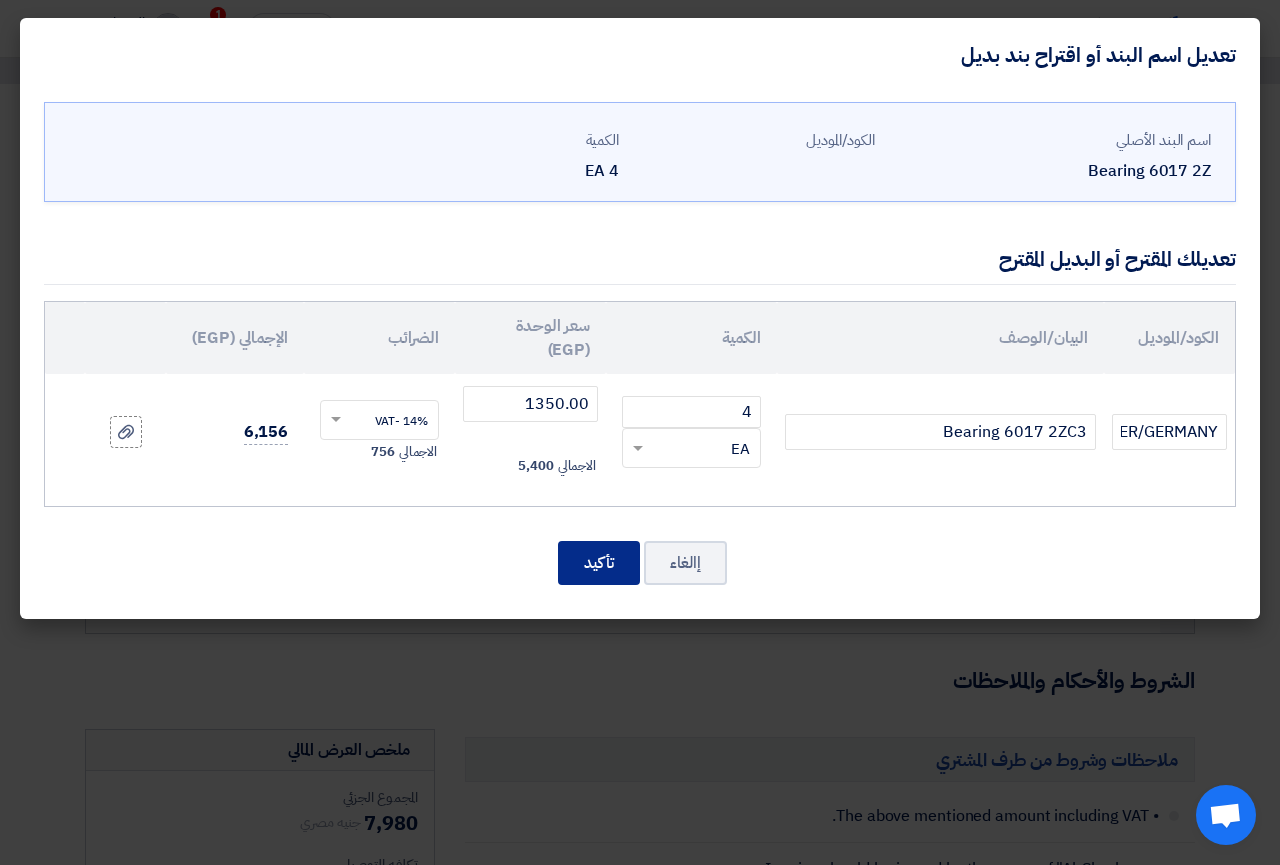 click on "تأكيد" 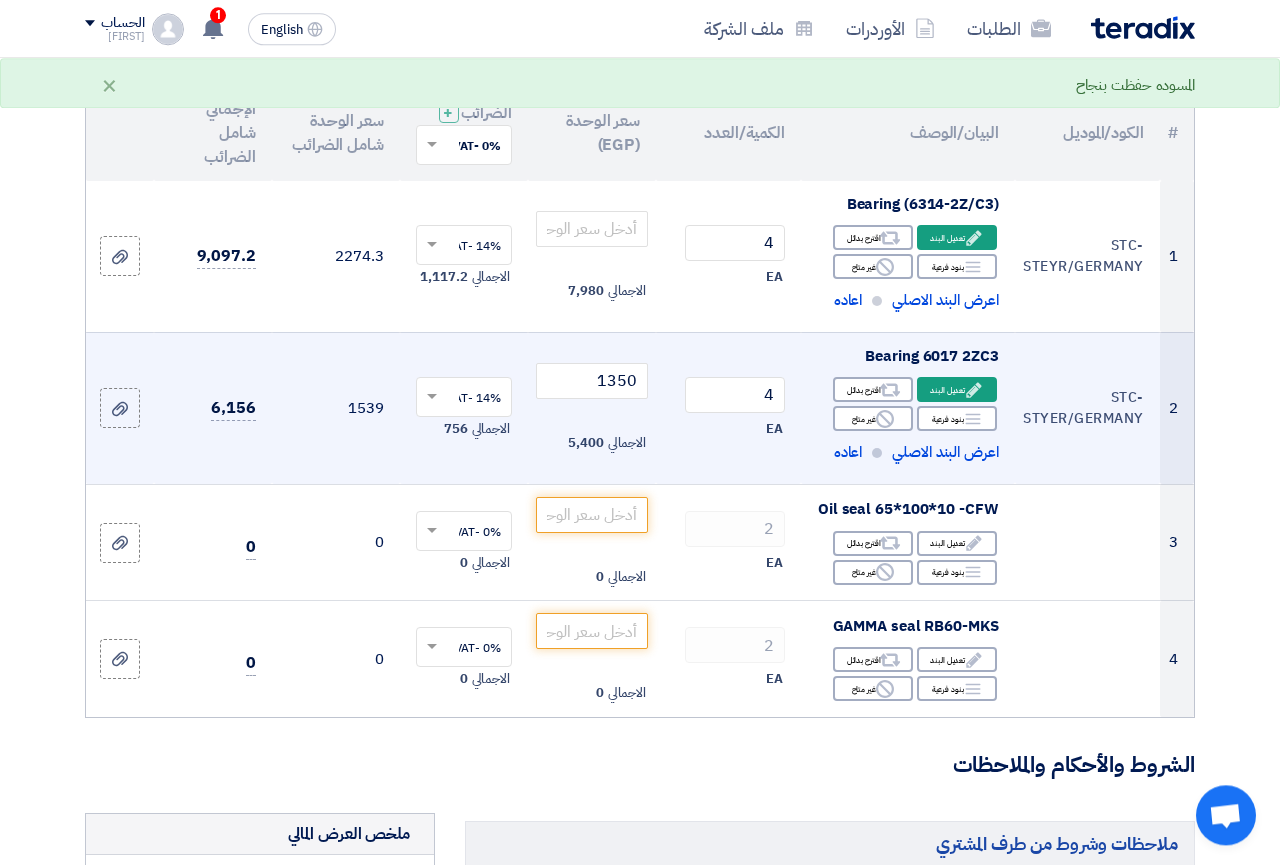 scroll, scrollTop: 306, scrollLeft: 0, axis: vertical 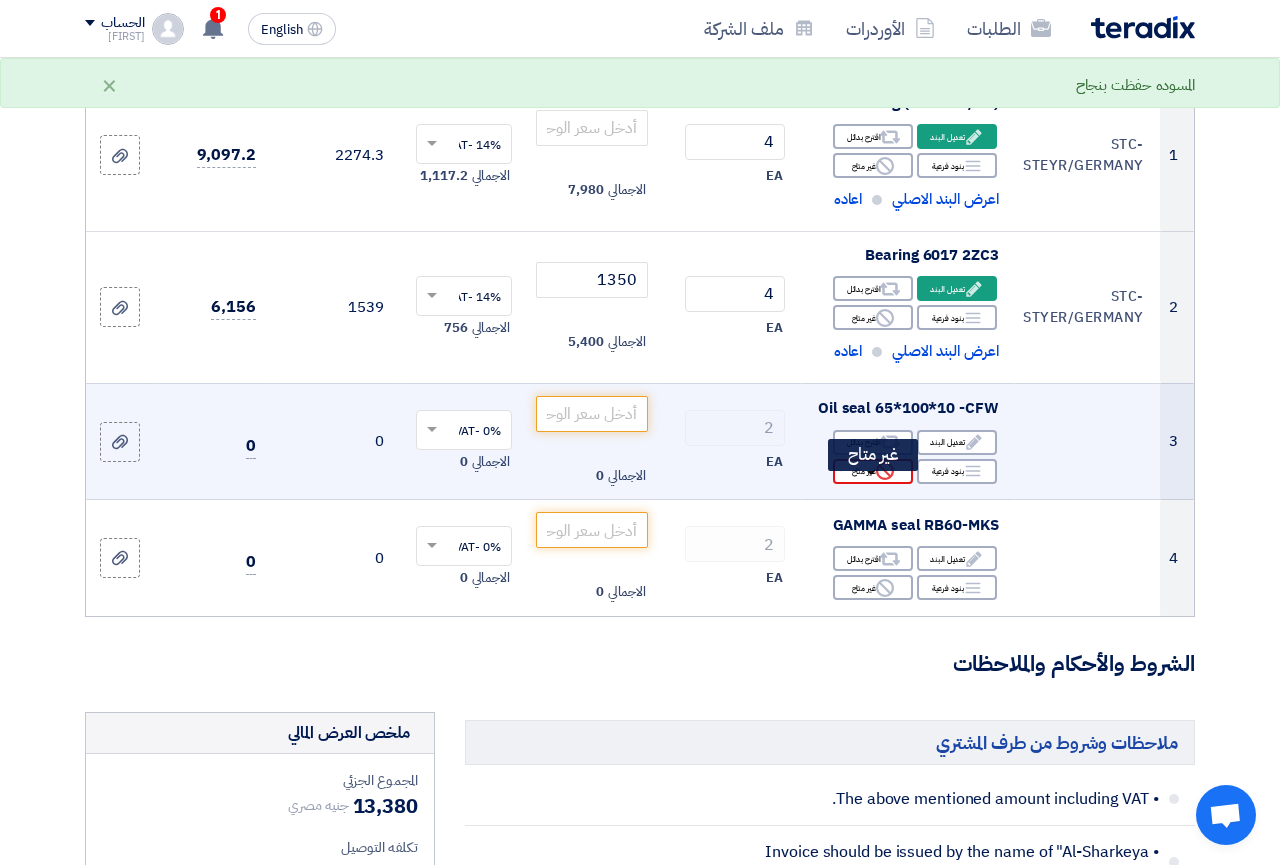 click on "Reject" 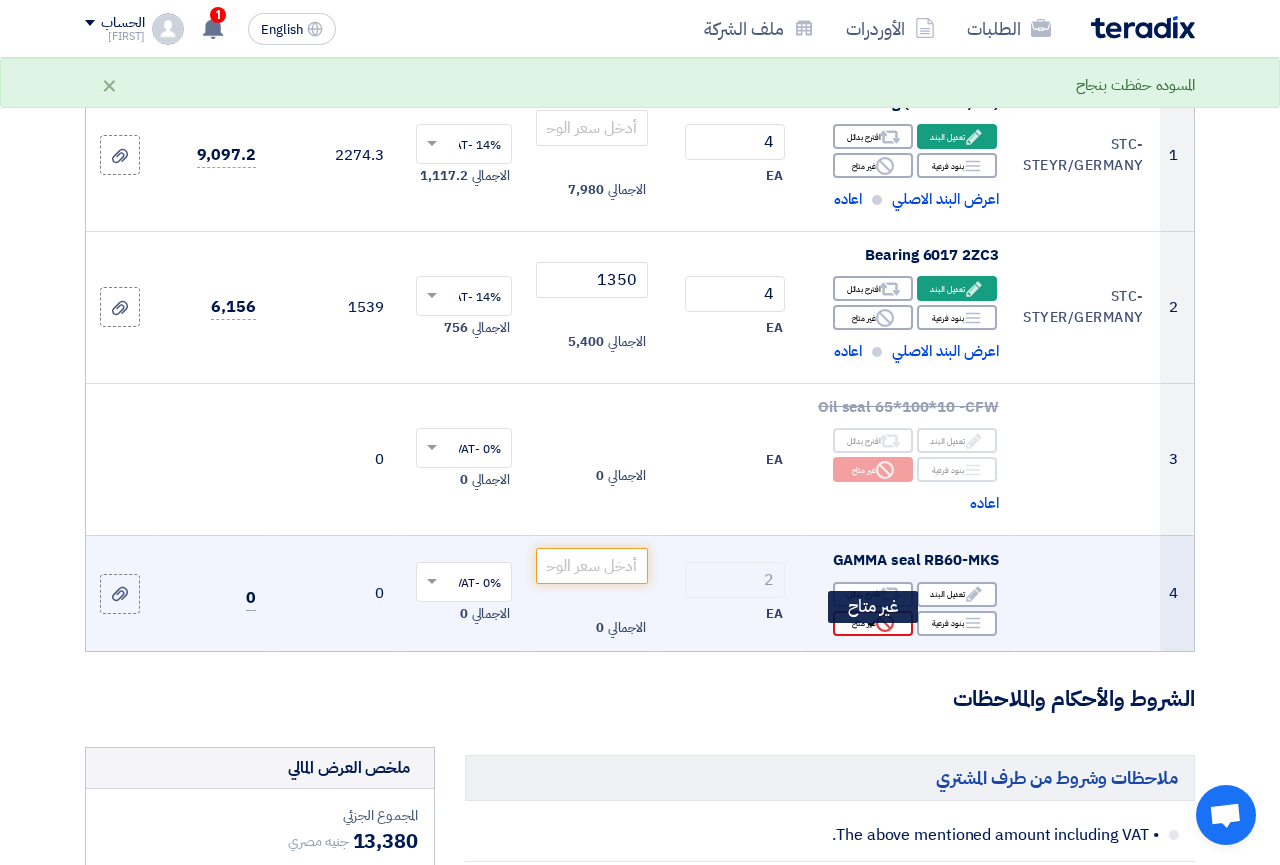click on "Reject
غير متاح" 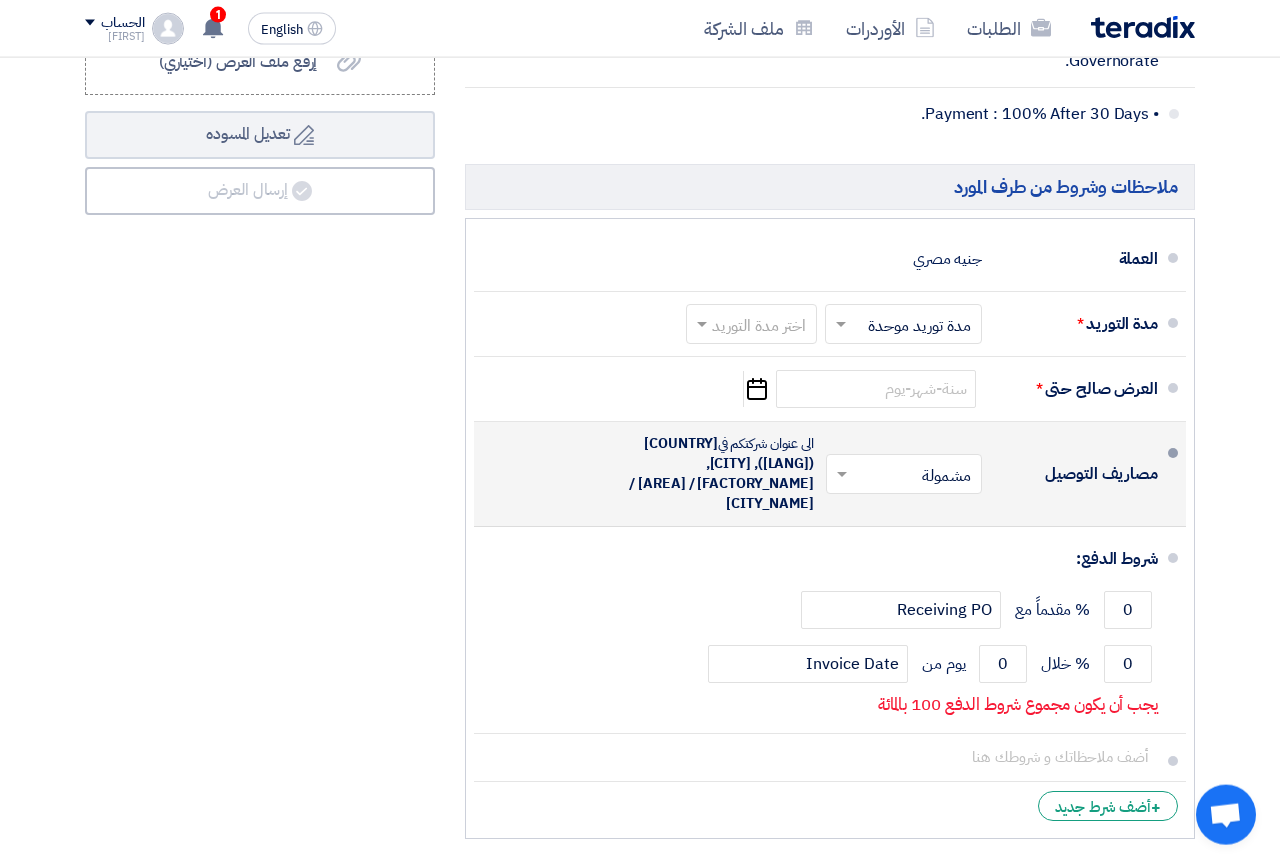 scroll, scrollTop: 1428, scrollLeft: 0, axis: vertical 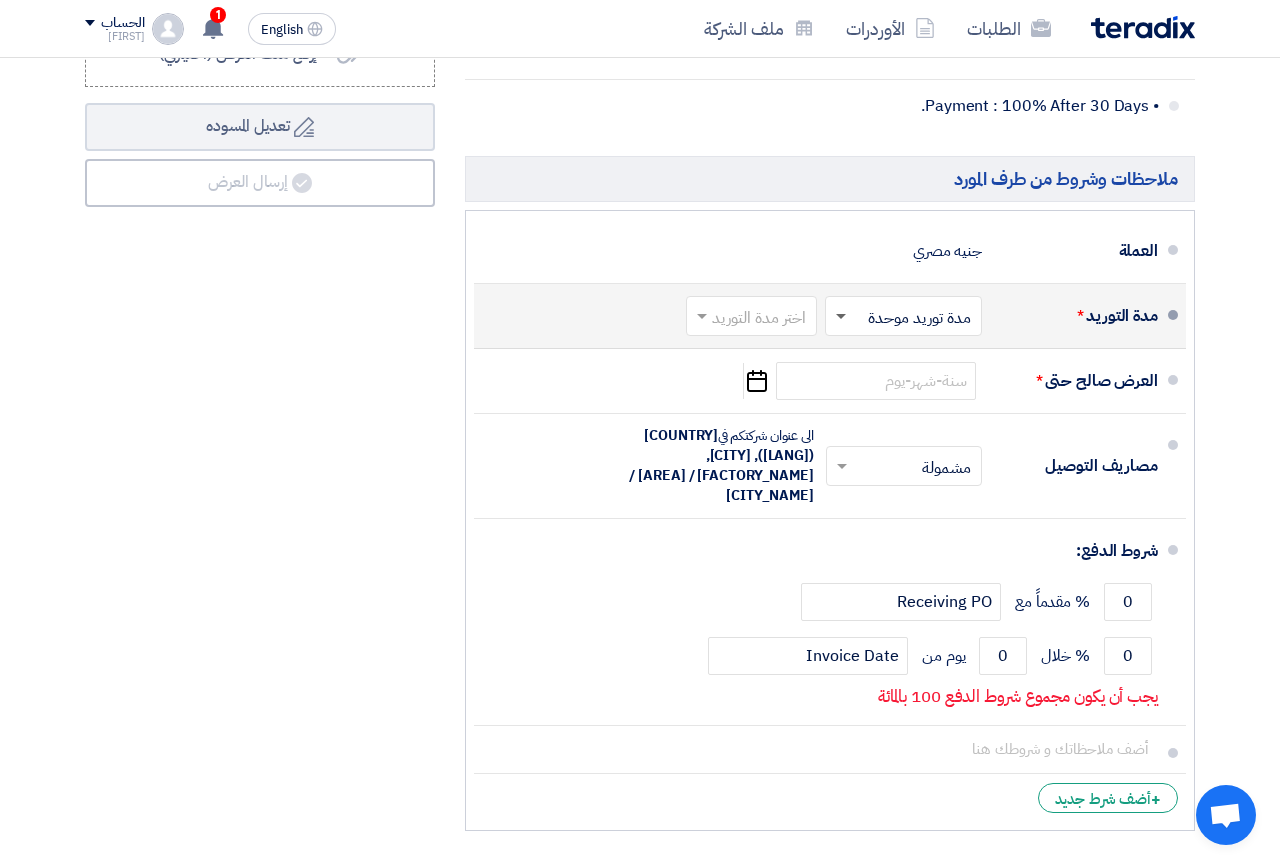 click 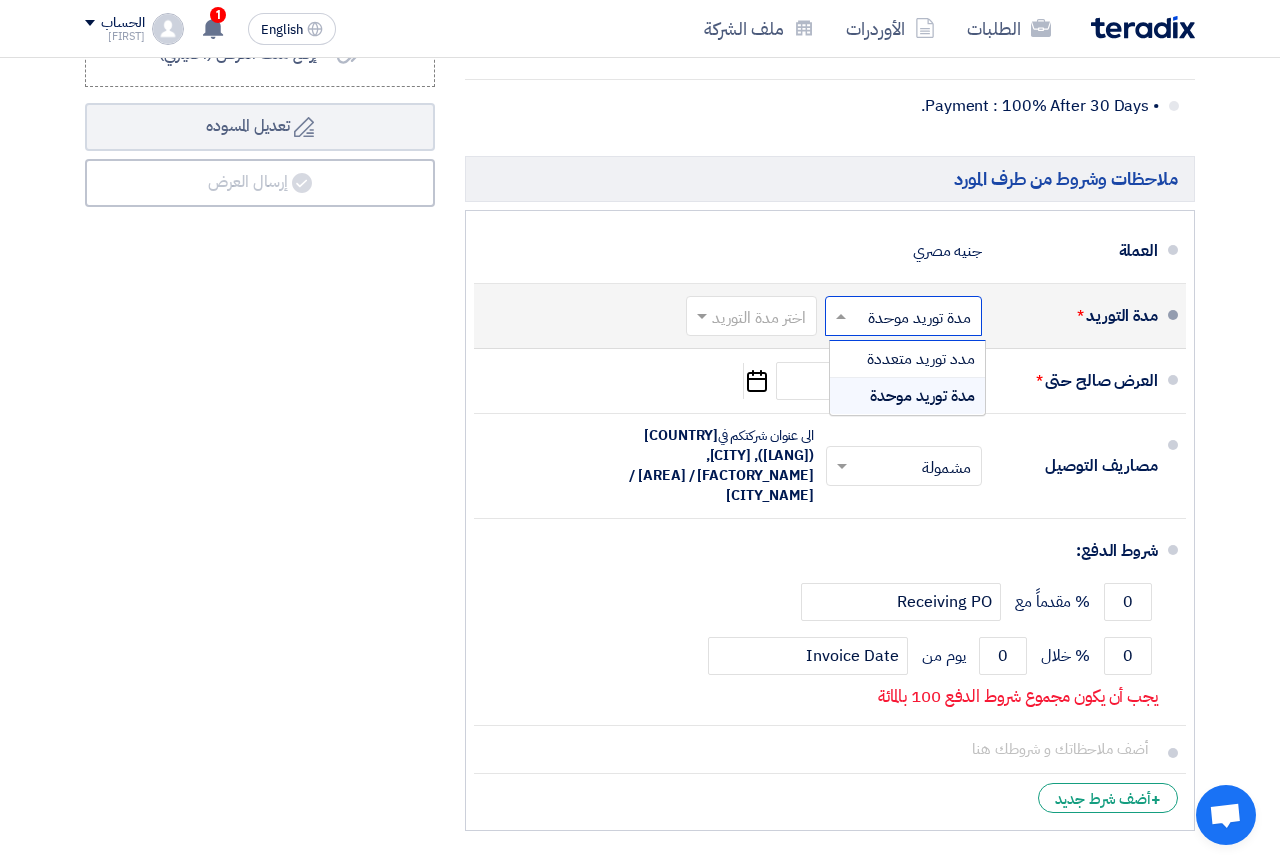 click on "مدة توريد موحدة" at bounding box center [907, 396] 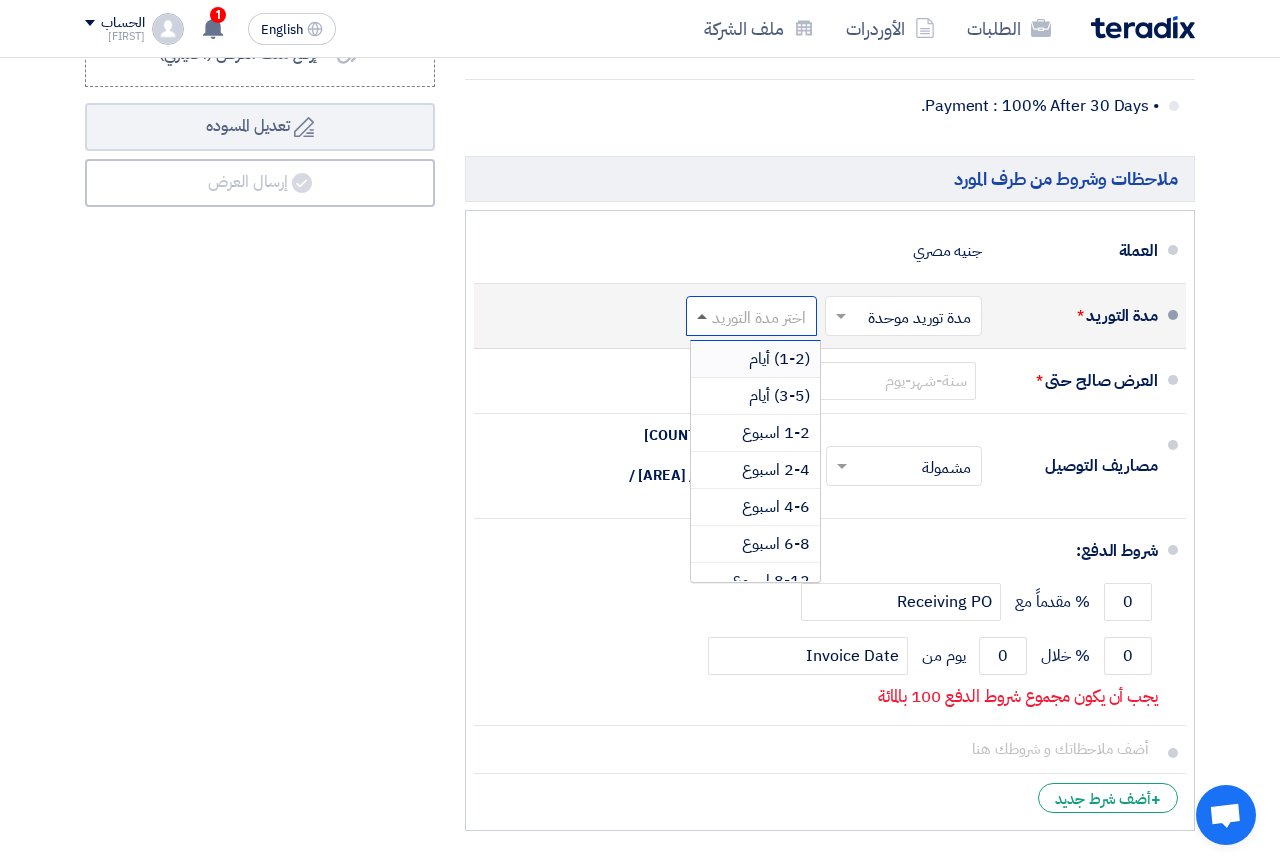 click 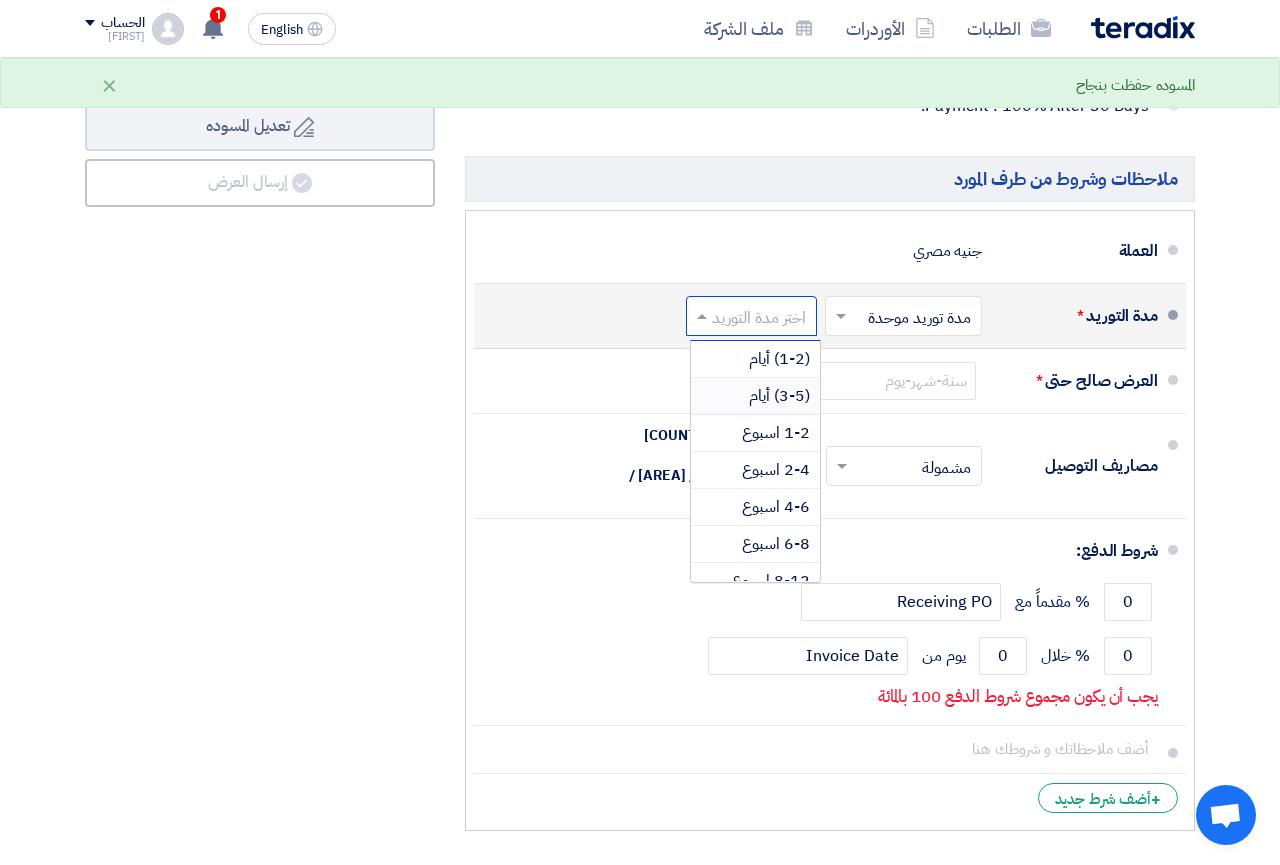 click on "(3-5) أيام" at bounding box center [779, 396] 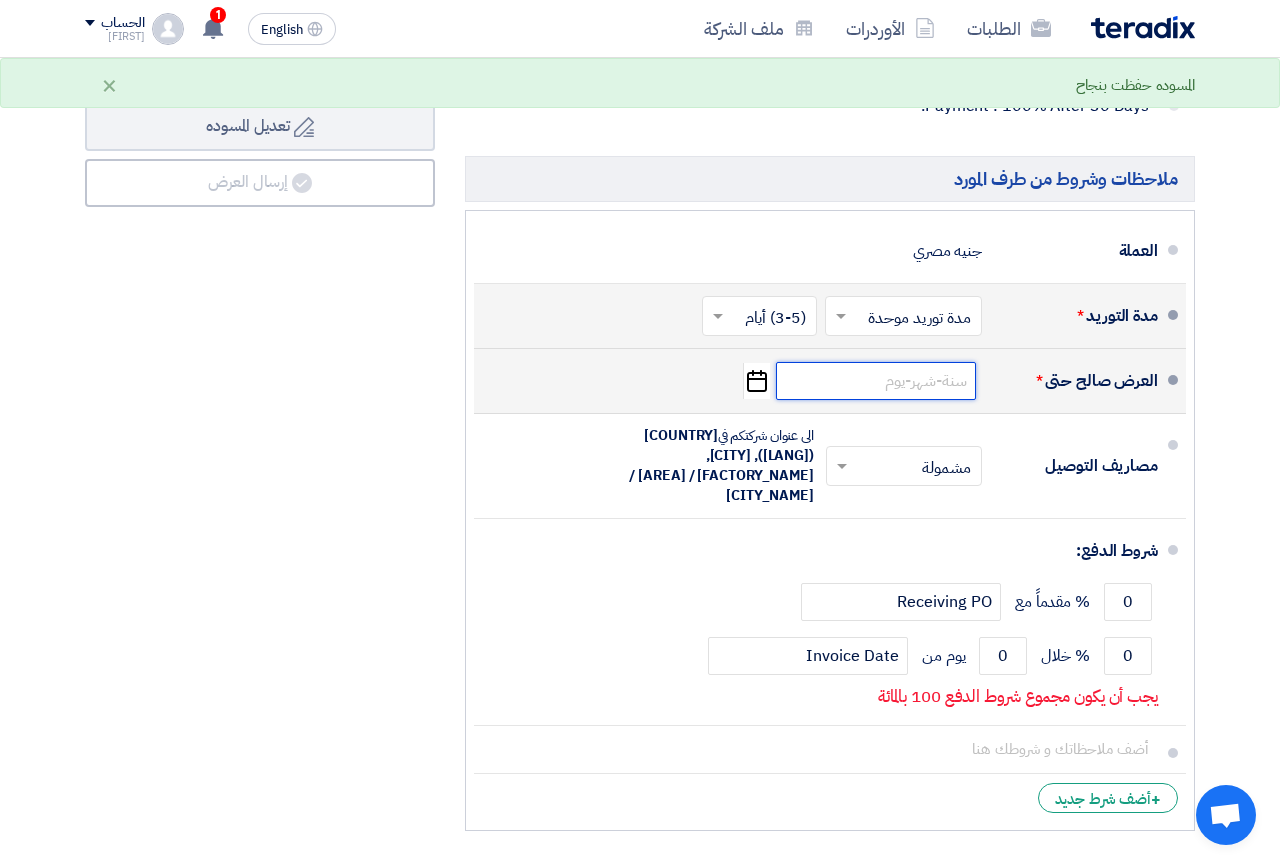 click 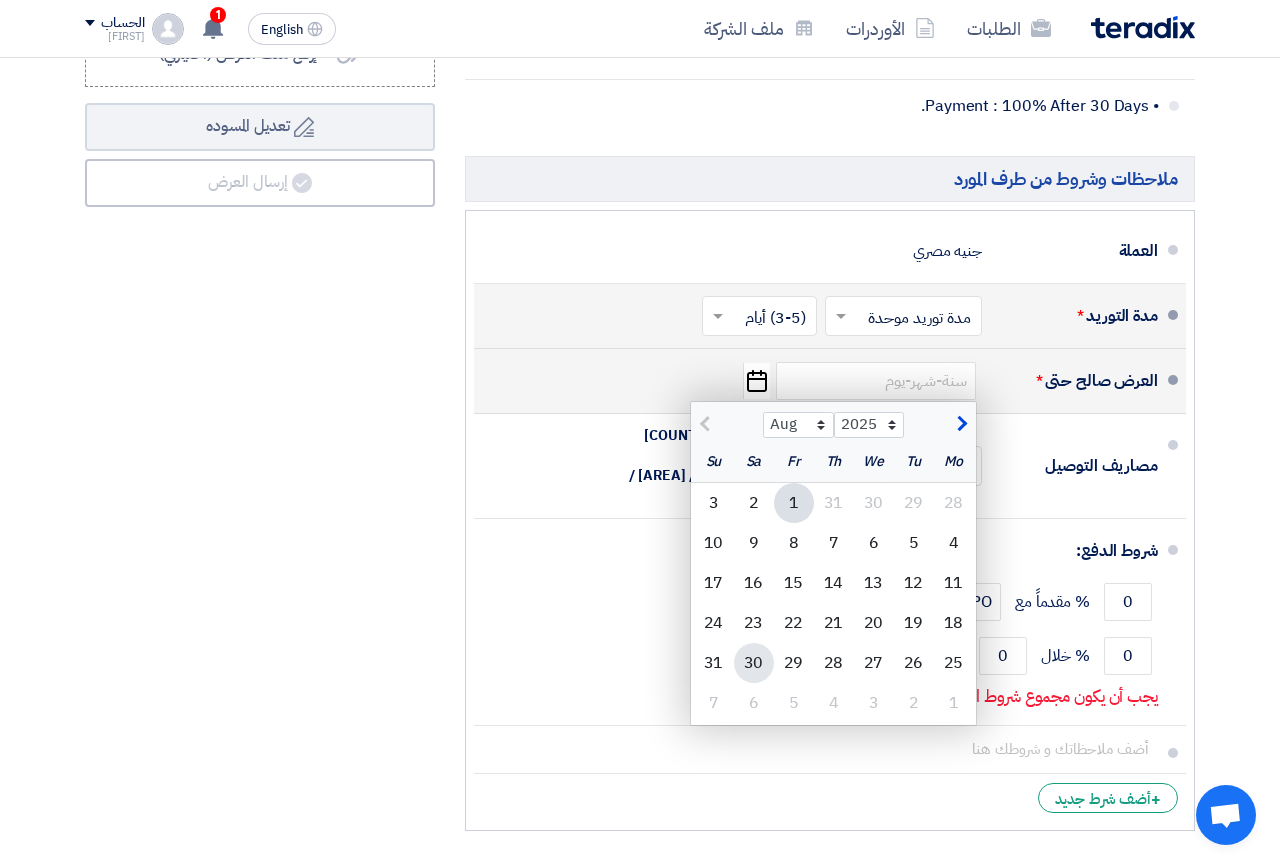click on "30" 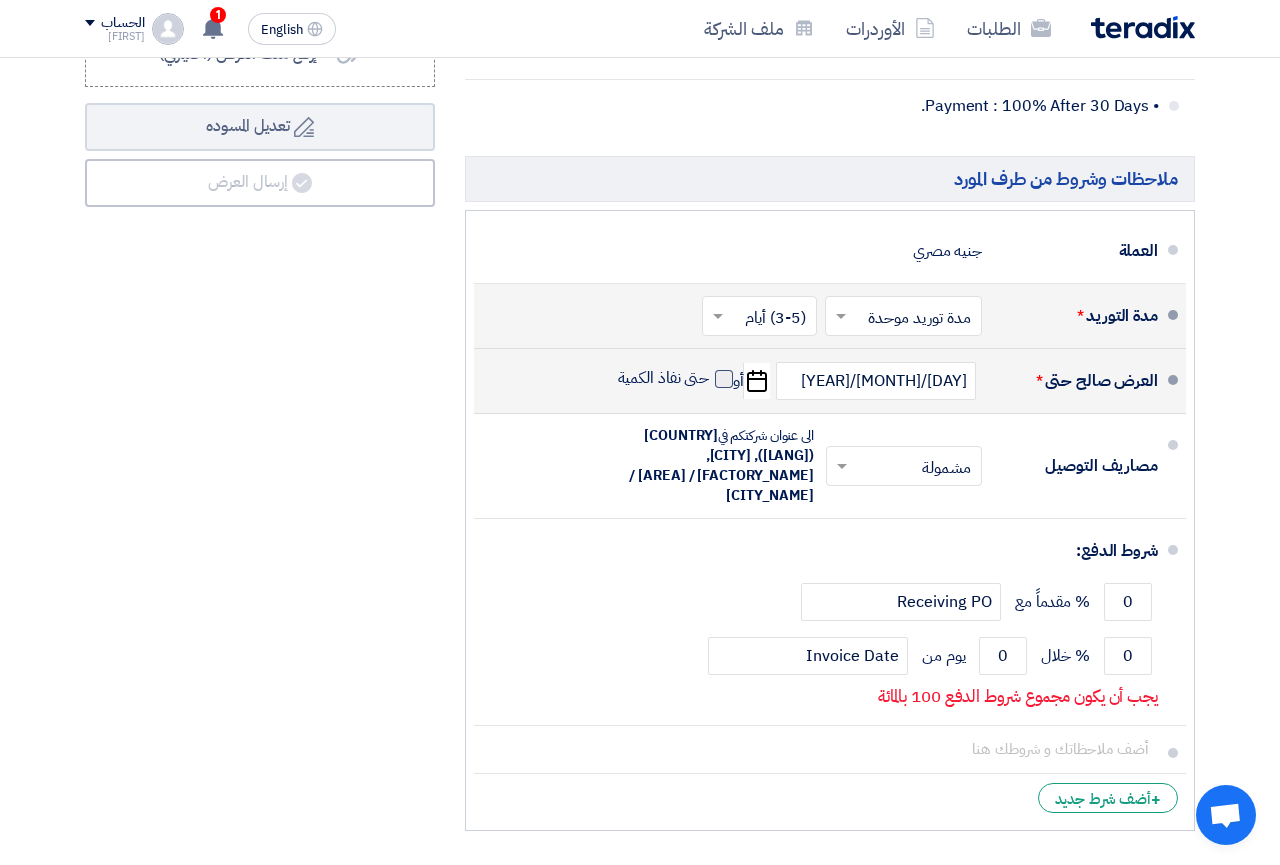 click 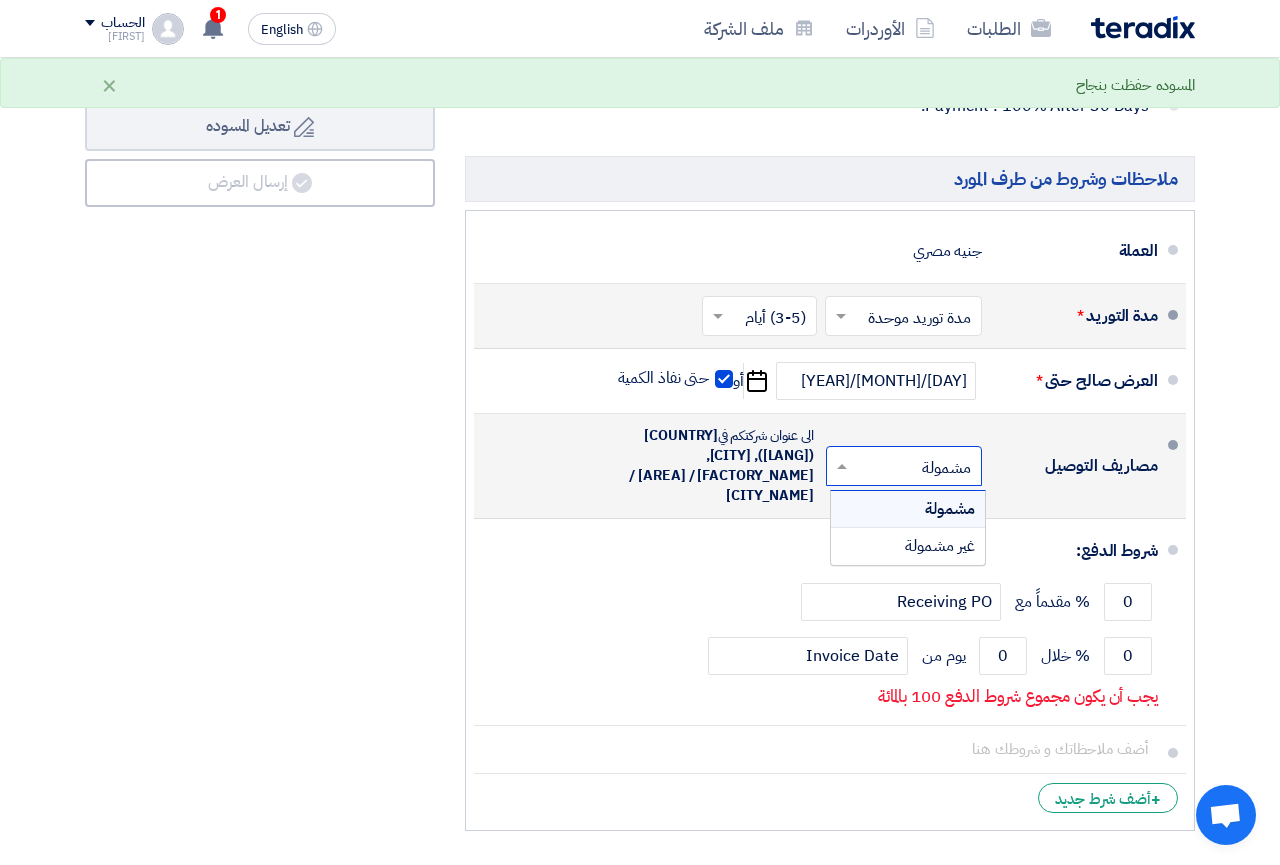 click 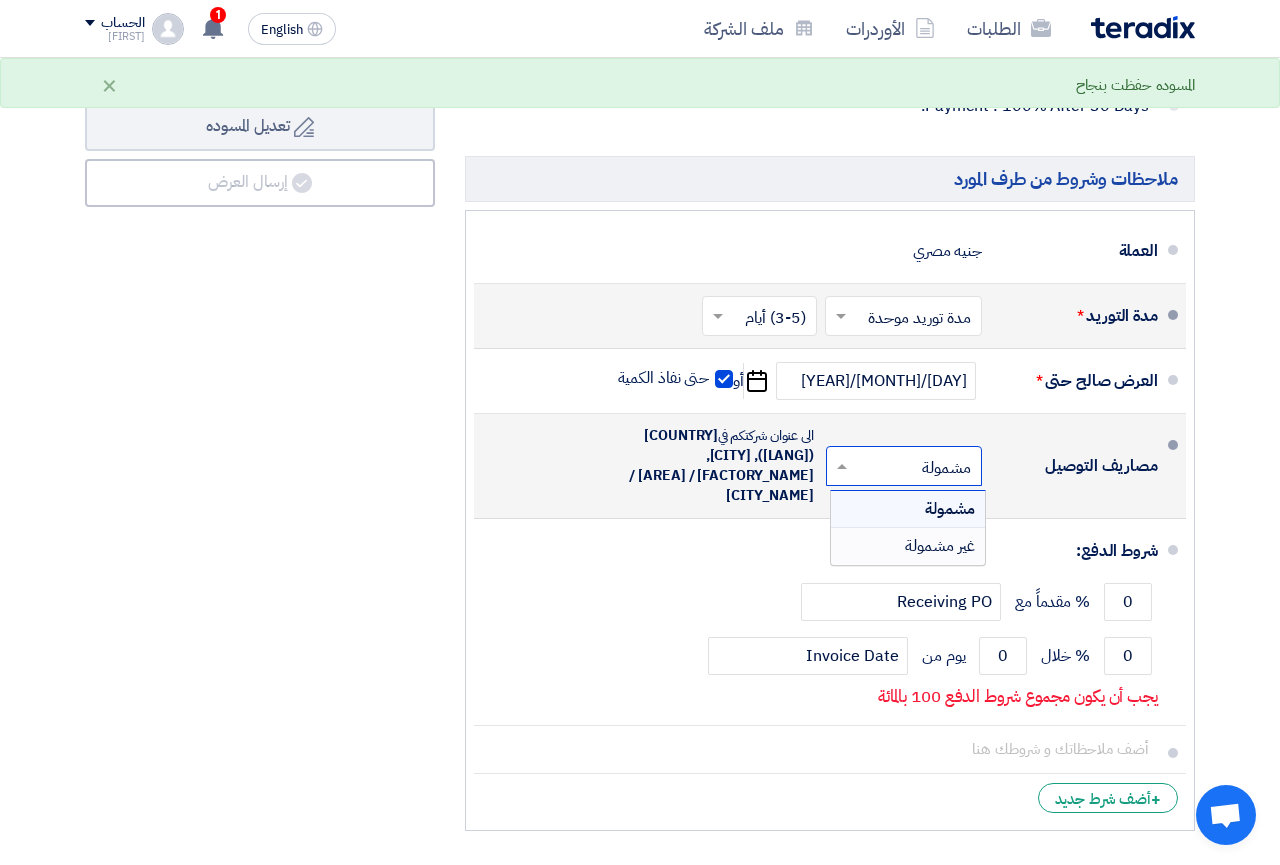 click on "غير مشمولة" at bounding box center [940, 546] 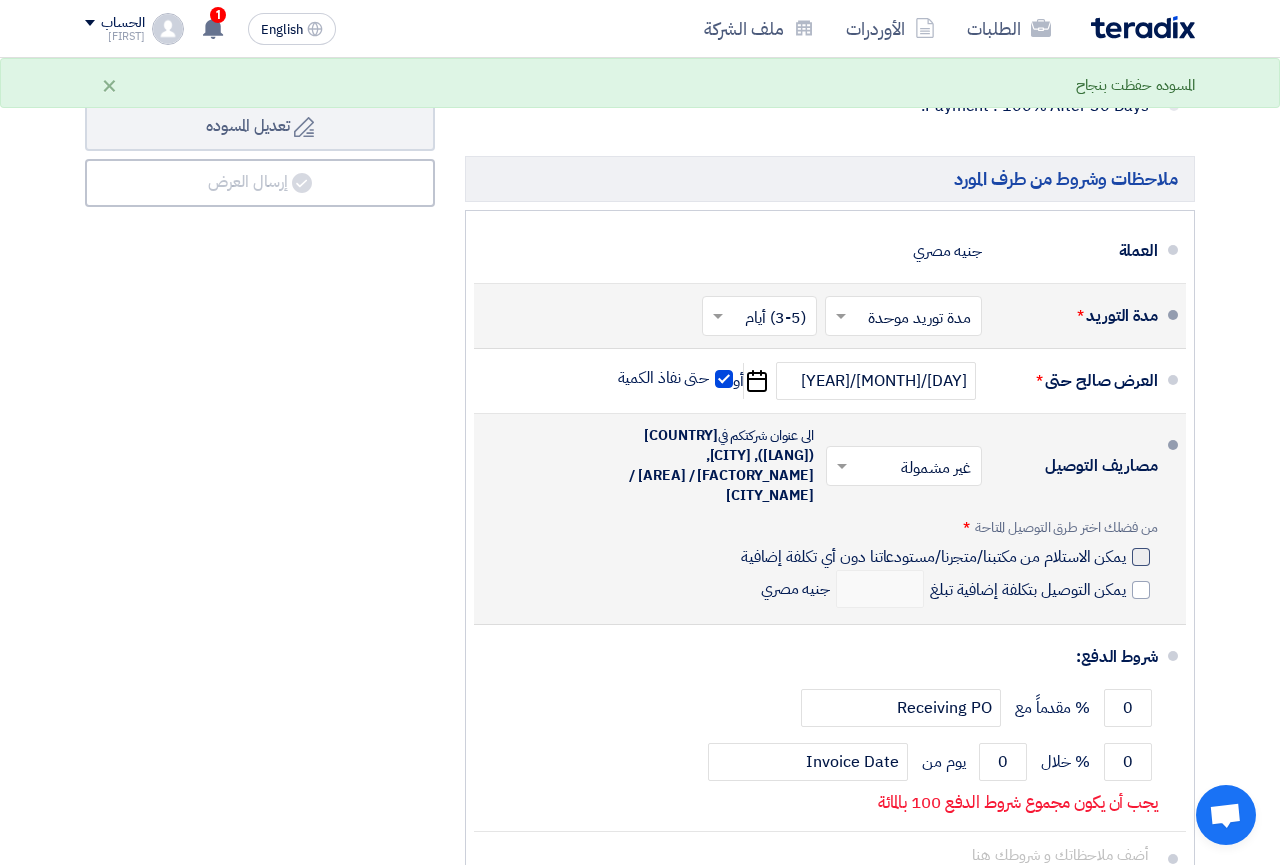 click 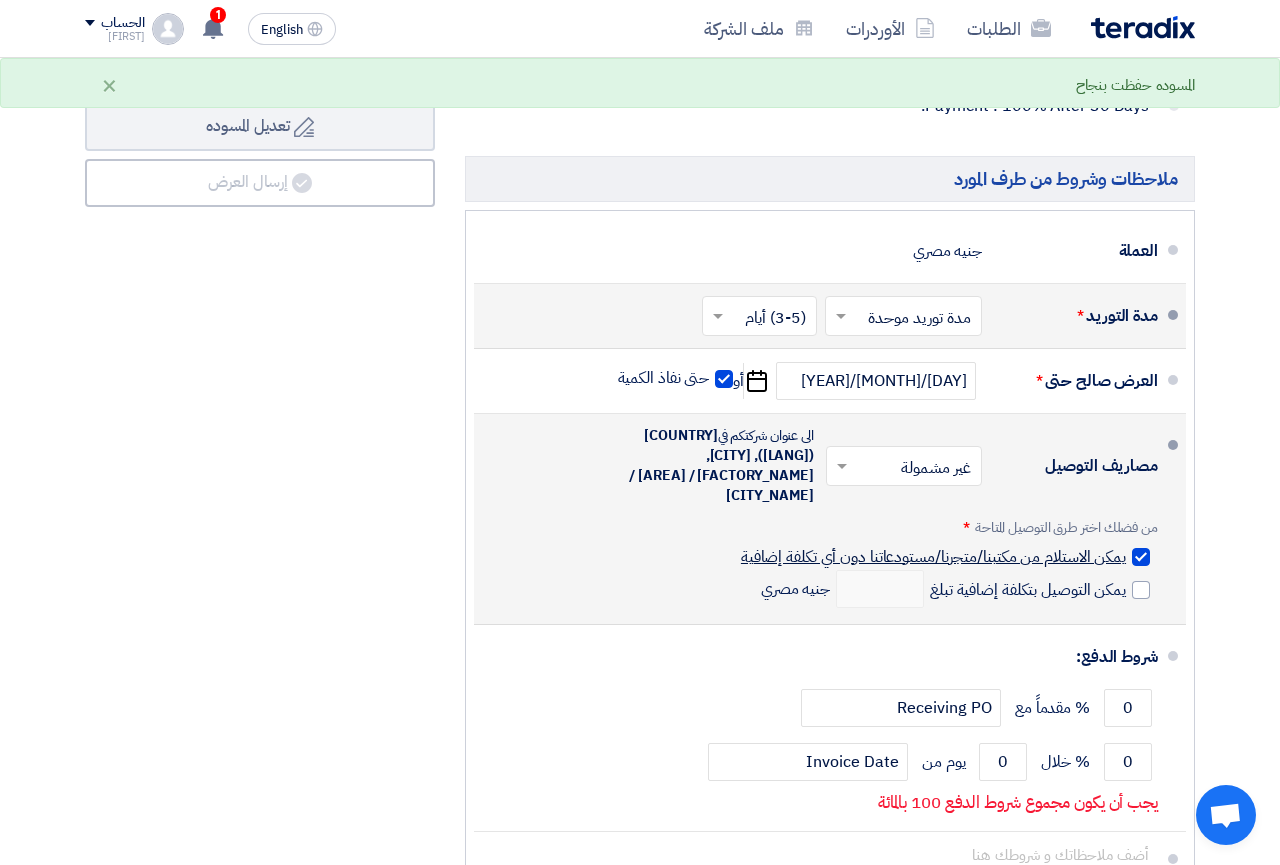 checkbox on "true" 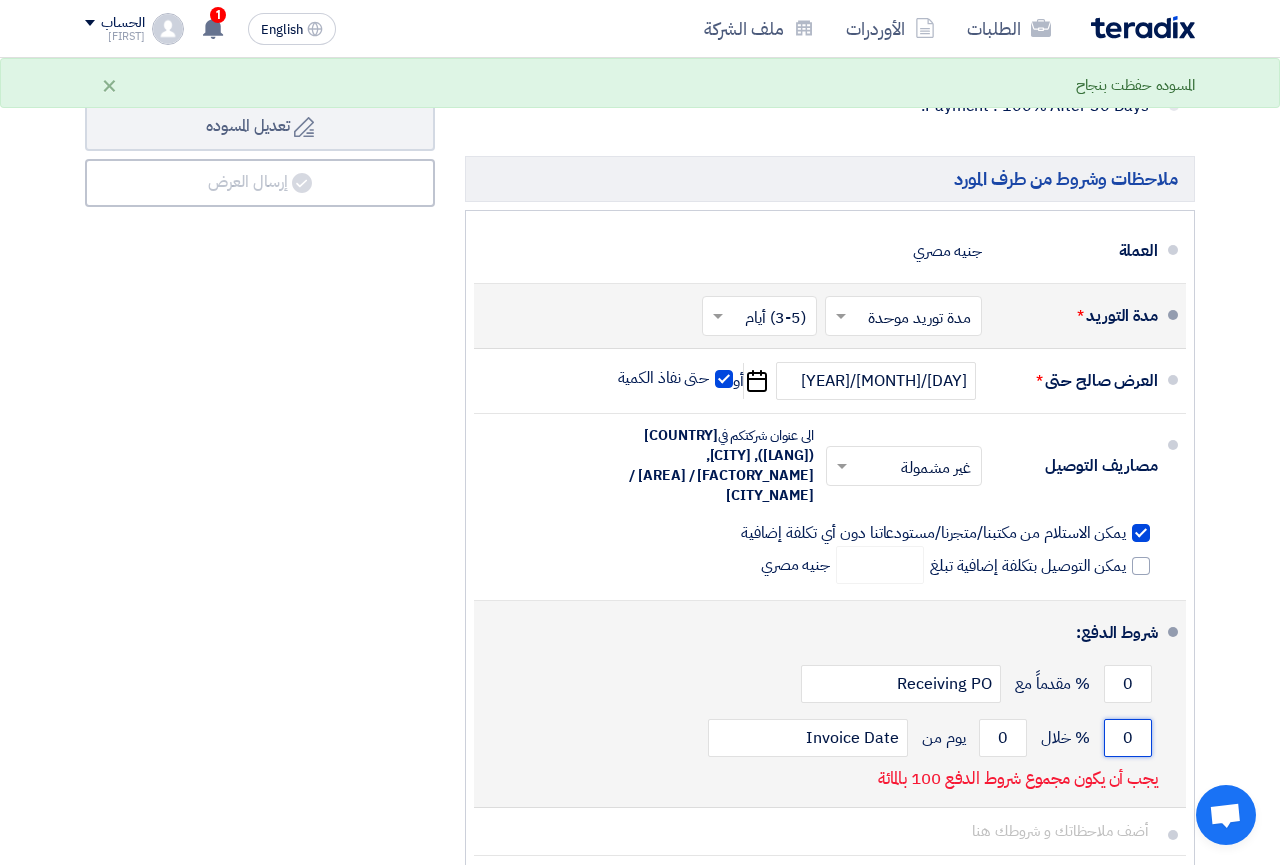 click on "0" 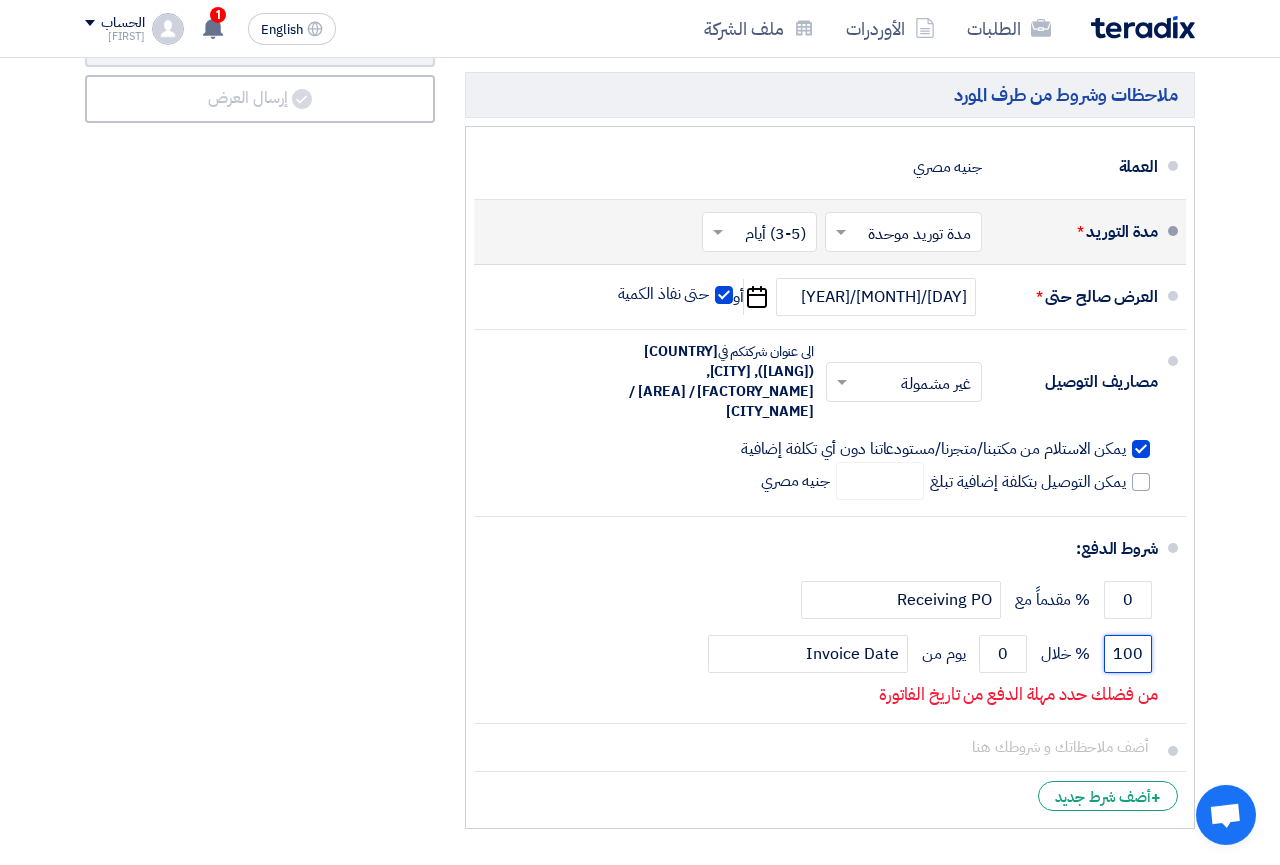 scroll, scrollTop: 1632, scrollLeft: 0, axis: vertical 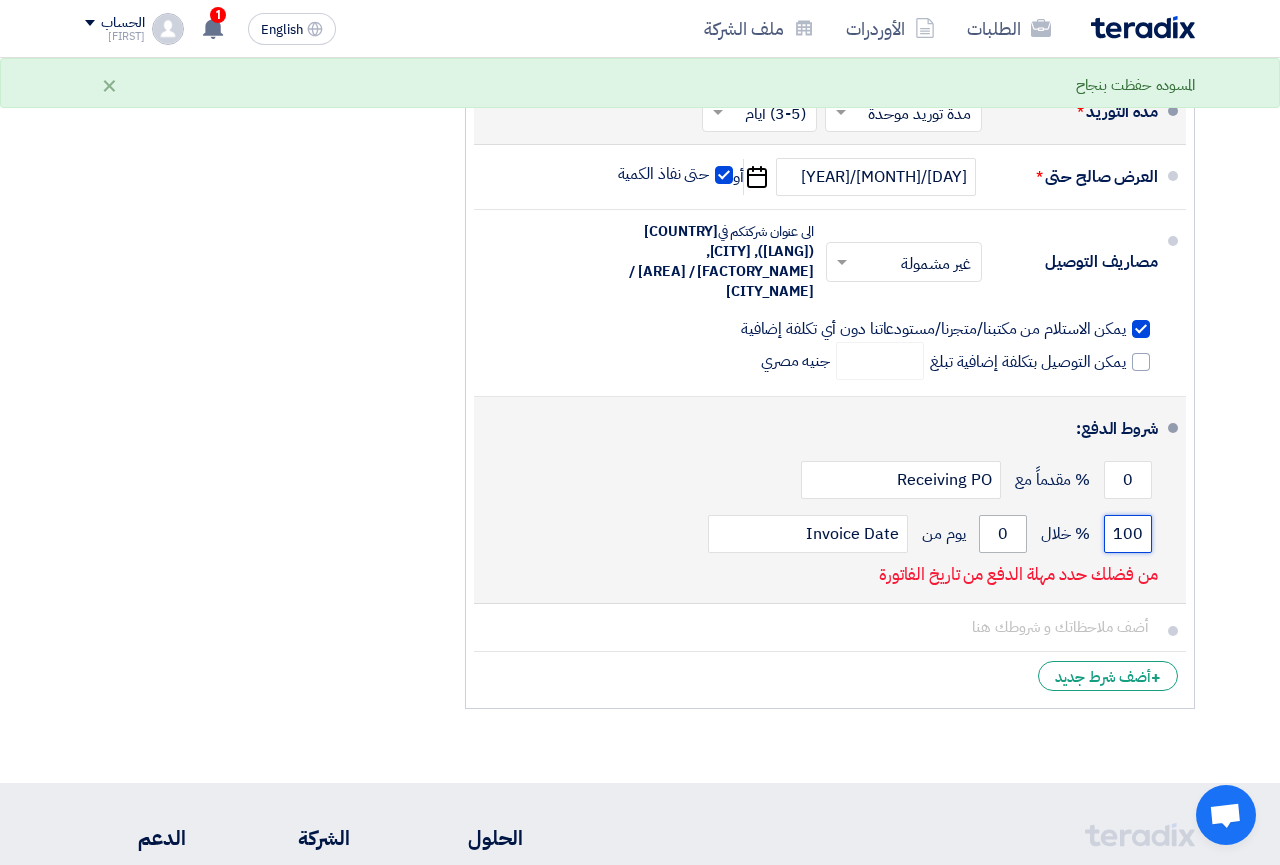 type on "100" 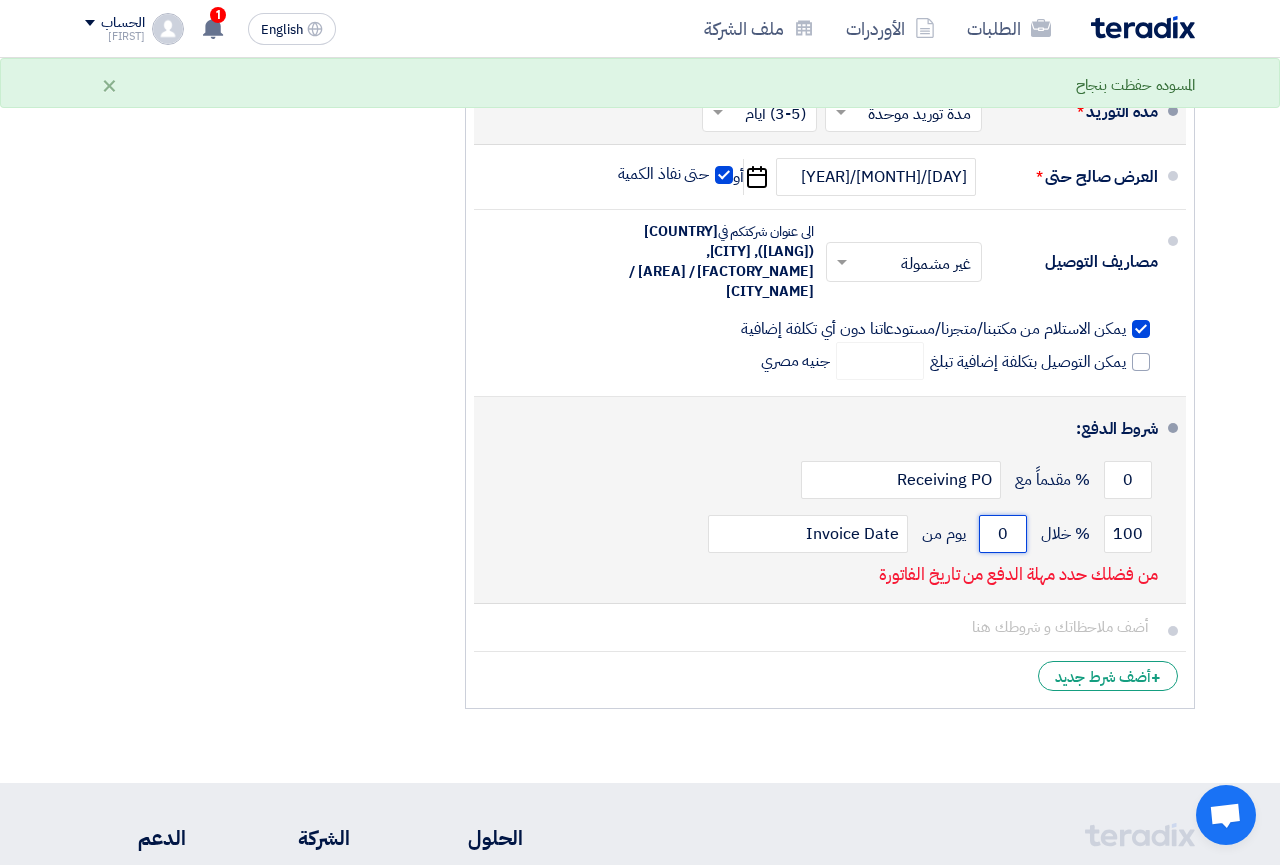 click on "0" 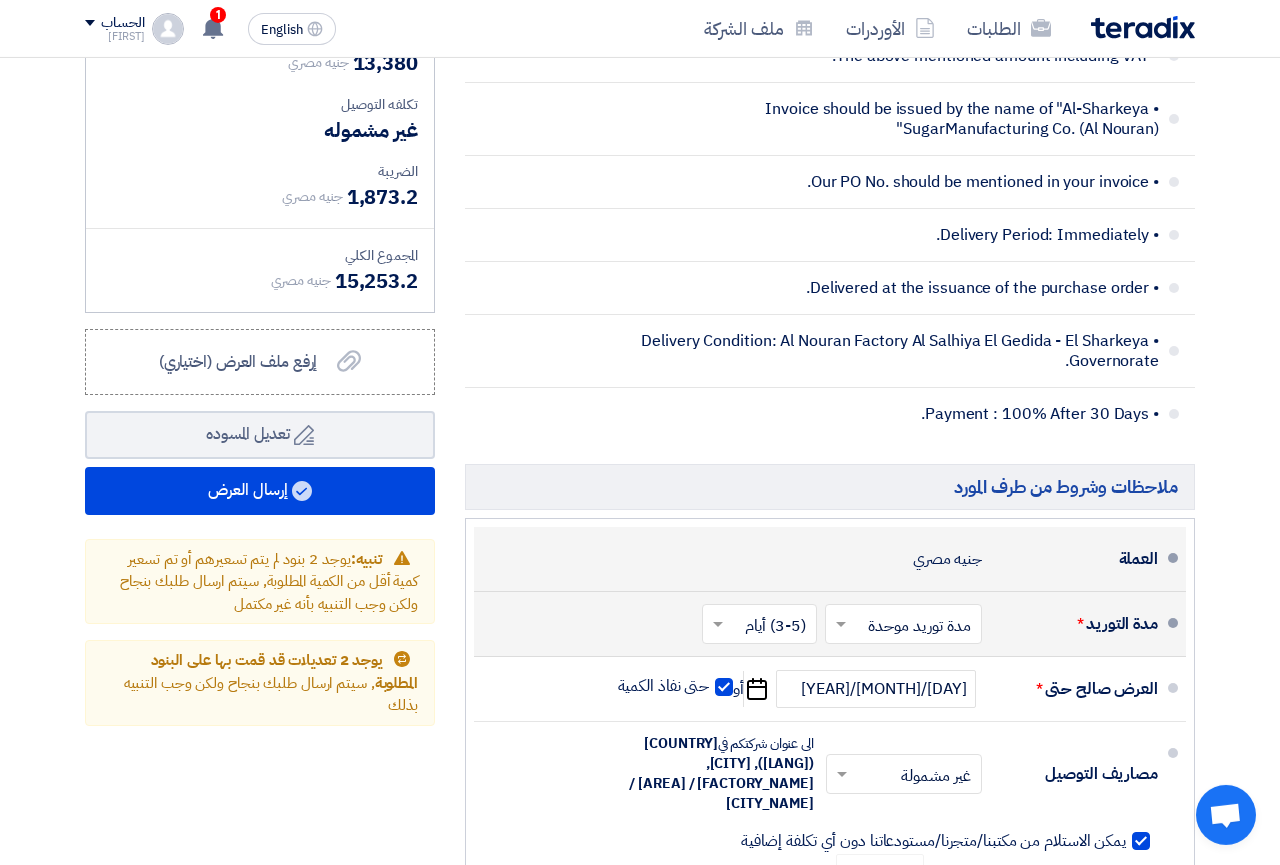 scroll, scrollTop: 1122, scrollLeft: 0, axis: vertical 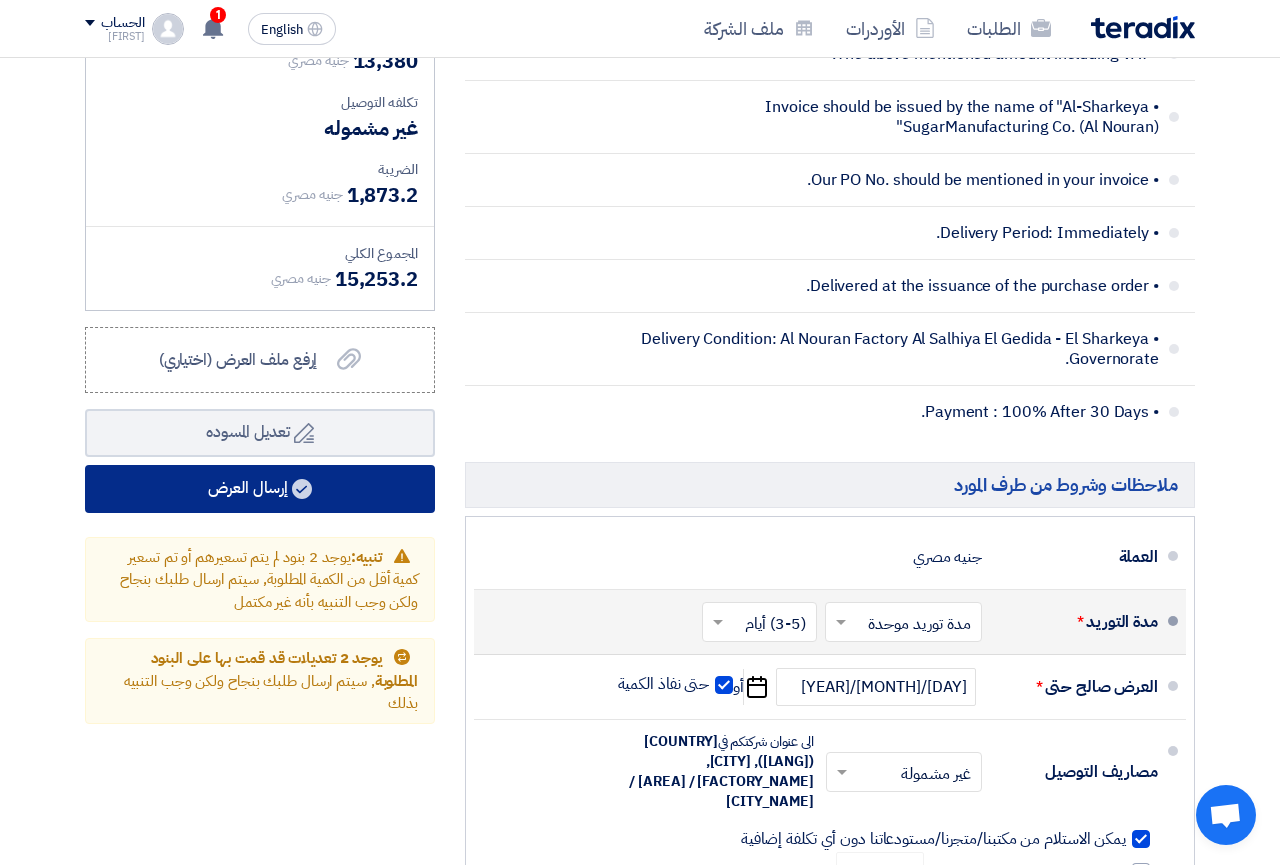 type on "30" 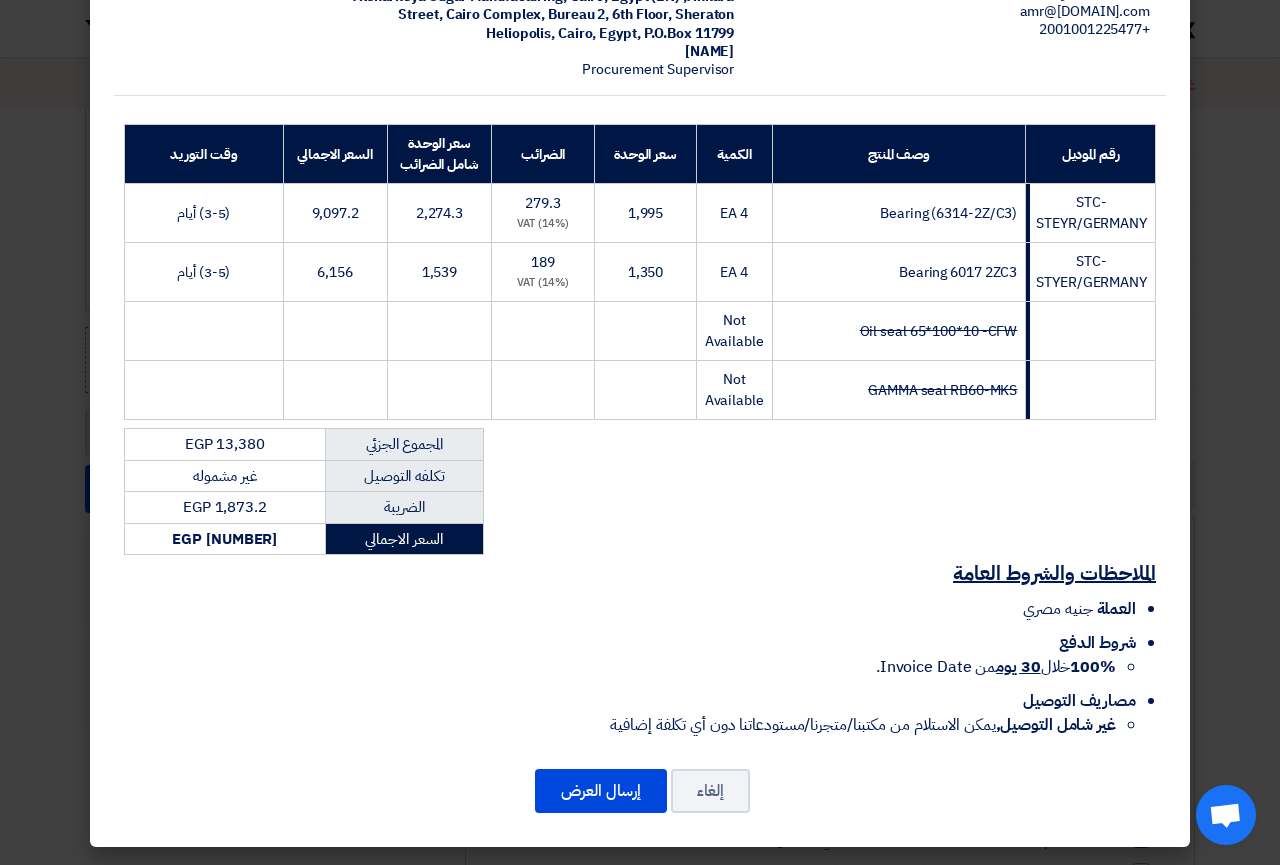 scroll, scrollTop: 0, scrollLeft: 0, axis: both 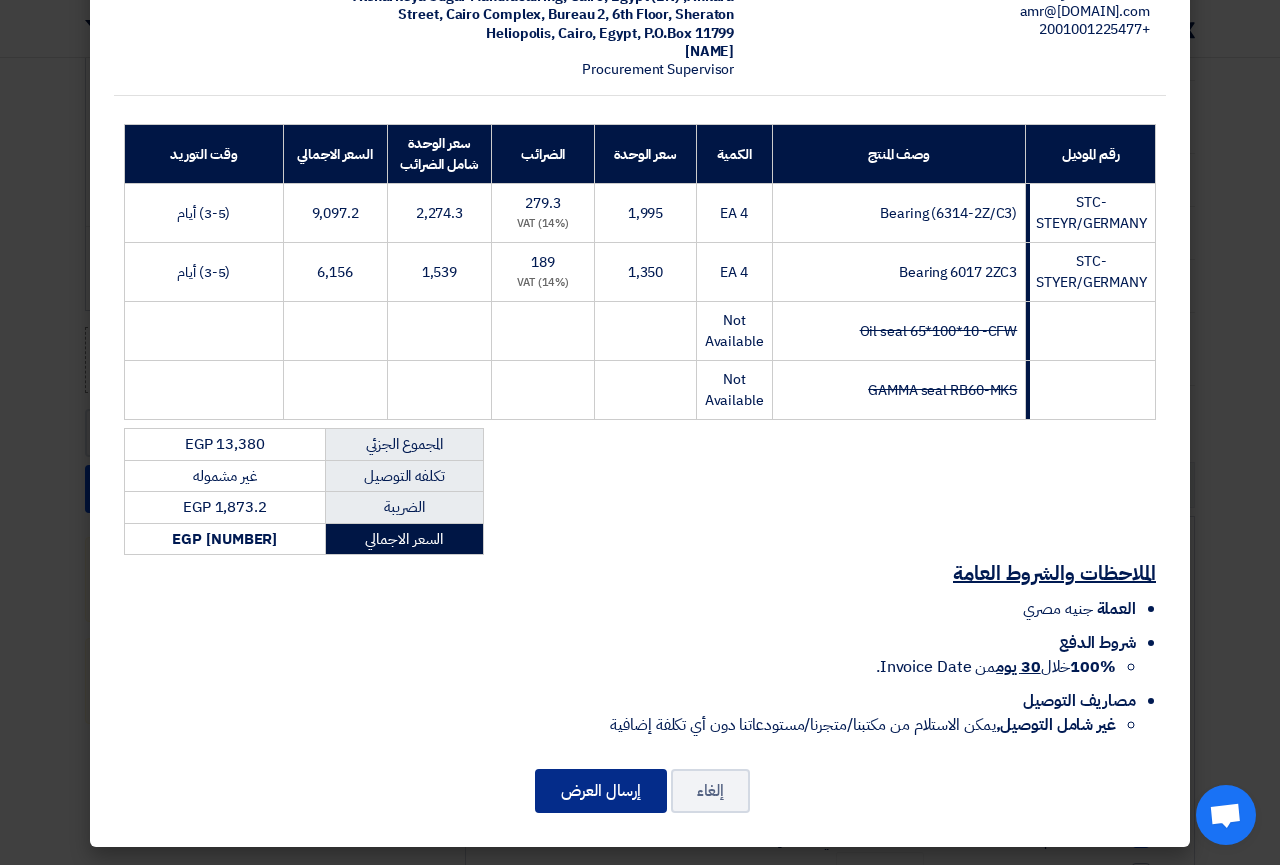 click on "إرسال العرض" 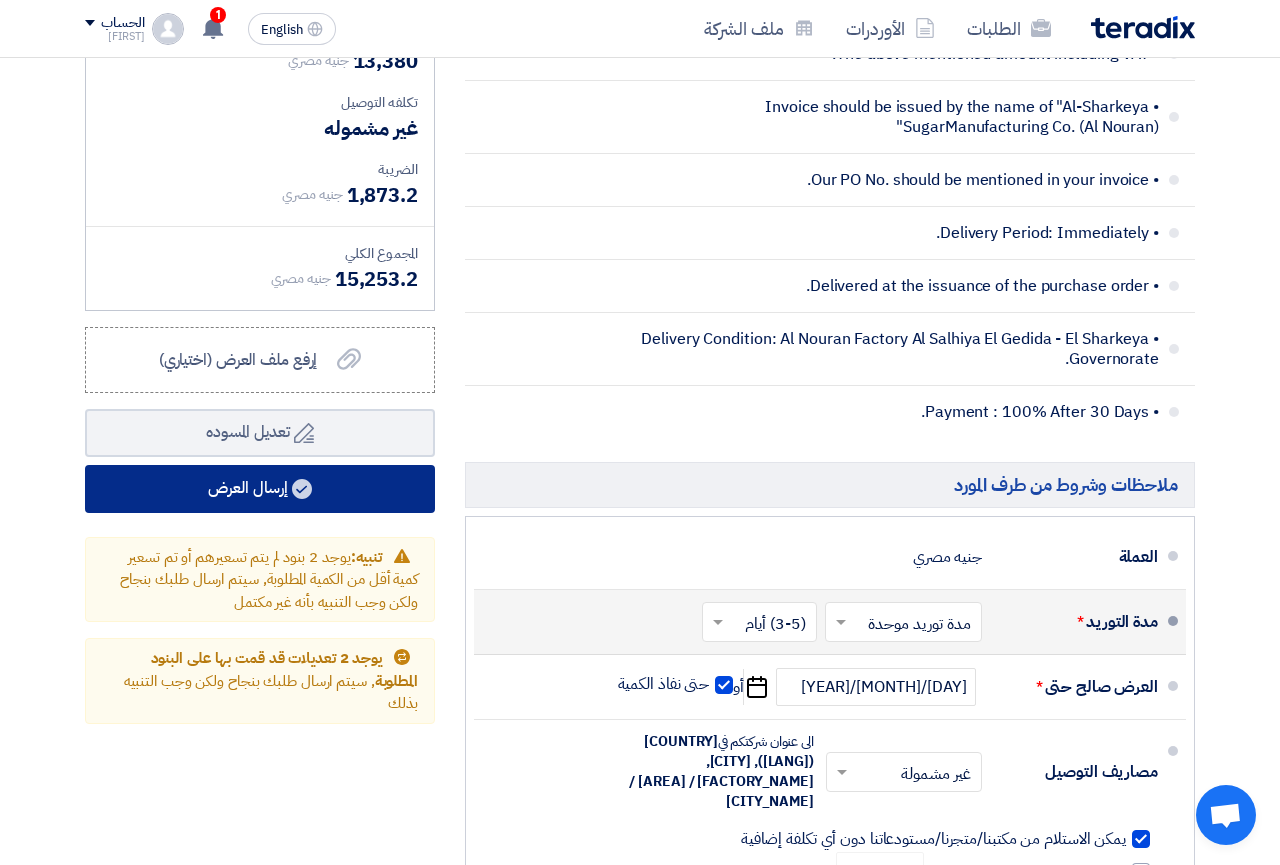 click on "إرسال العرض" 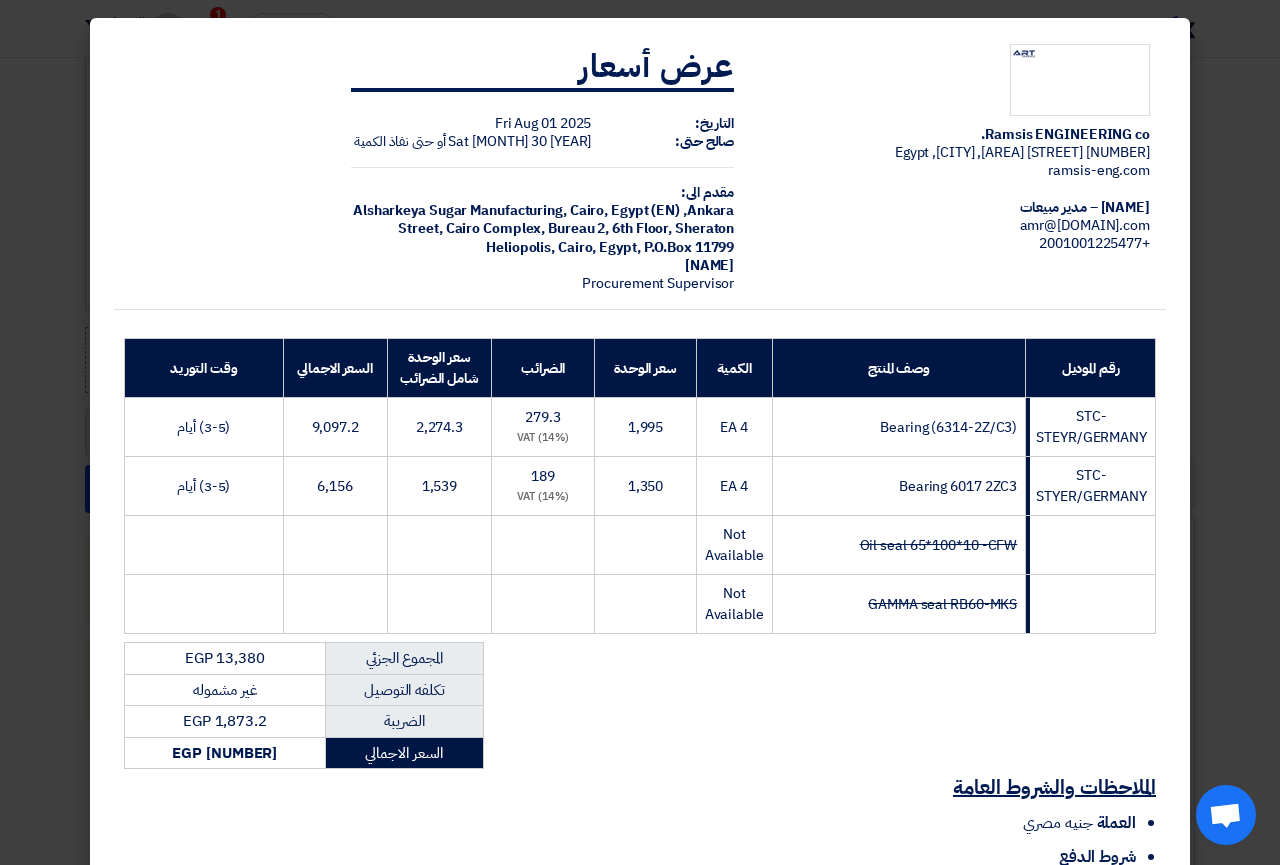 scroll, scrollTop: 261, scrollLeft: 0, axis: vertical 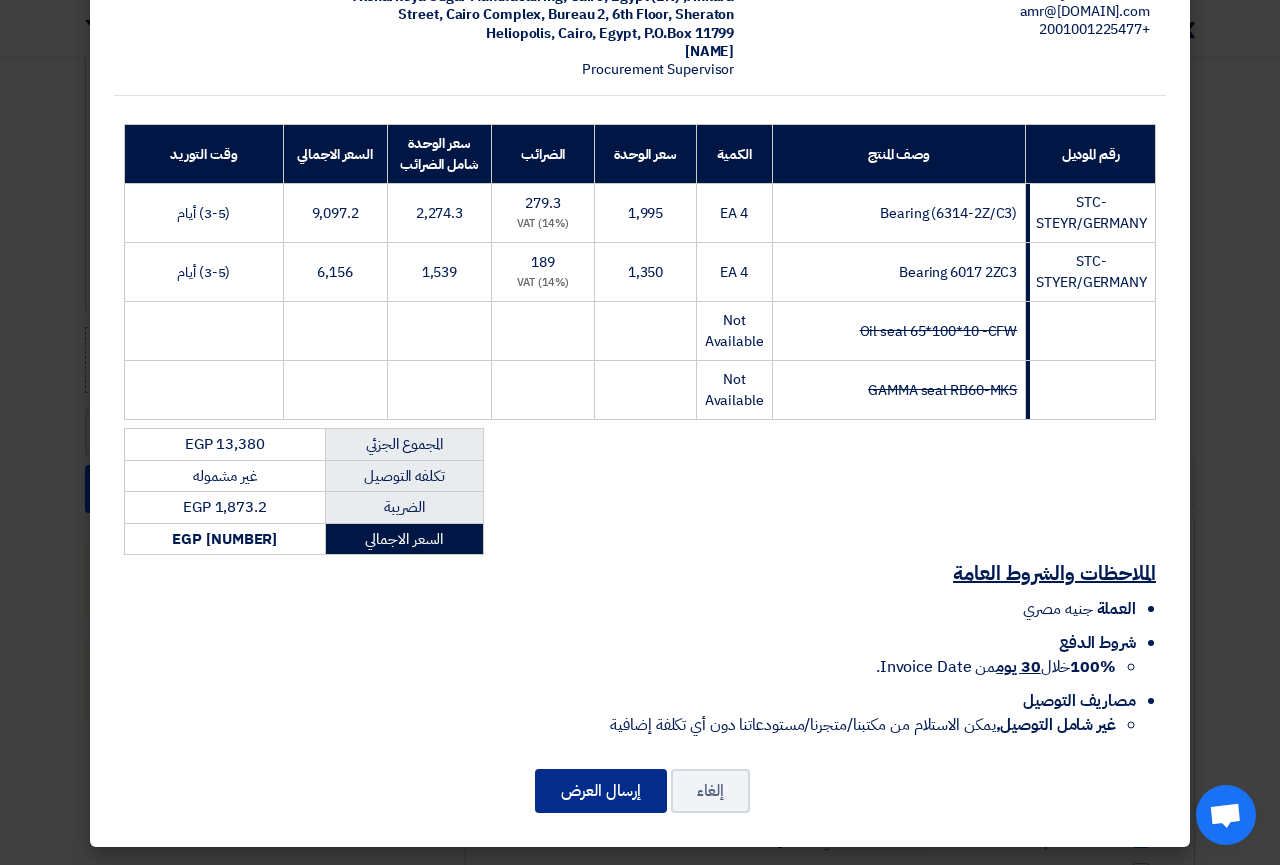 click on "إرسال العرض" 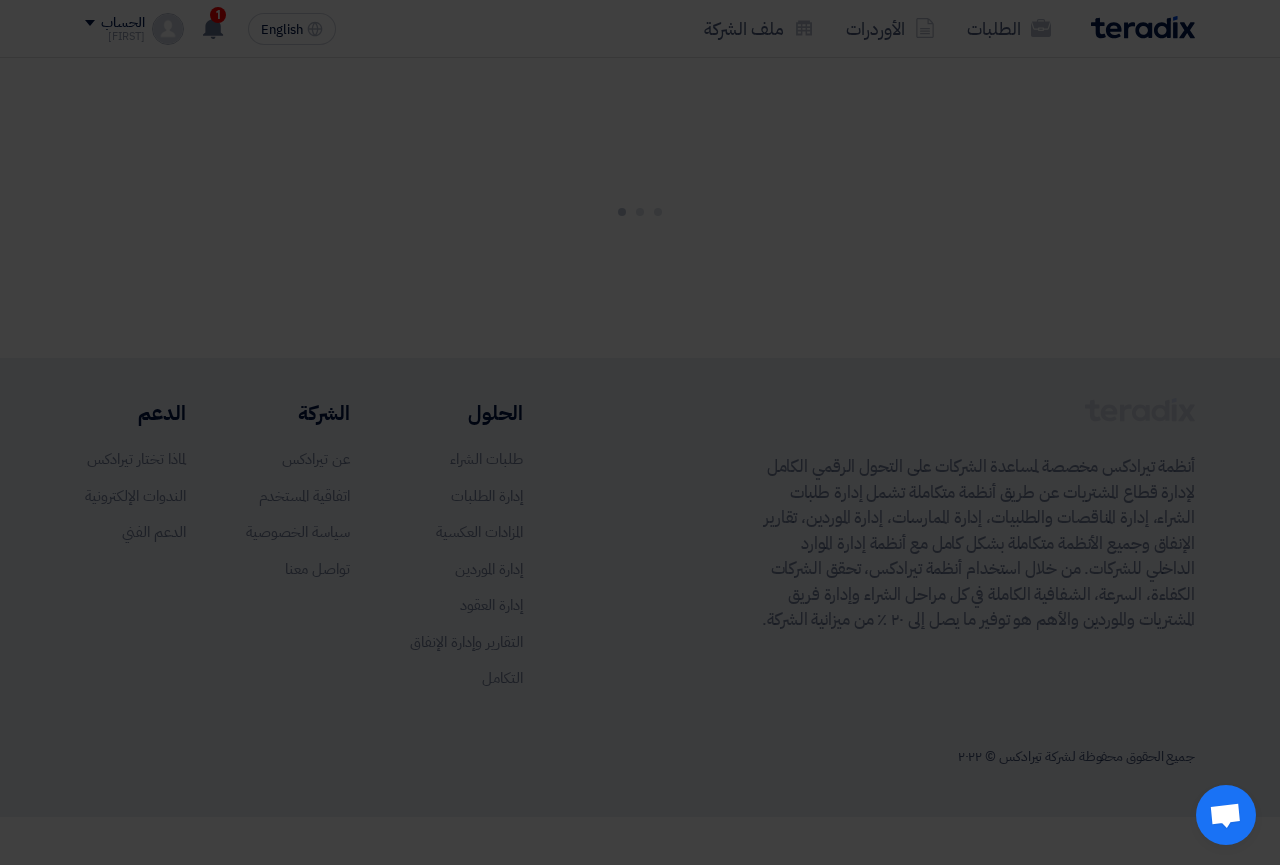 scroll, scrollTop: 0, scrollLeft: 0, axis: both 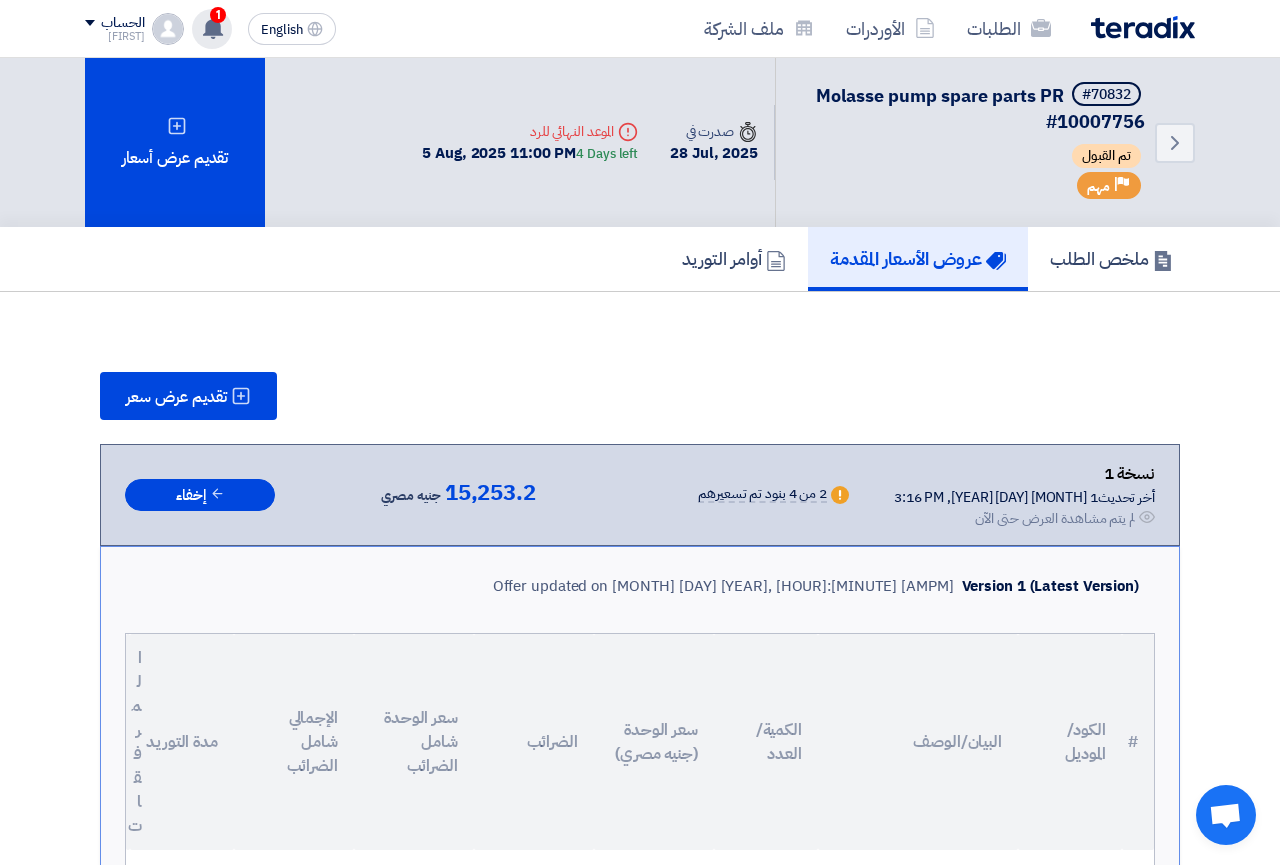 click on "عرض سعرك لطلب Utility bearing - PR #10007710 لم يعد الان تنافسي
23 hours ago
تم نشر طلب عروض أسعار جديد - شاهد التفاصيل
2 days ago
4 days ago" 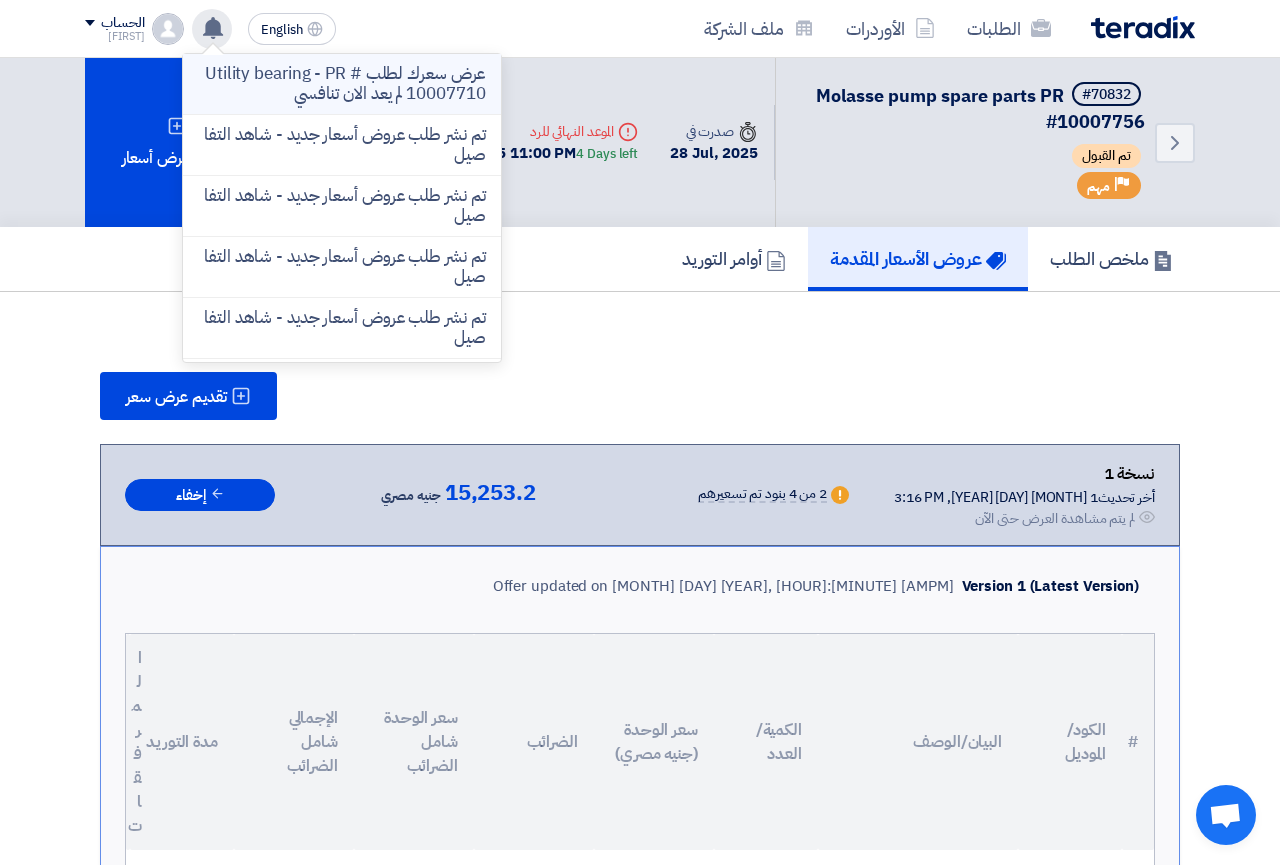 click on "عرض سعرك لطلب Utility bearing - PR #10007710 لم يعد الان تنافسي" 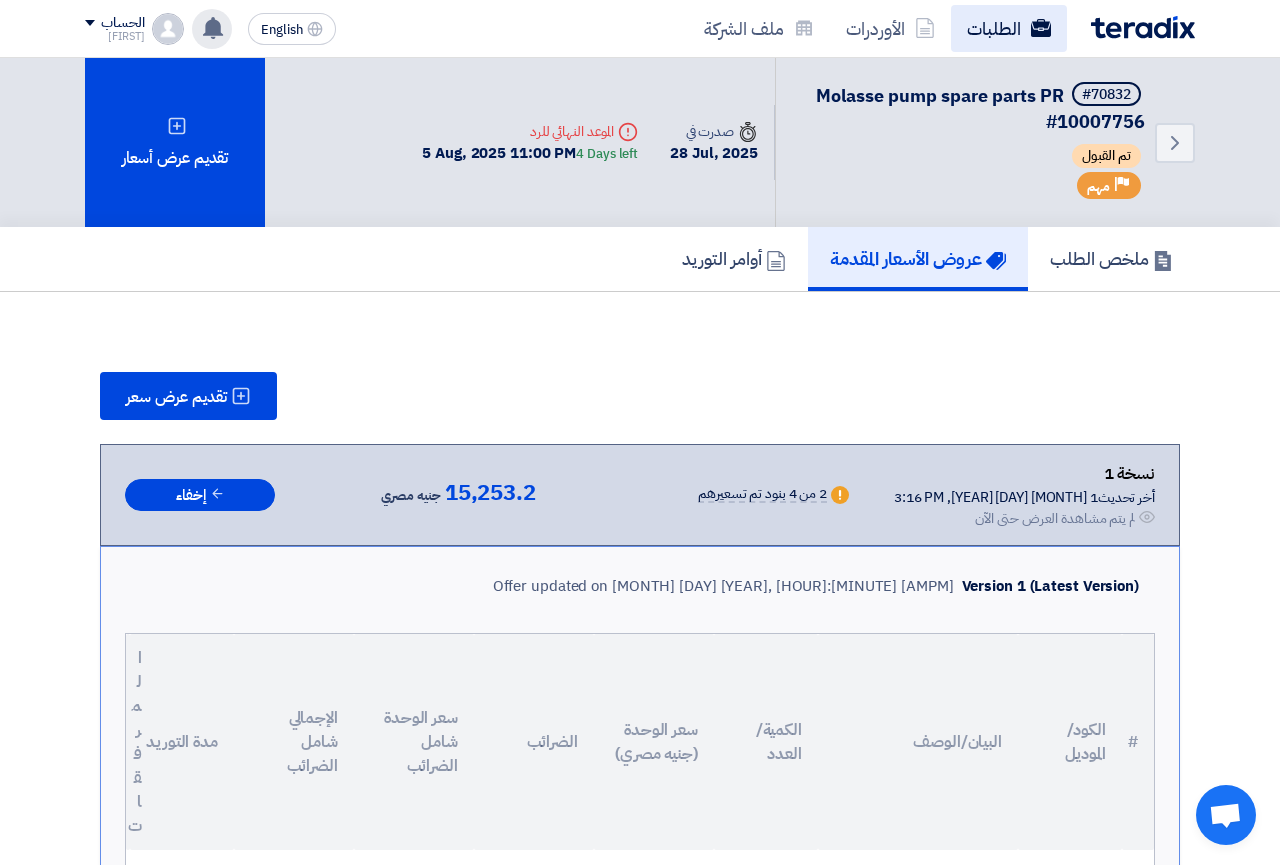 click on "الطلبات" 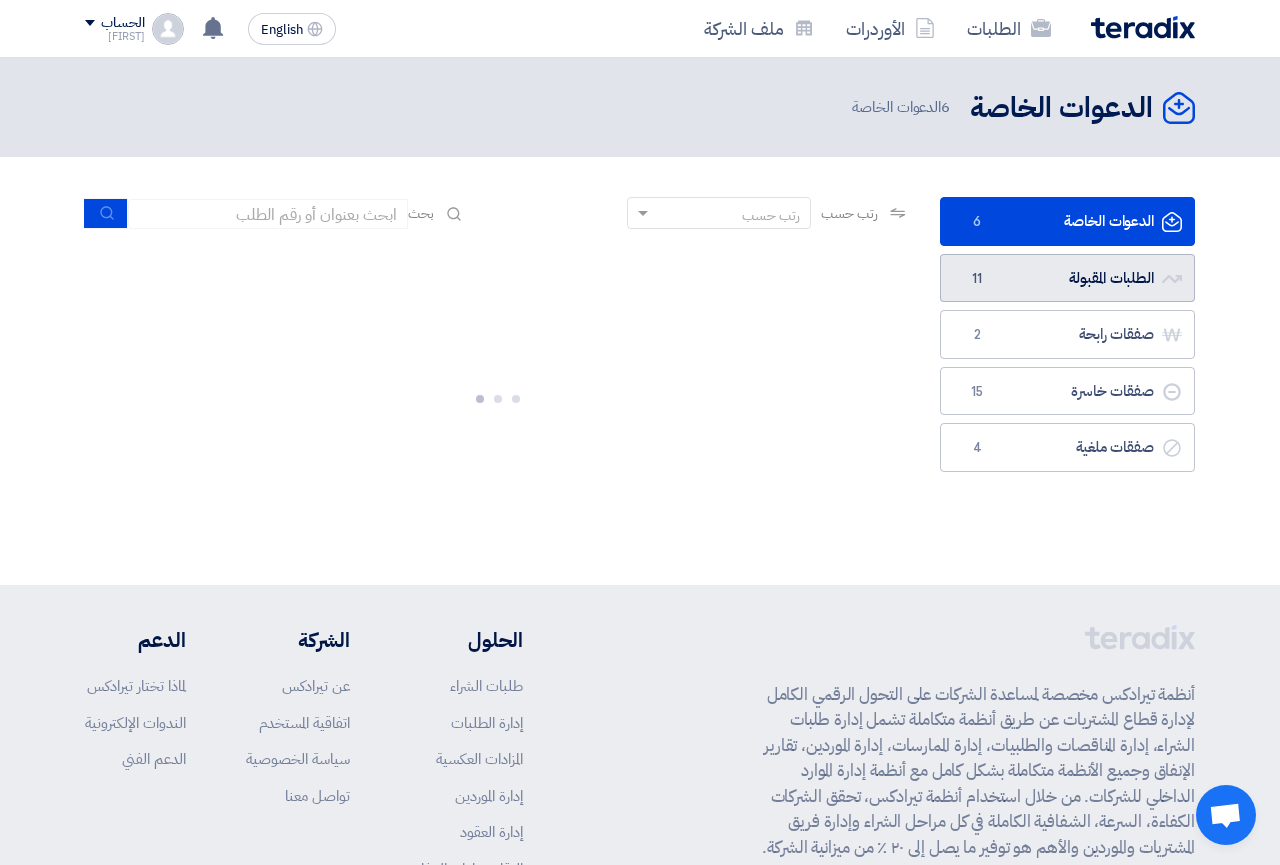 click on "الطلبات المقبولة
الطلبات المقبولة
11" 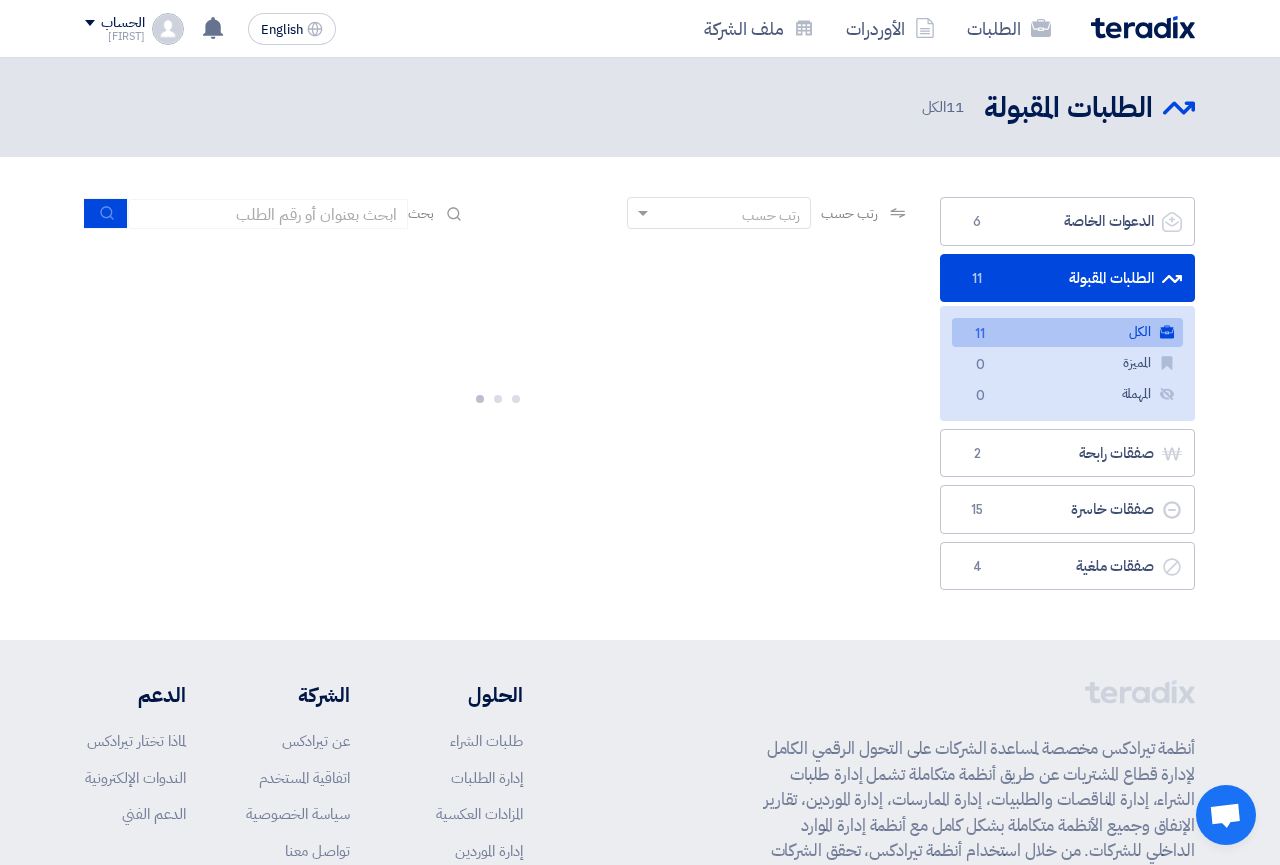 click on "الكل
الكل
11" 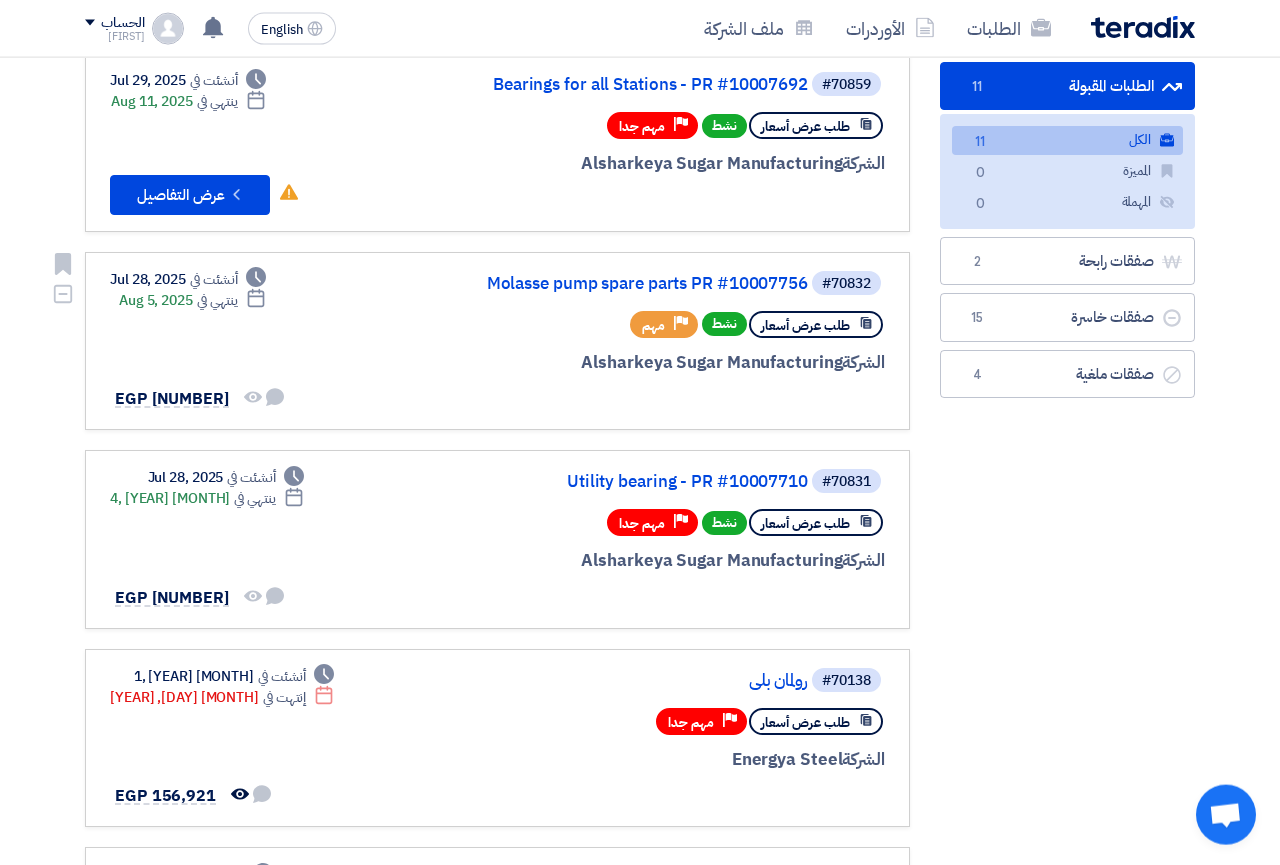 scroll, scrollTop: 204, scrollLeft: 0, axis: vertical 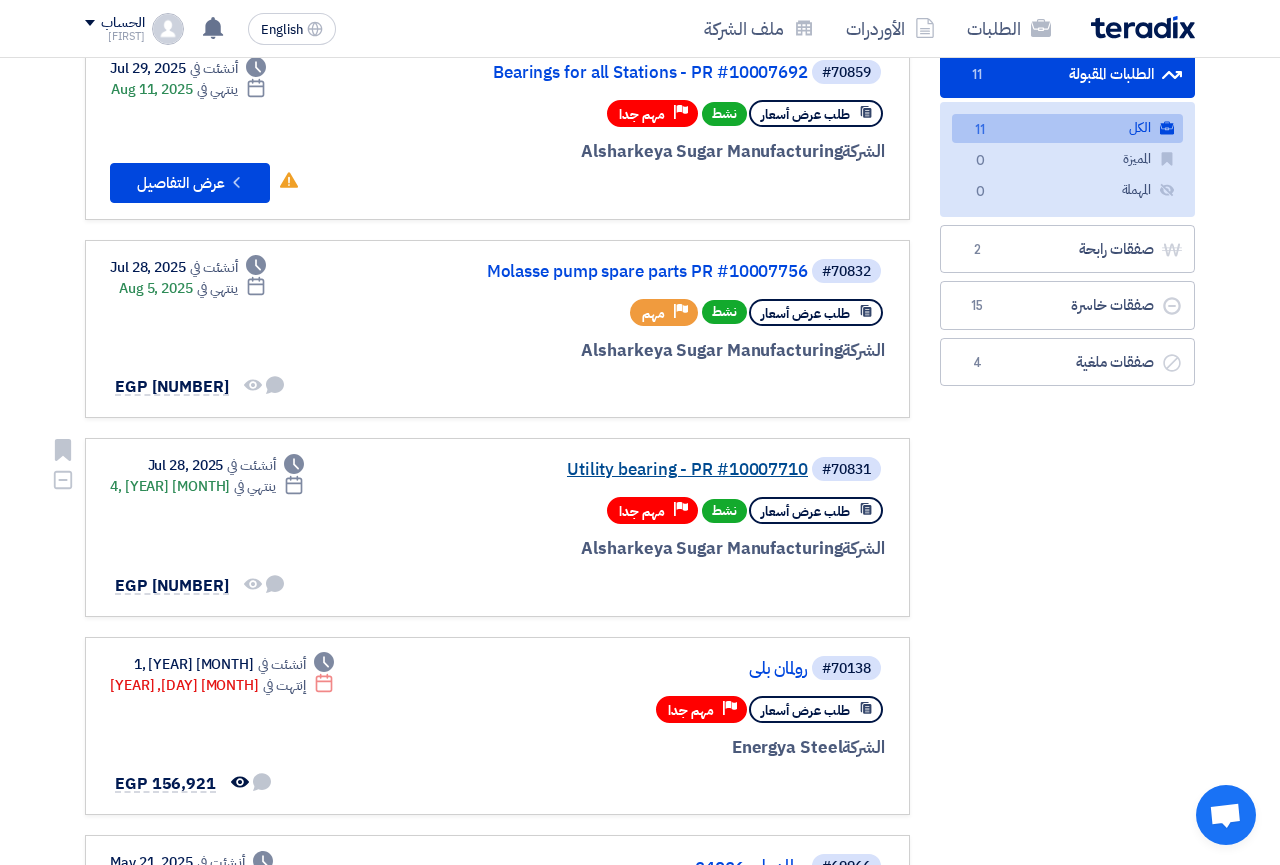 click on "Utility bearing - PR #10007710" 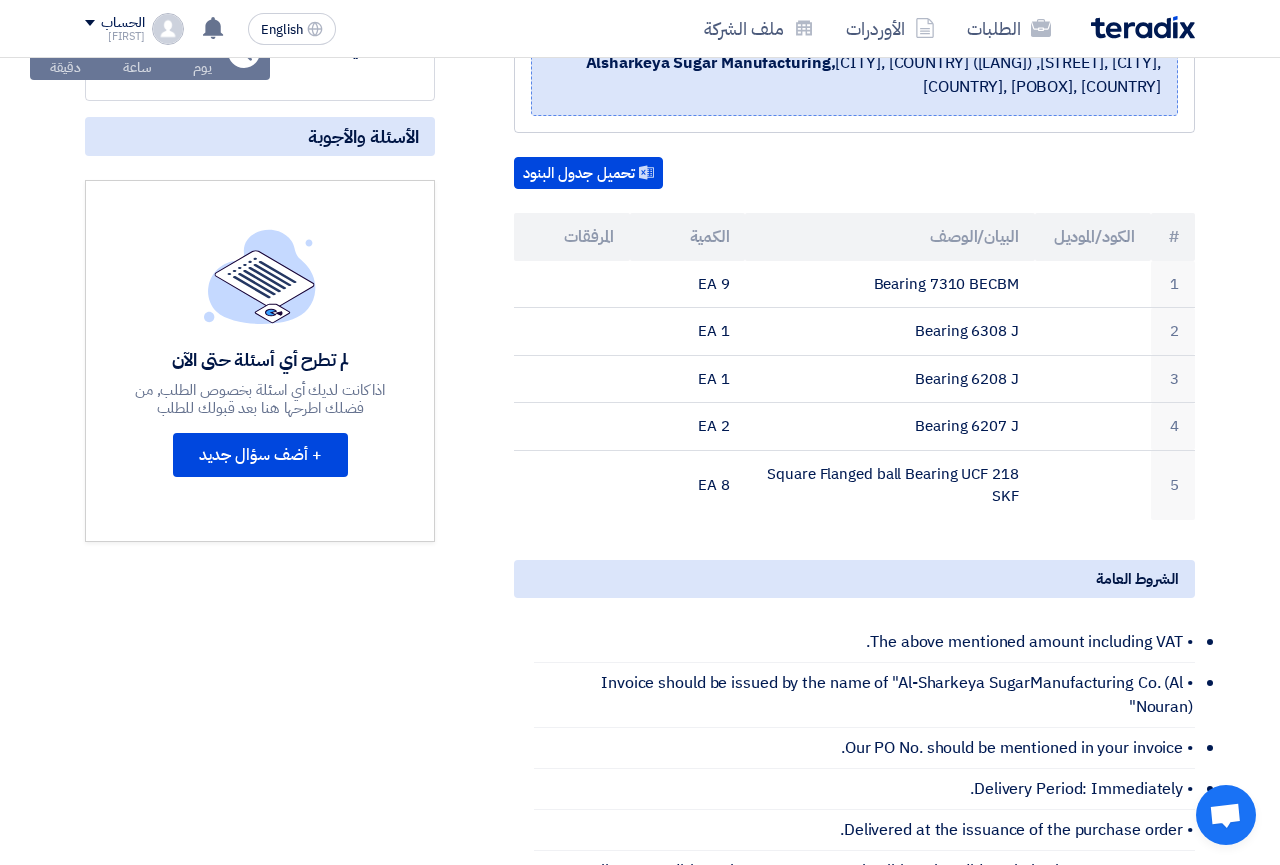 scroll, scrollTop: 0, scrollLeft: 0, axis: both 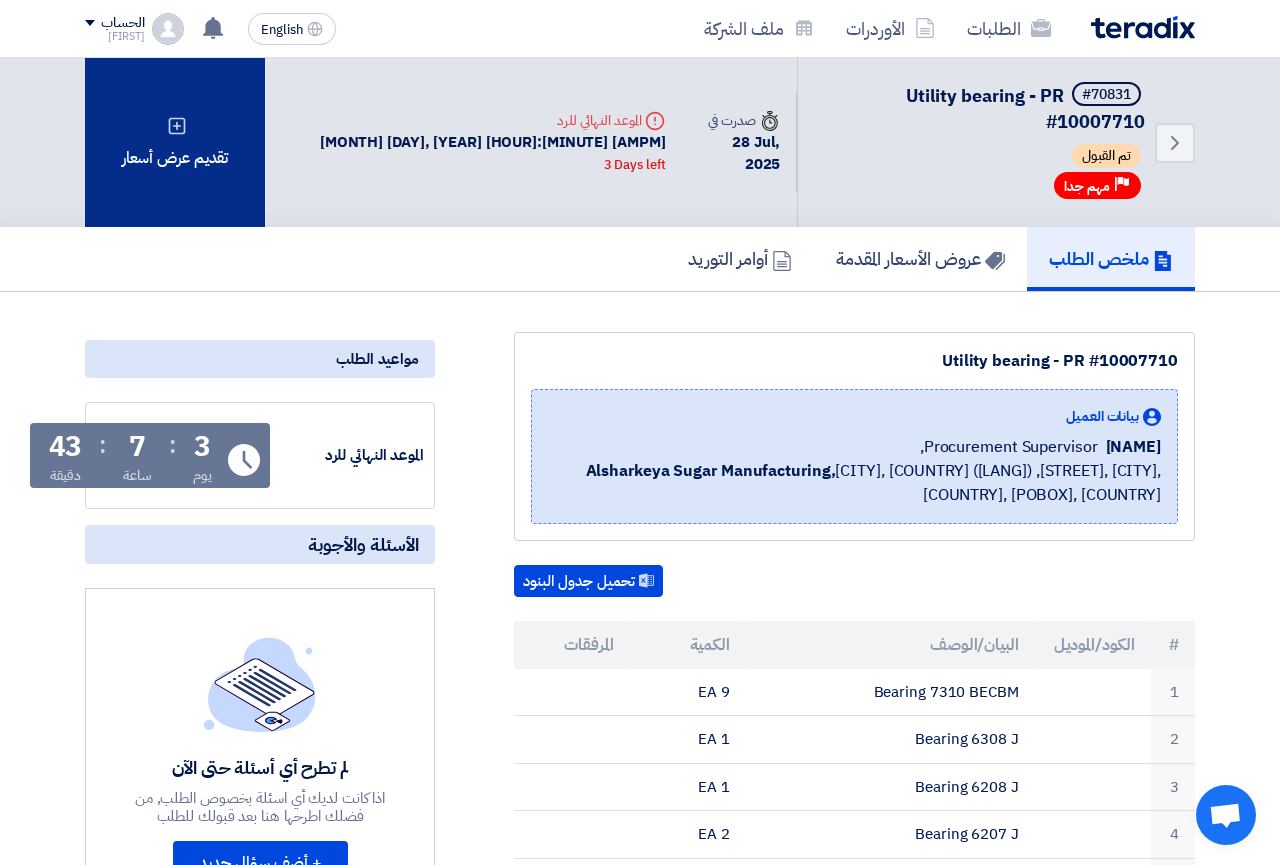 click on "تقديم عرض أسعار" 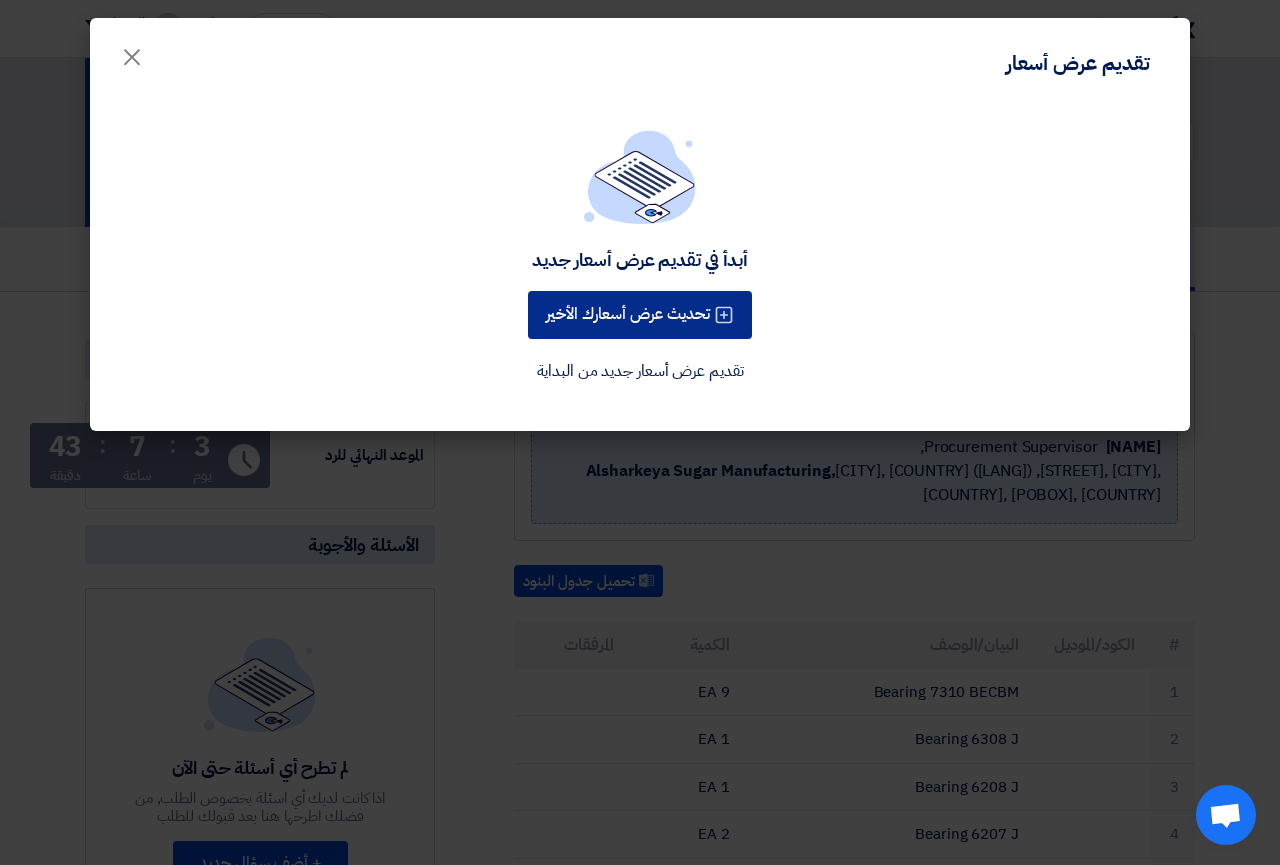 click on "تحديث عرض أسعارك الأخير" 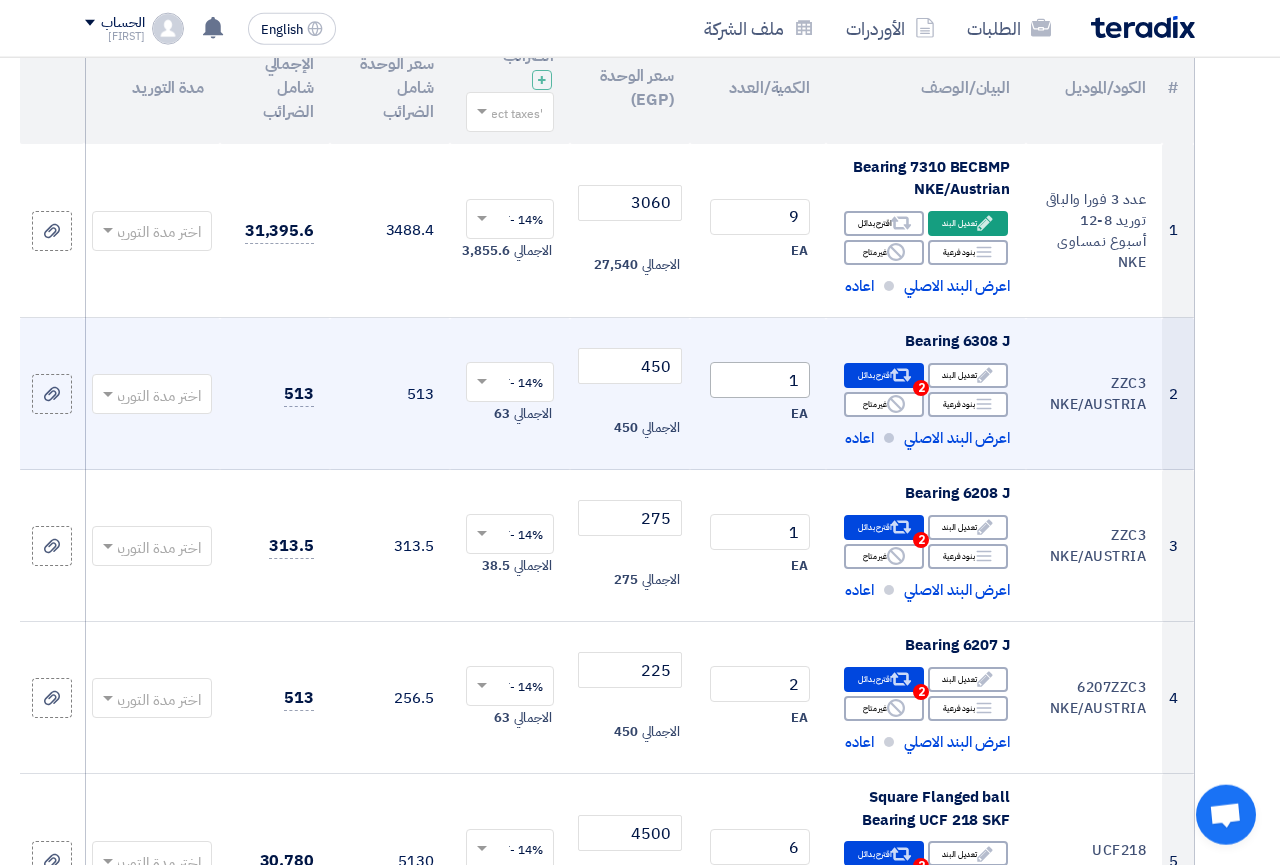 scroll, scrollTop: 306, scrollLeft: 0, axis: vertical 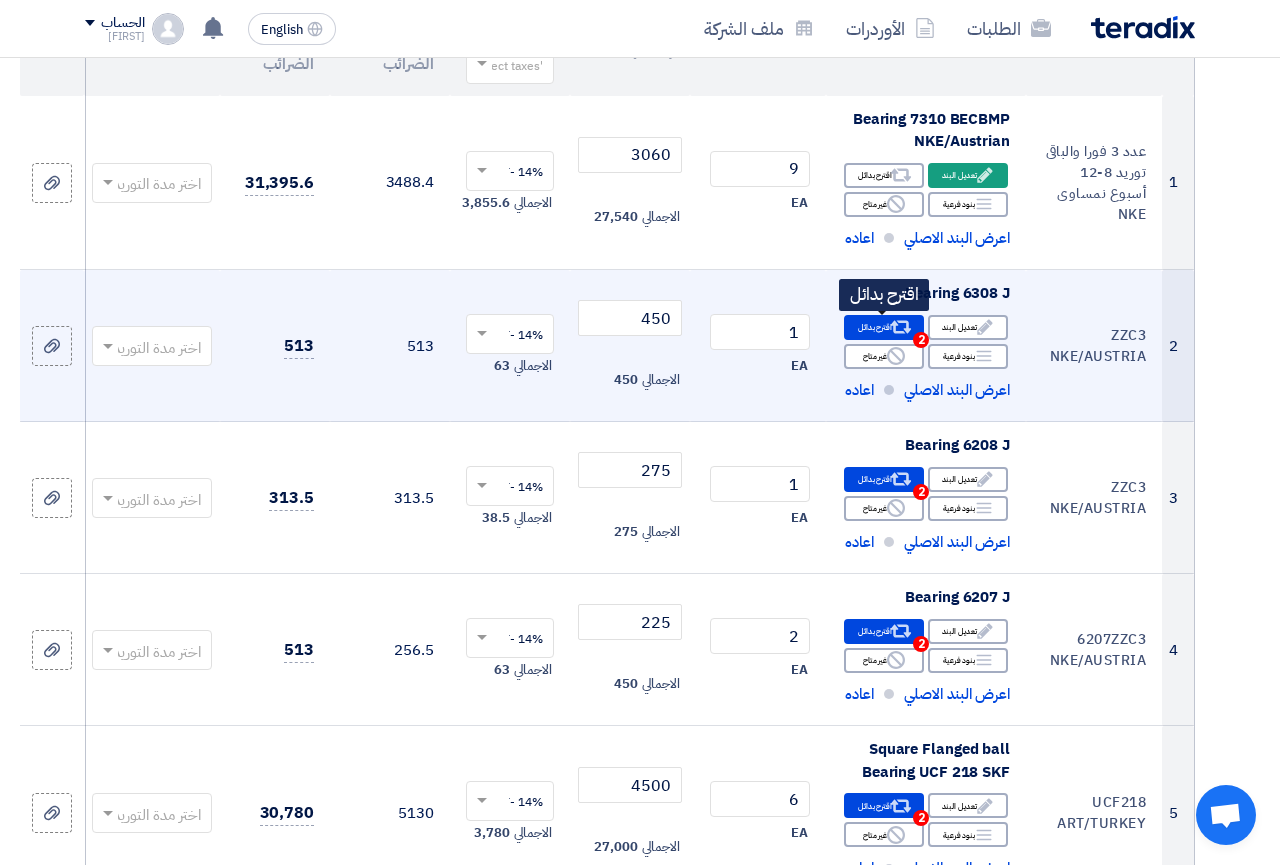 click on "Alternative
اقترح بدائل
2" 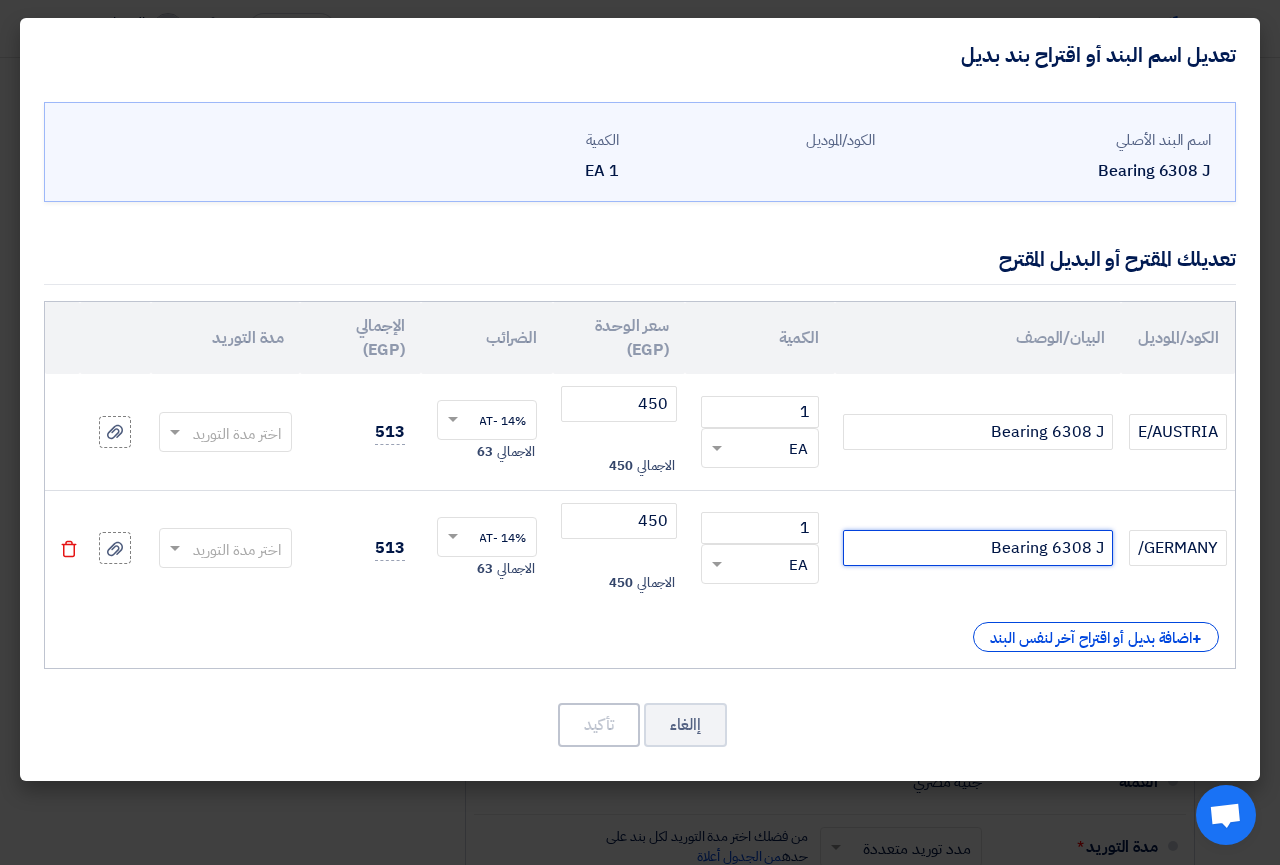 click on "Bearing 6308 J" 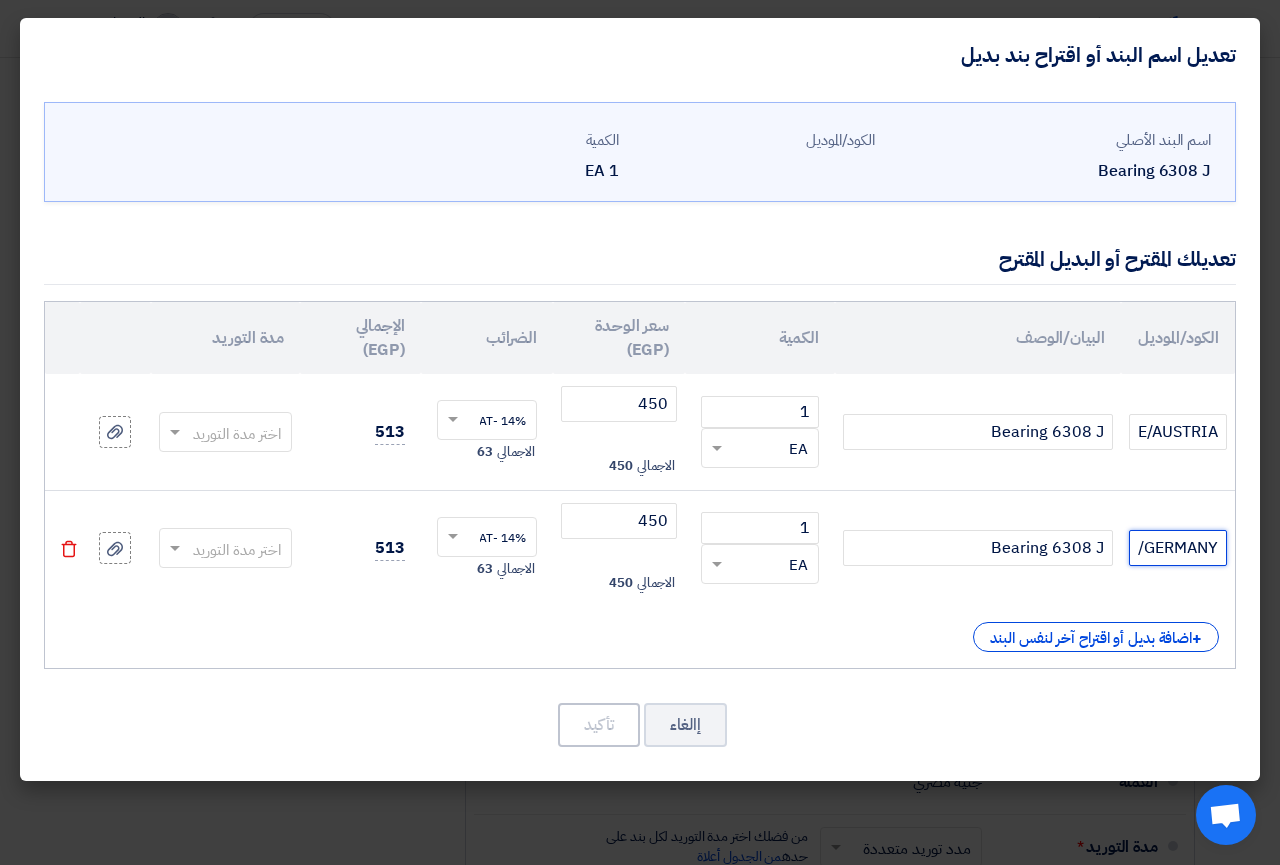 click on "ZZC3 STC/GERMANY" 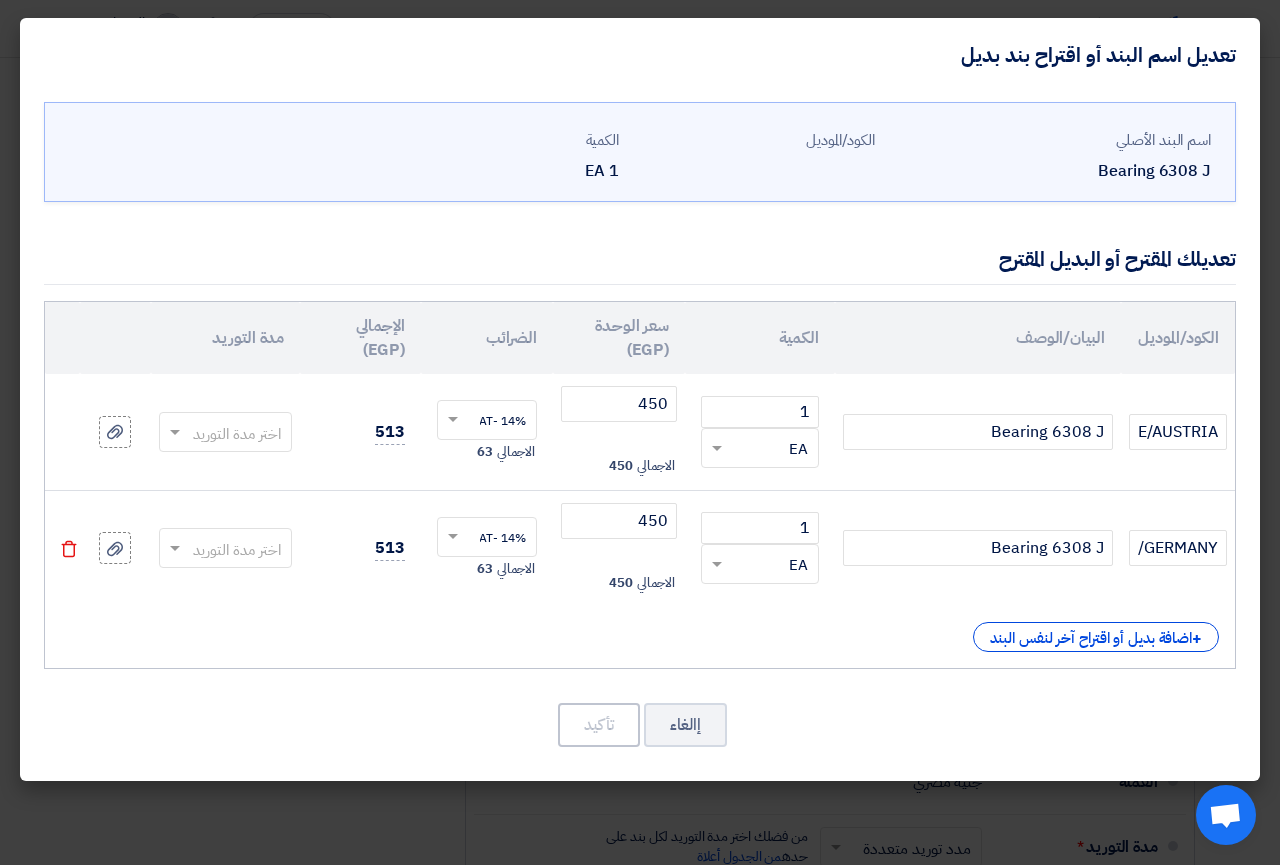 click 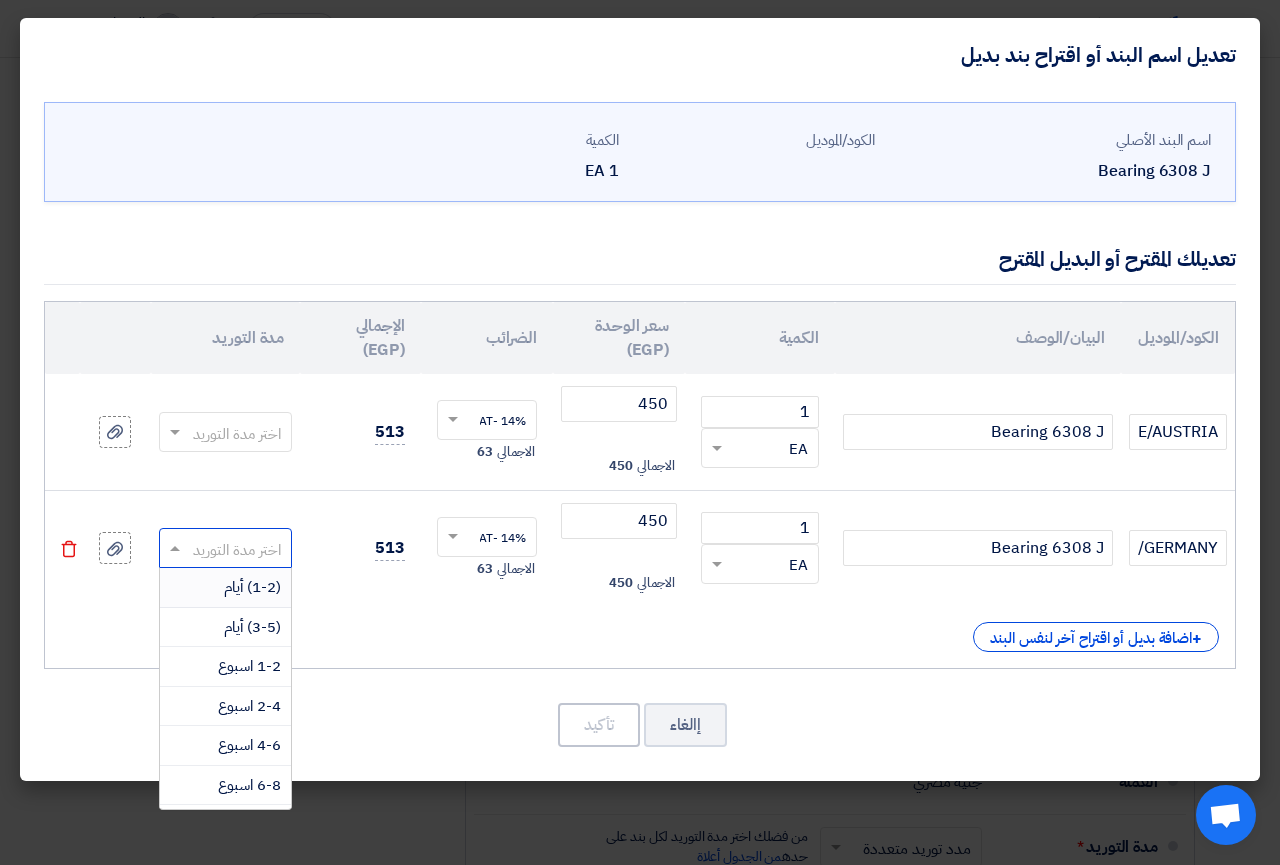 click 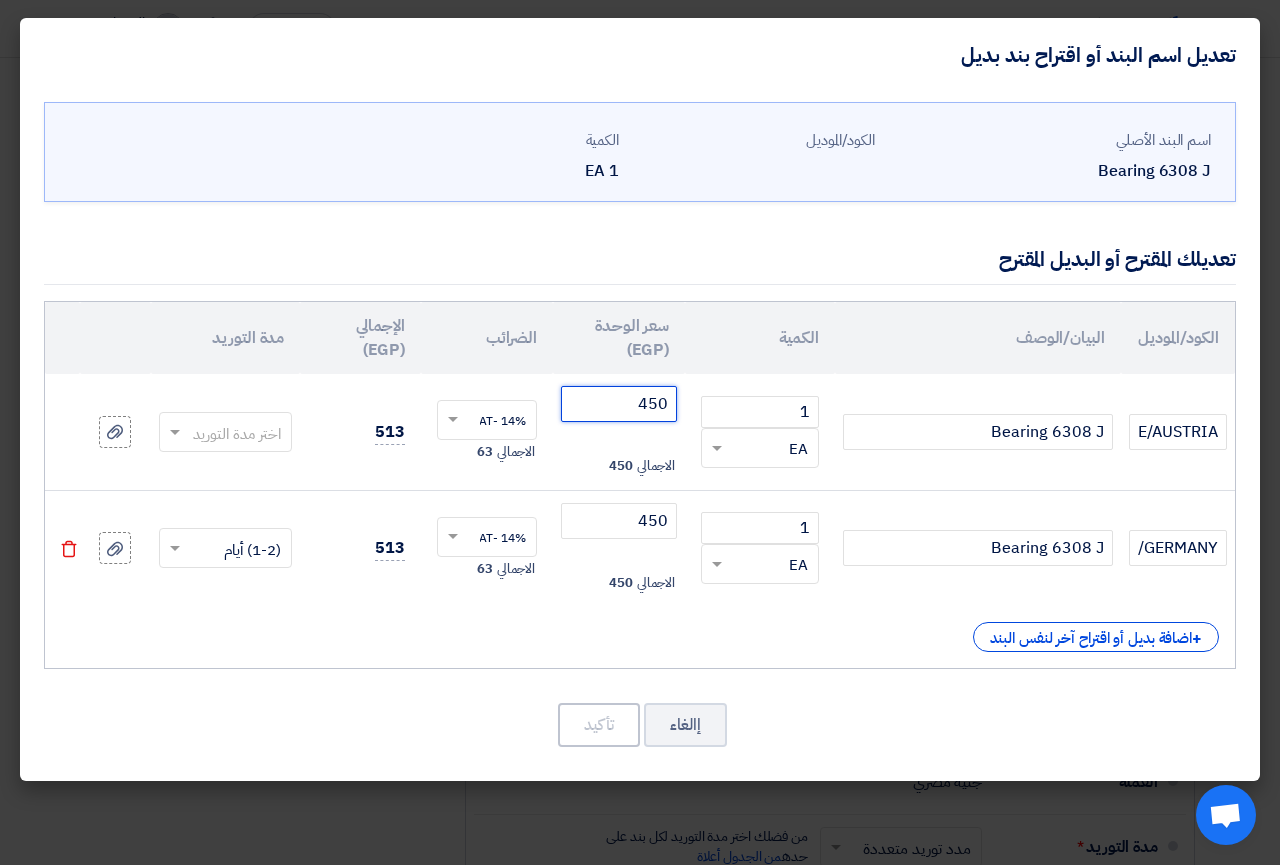 click on "450" 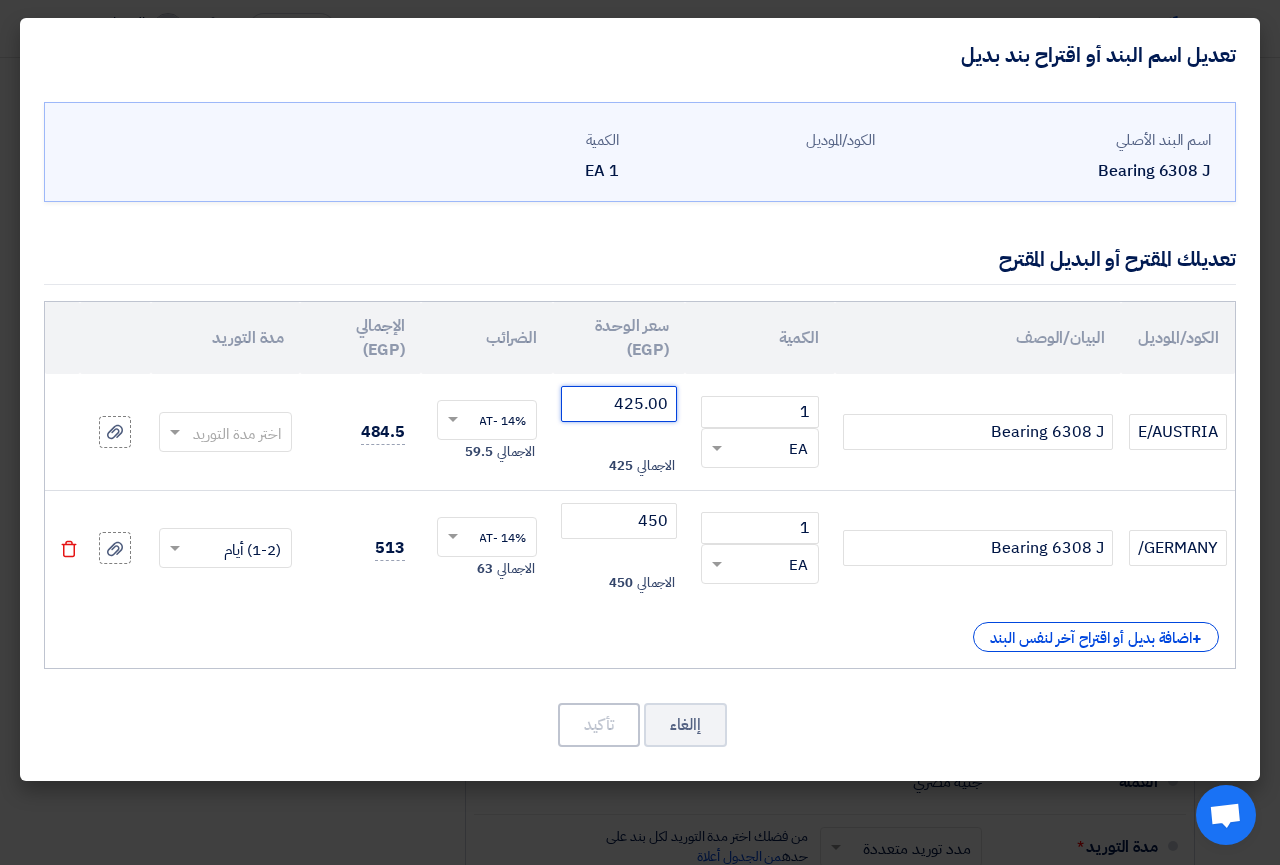 type on "425.00" 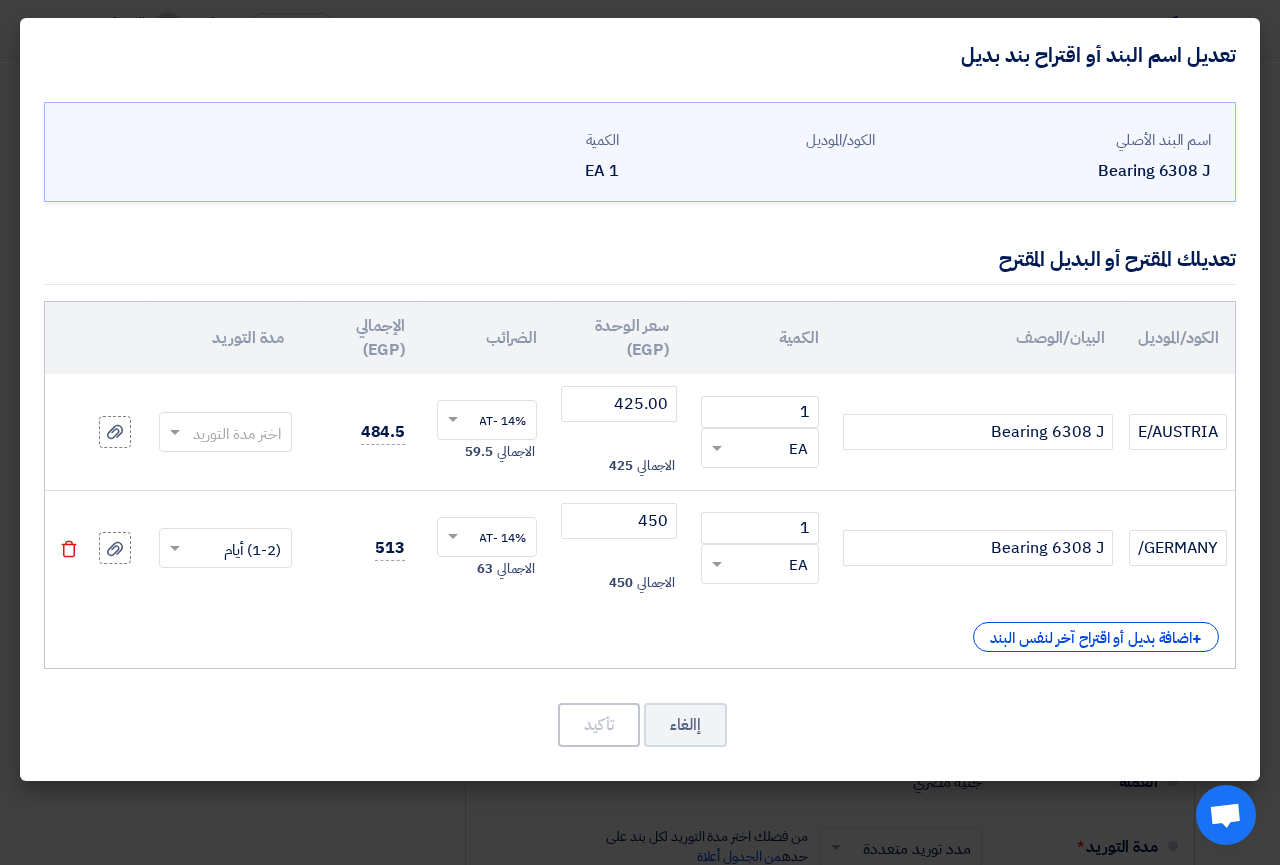 click 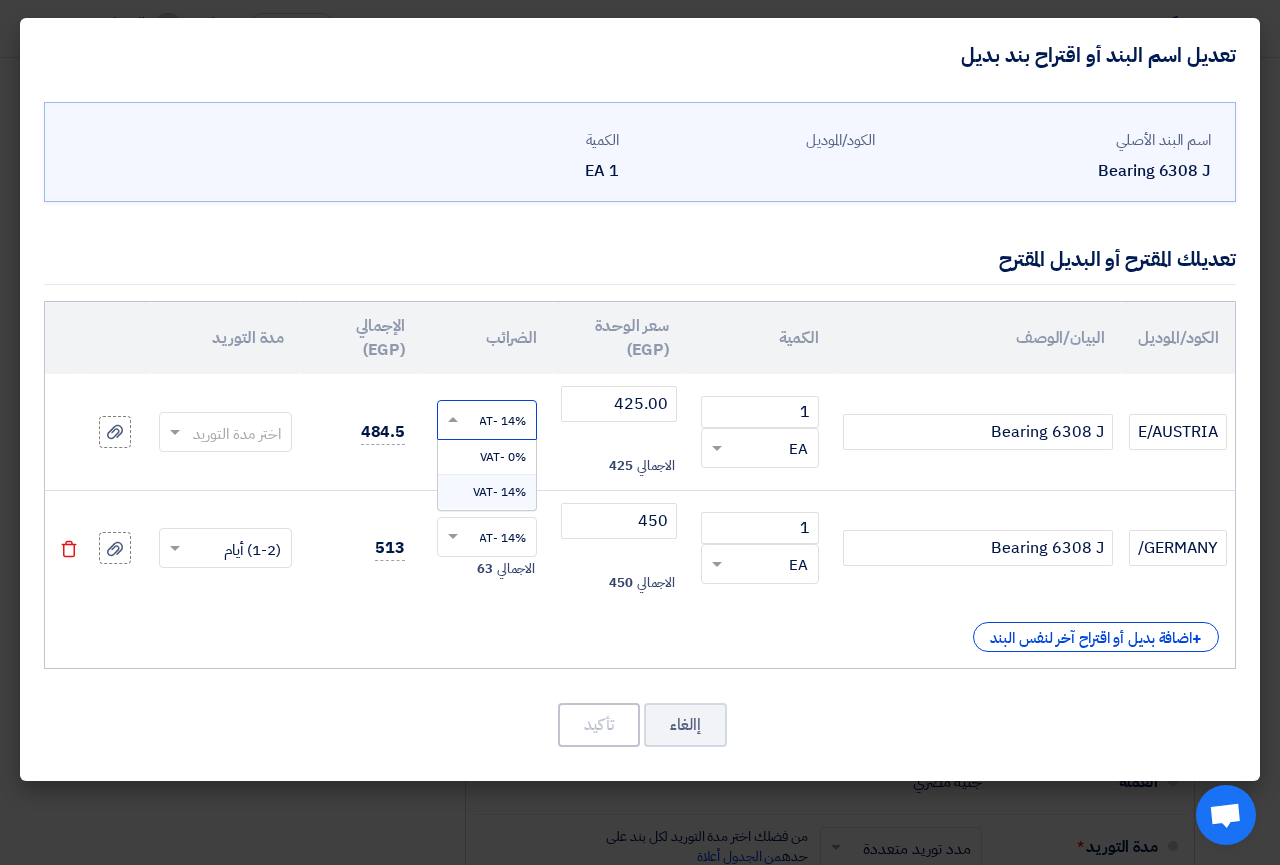 click on "14% -VAT" at bounding box center [499, 492] 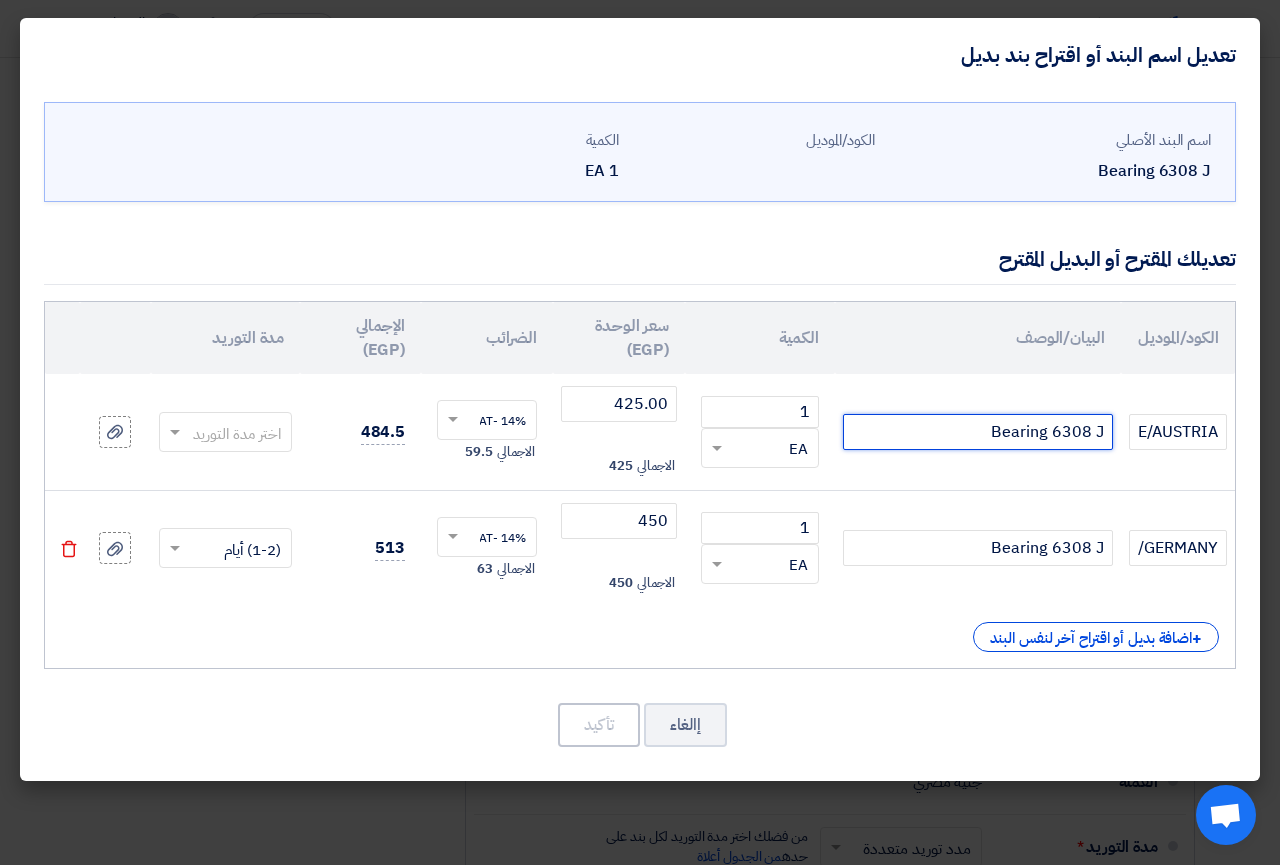 click on "Bearing 6308 J" 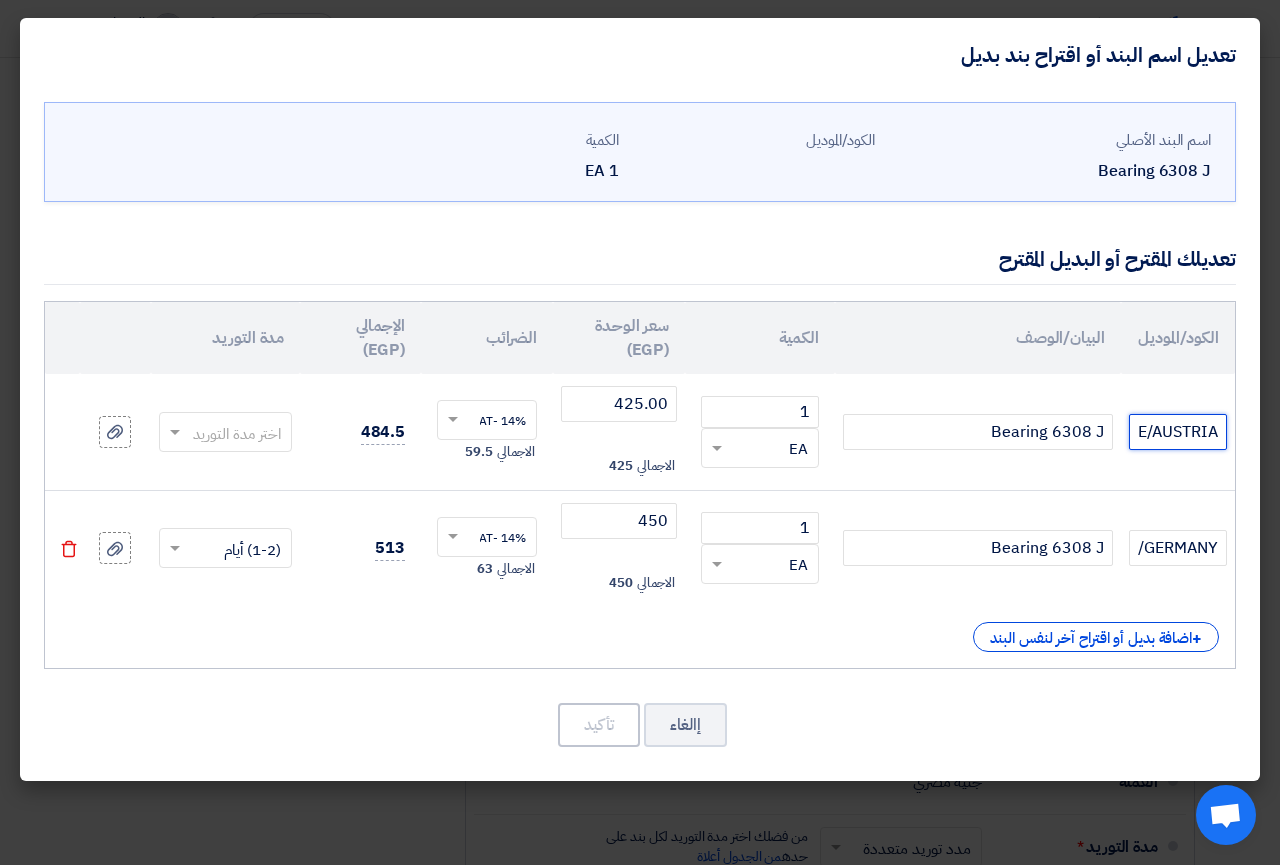click on "ZZC3  NKE/AUSTRIA" 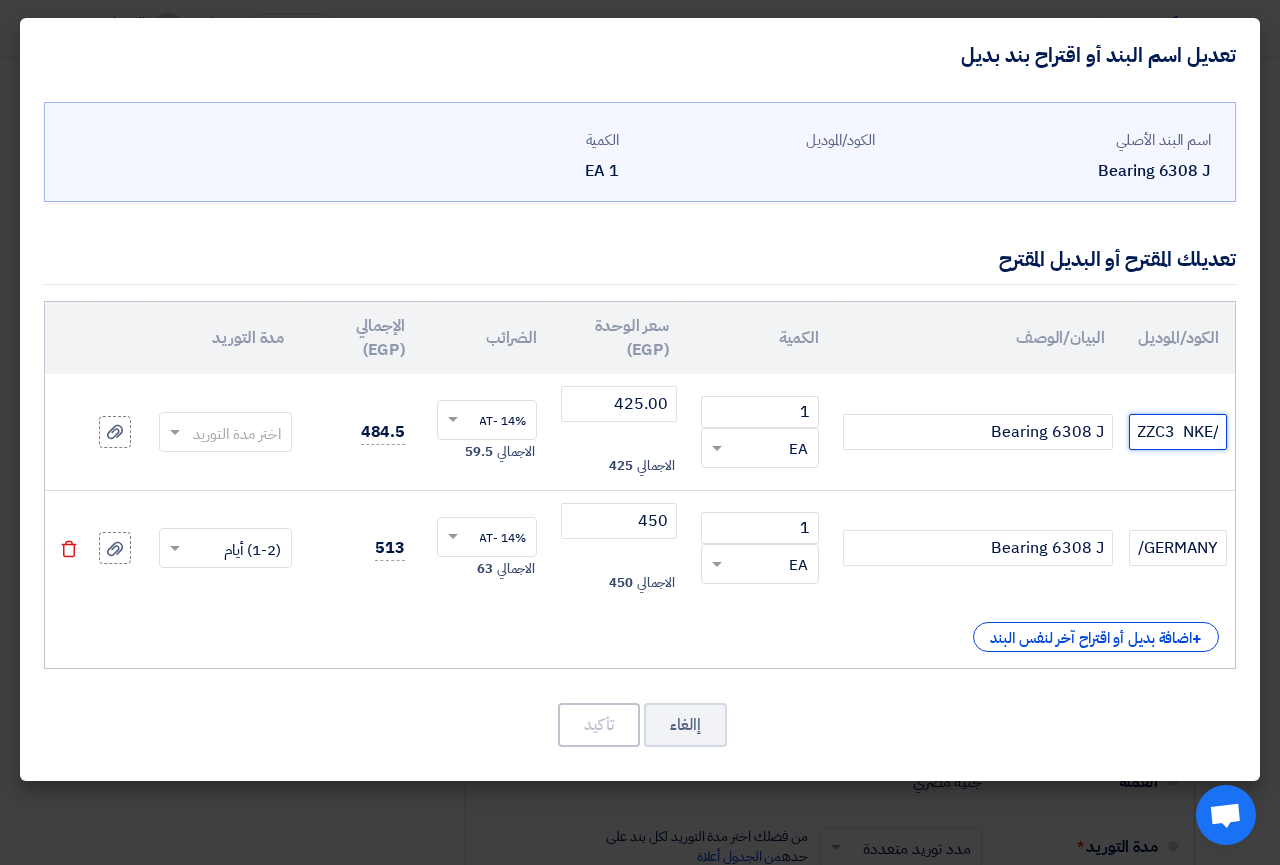 scroll, scrollTop: 0, scrollLeft: -108, axis: horizontal 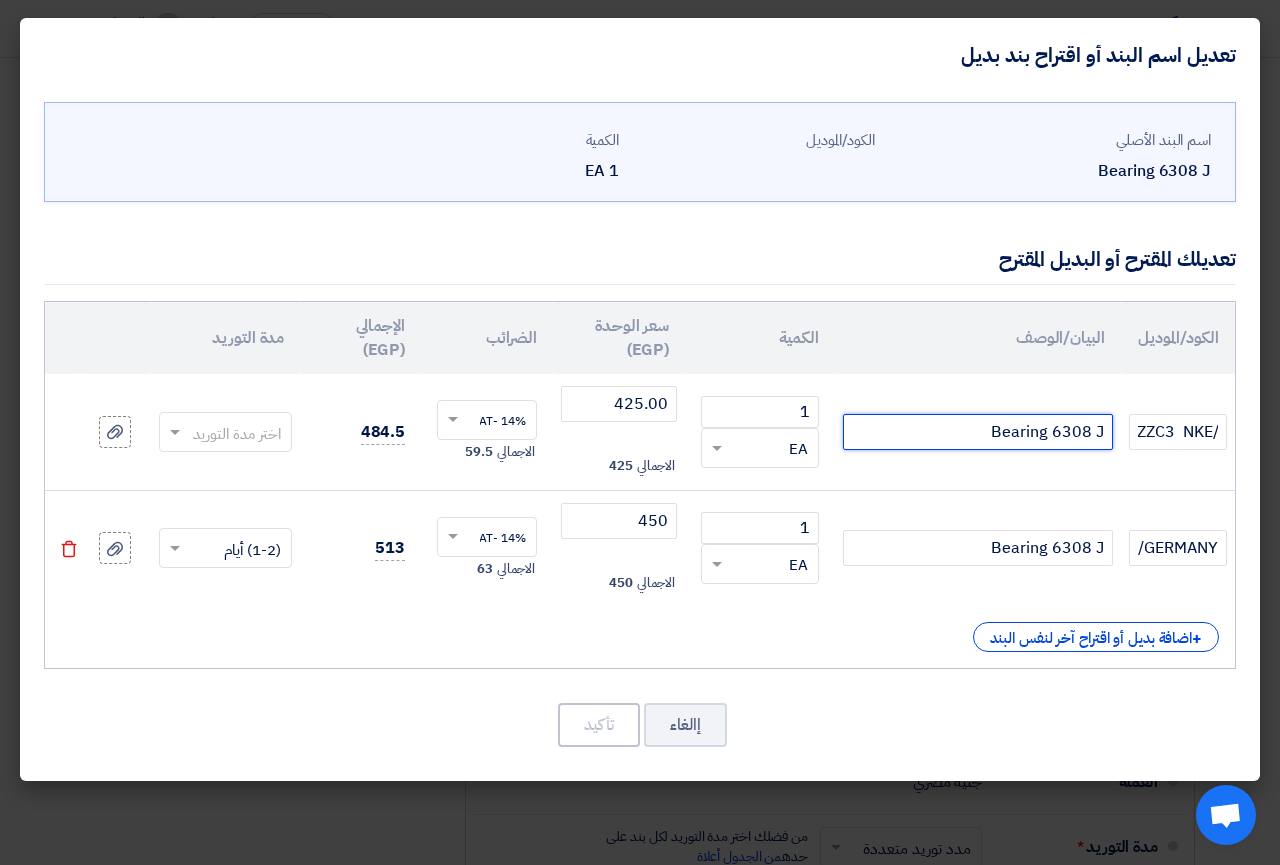 click on "Bearing 6308 J" 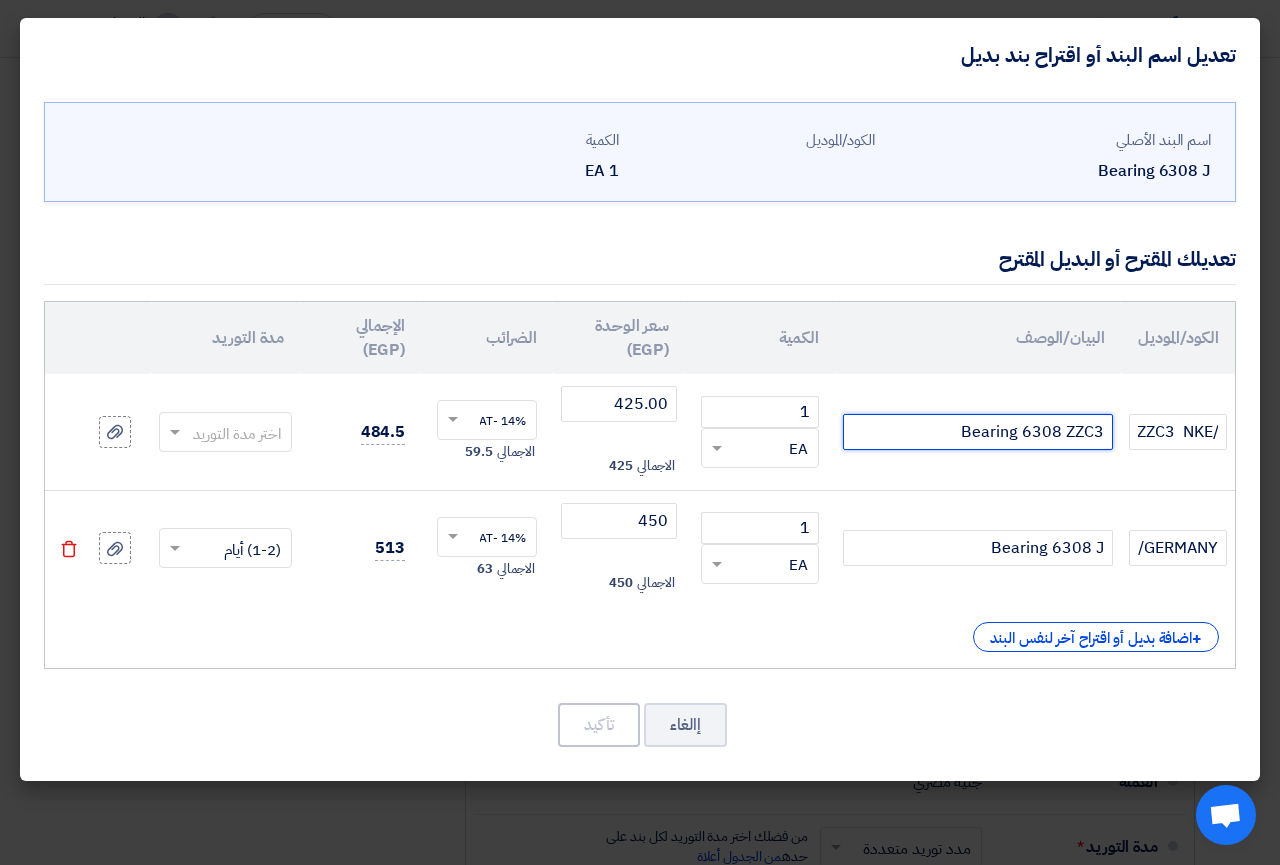 type on "Bearing 6308 ZZC3" 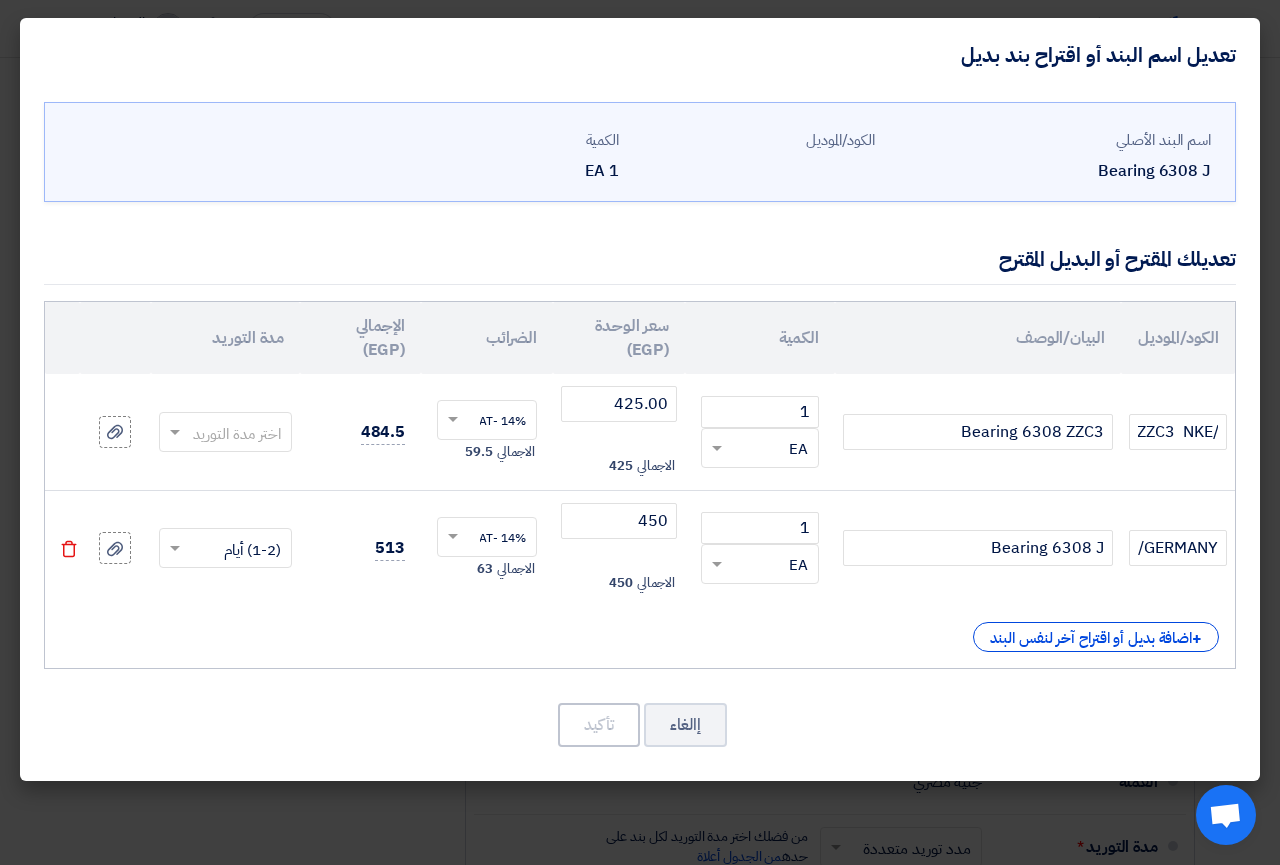 click on "Bearing 6308 J" 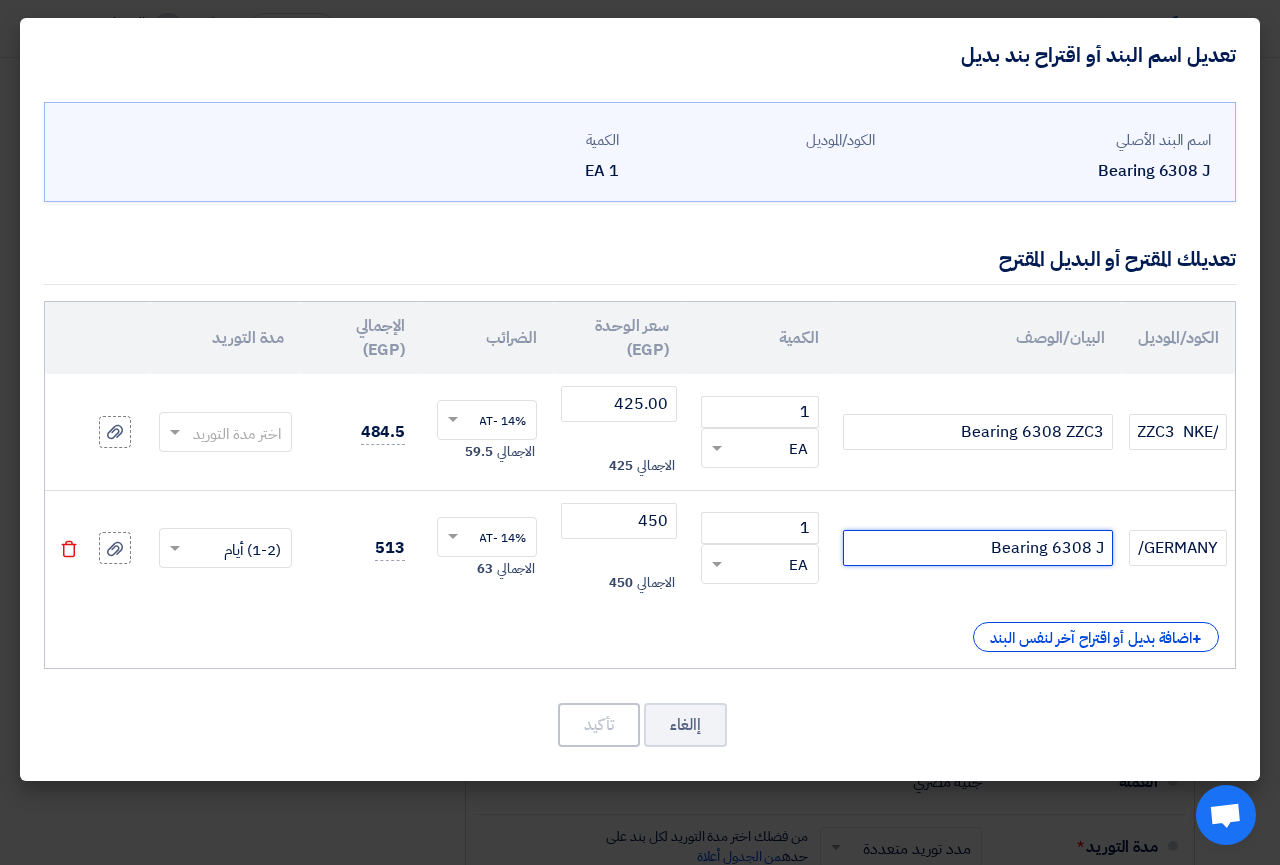 click on "Bearing 6308 J" 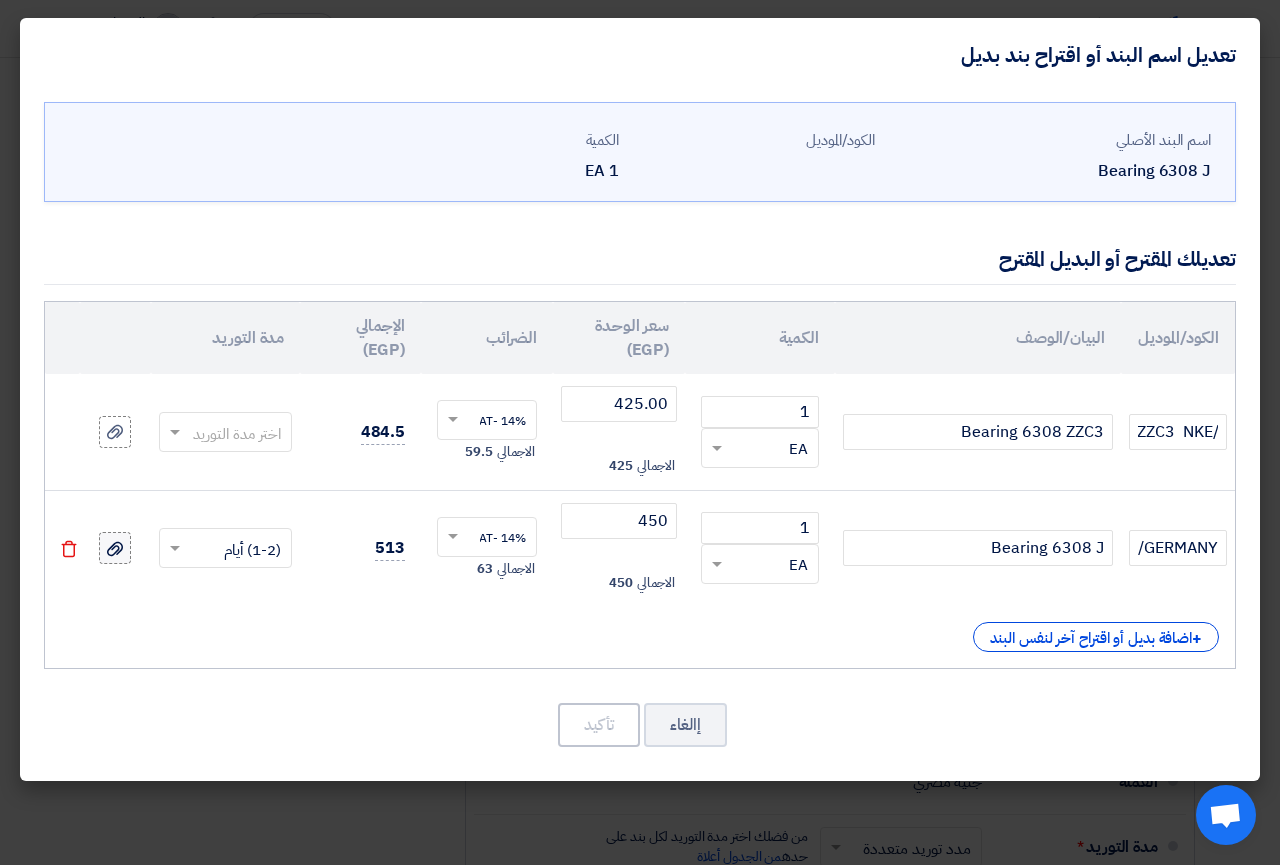 click 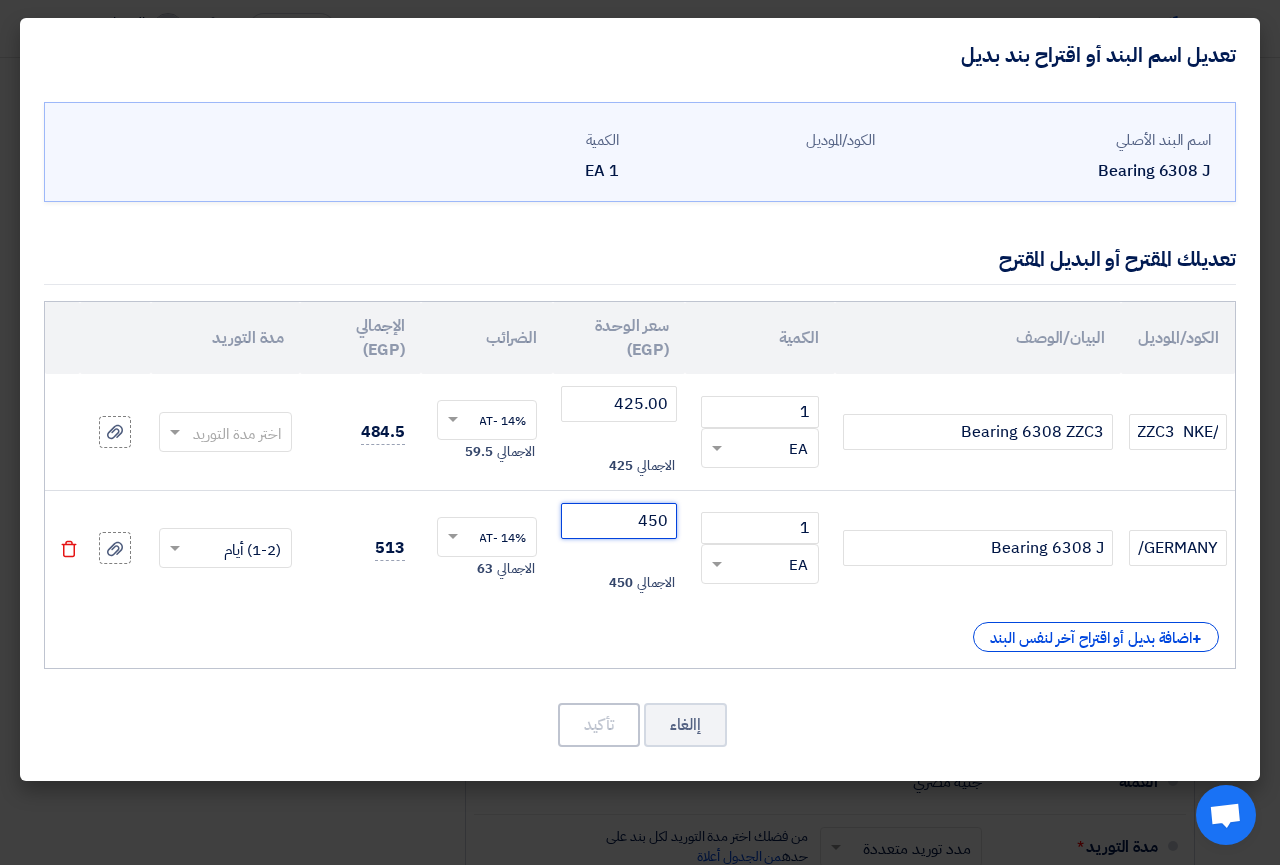 click on "450" 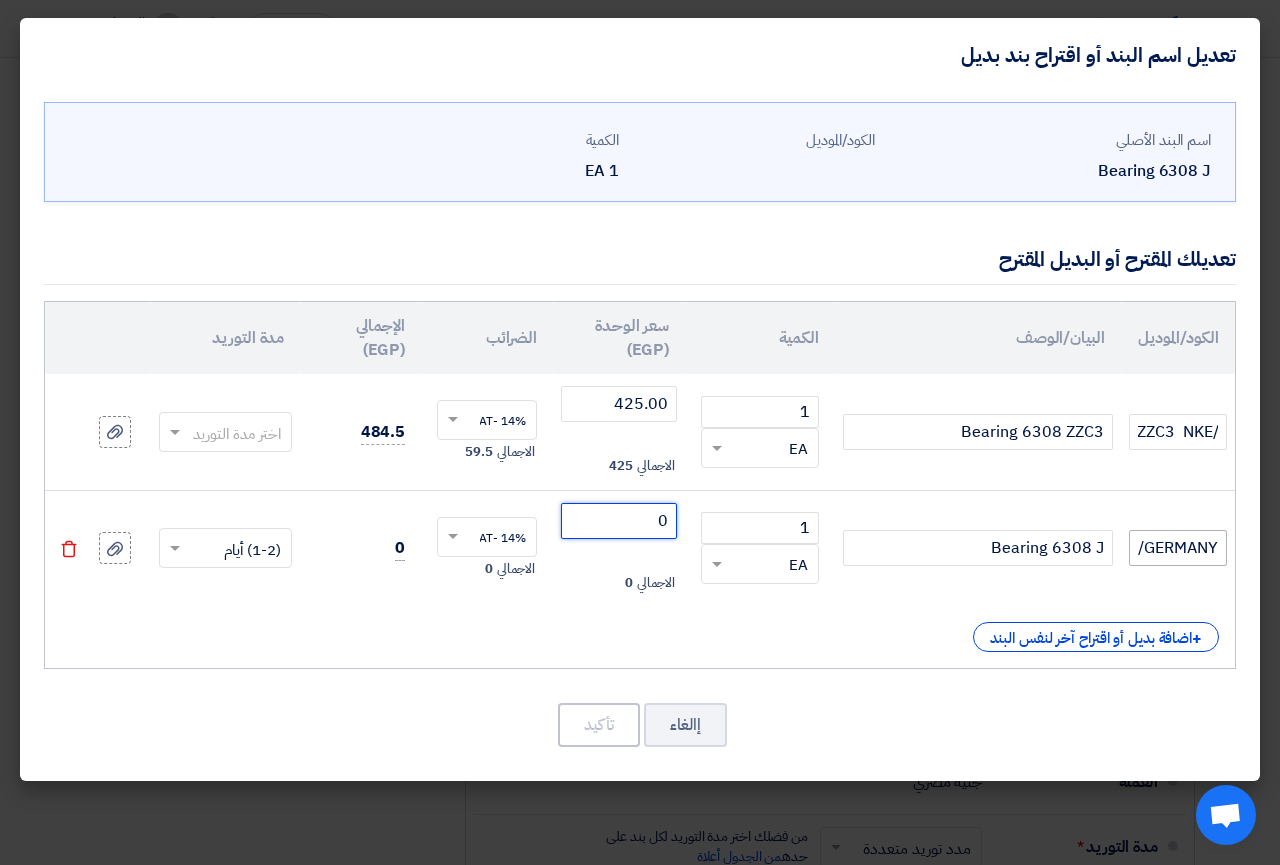 type on "0" 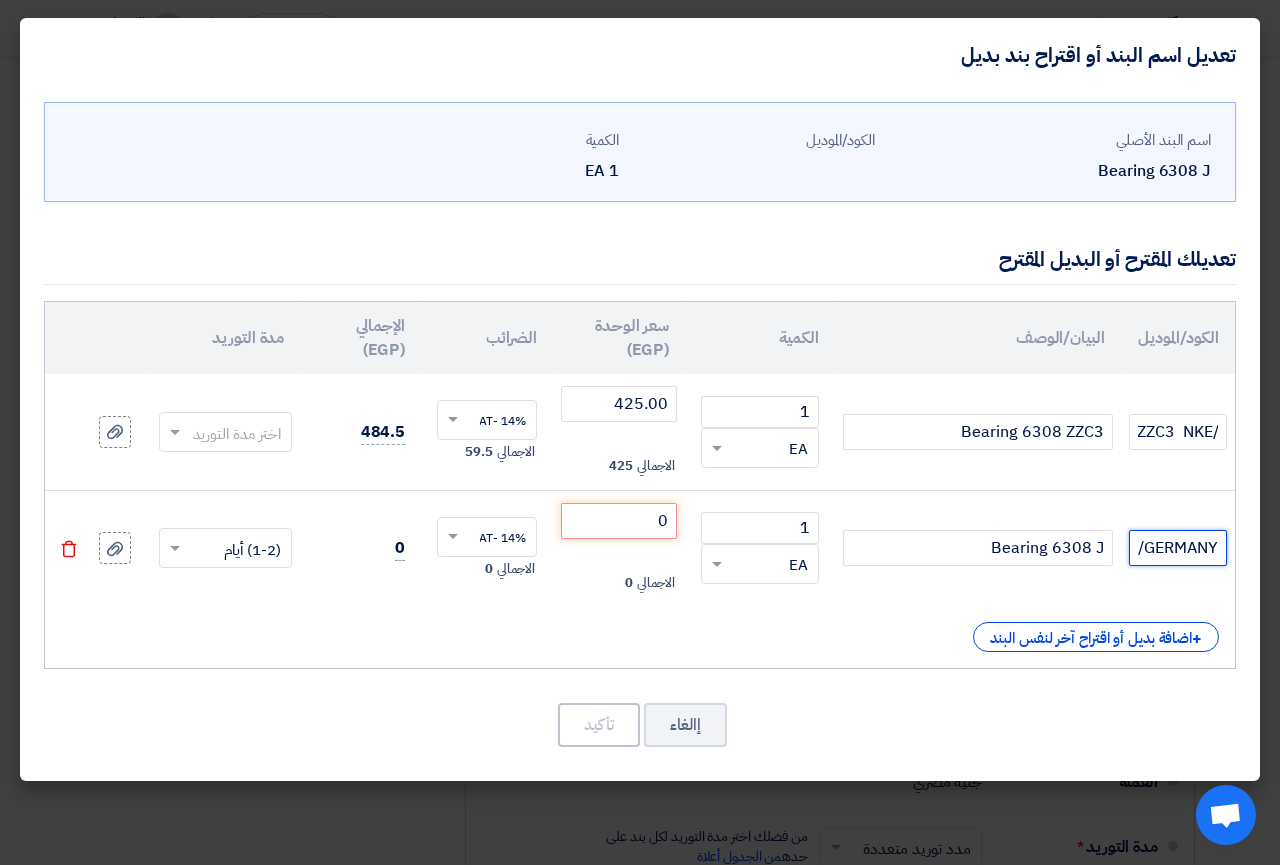 click on "ZZC3 STC/GERMANY" 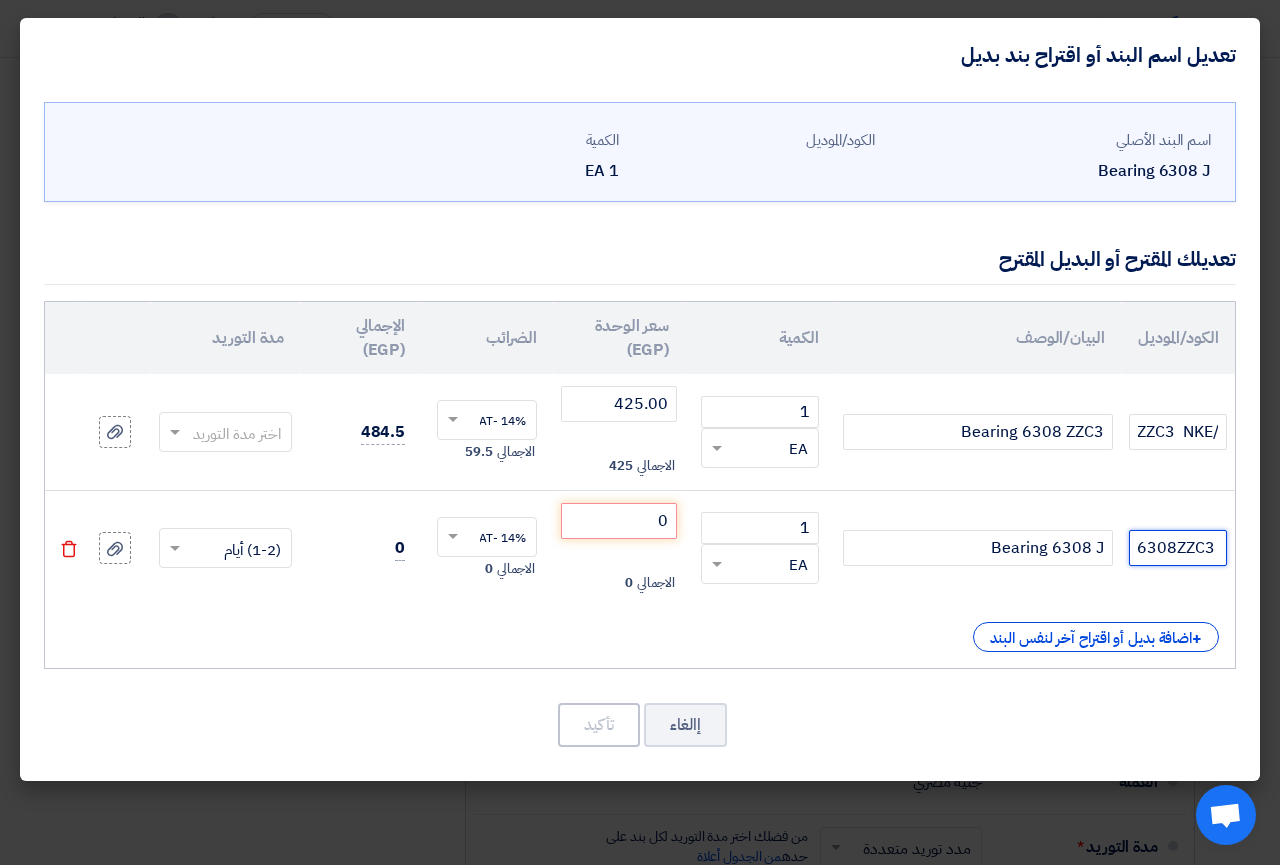 scroll, scrollTop: 0, scrollLeft: 0, axis: both 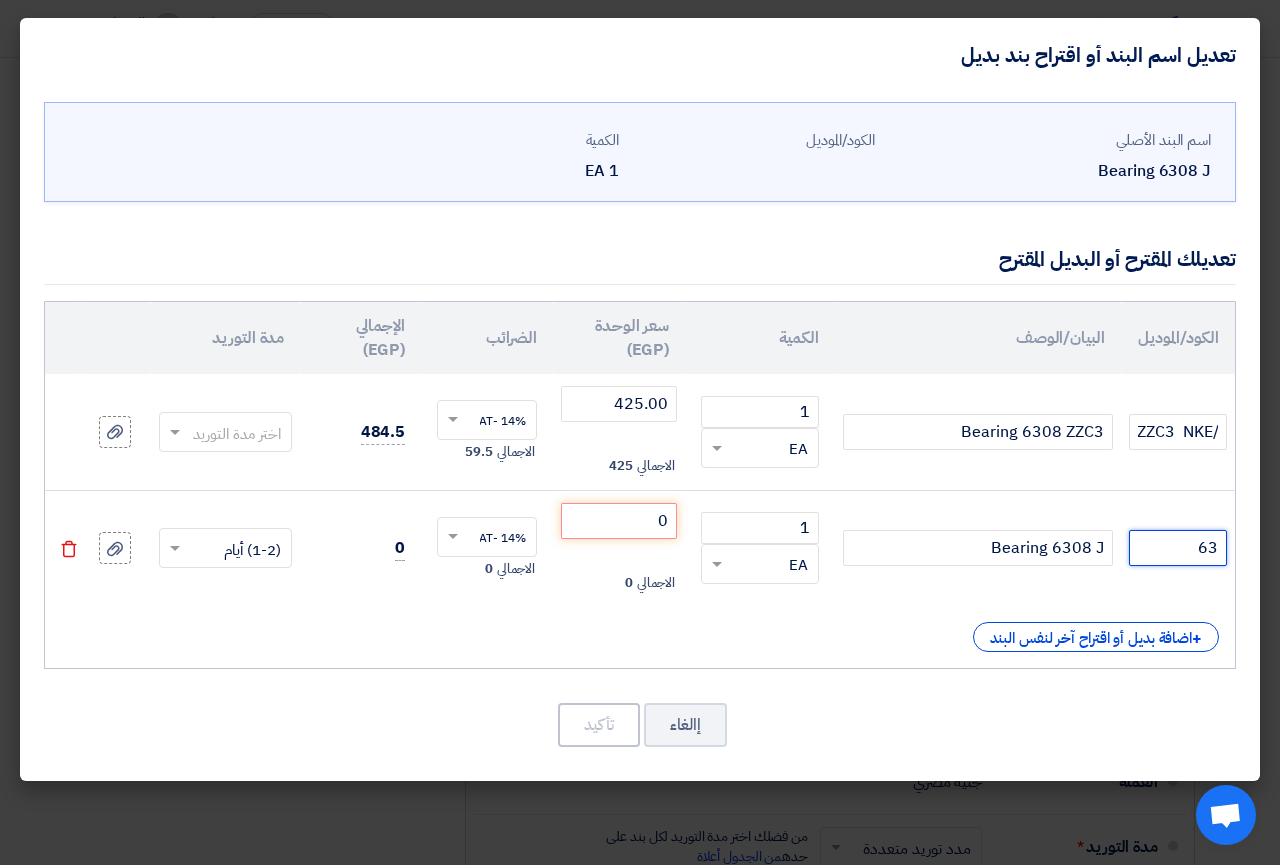 type on "6" 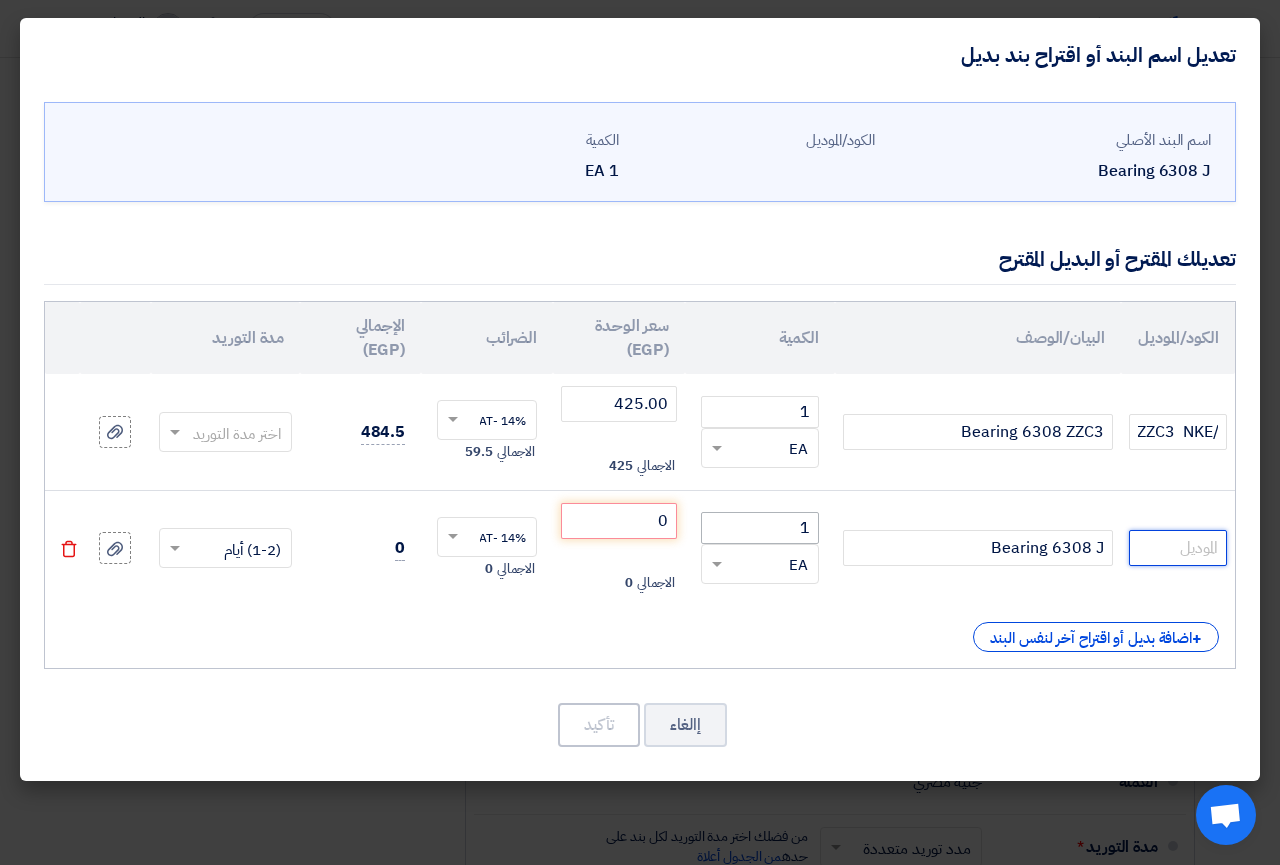 type 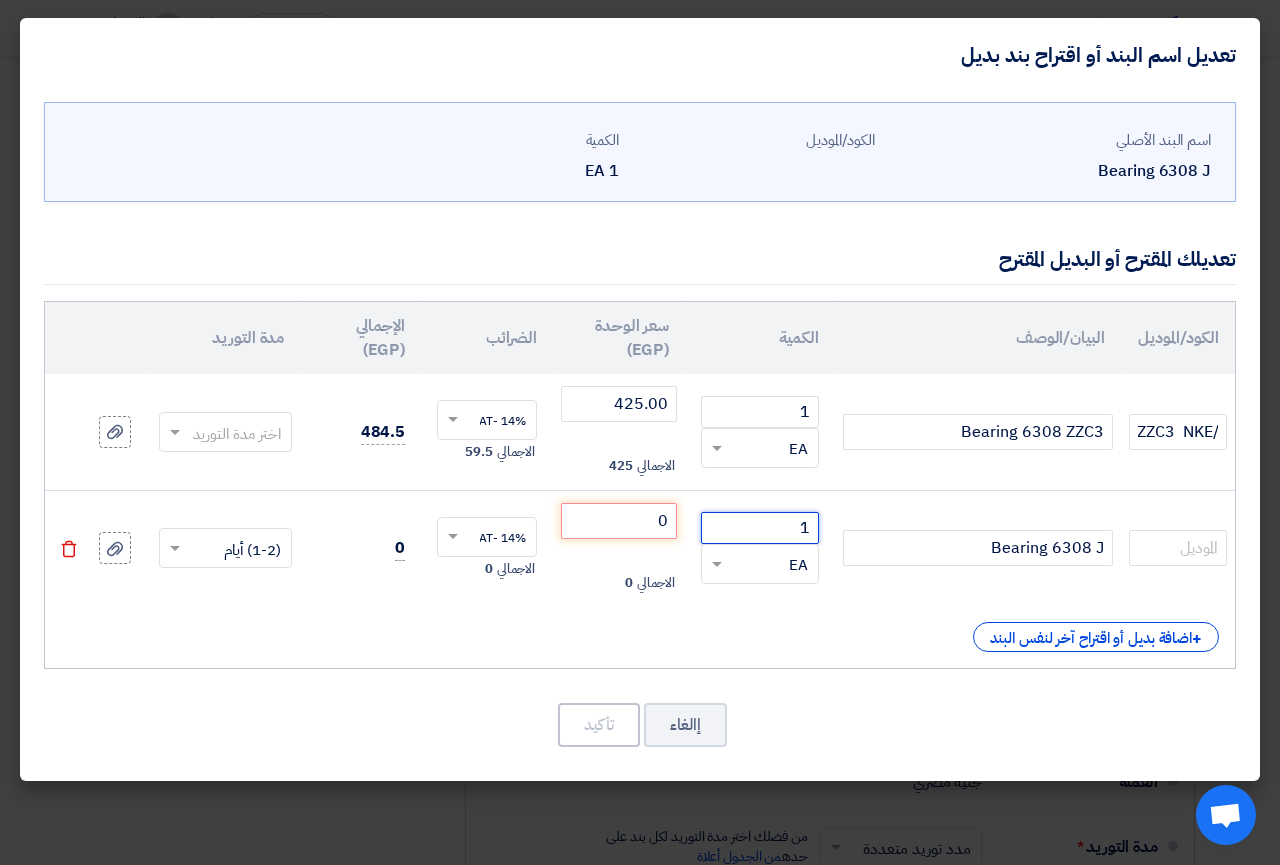 click on "1" 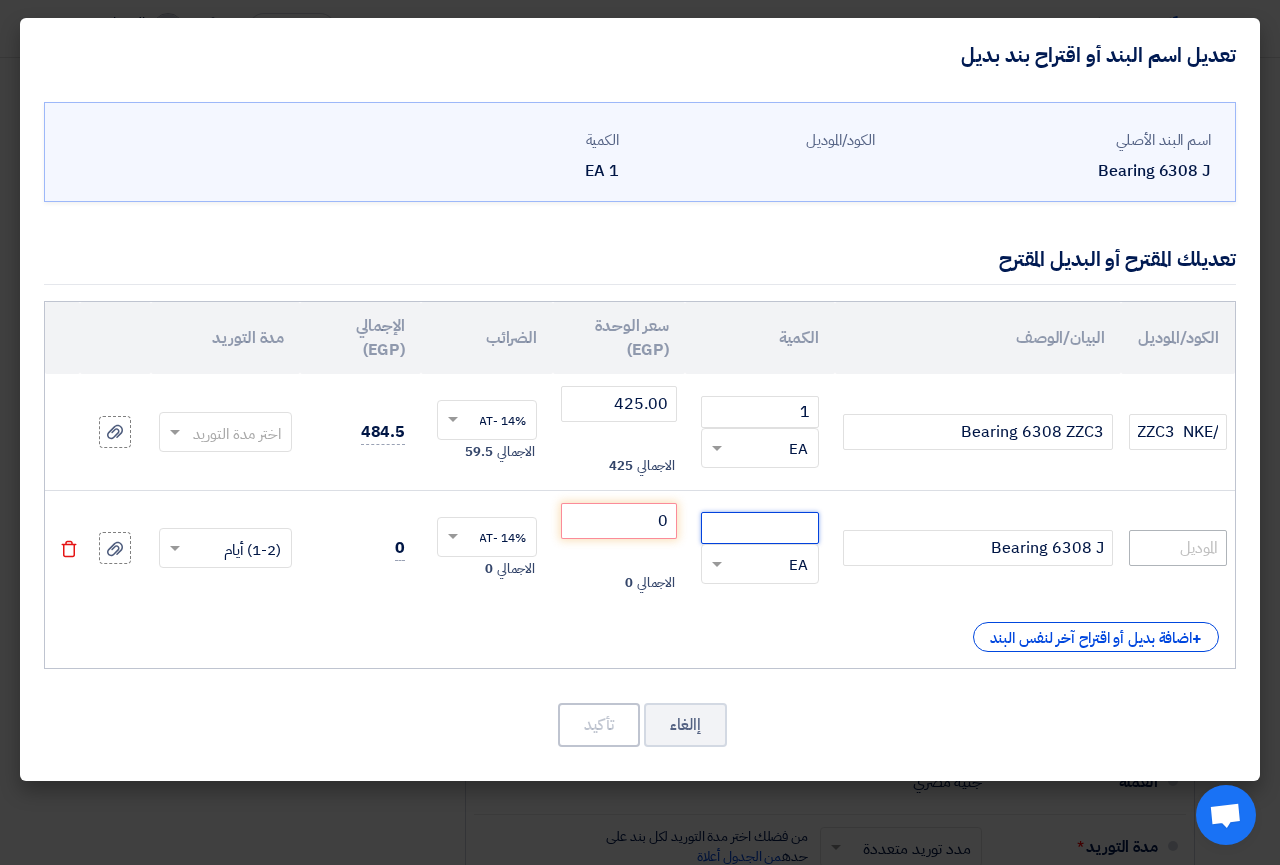 type 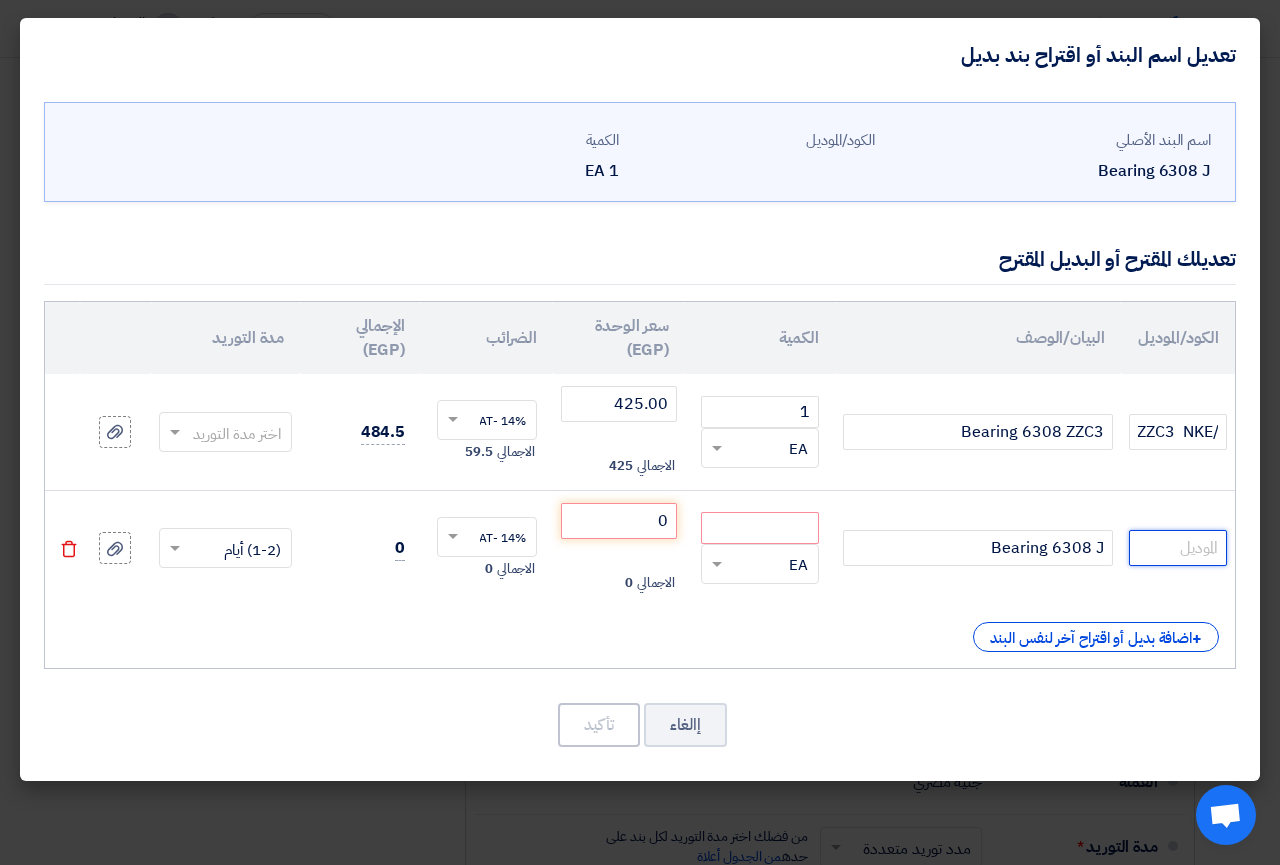 click 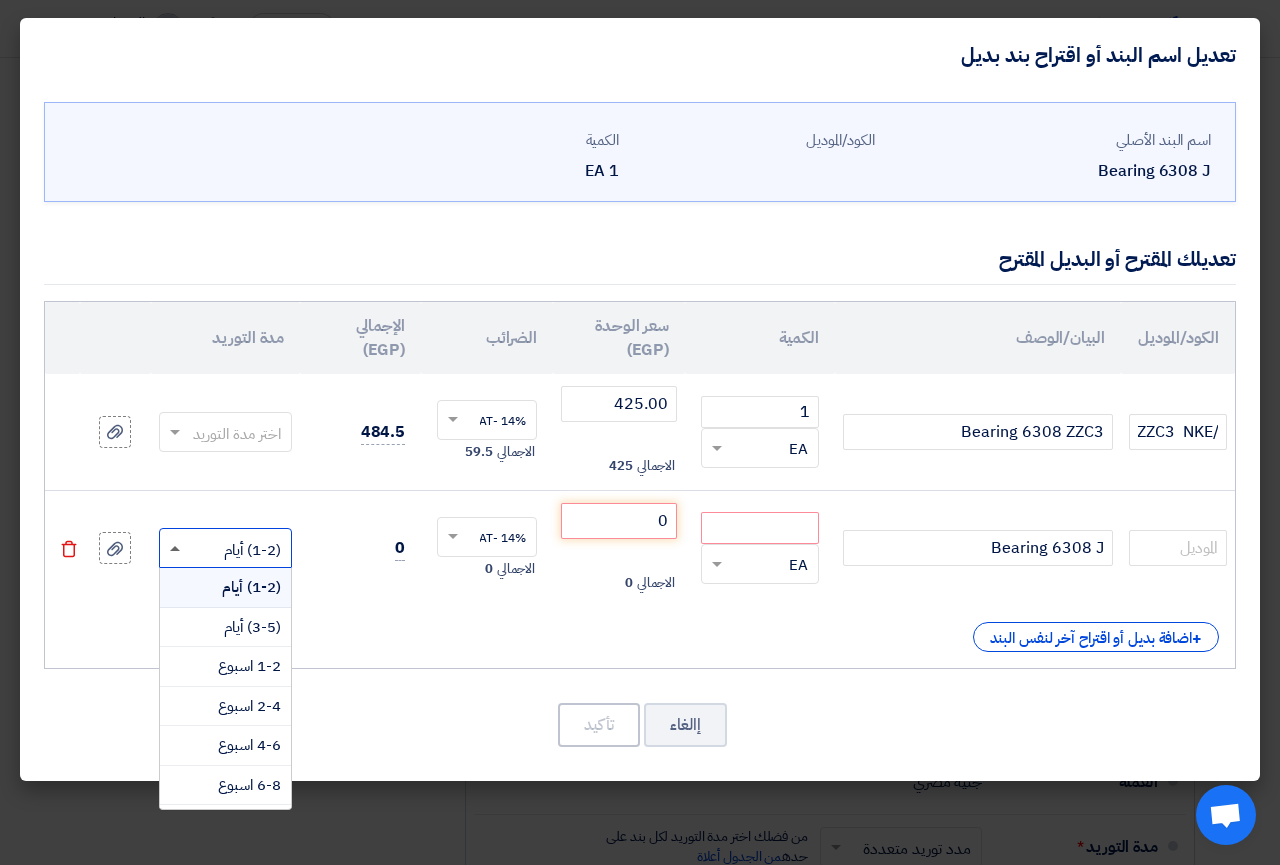 click 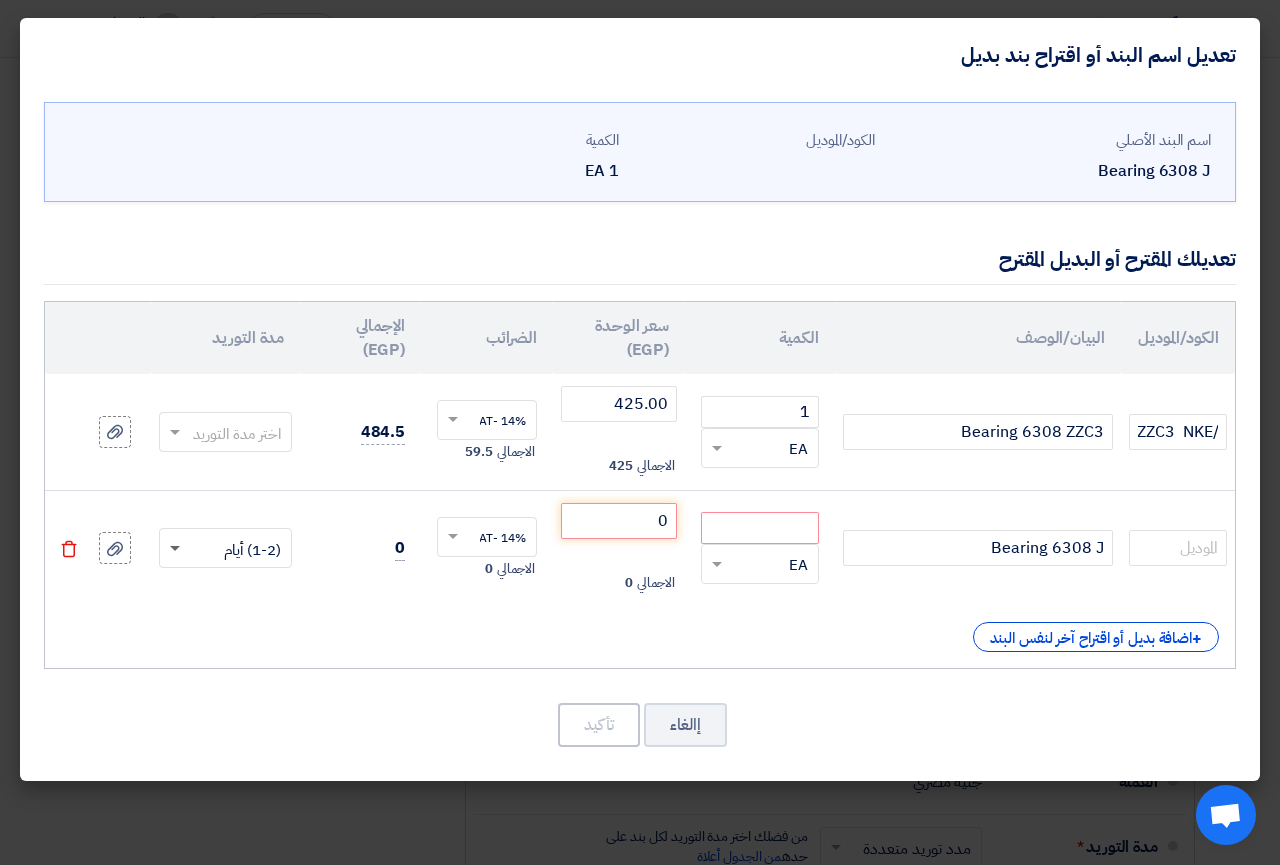 click 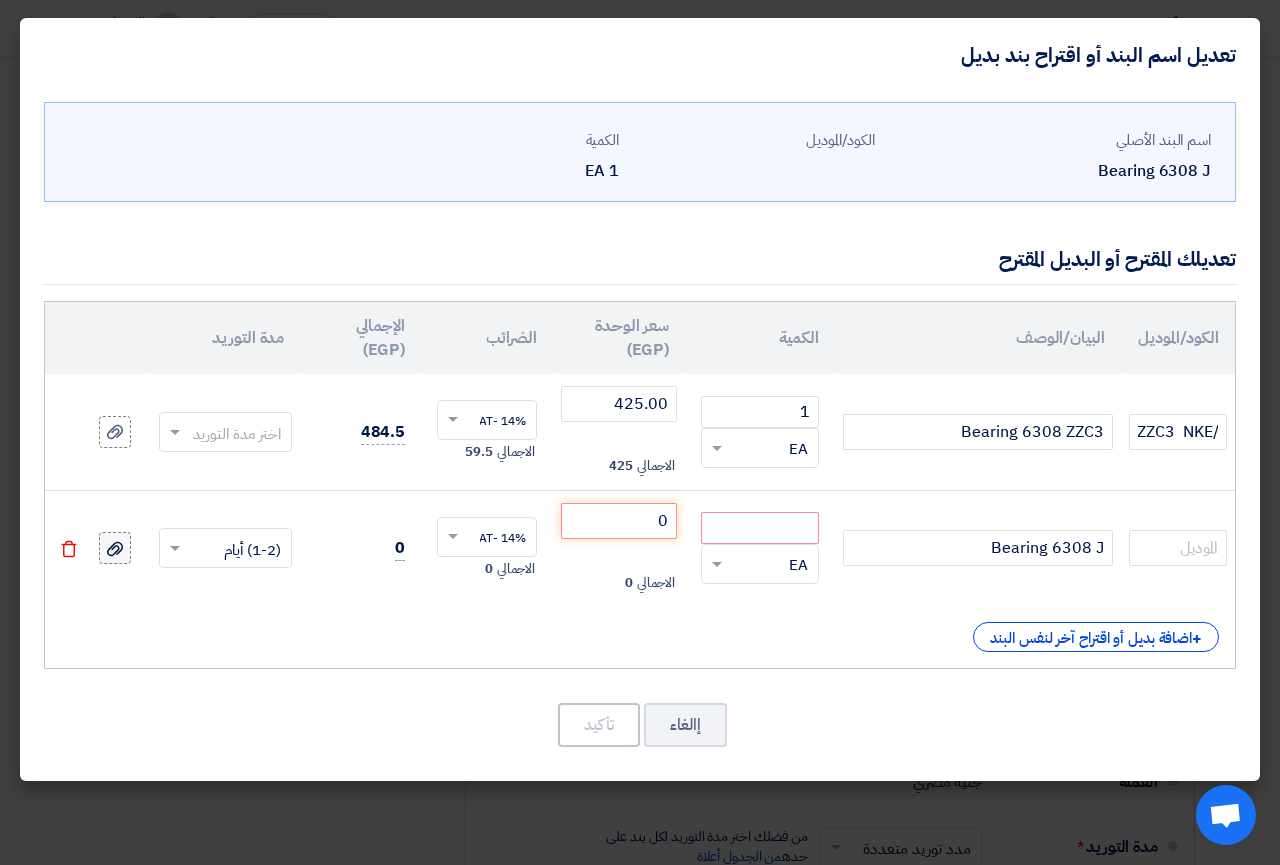 click 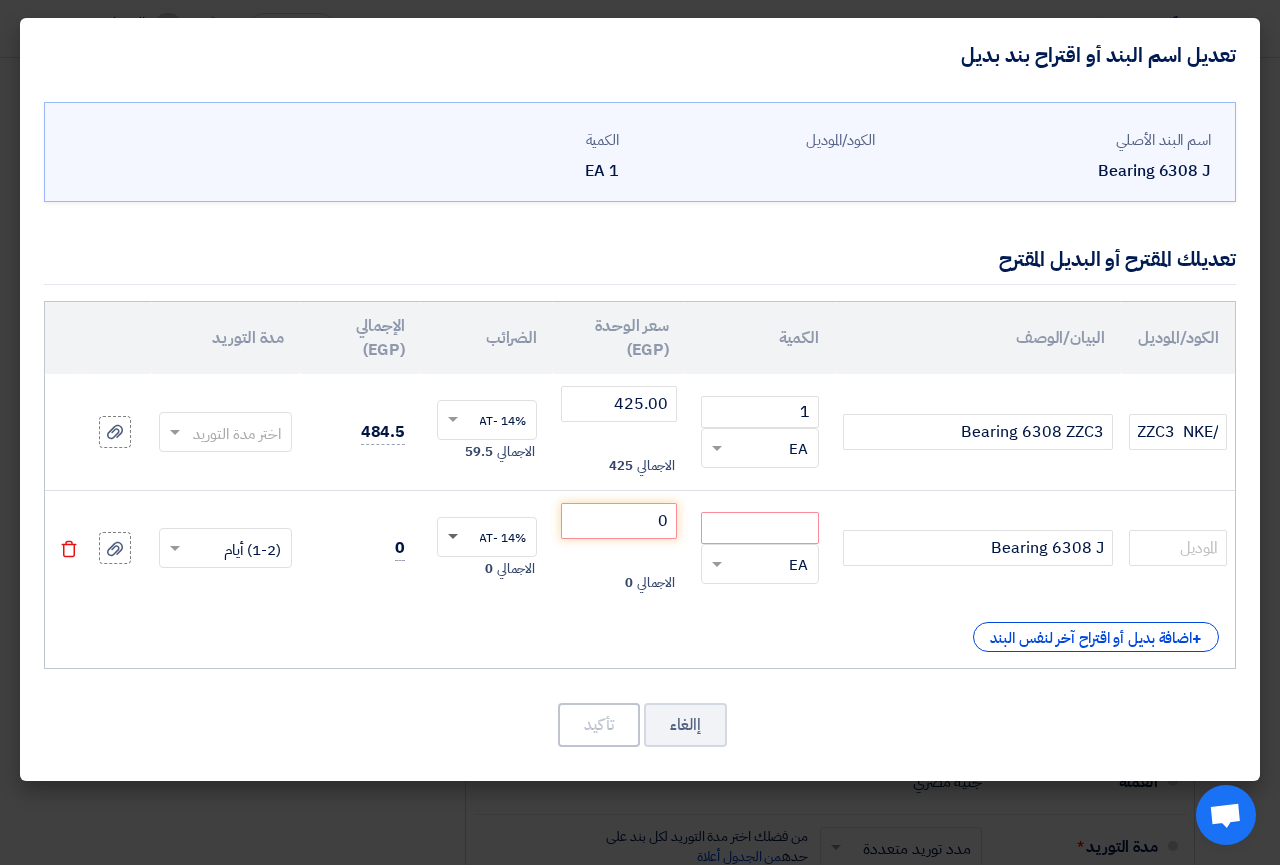 click 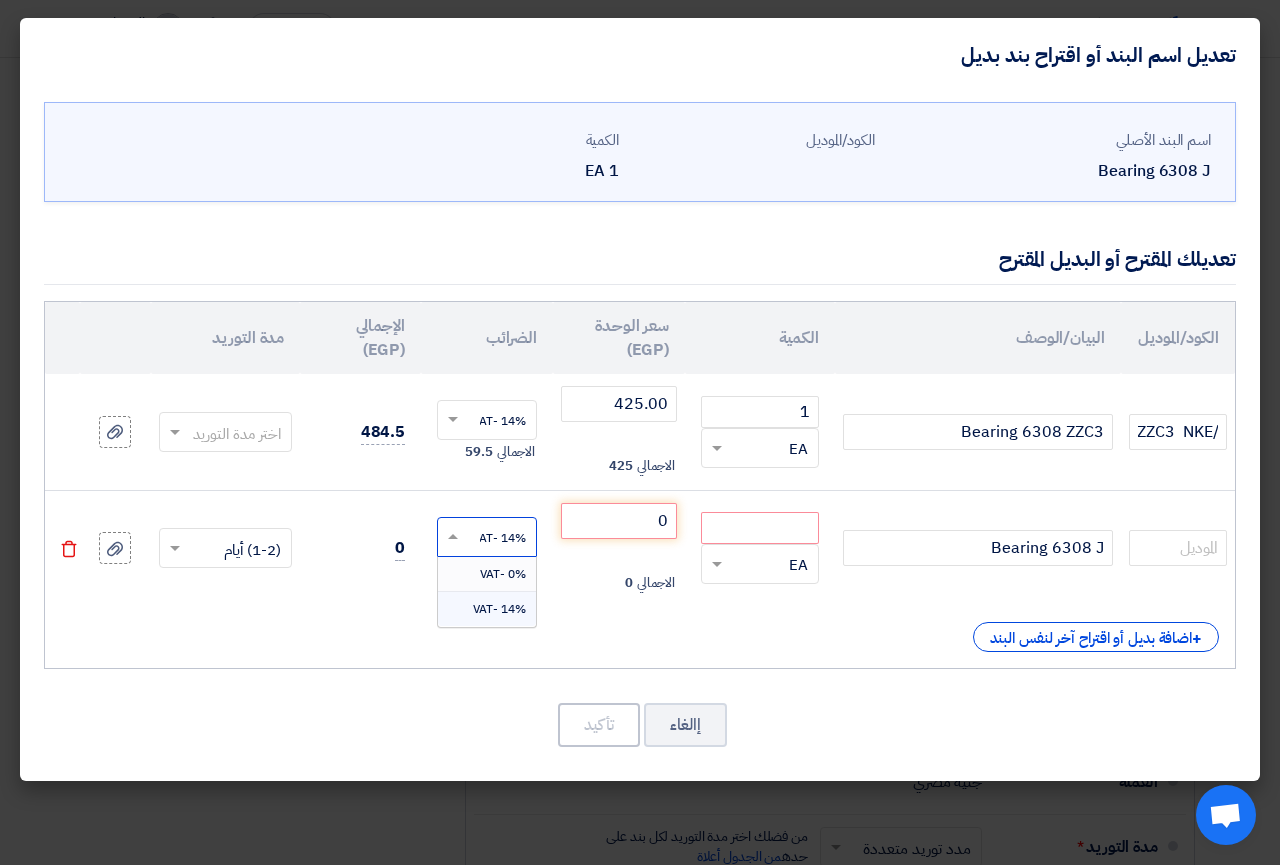 click on "0% -VAT" at bounding box center [487, 574] 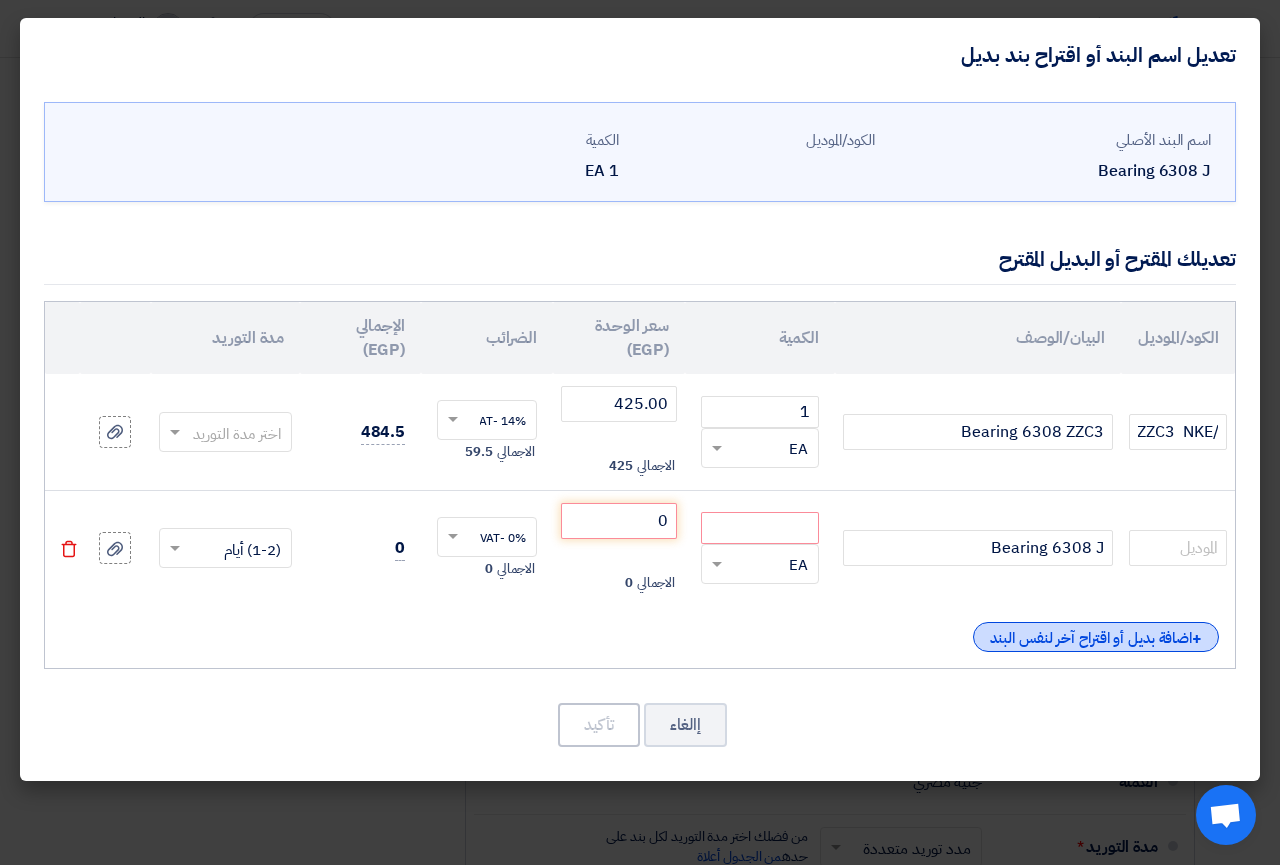 click on "+
اضافة بديل أو اقتراح آخر لنفس البند" 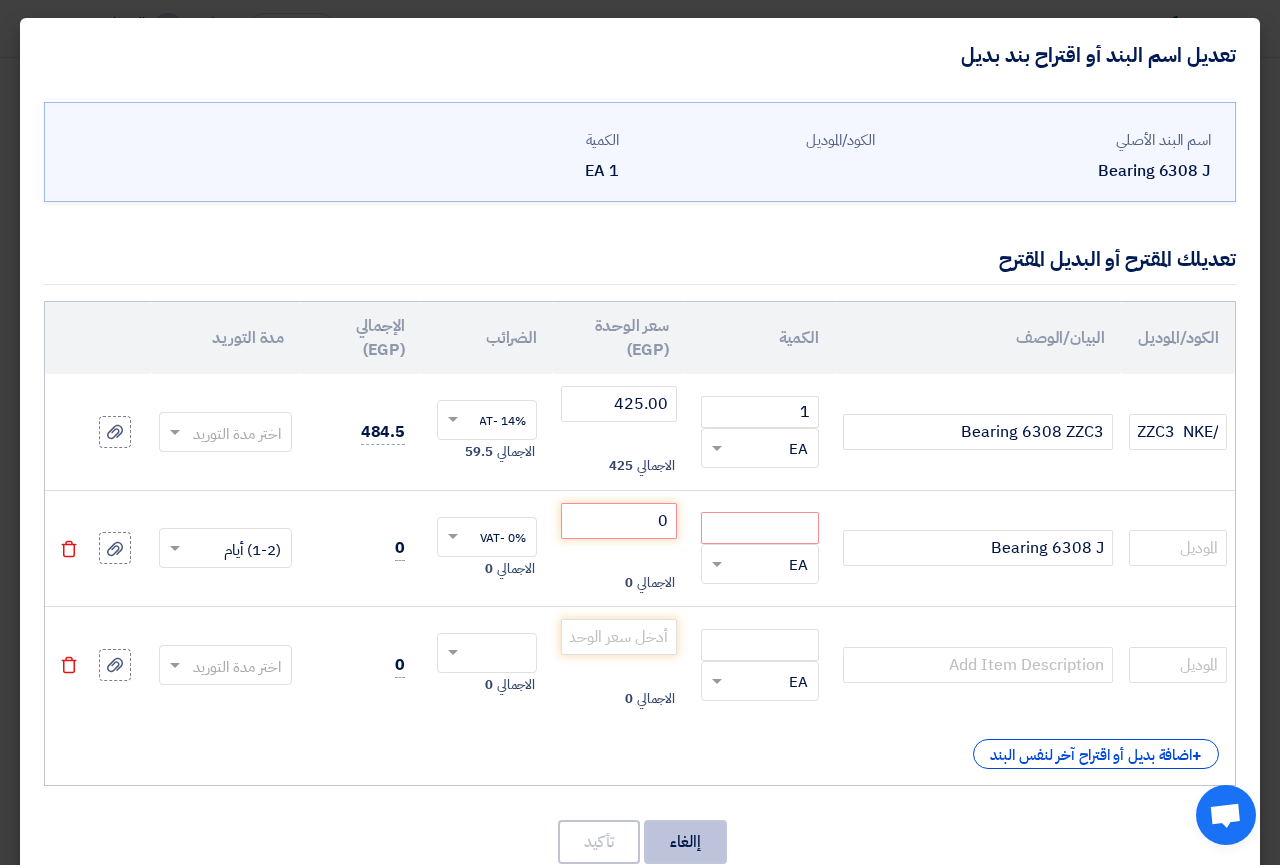 click on "إالغاء" 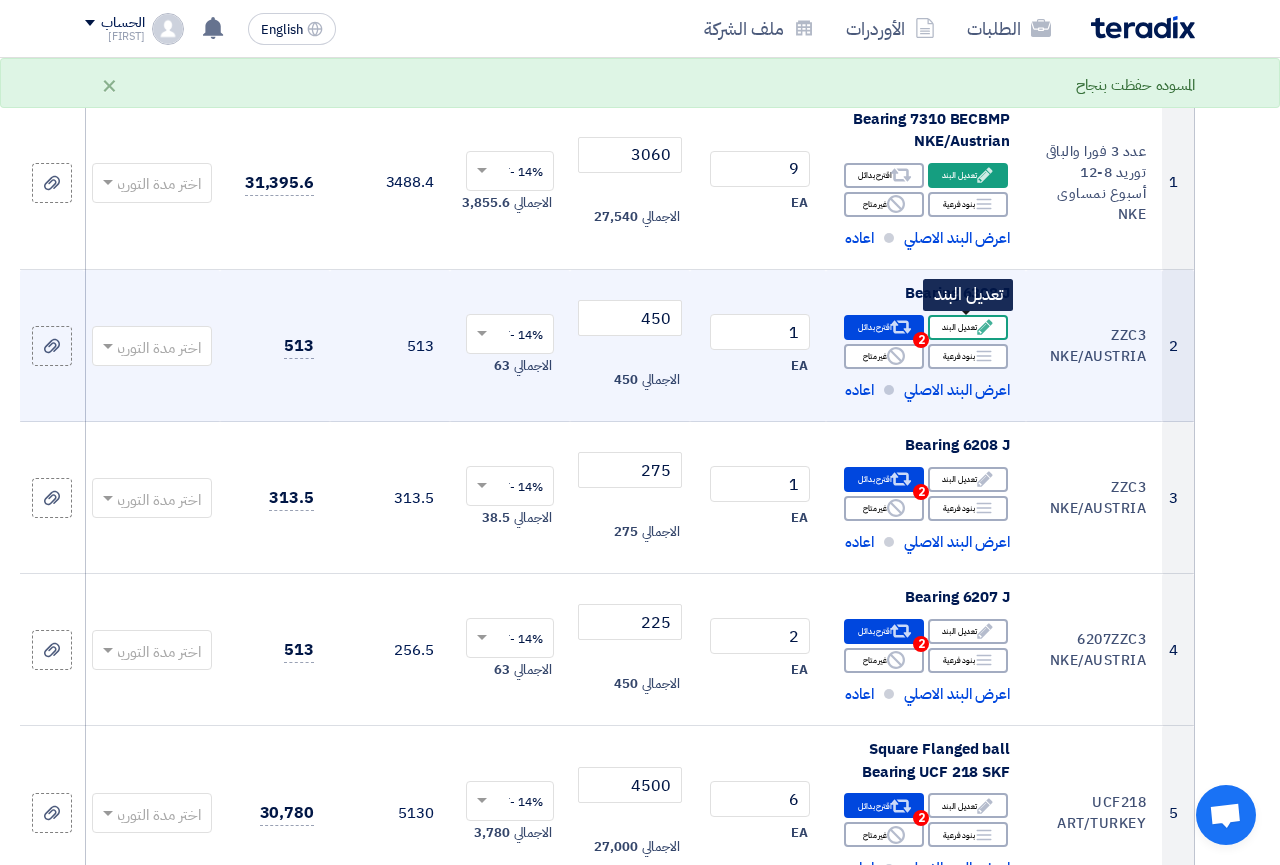 click on "Edit
تعديل البند" 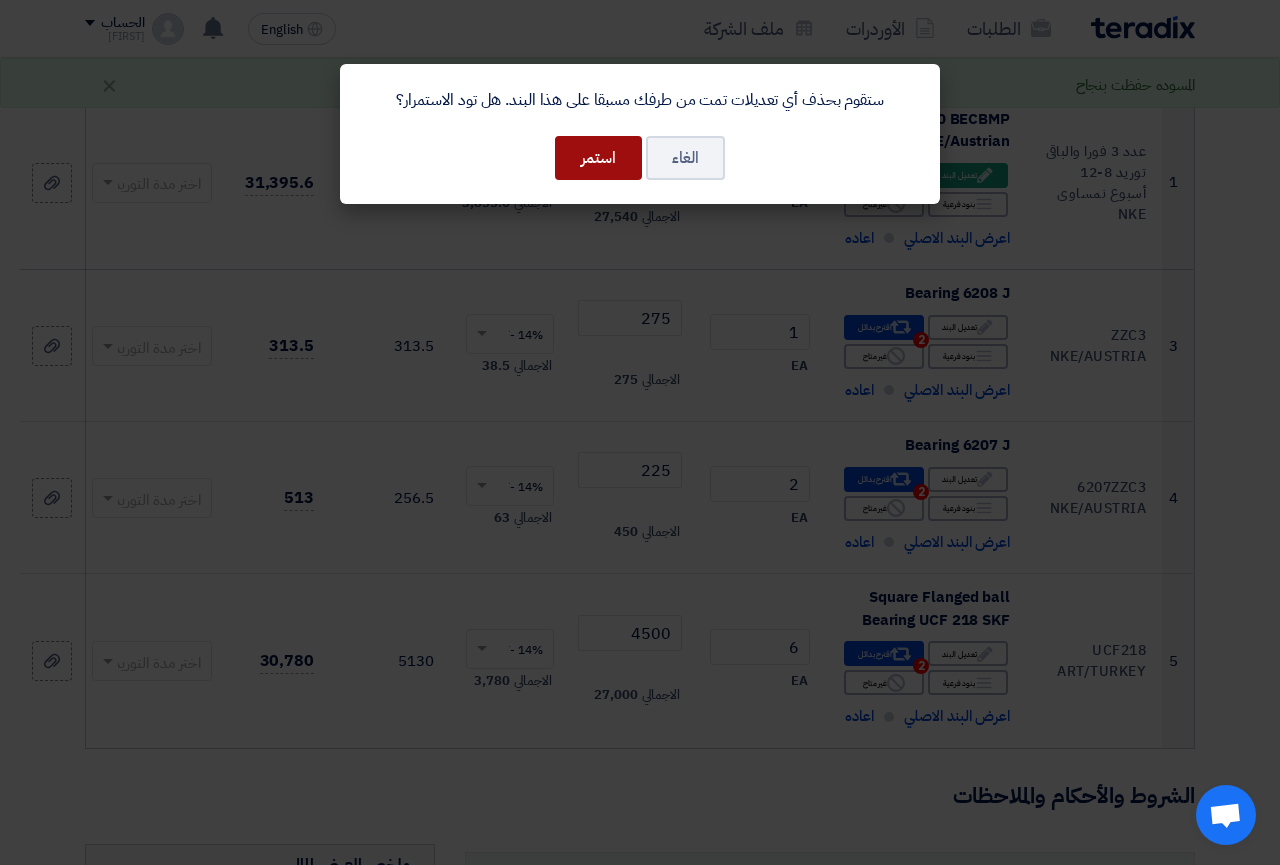 click on "استمر" 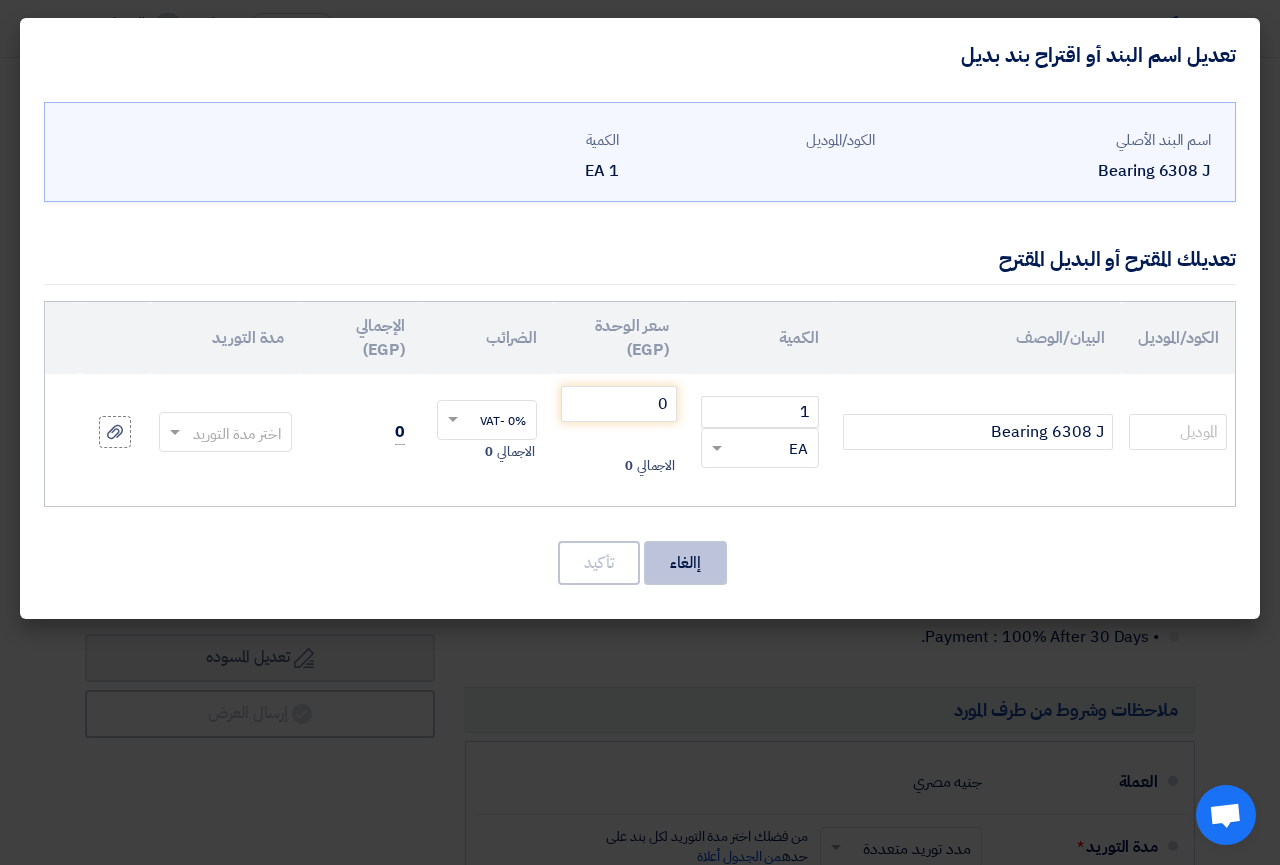click on "إالغاء" 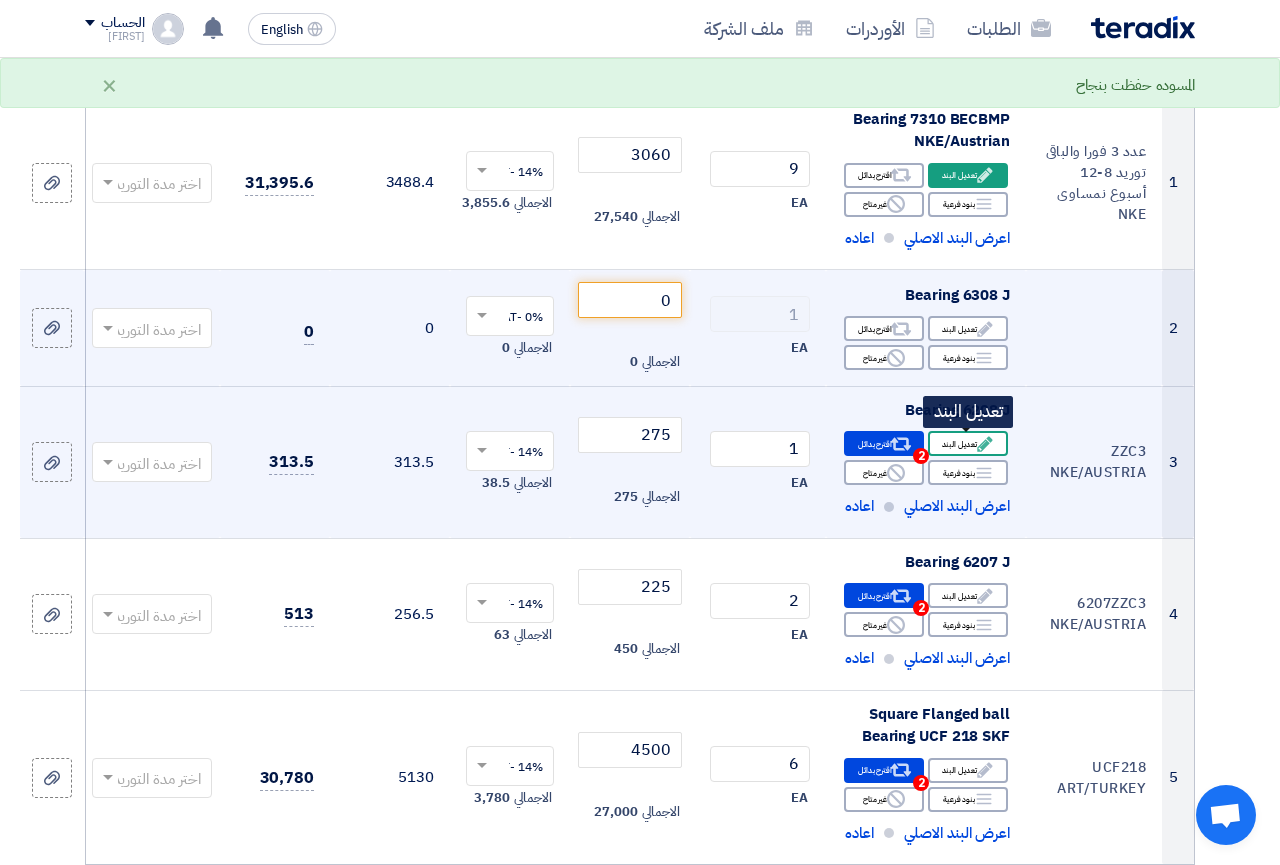 click on "Edit
تعديل البند" 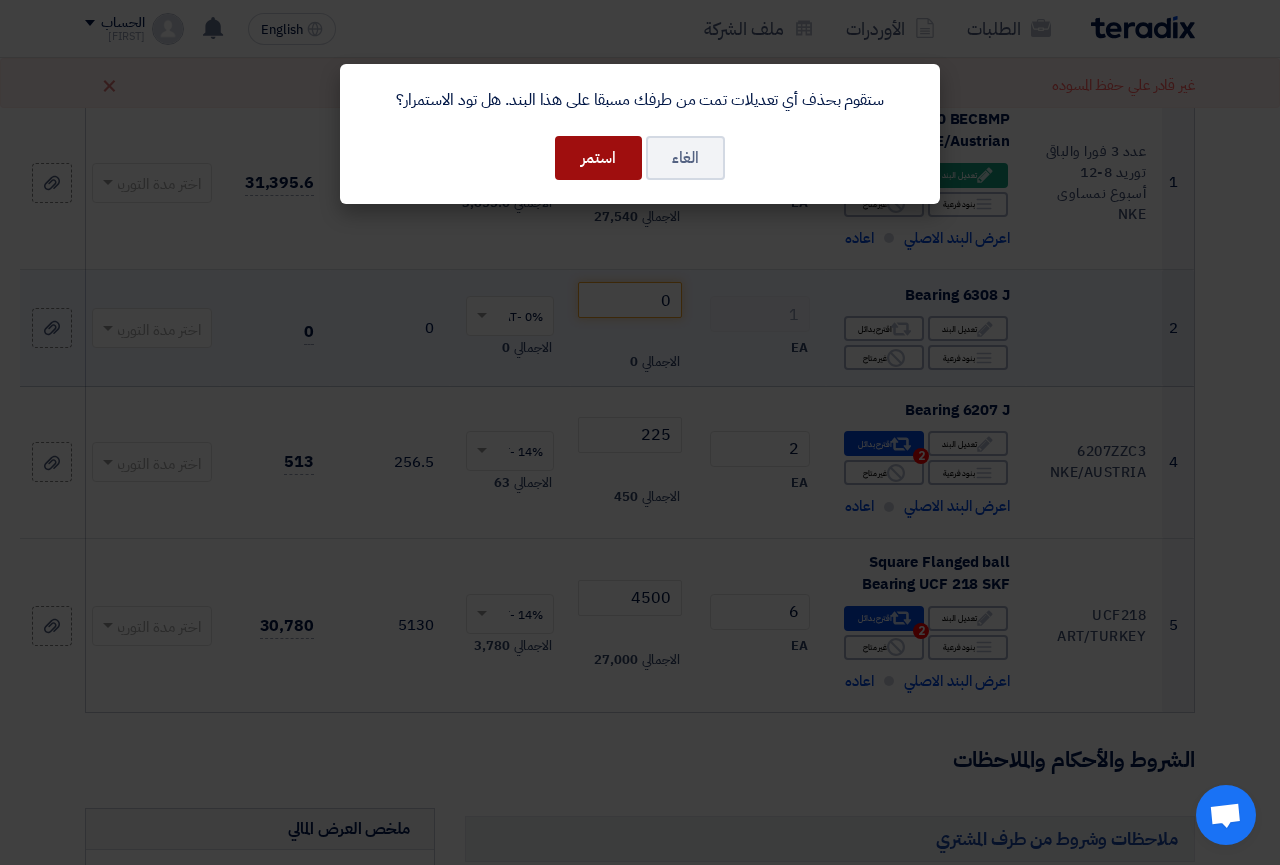 click on "استمر" 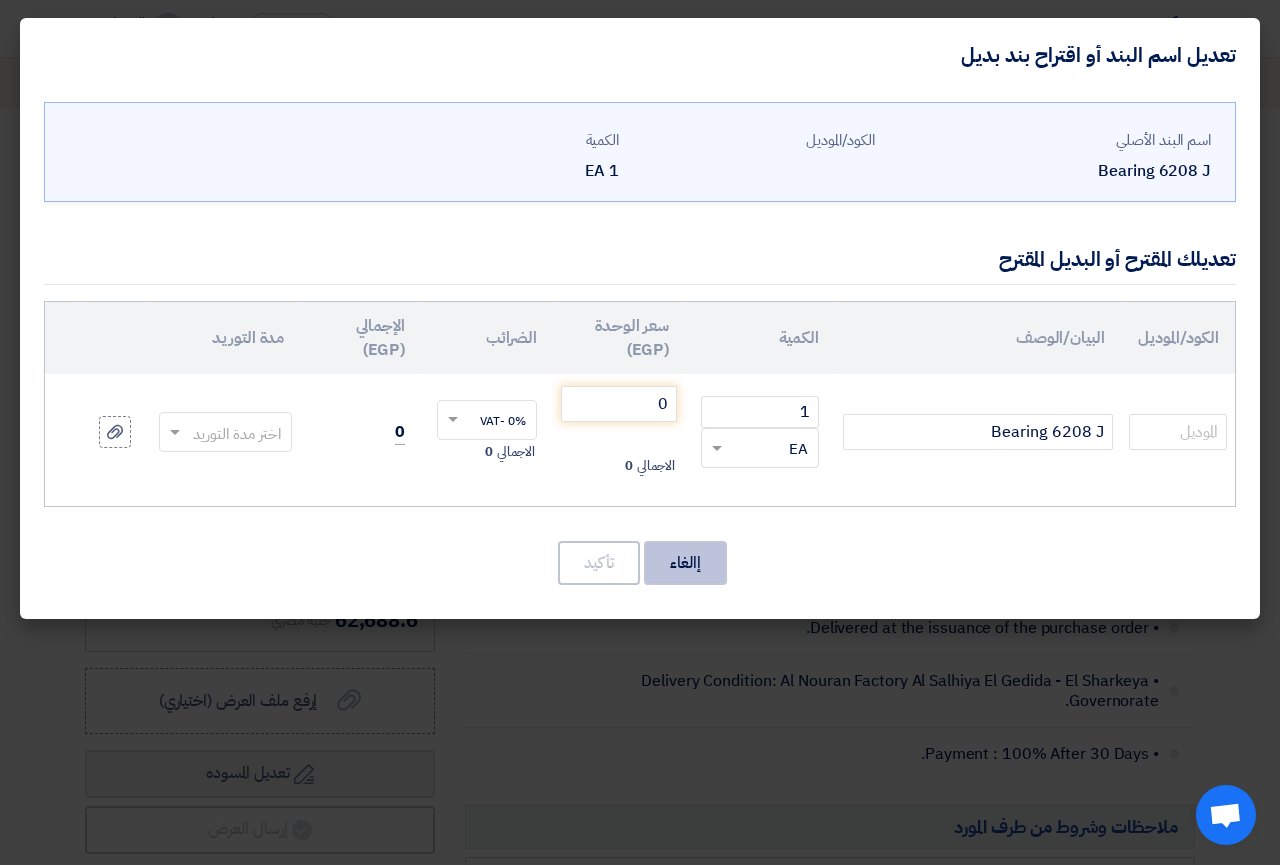 click on "إالغاء" 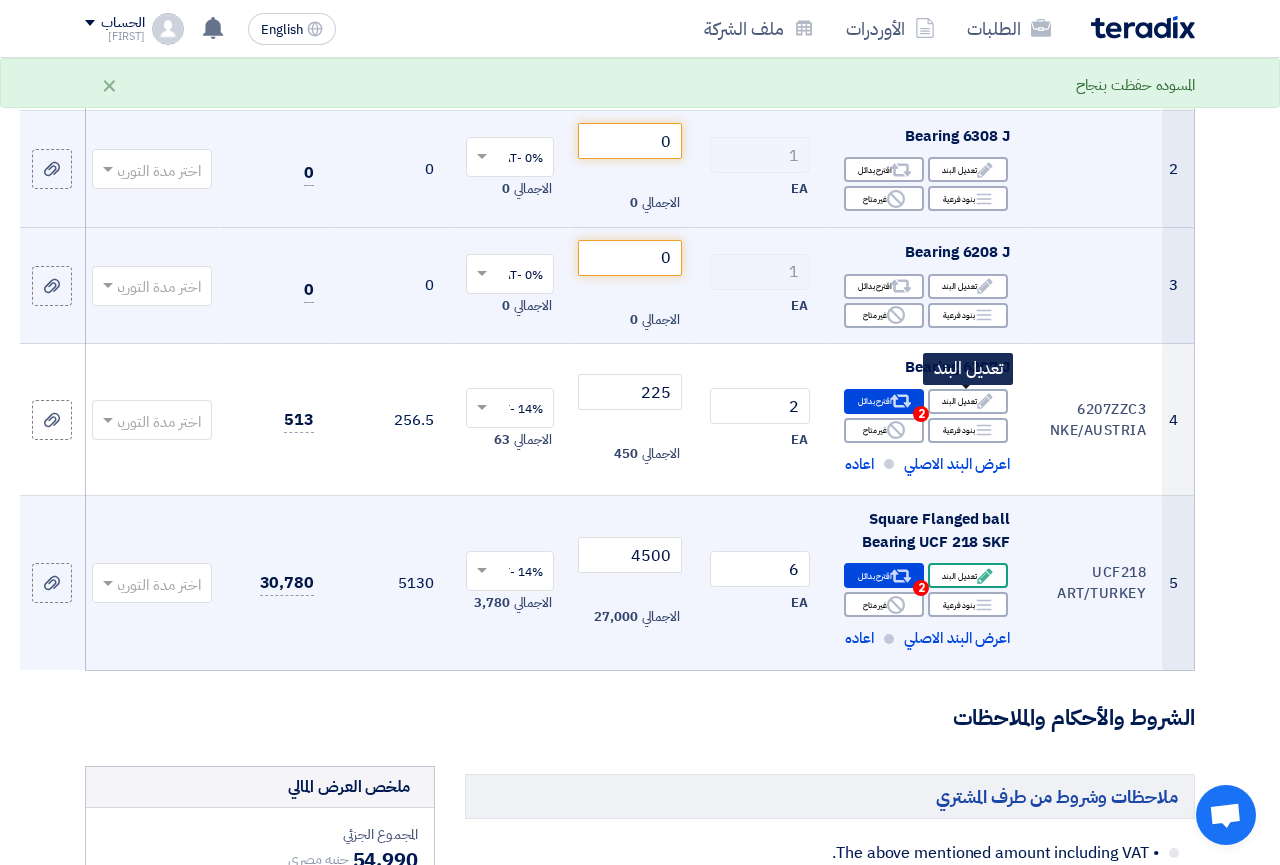 scroll, scrollTop: 510, scrollLeft: 0, axis: vertical 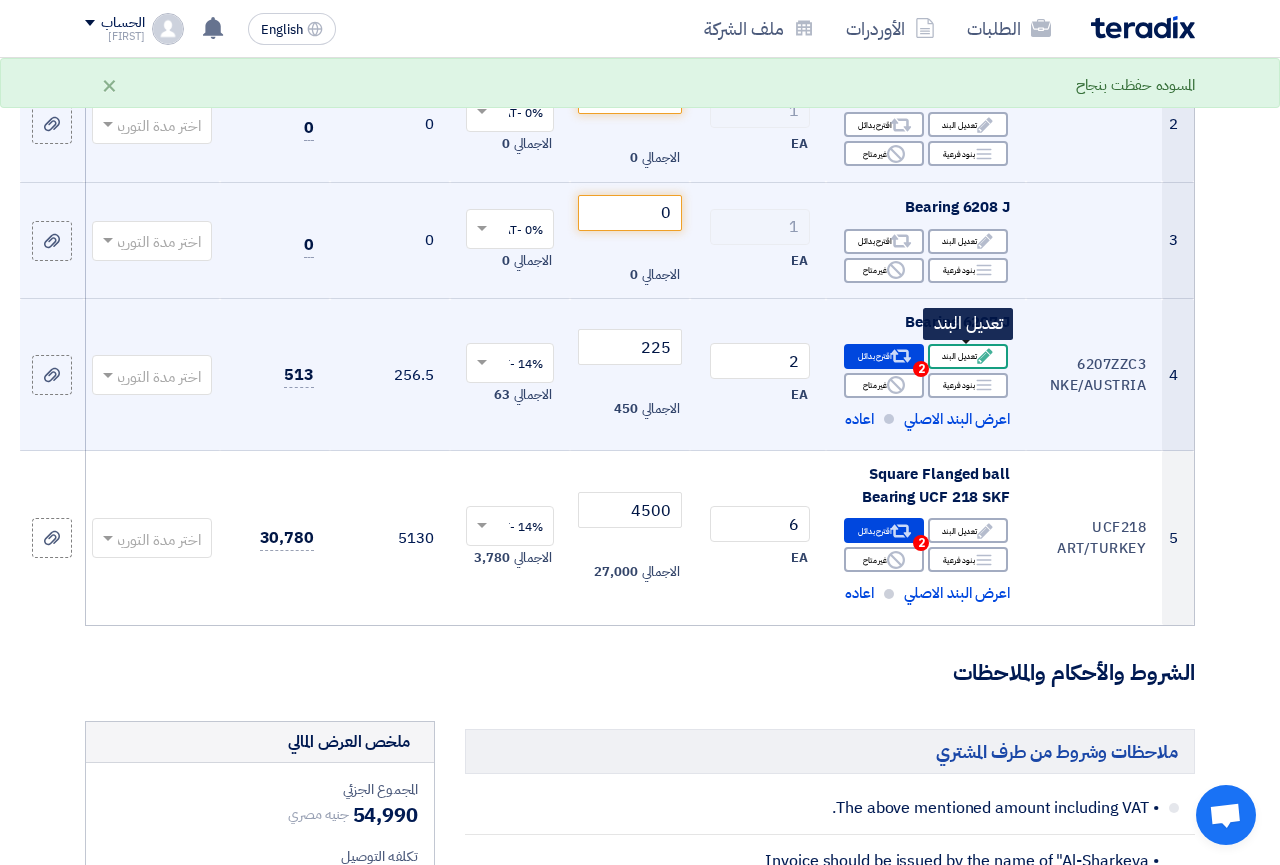 click on "Edit
تعديل البند" 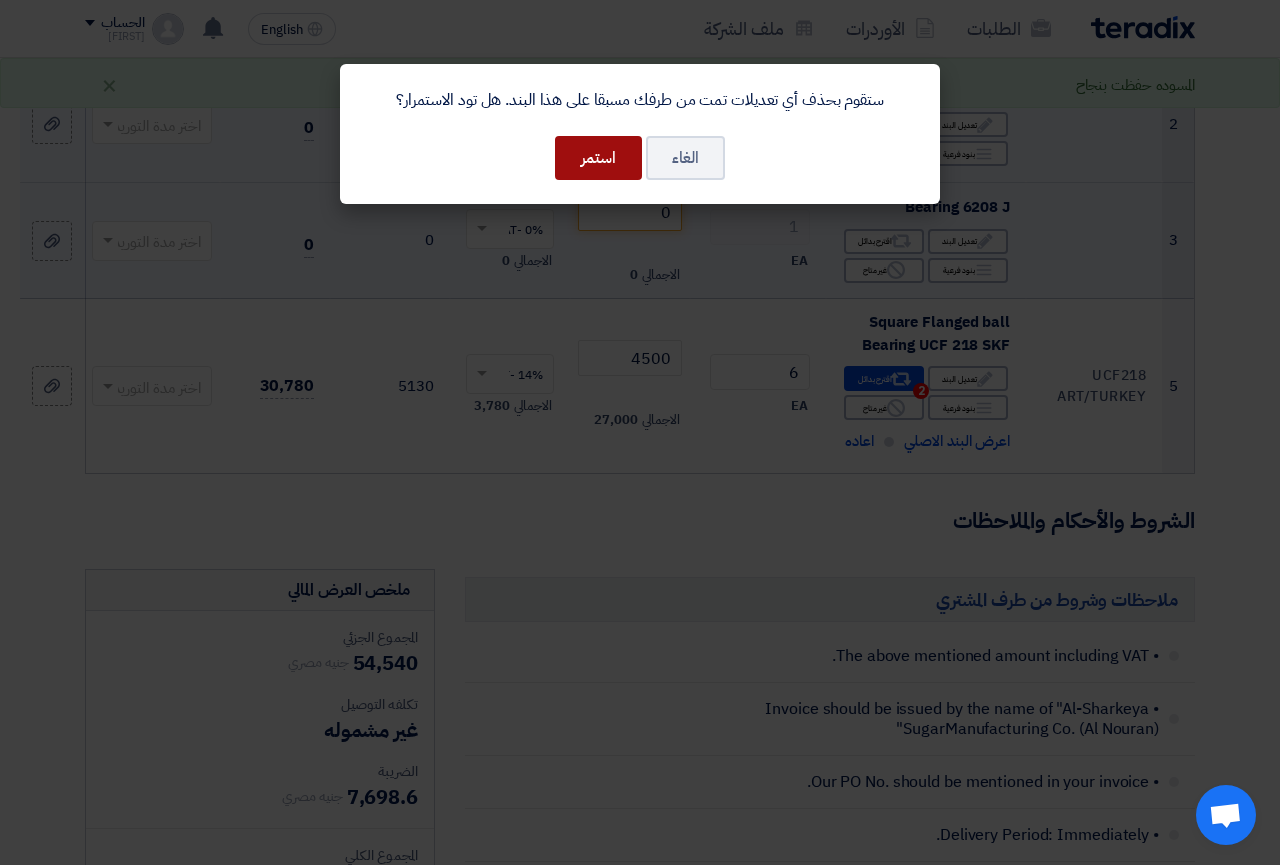 click on "استمر" 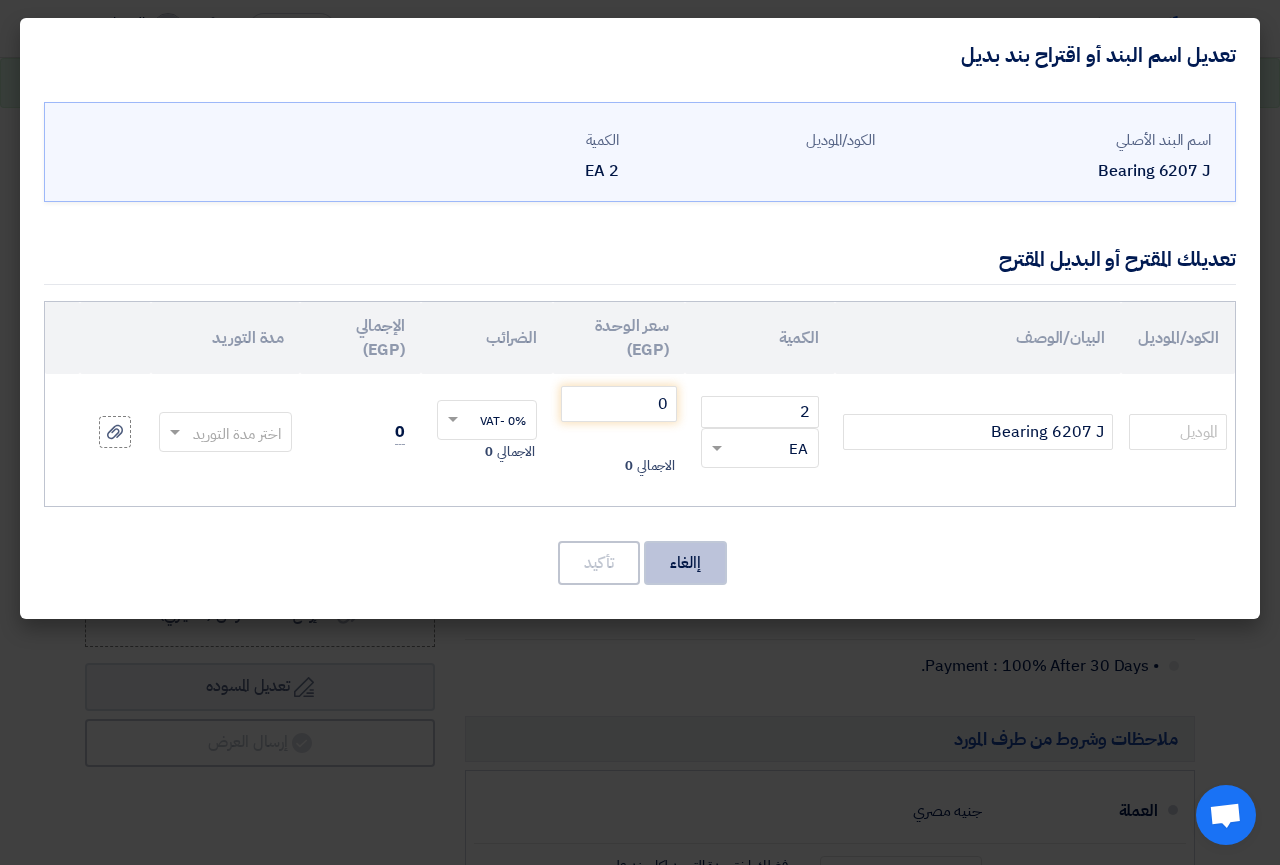 click on "إالغاء" 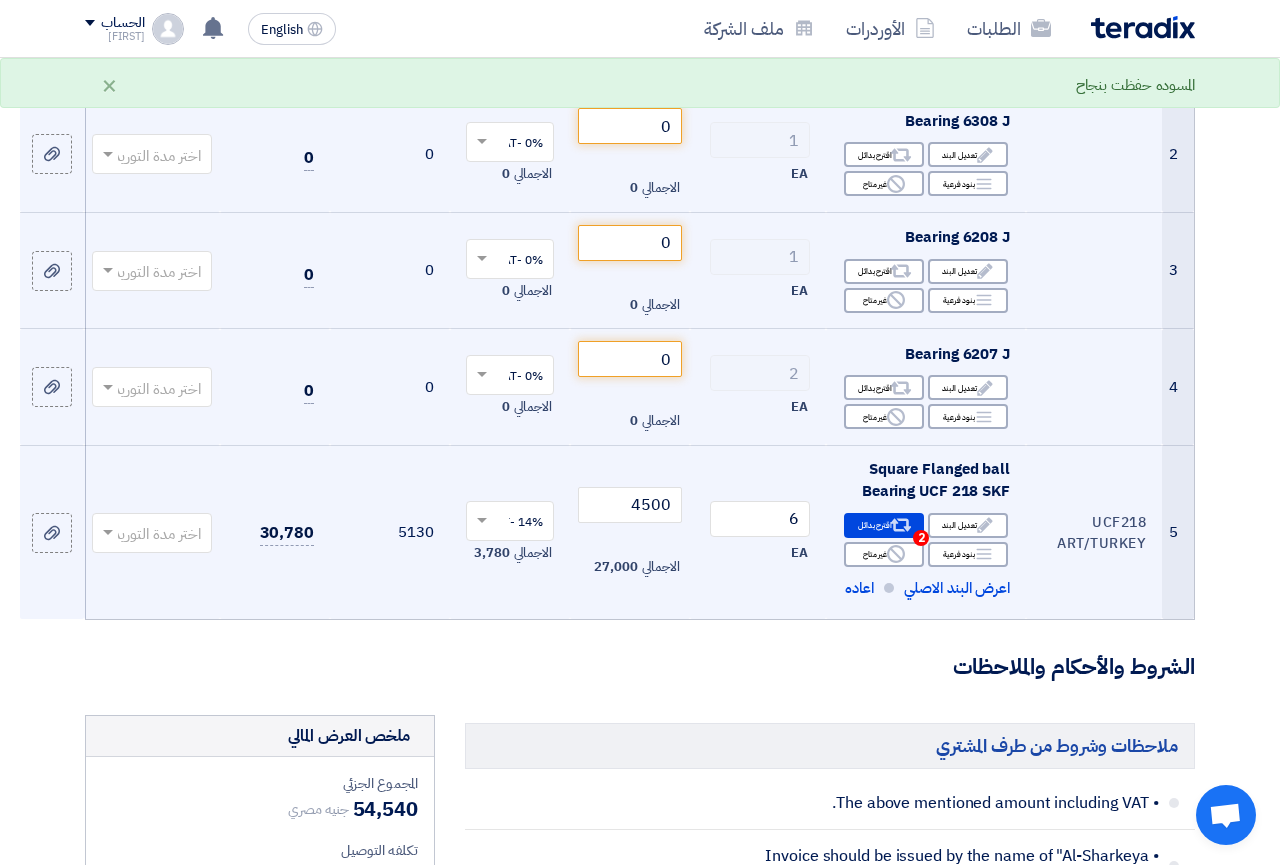 scroll, scrollTop: 378, scrollLeft: 0, axis: vertical 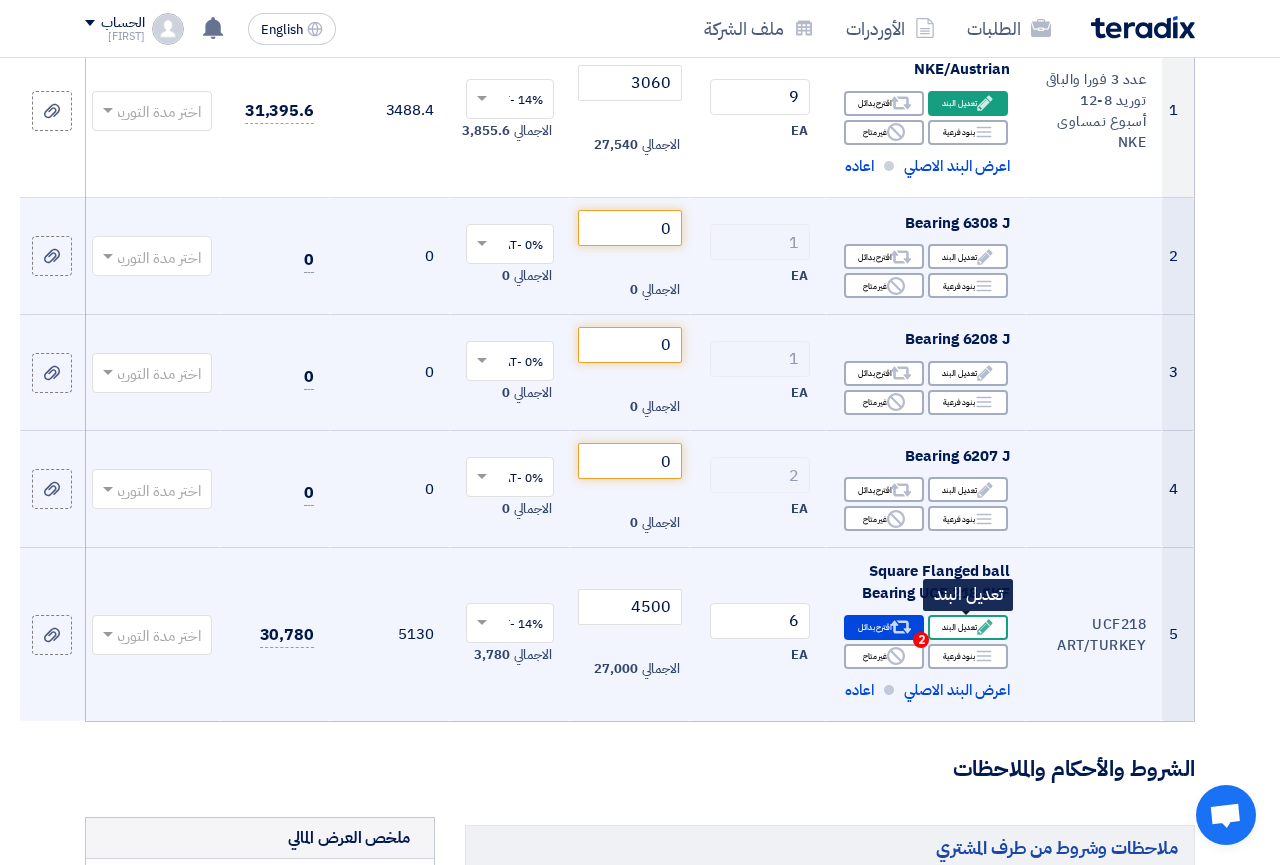 click on "Edit
تعديل البند" 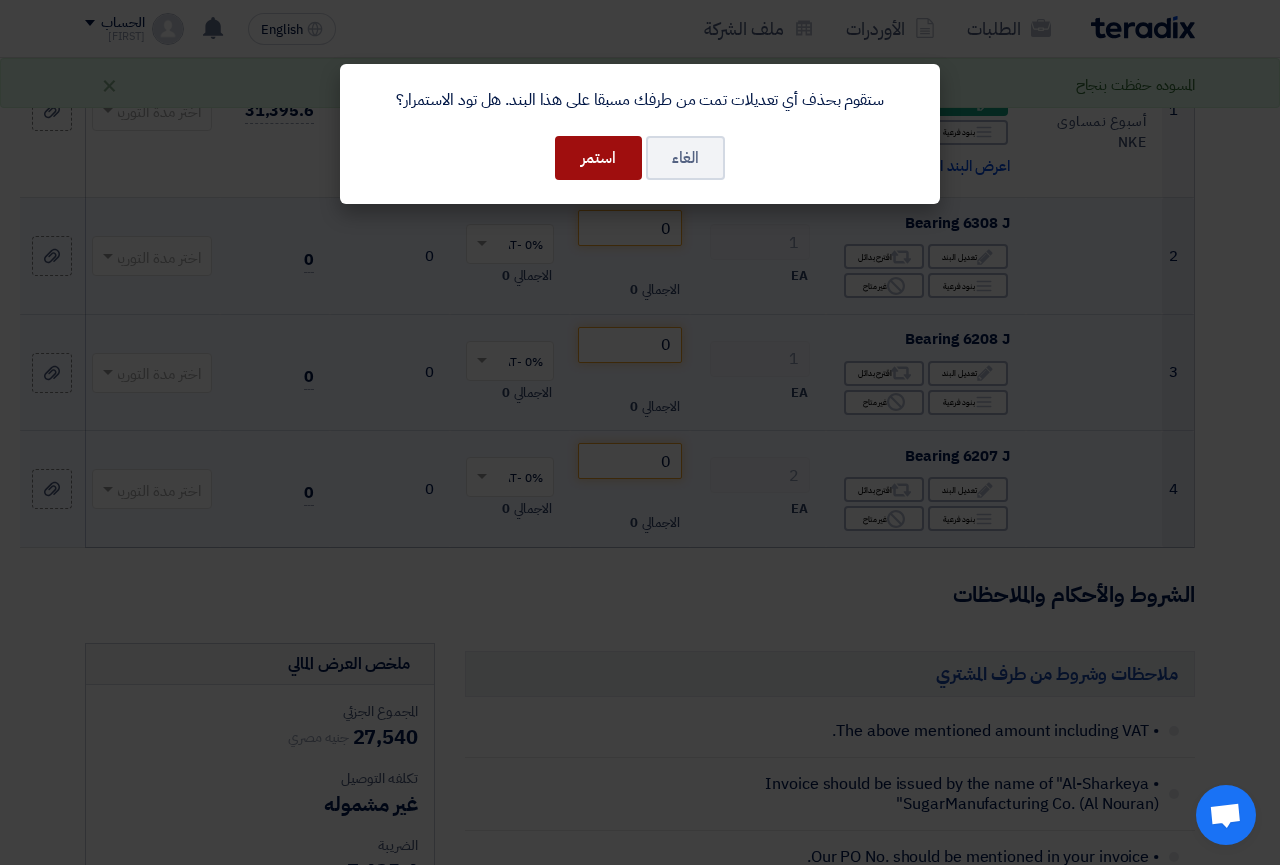 click on "استمر" 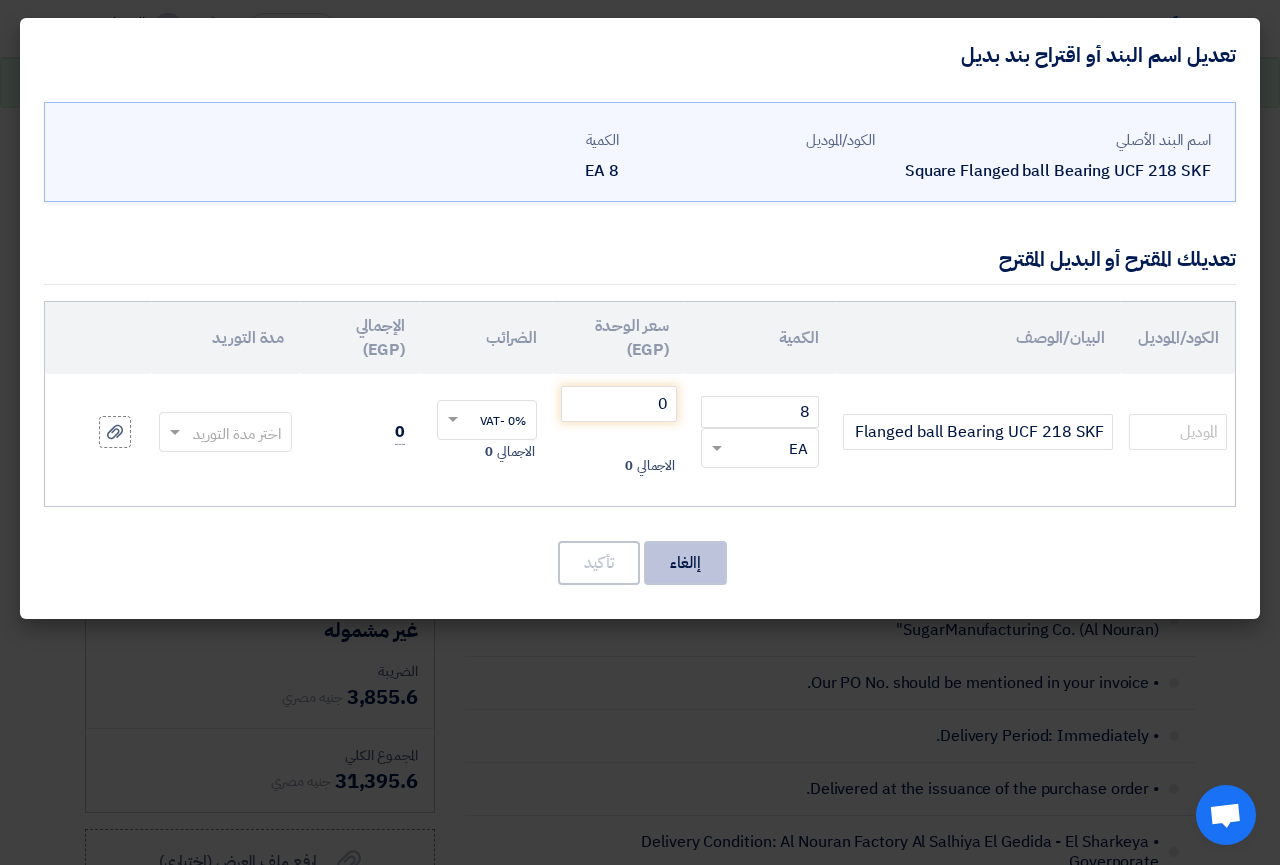 click on "إالغاء" 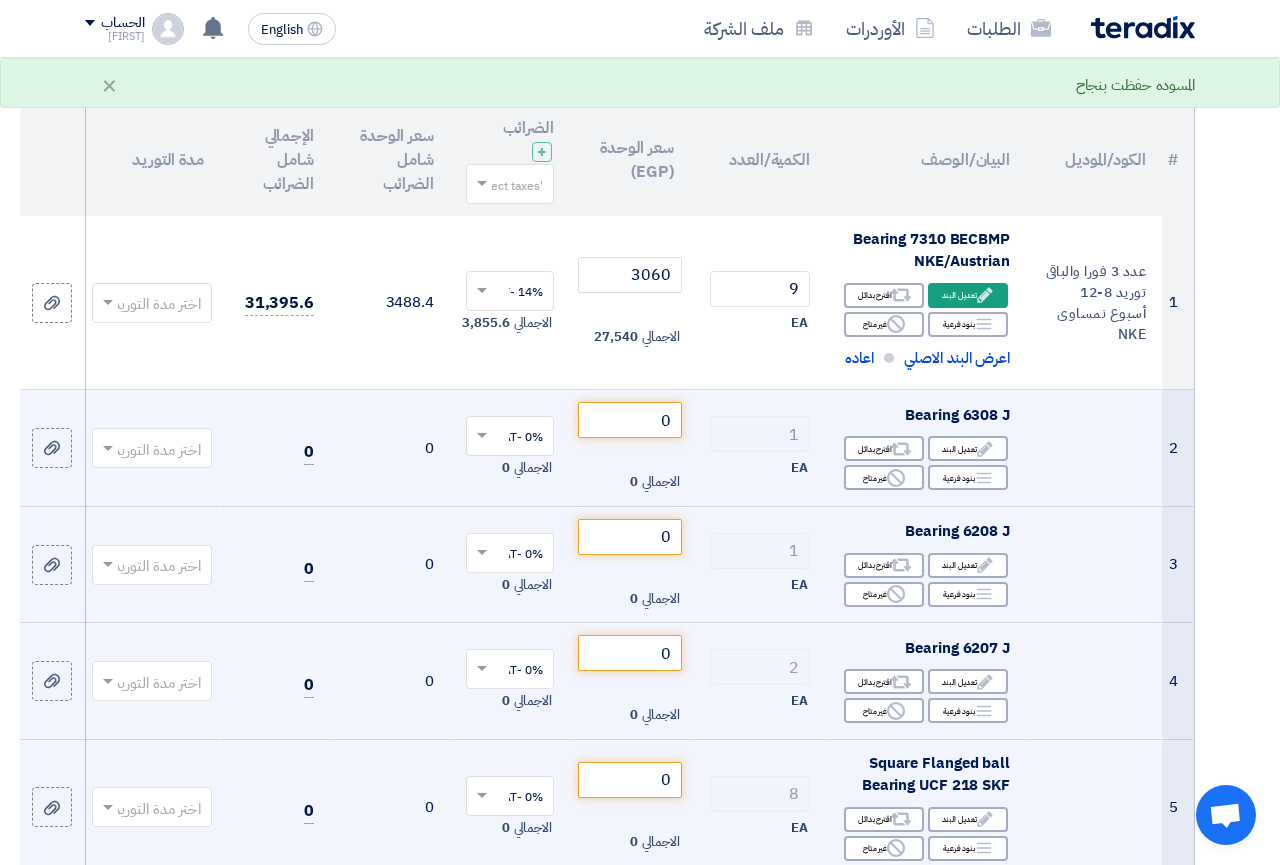 scroll, scrollTop: 174, scrollLeft: 0, axis: vertical 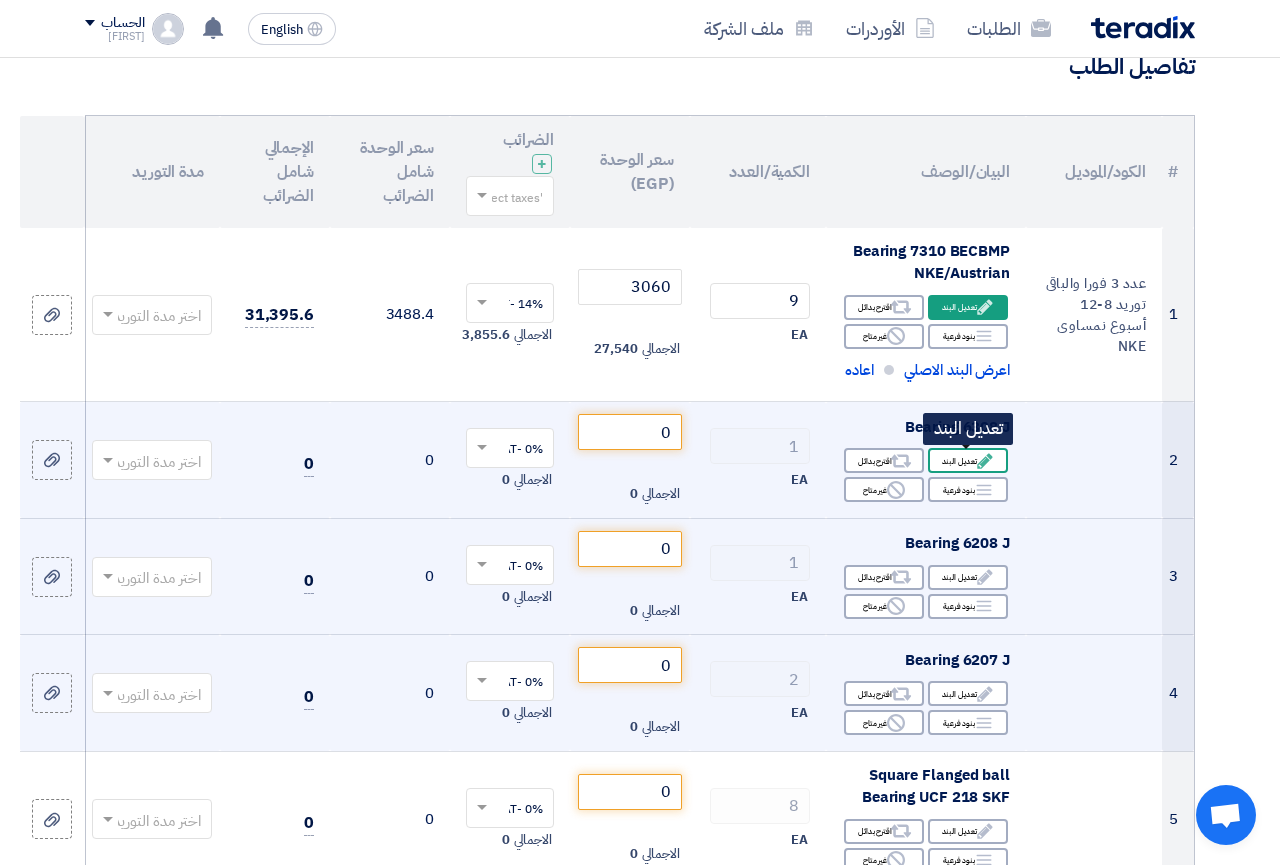 click on "Edit
تعديل البند" 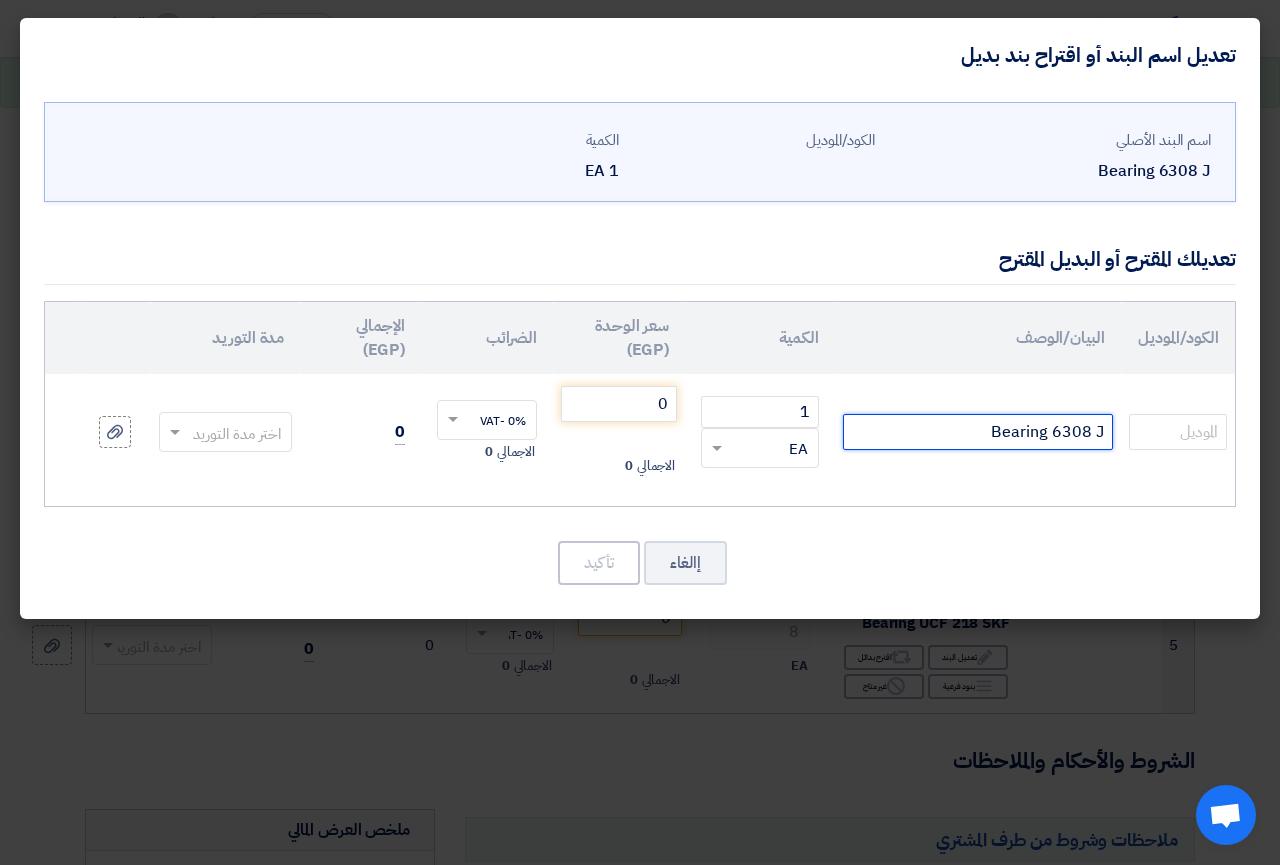 click on "Bearing 6308 J" 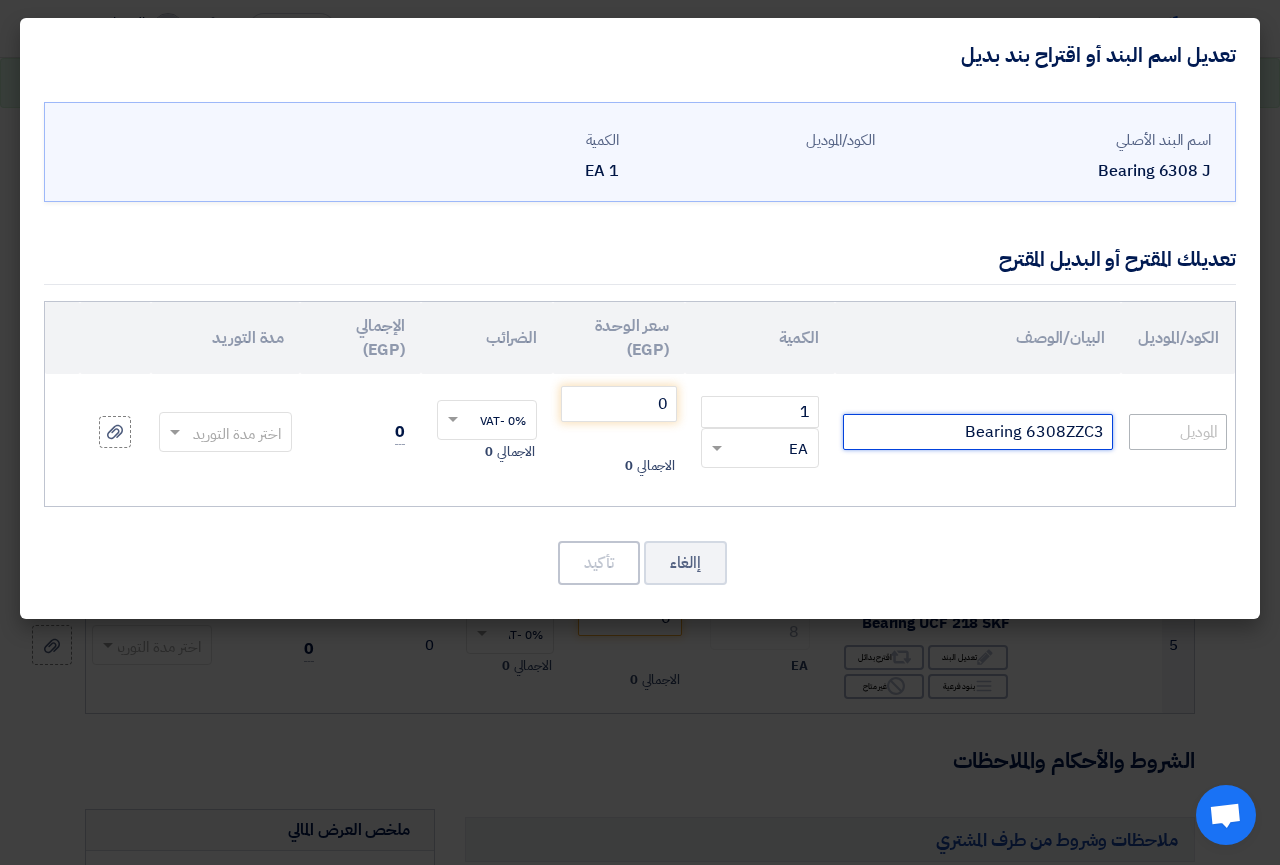 type on "Bearing 6308ZZC3" 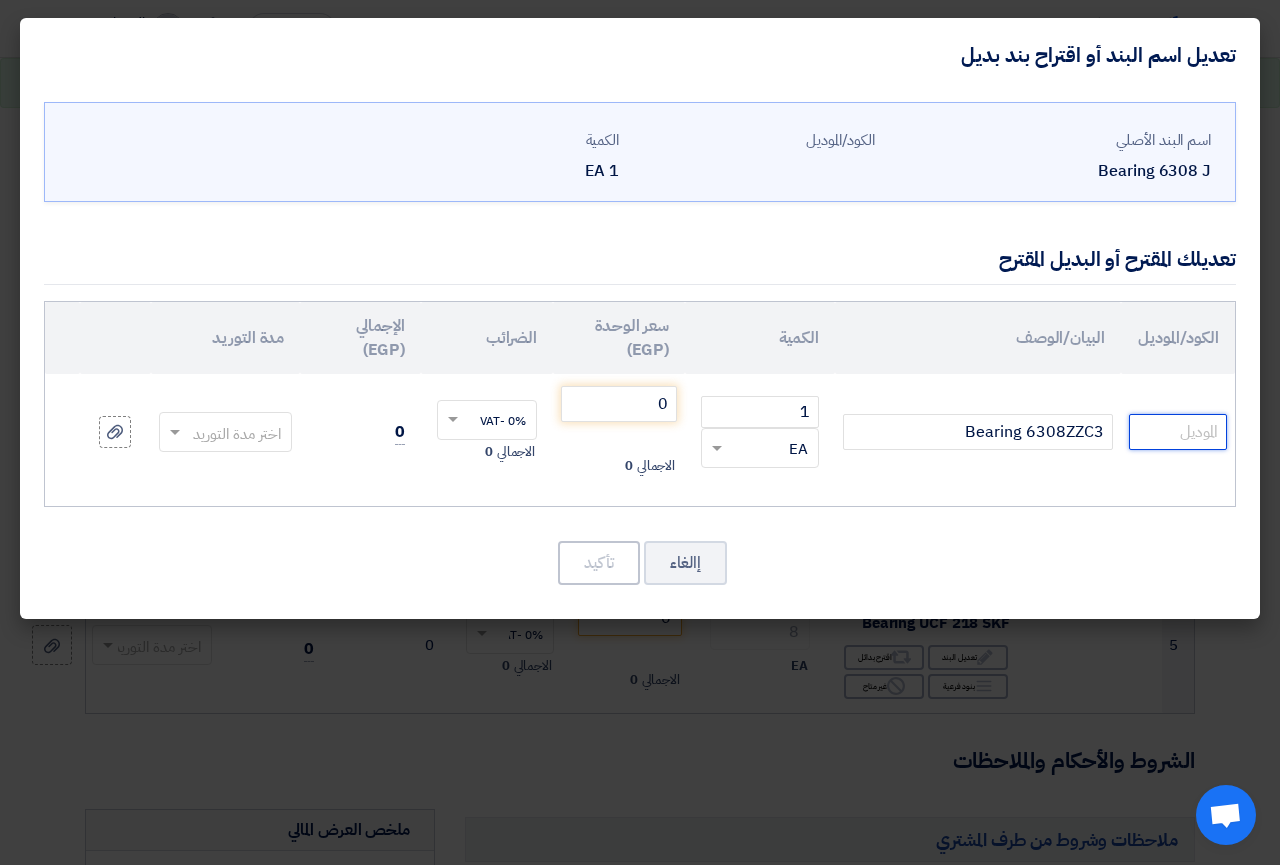 click 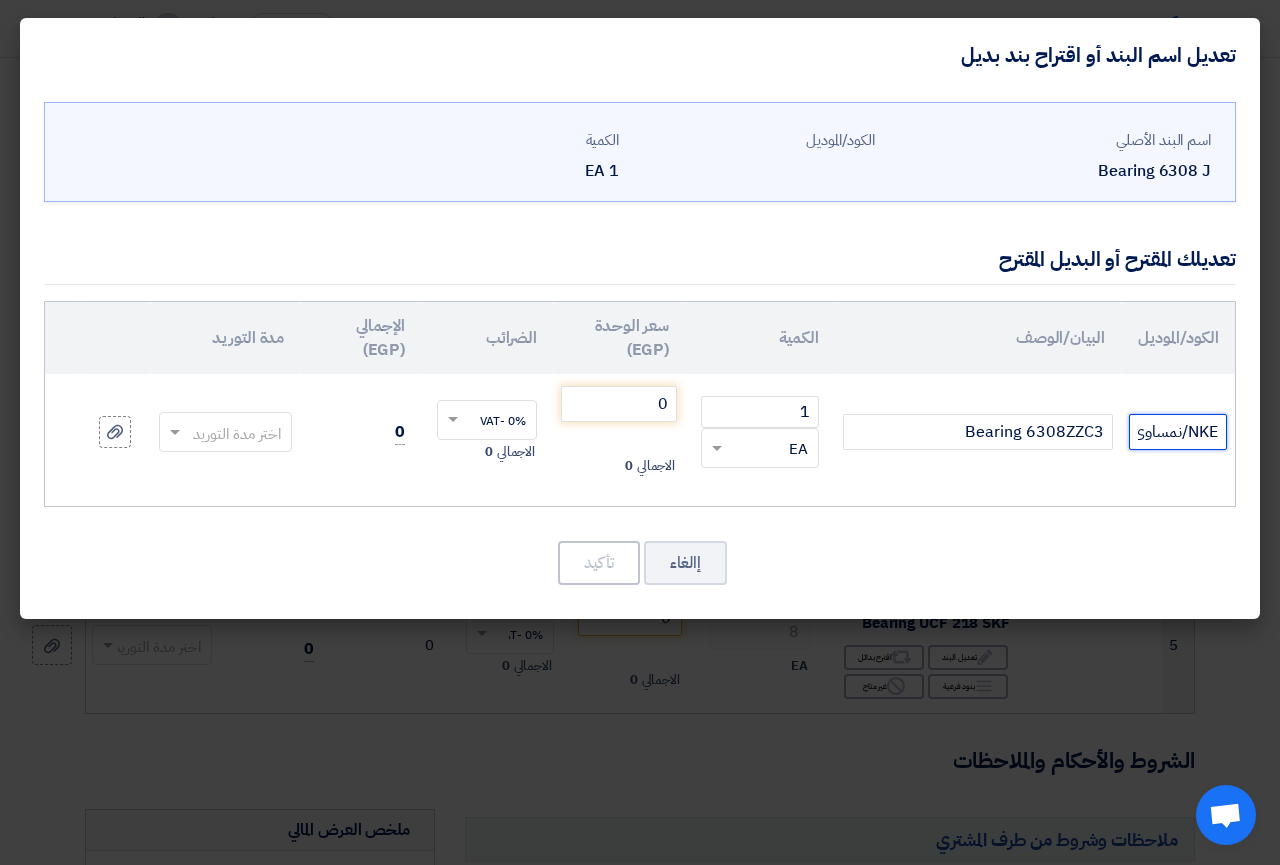 scroll, scrollTop: 0, scrollLeft: -7, axis: horizontal 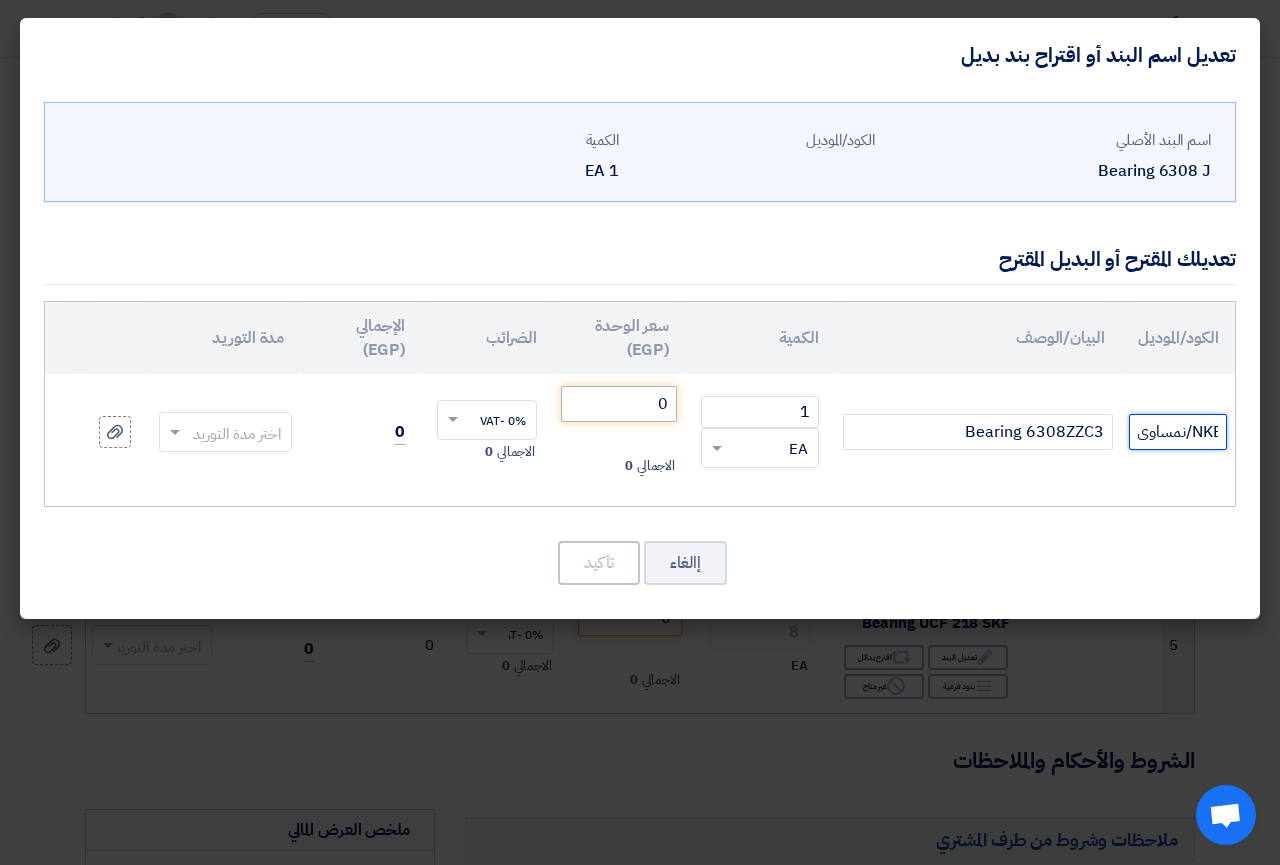 type on "NKE/نمساوى" 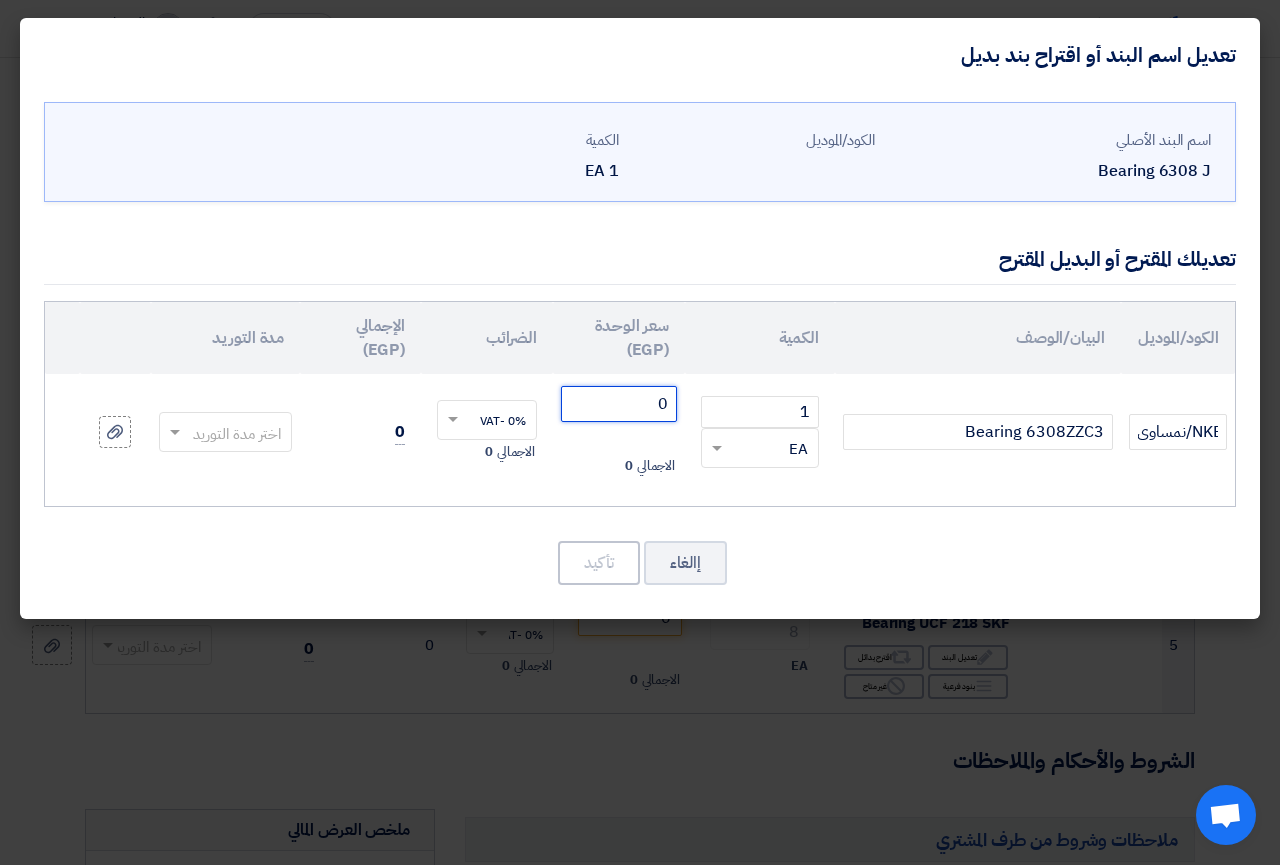 click on "0" 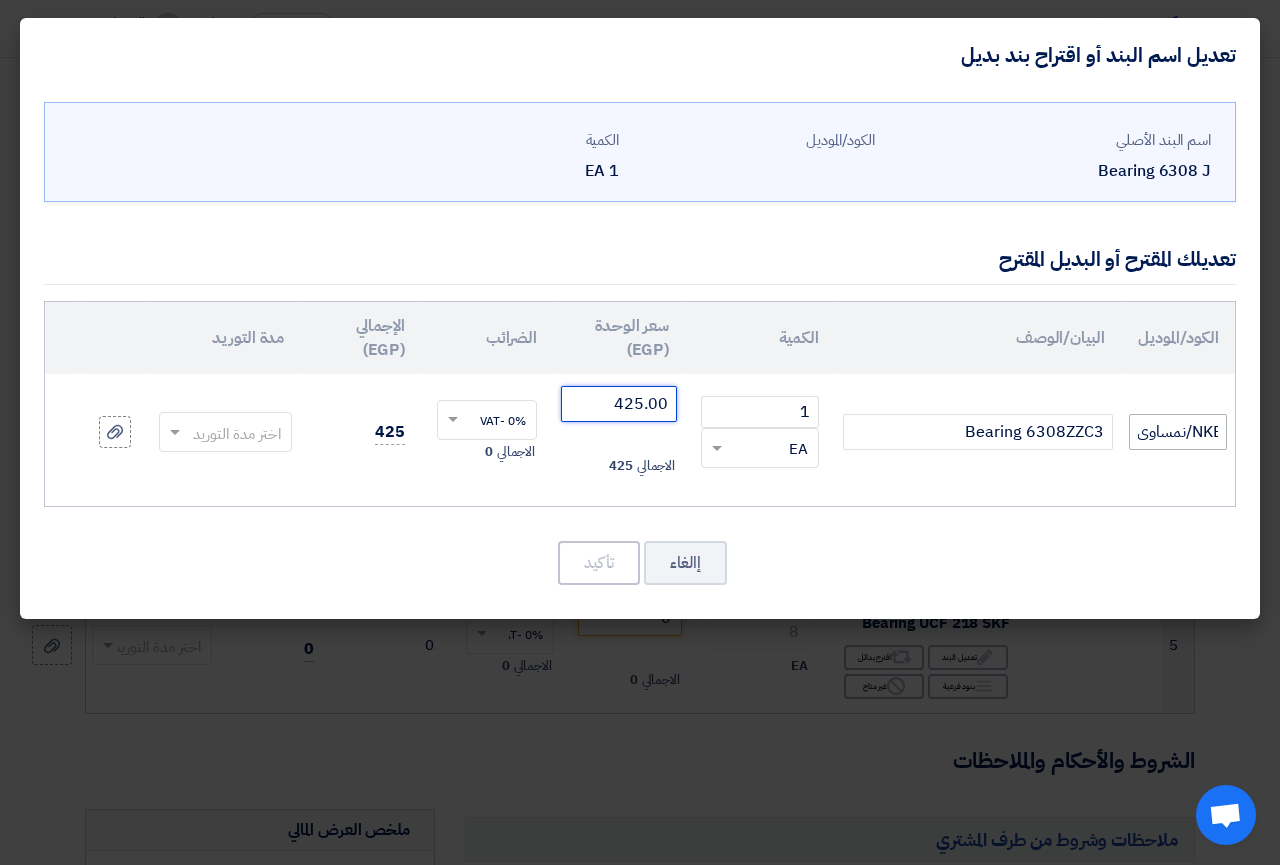 type on "425.00" 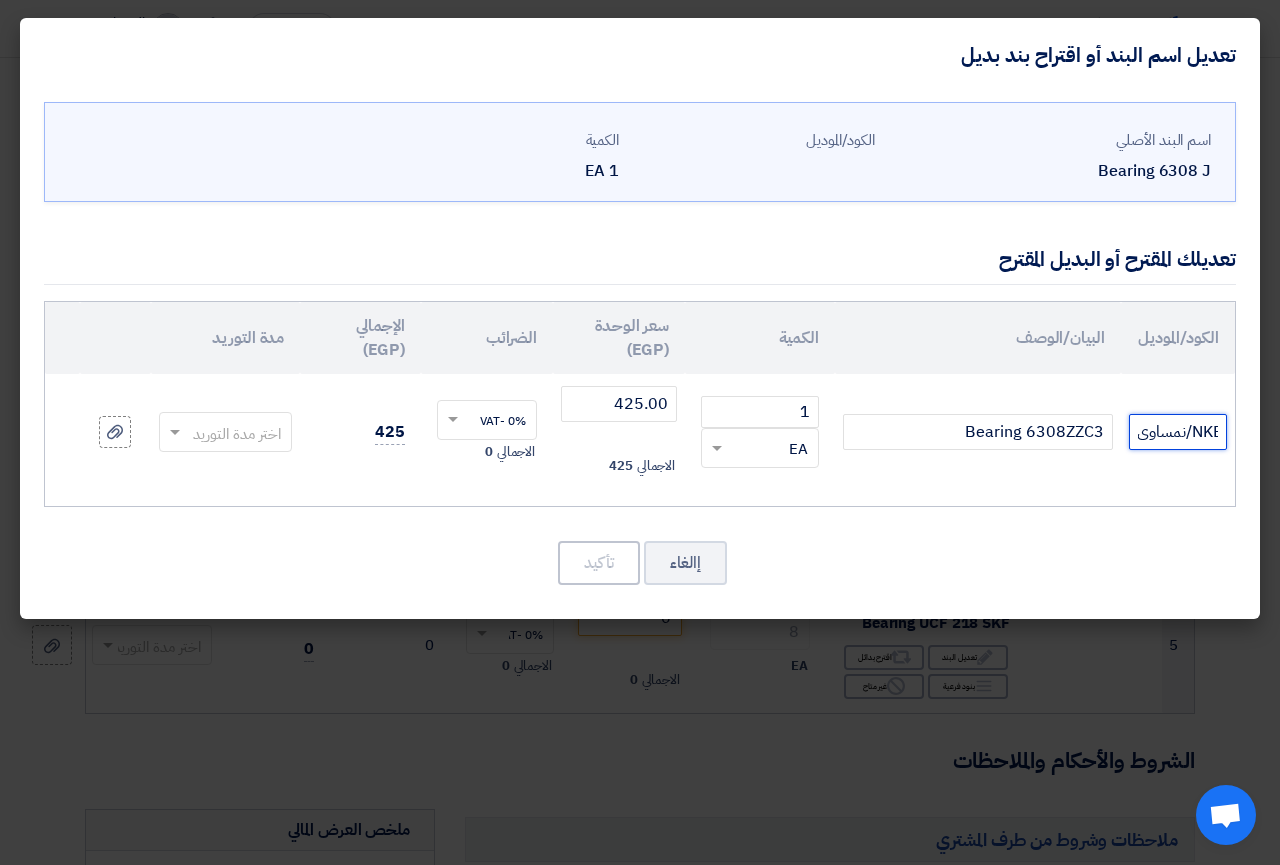 click on "NKE/نمساوى" 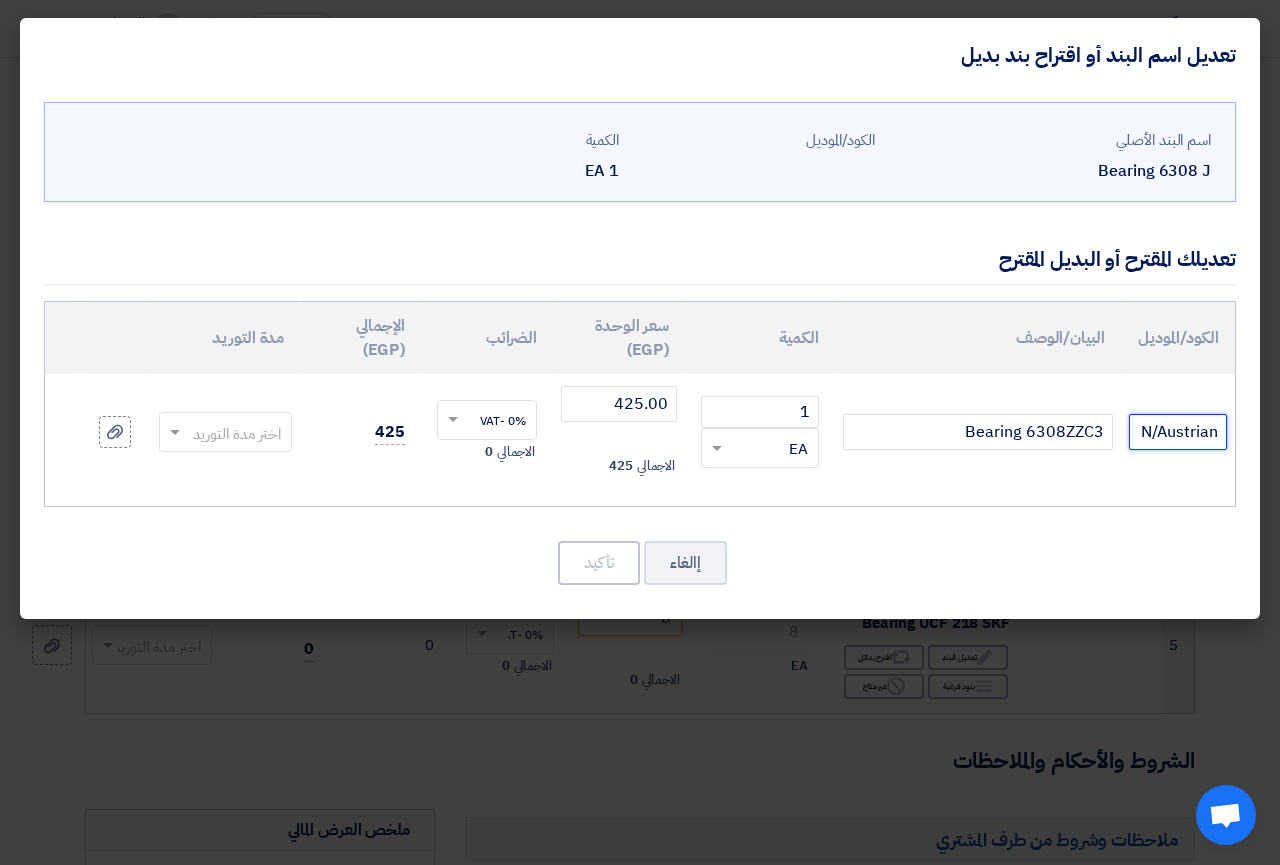 type on "/نمساوى" 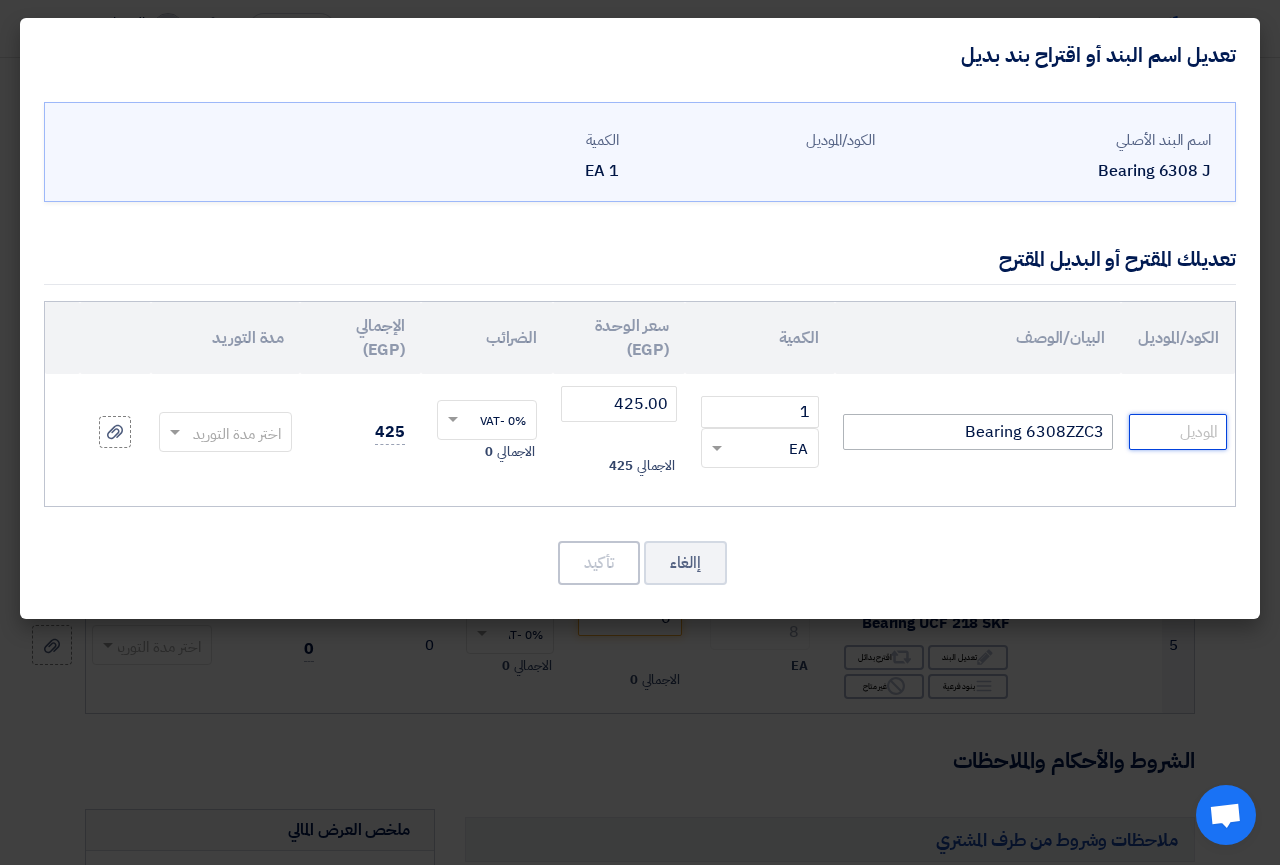 type 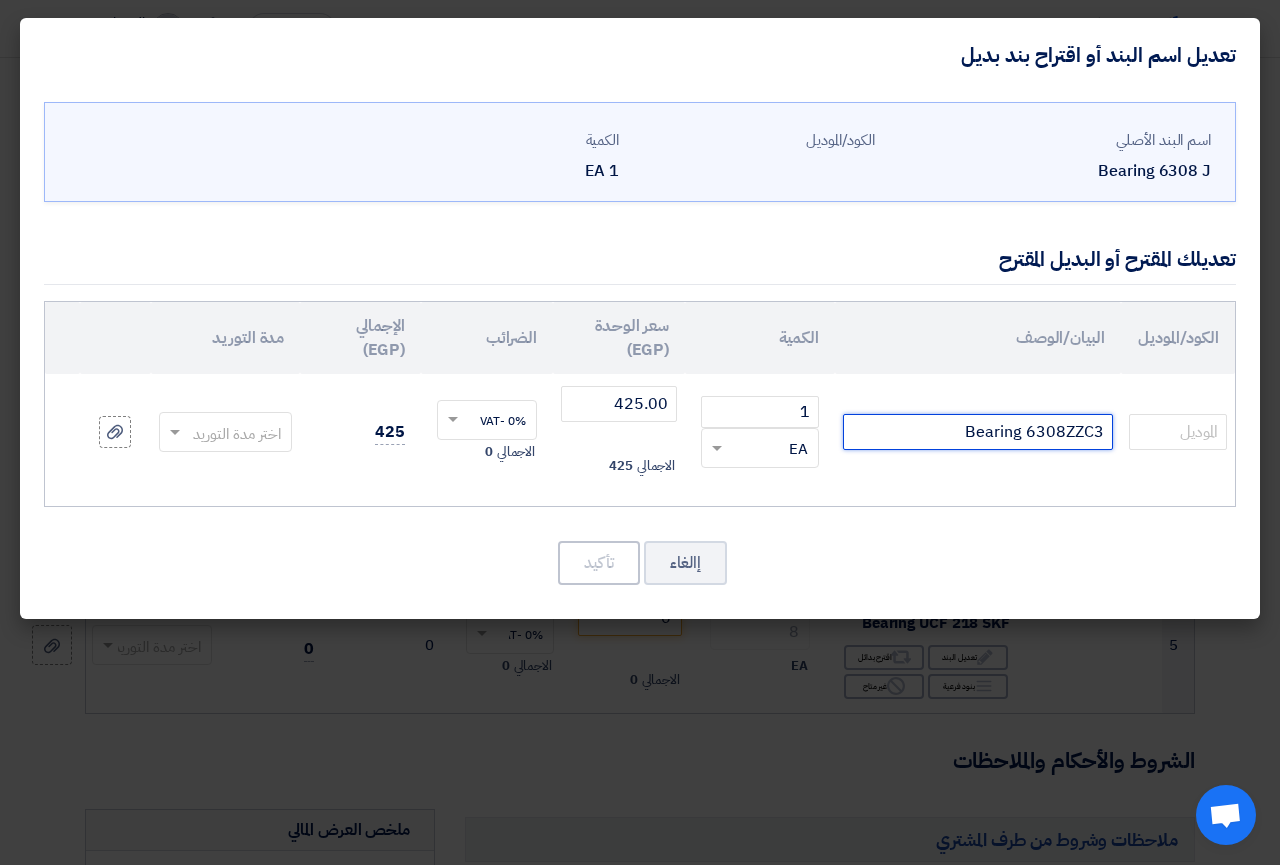 click on "Bearing 6308ZZC3" 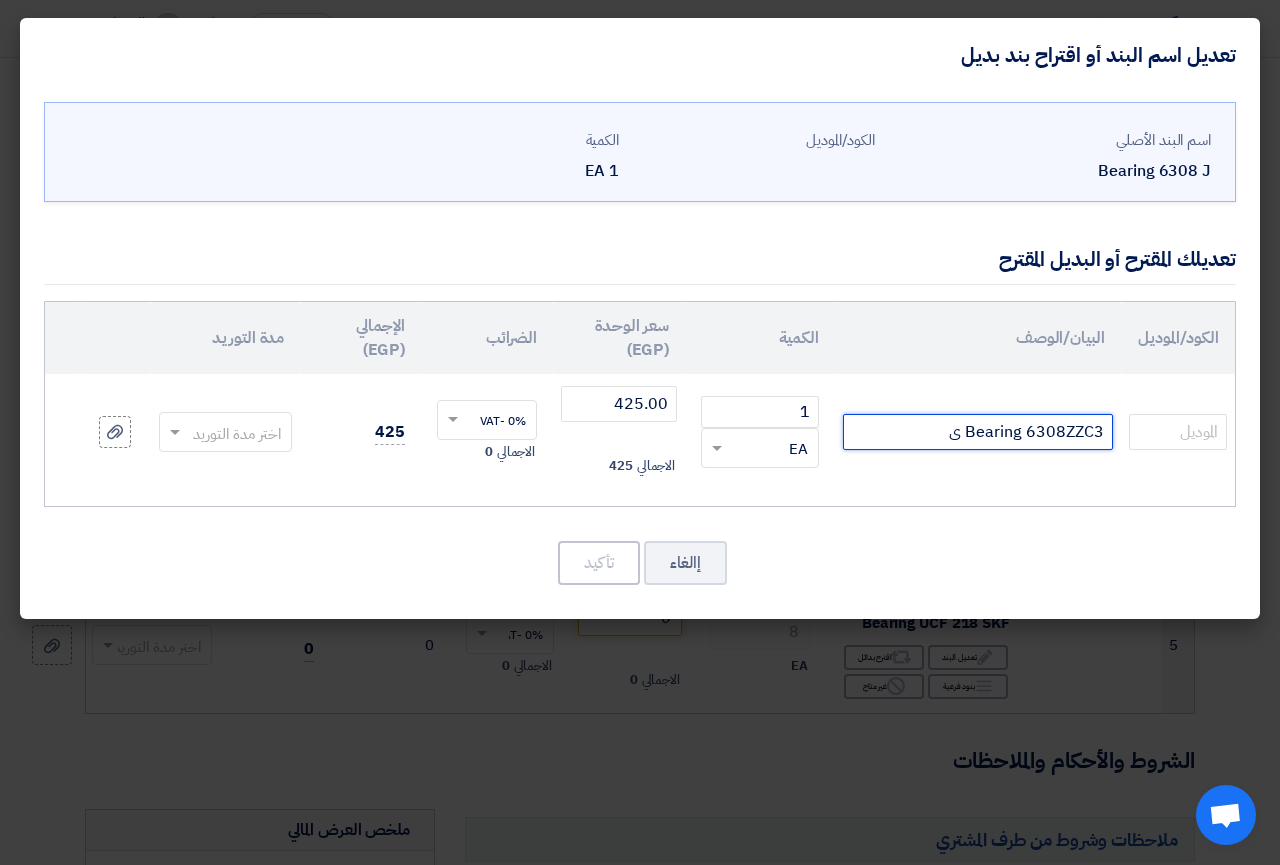 type on "Bearing 6308ZZC3" 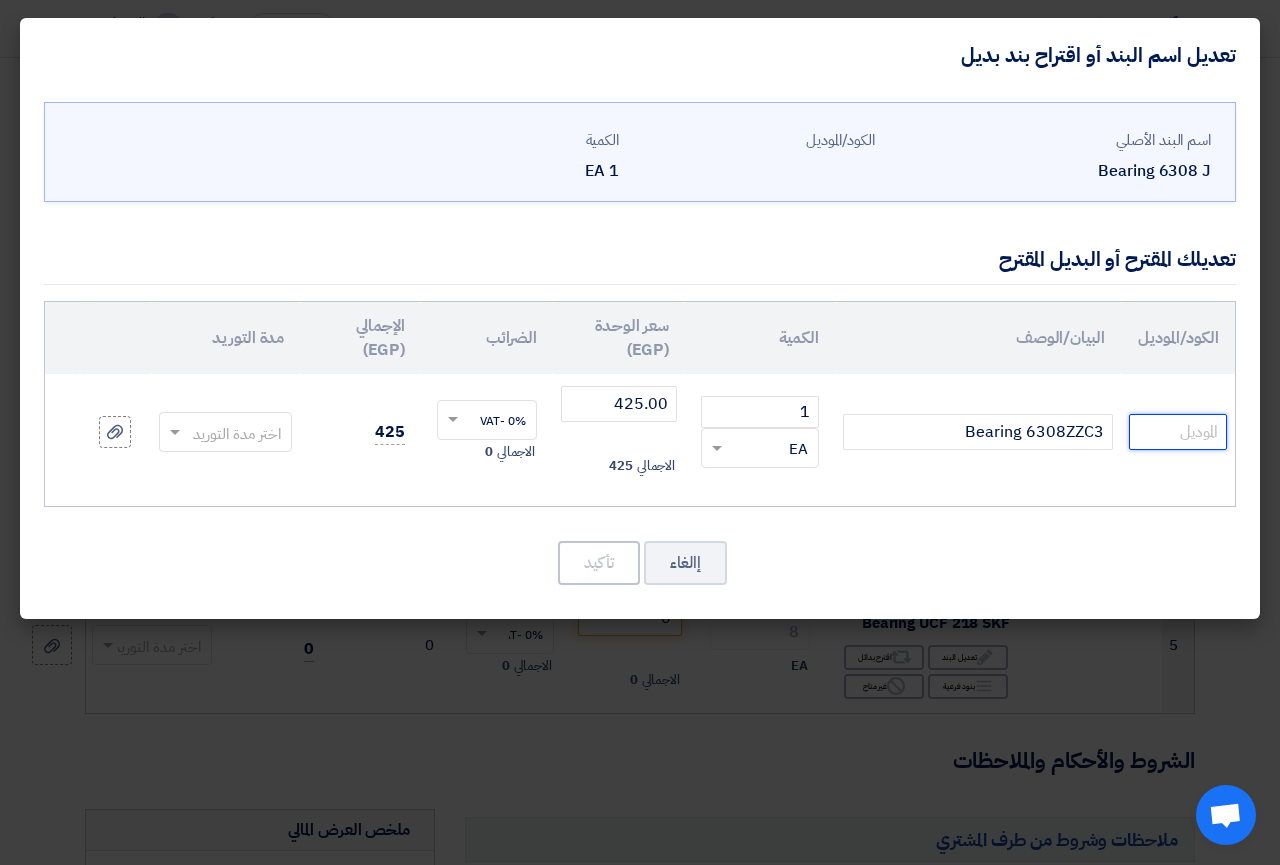 click 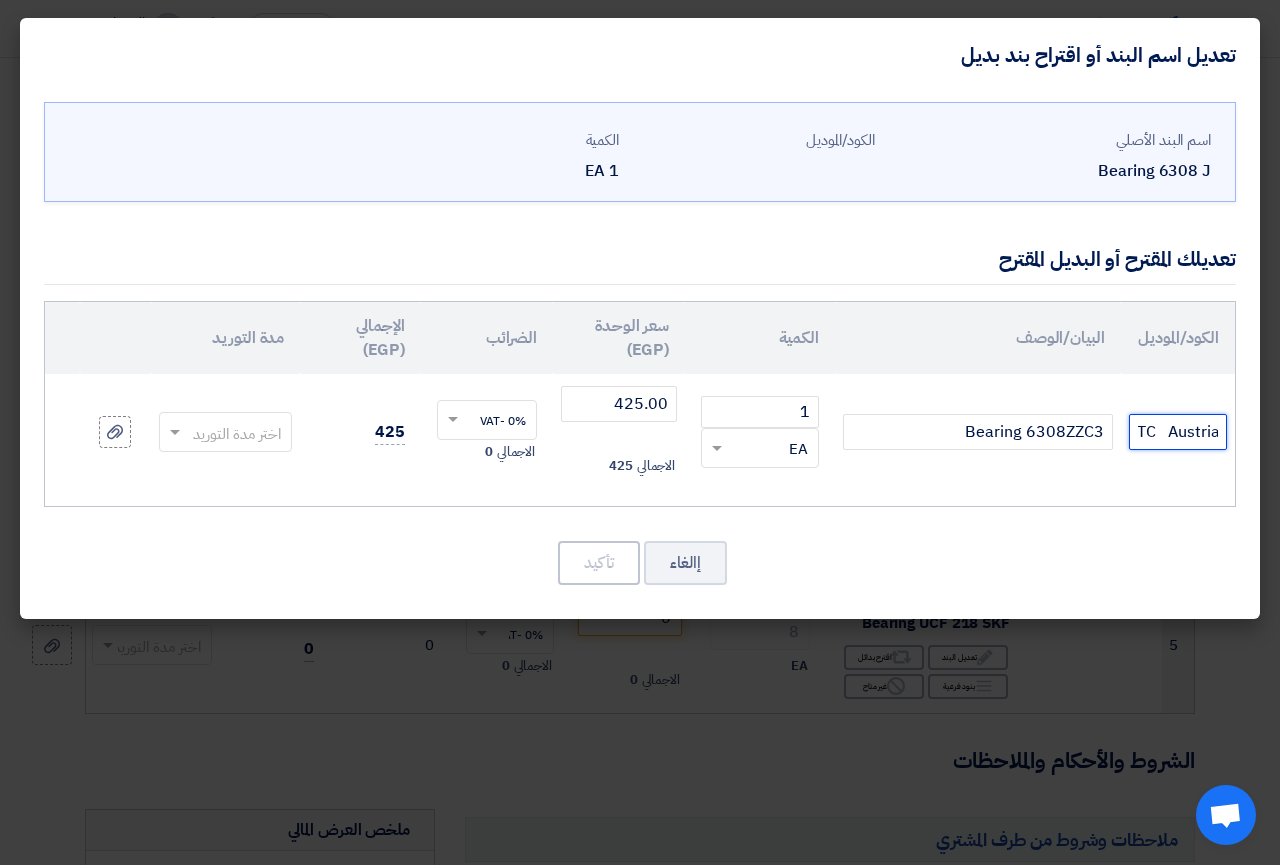 scroll, scrollTop: 0, scrollLeft: -77, axis: horizontal 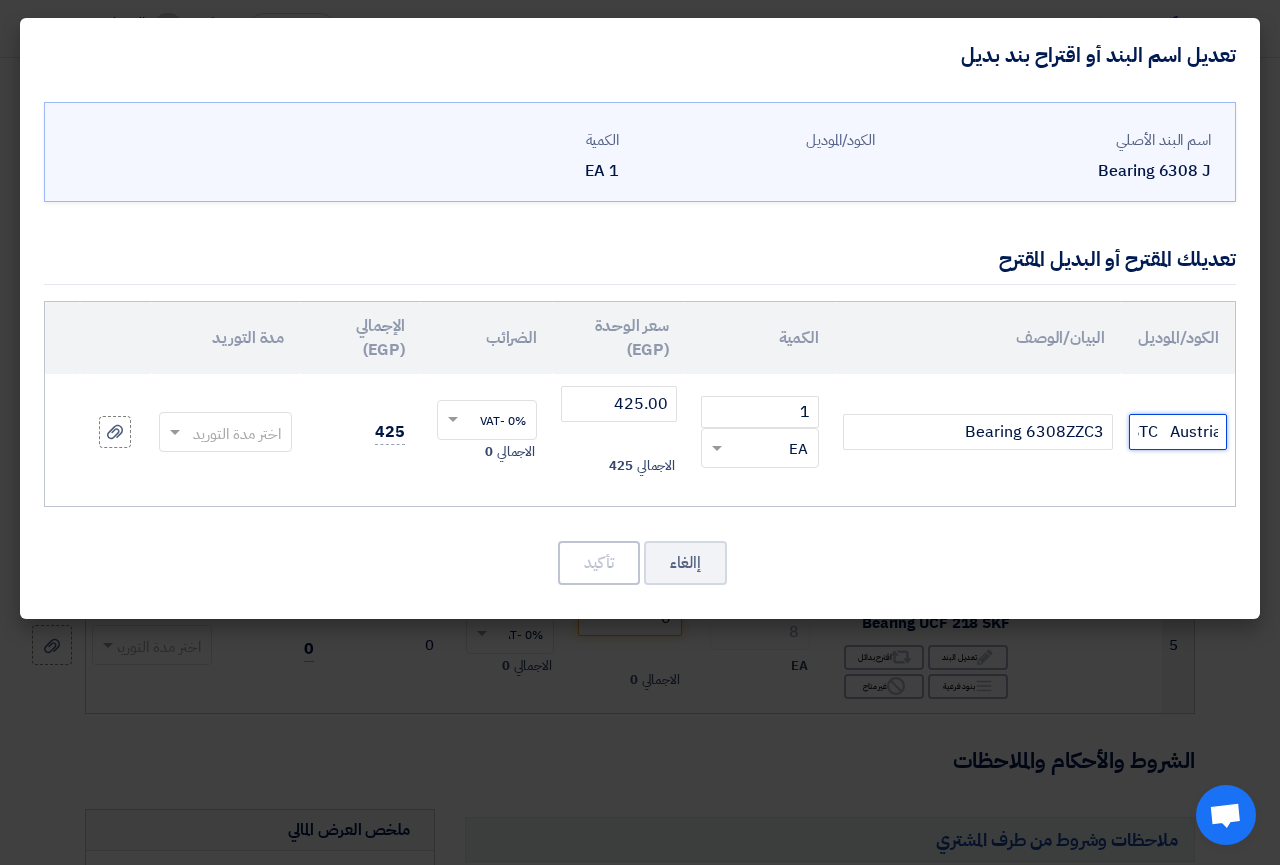 type on "NKE-STC   Austrian-German" 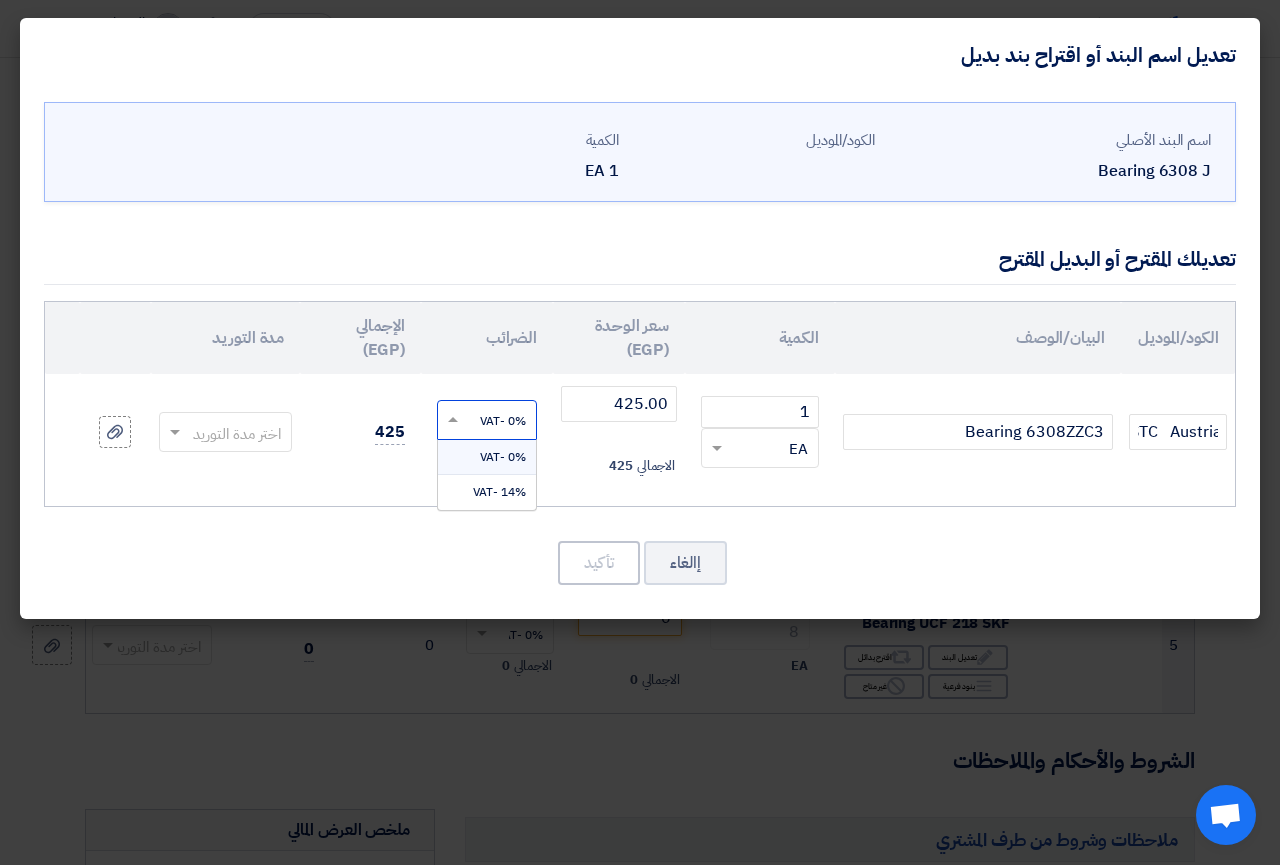 click 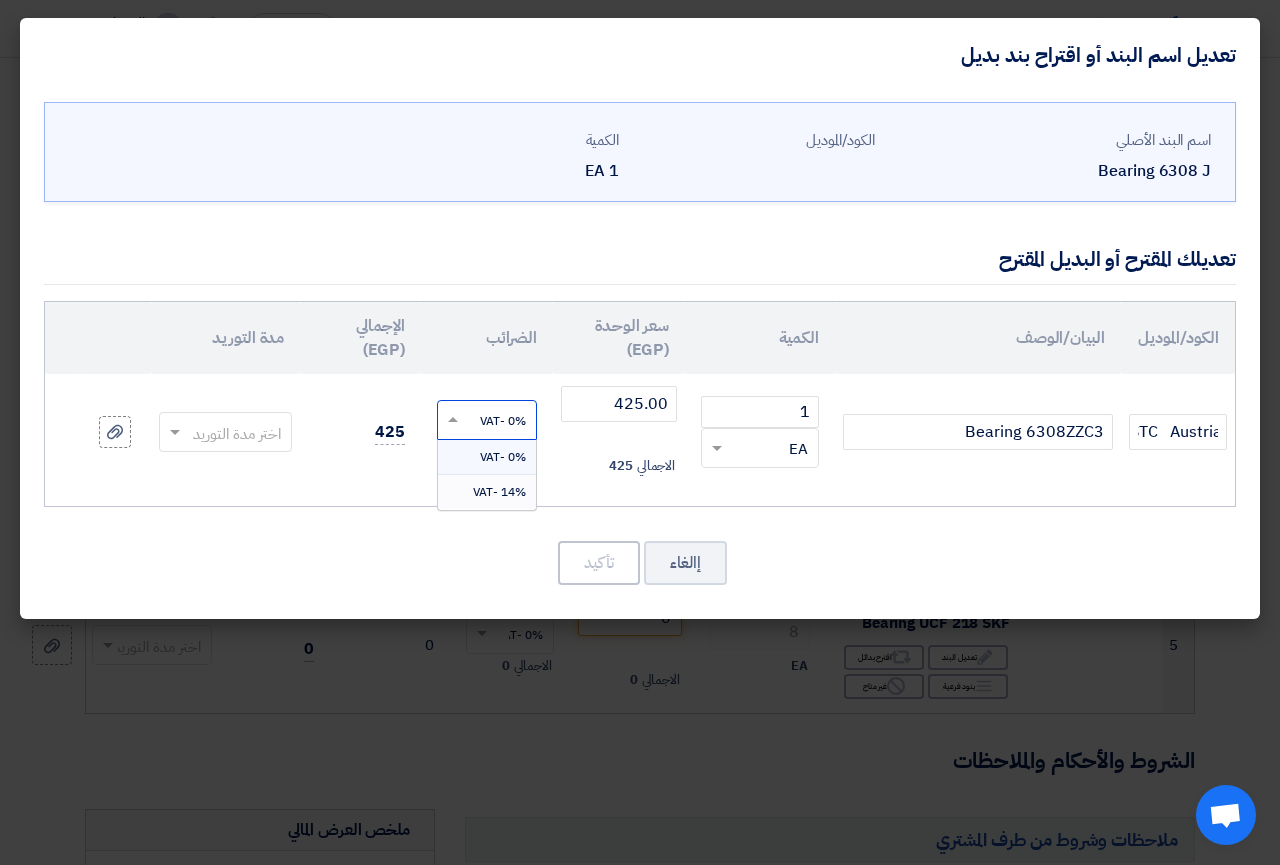click on "14% -VAT" at bounding box center (499, 492) 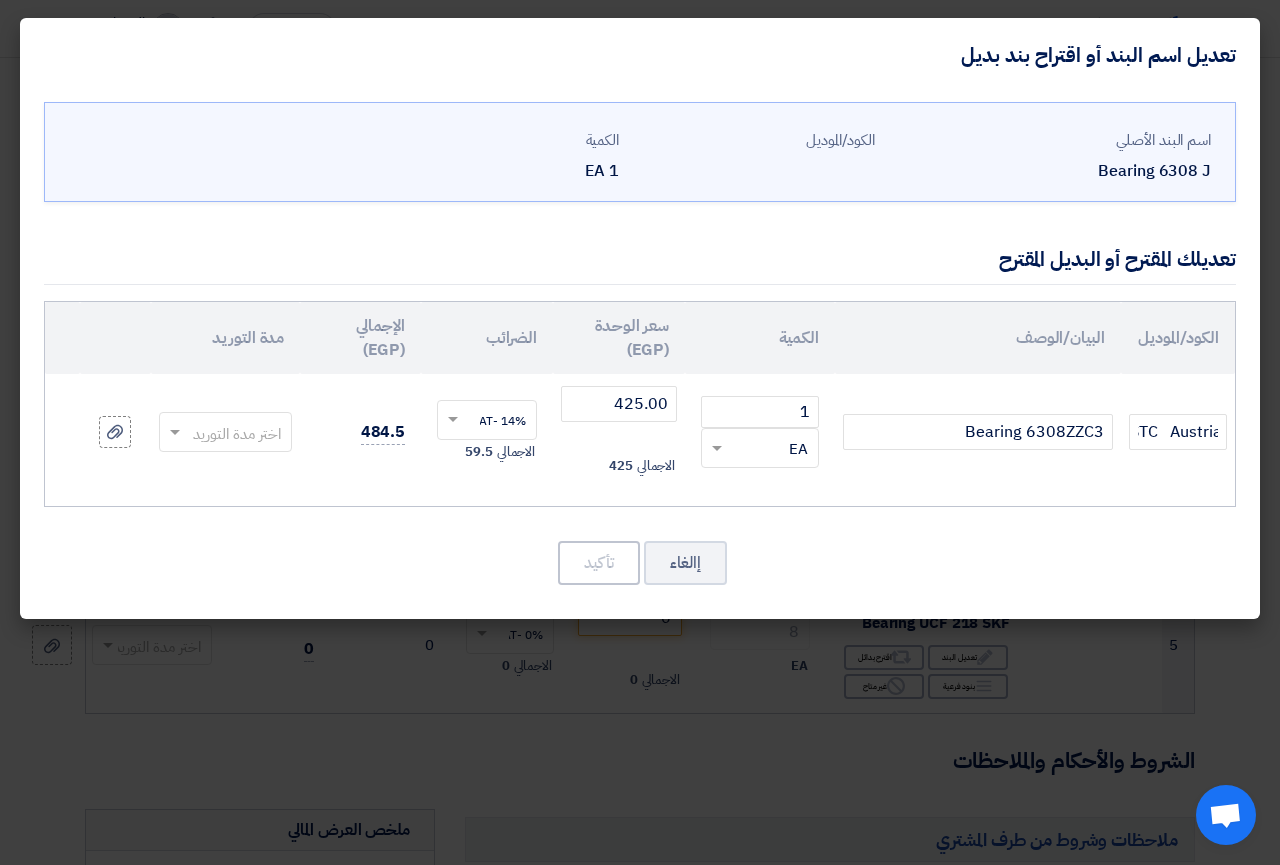 click 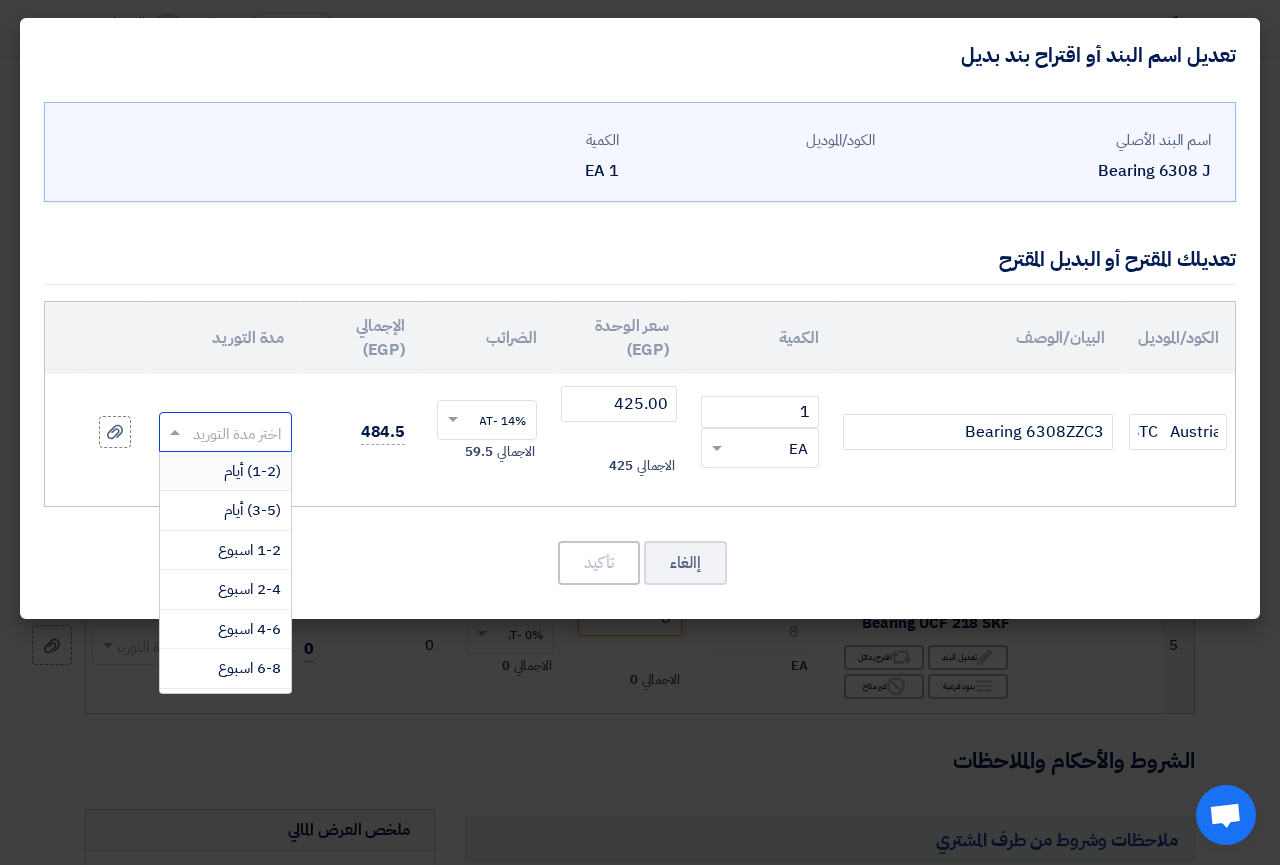 click on "(1-2) أيام" at bounding box center (226, 472) 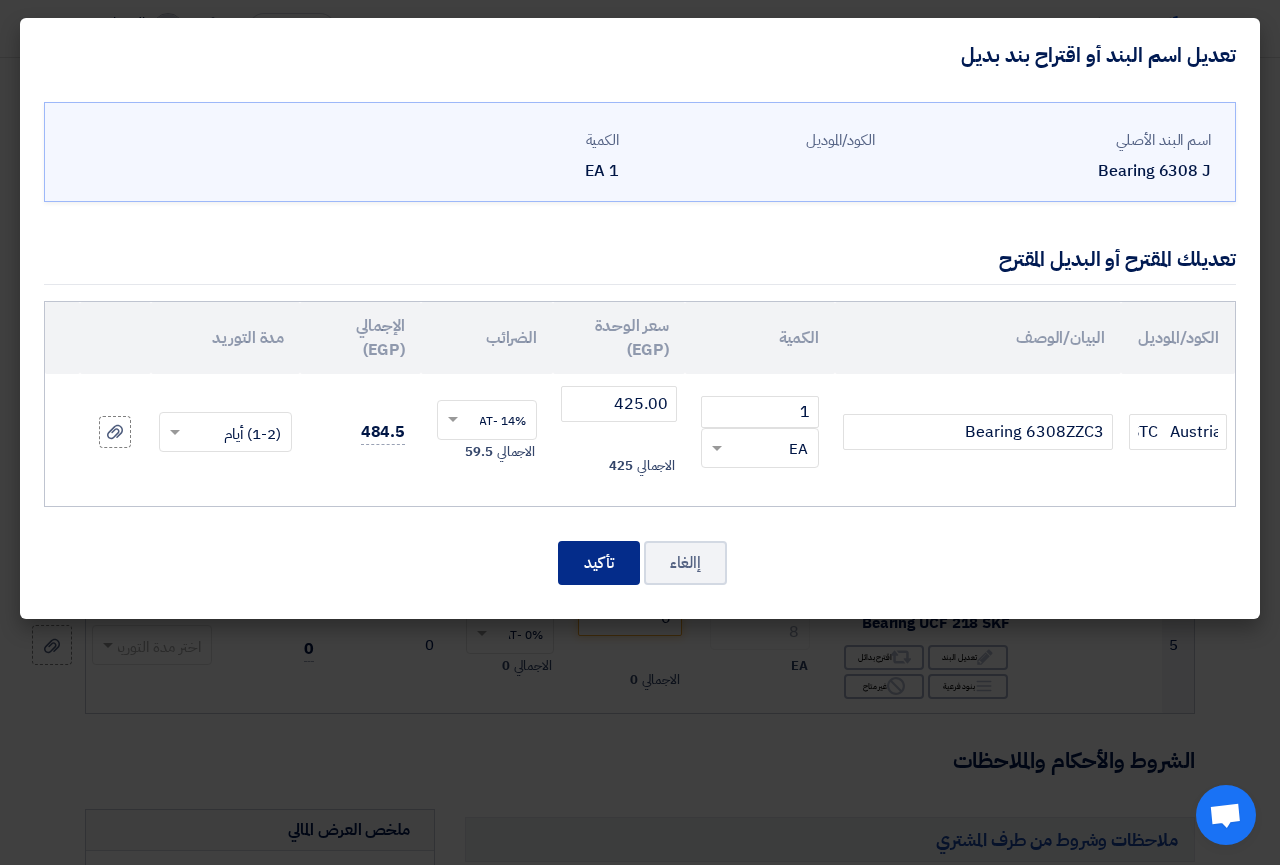 click on "تأكيد" 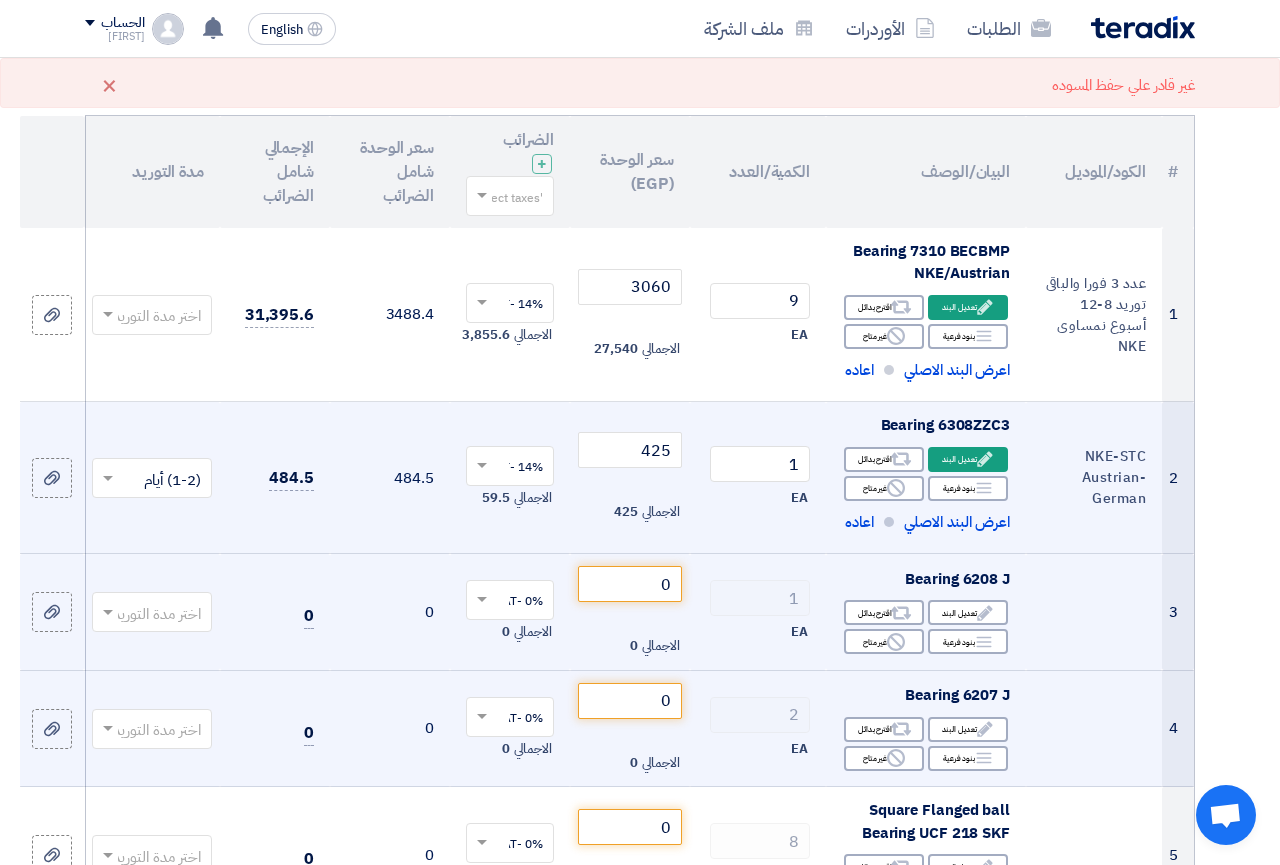 scroll, scrollTop: 276, scrollLeft: 0, axis: vertical 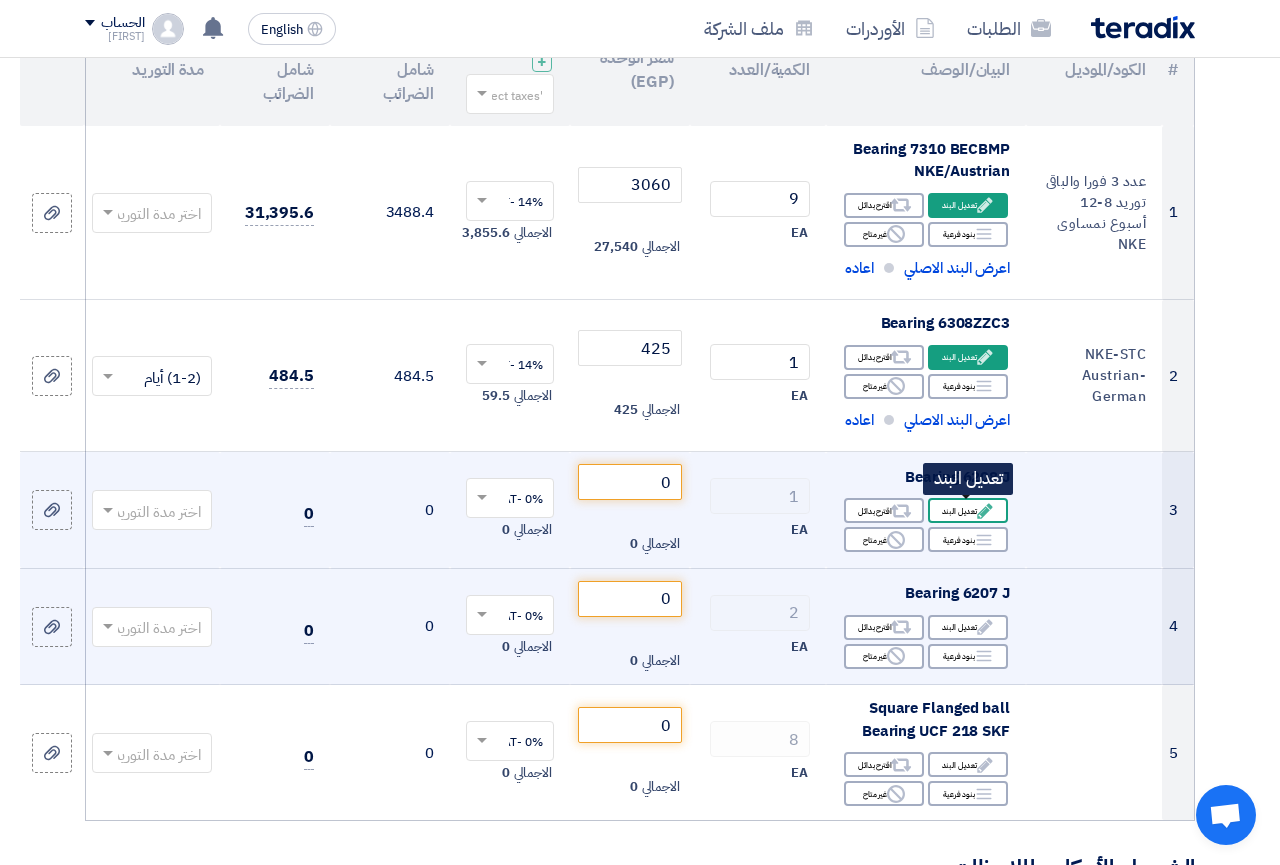 click on "Edit
تعديل البند" 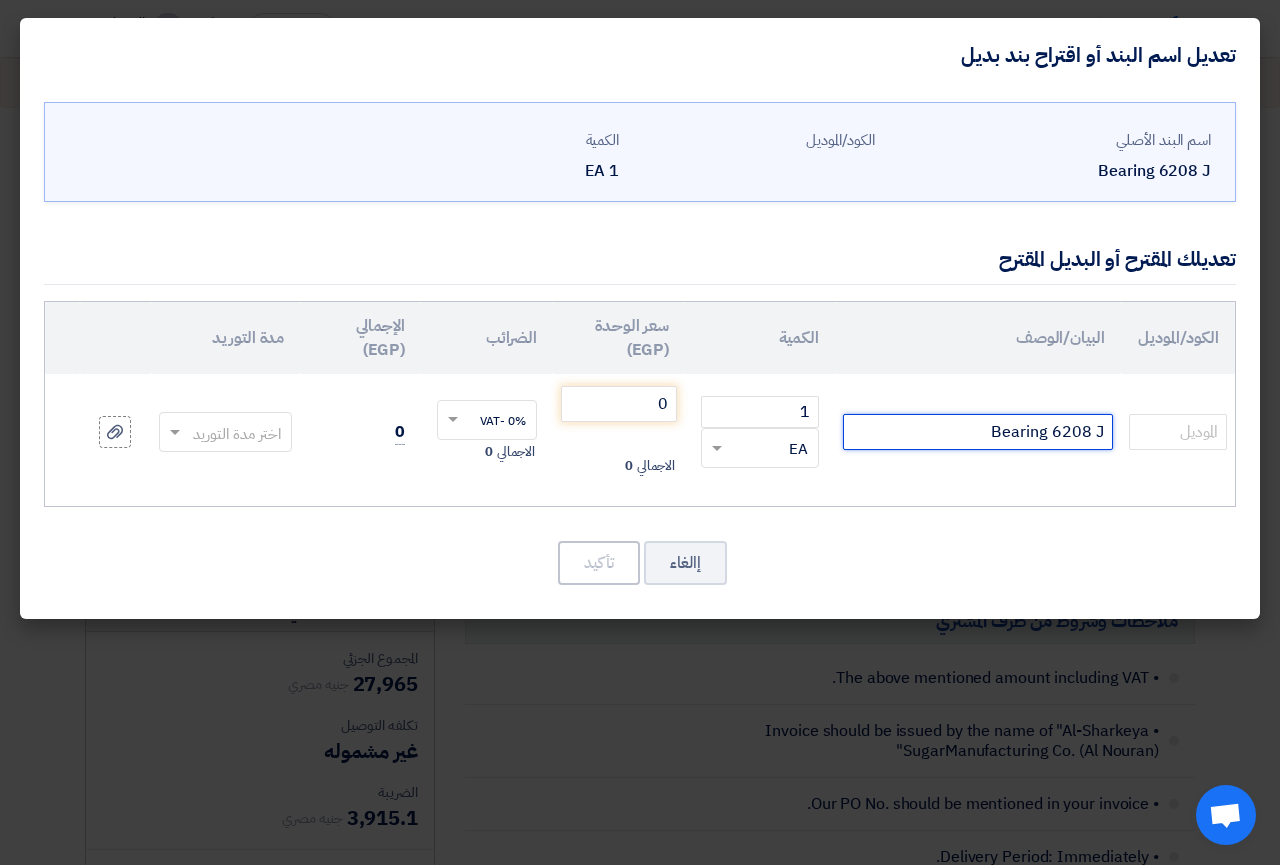 drag, startPoint x: 1094, startPoint y: 433, endPoint x: 1107, endPoint y: 431, distance: 13.152946 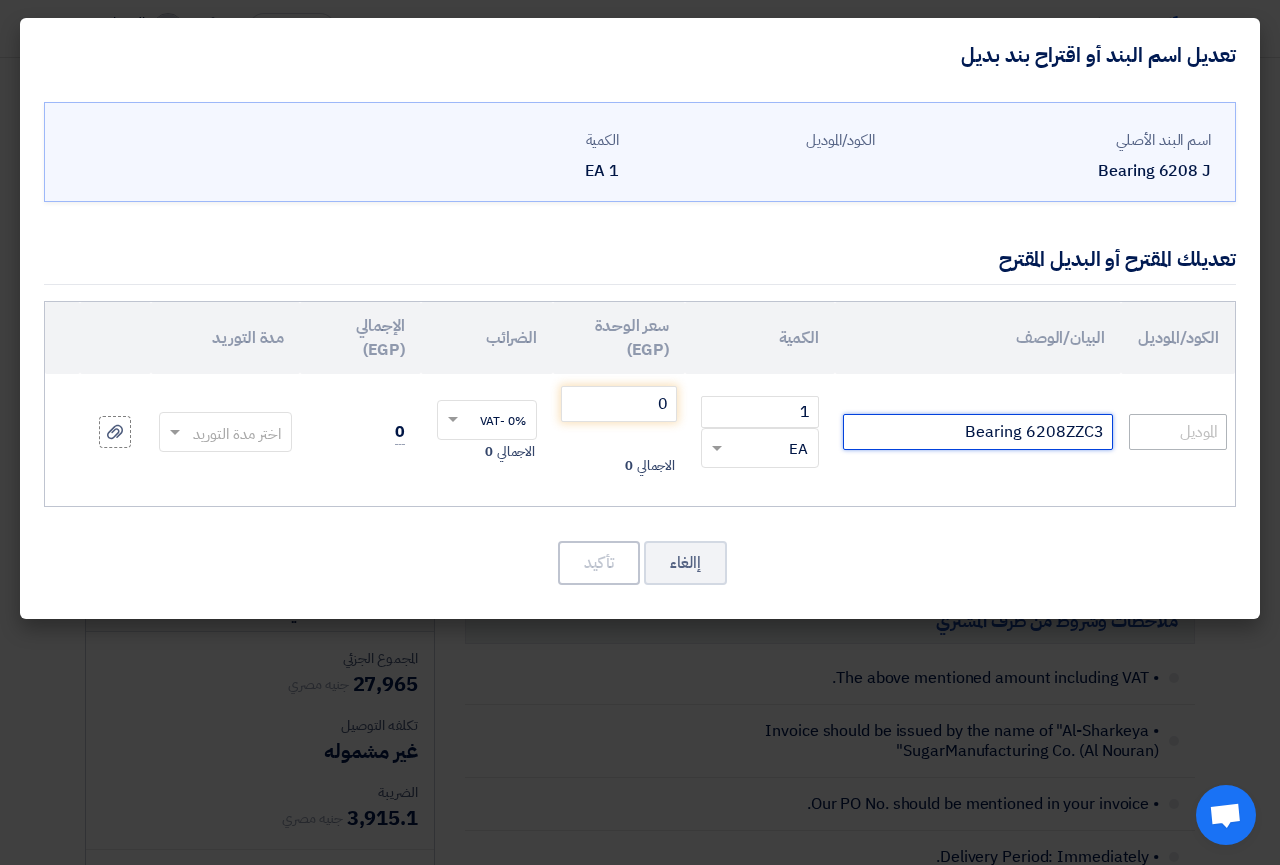 type on "Bearing 6208ZZC3" 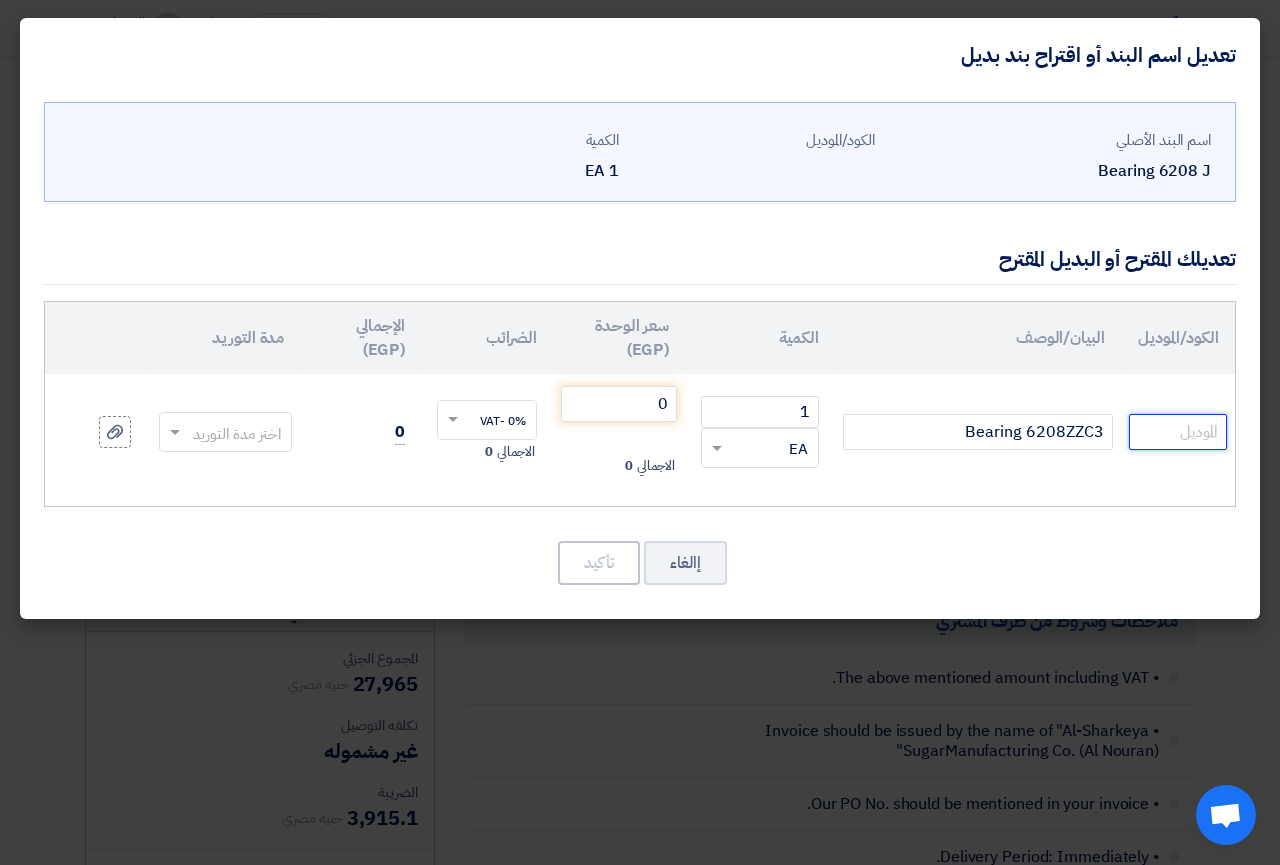 click 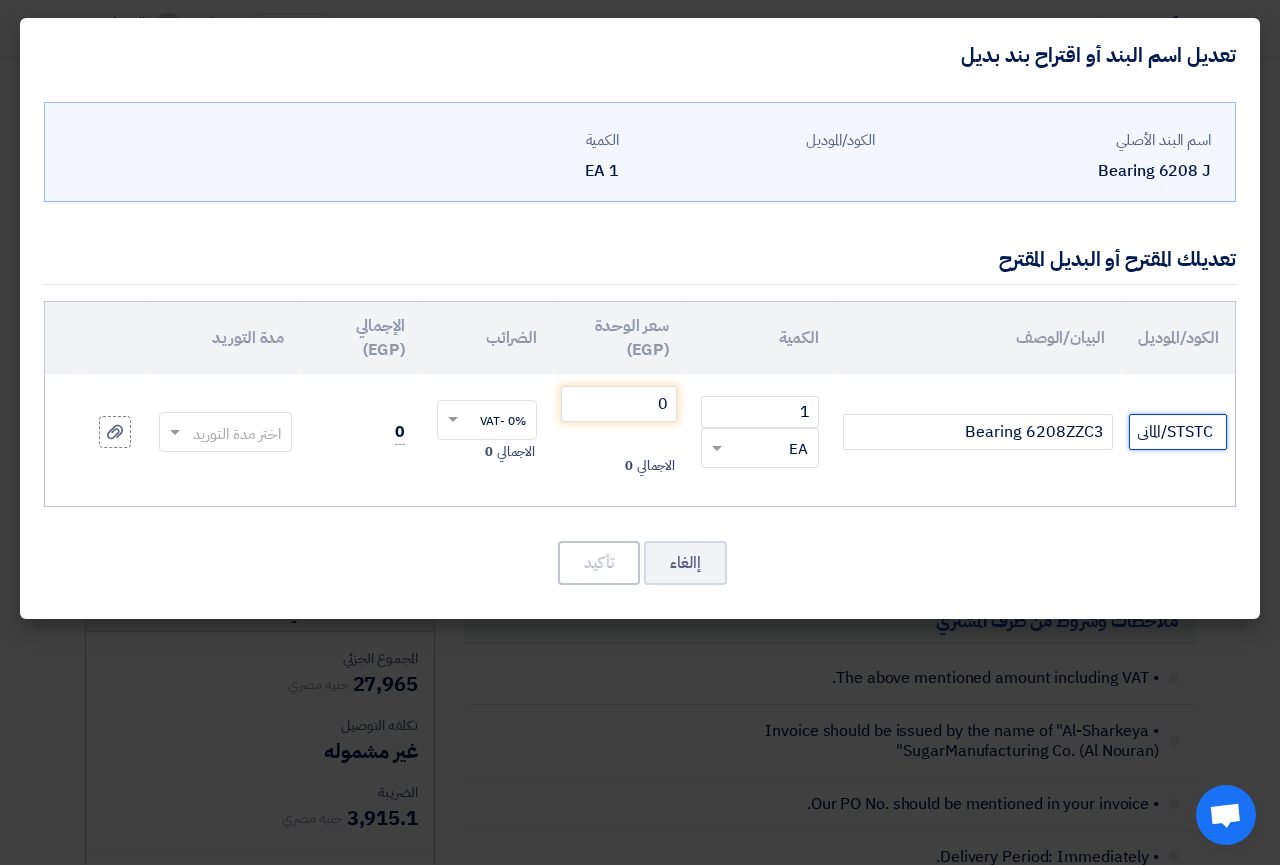 scroll, scrollTop: 0, scrollLeft: -105, axis: horizontal 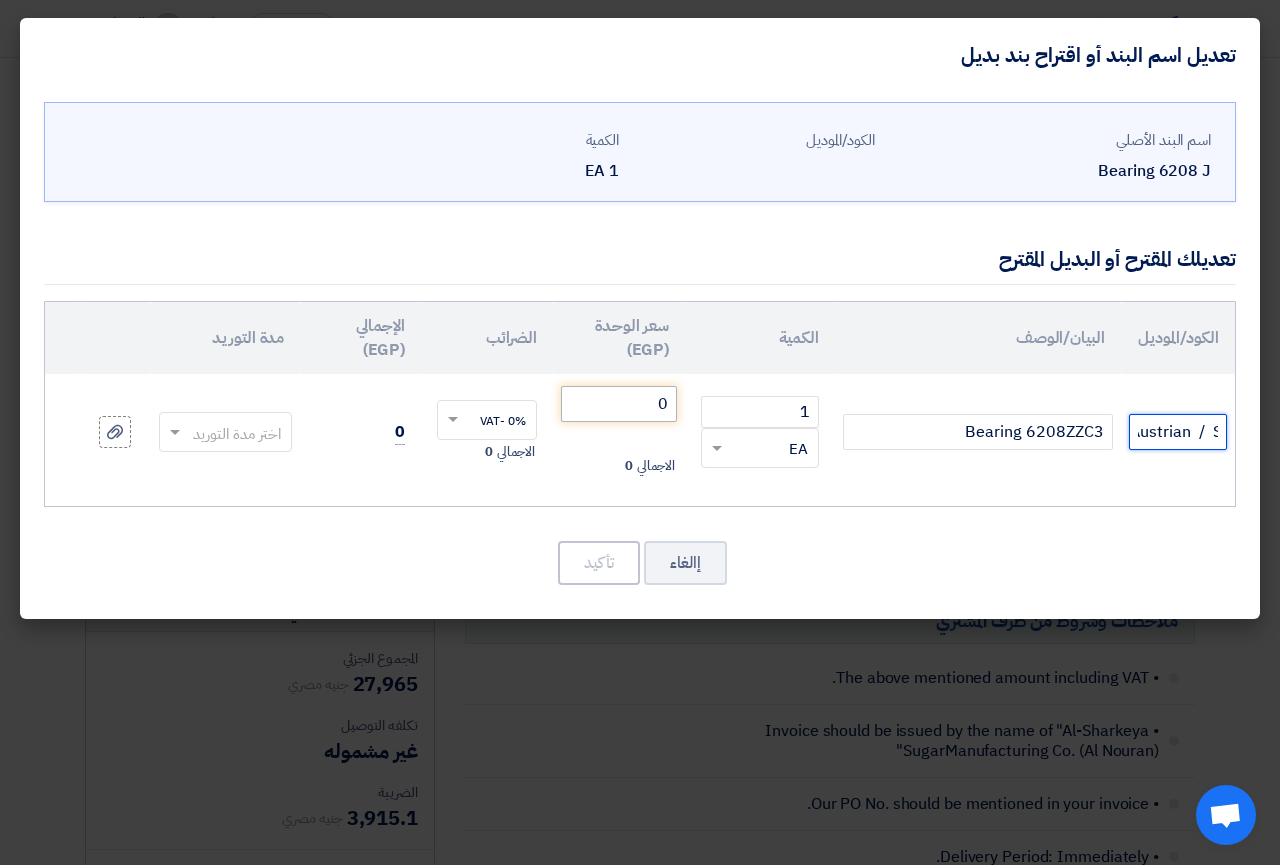 type on "NKE/Austrian  /  STC/German" 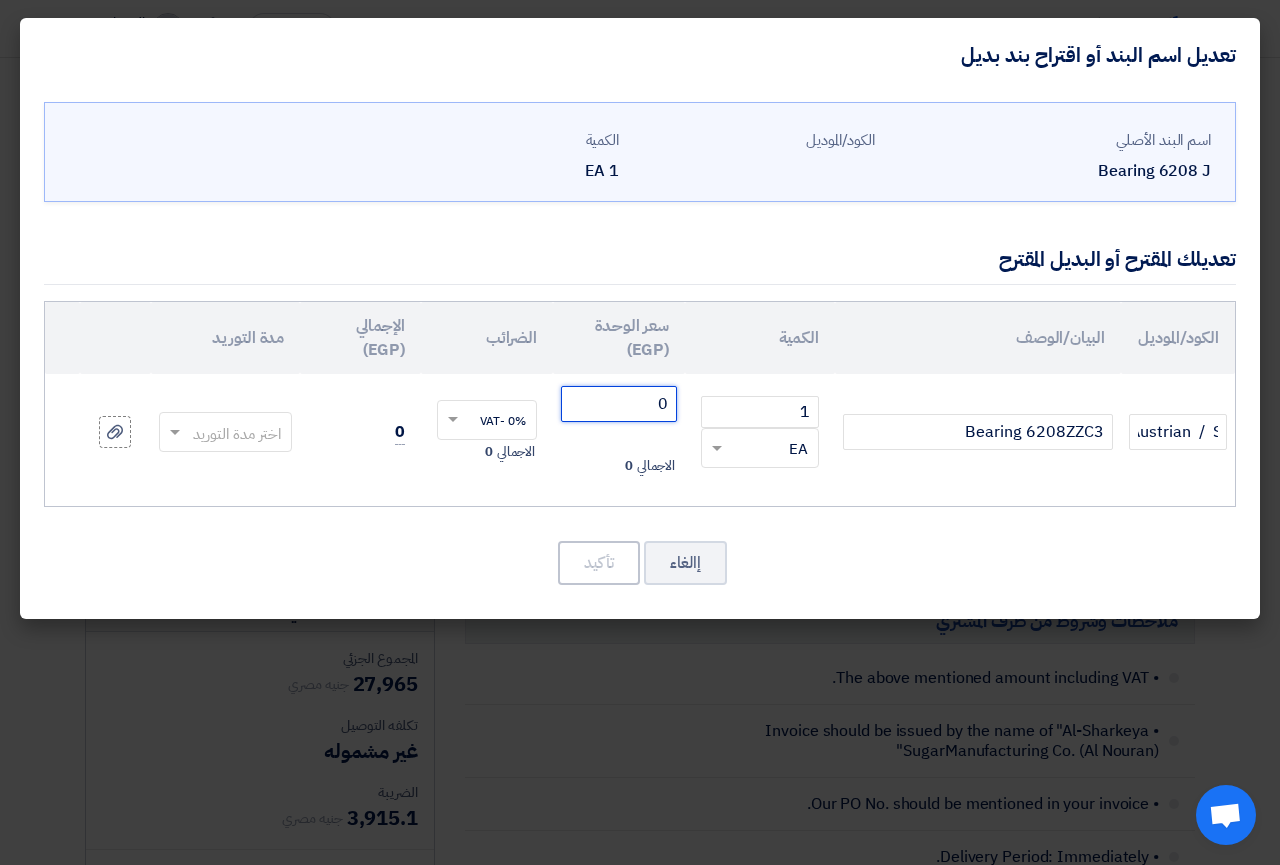click on "0" 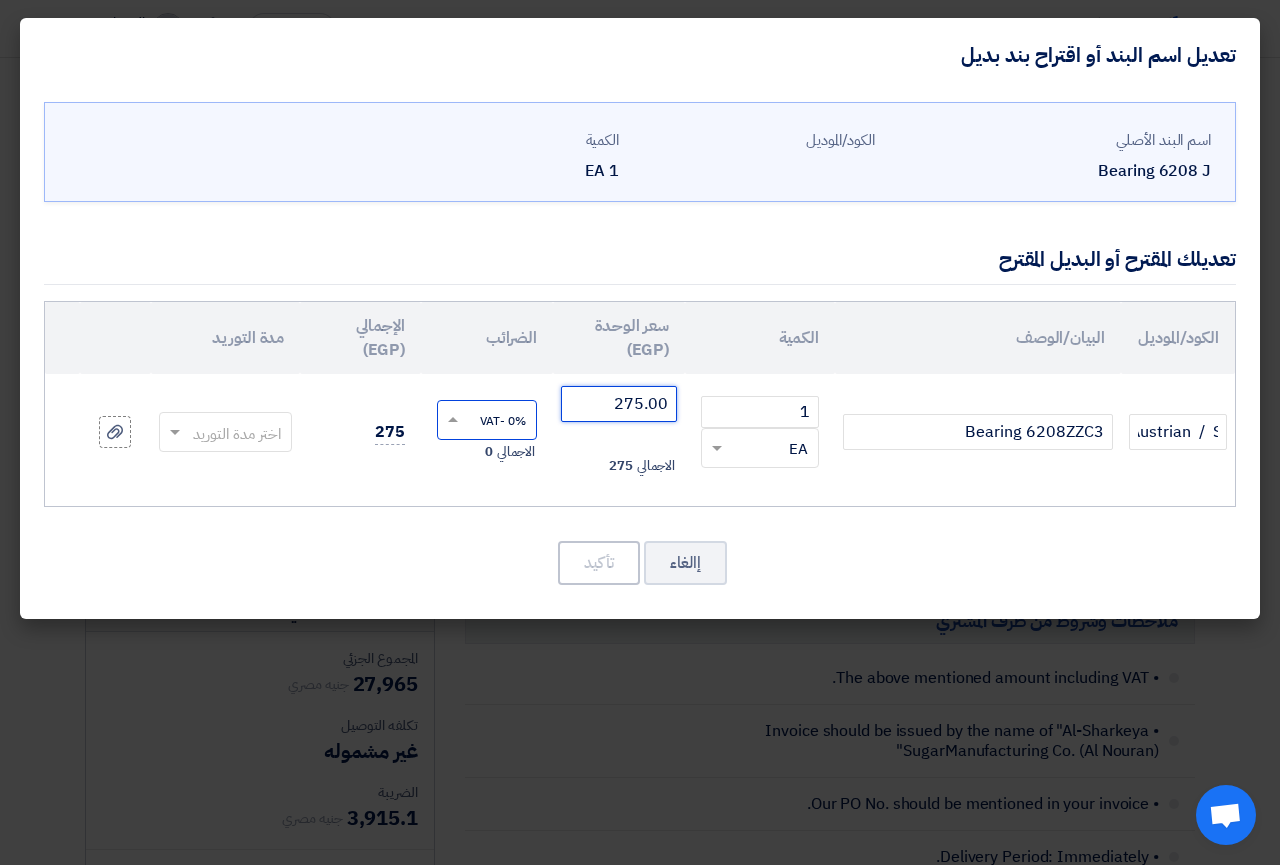type on "275.00" 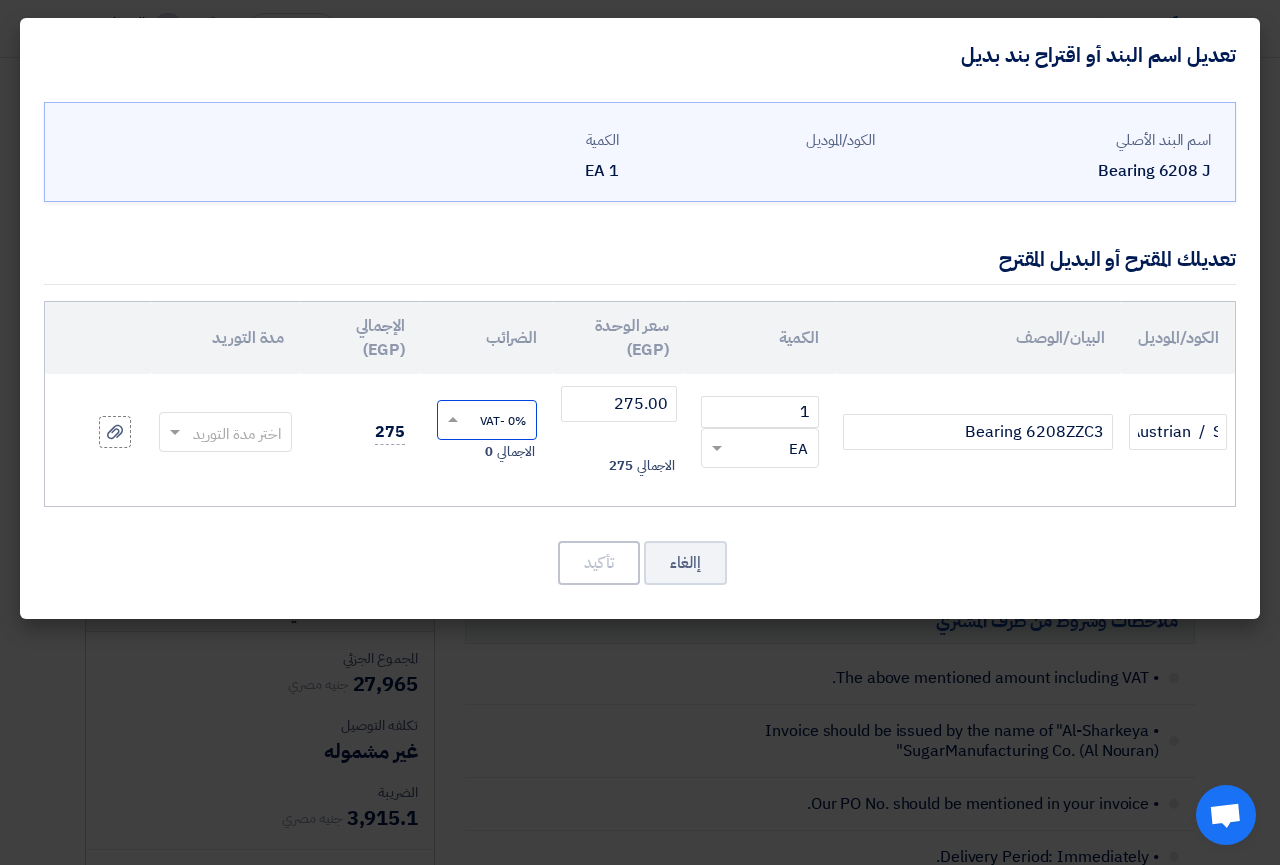 click 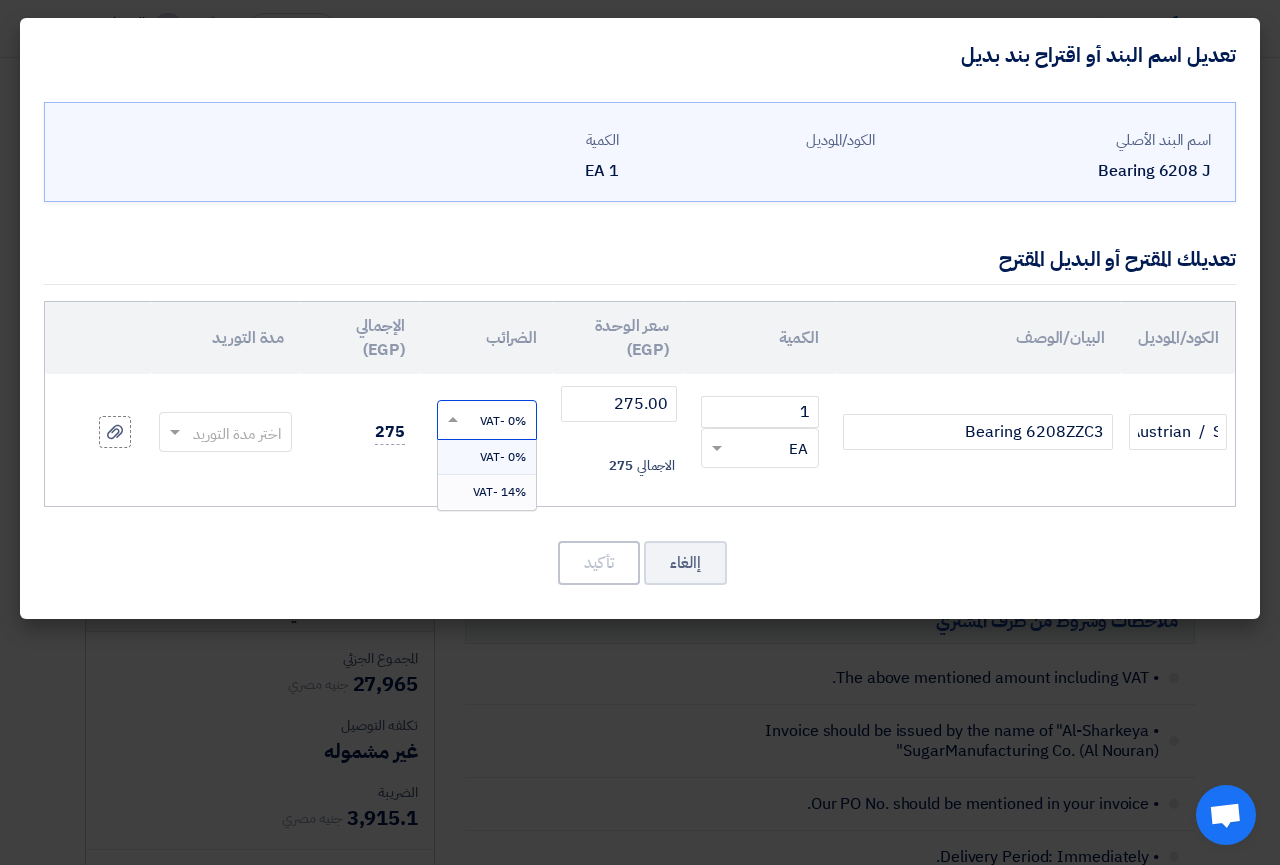 click on "14% -VAT" at bounding box center (499, 492) 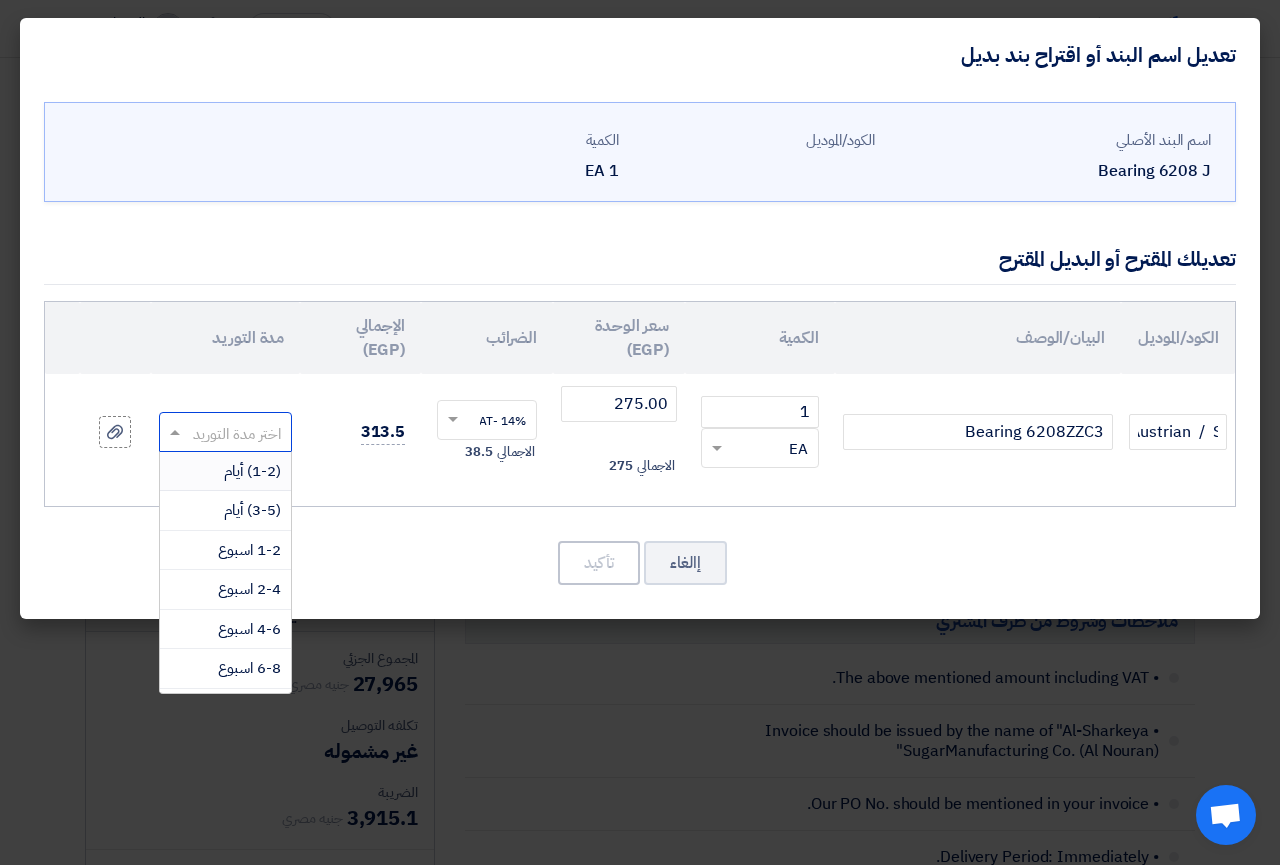 click 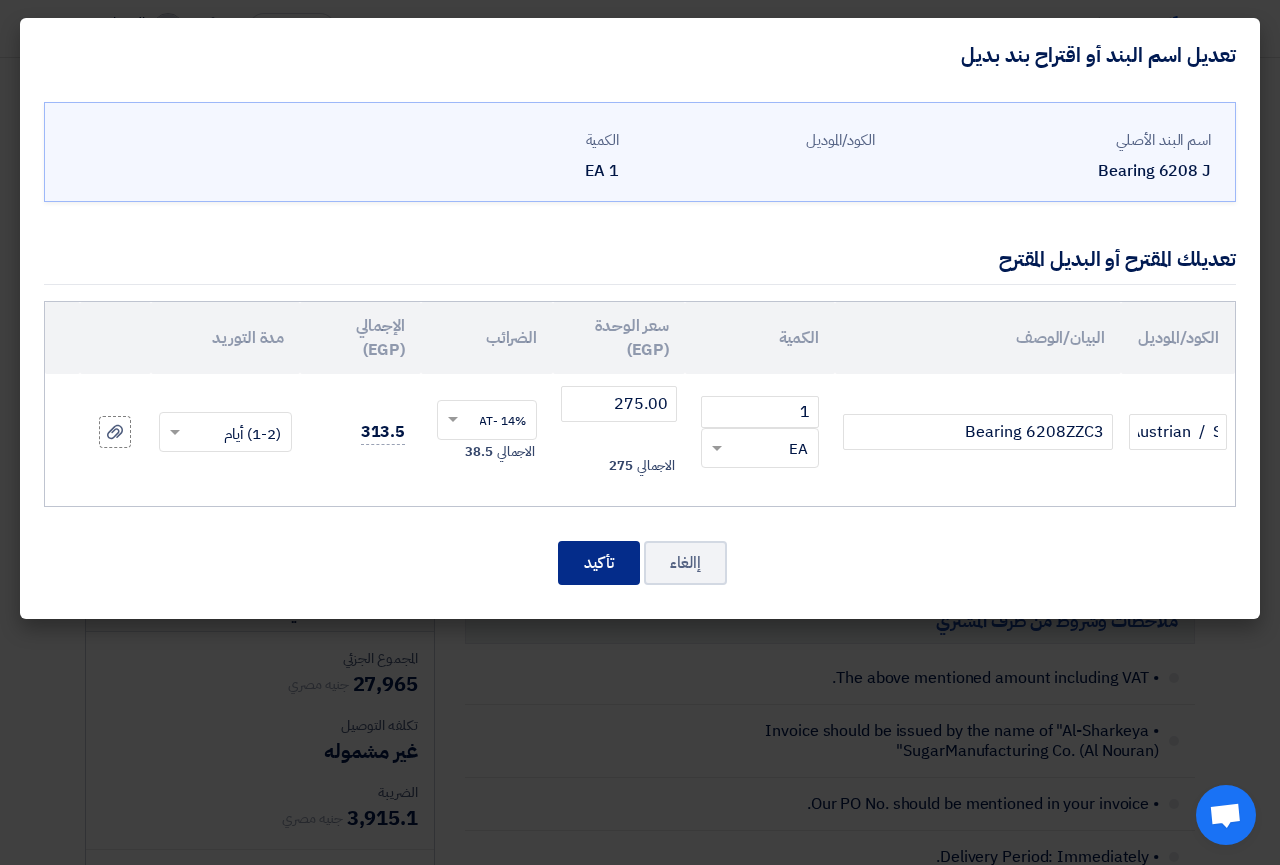 click on "تأكيد" 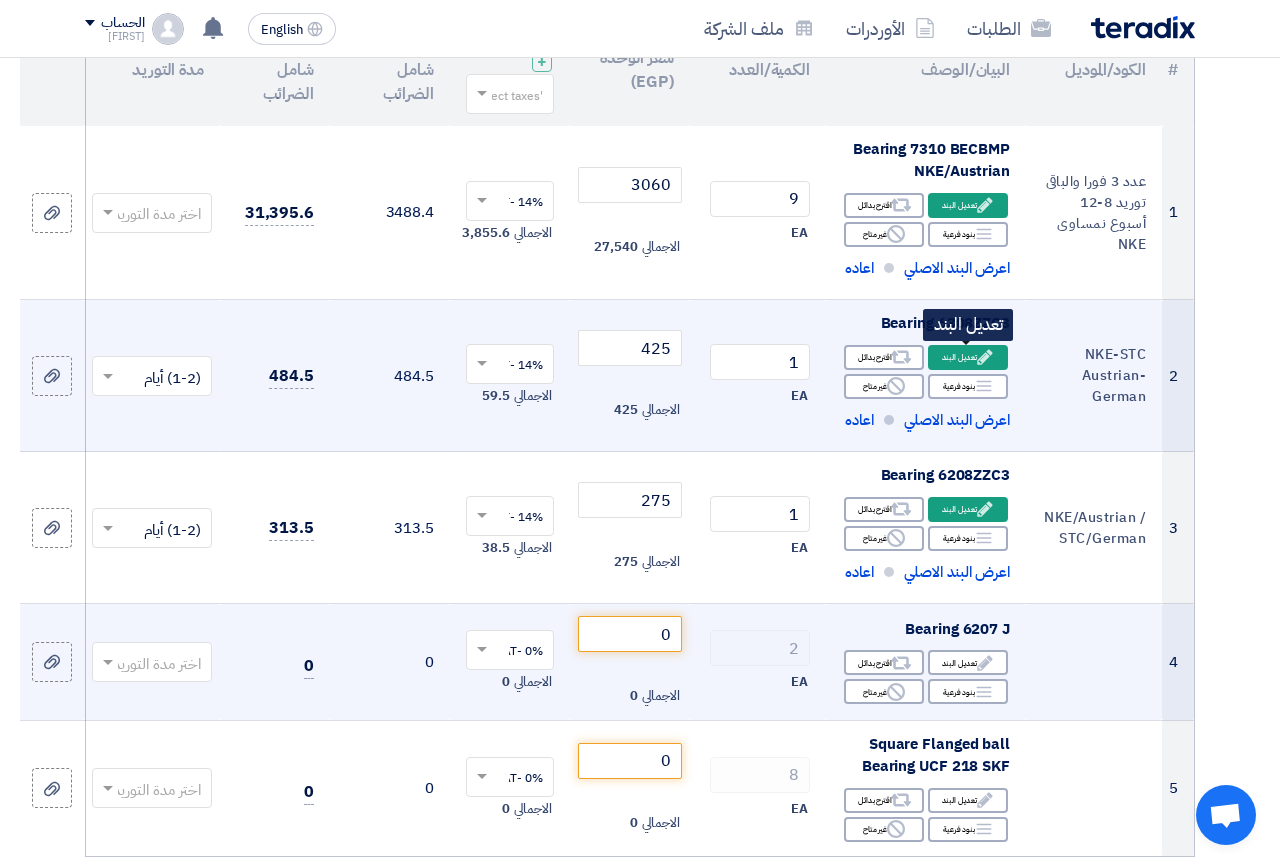 click on "Edit
تعديل البند" 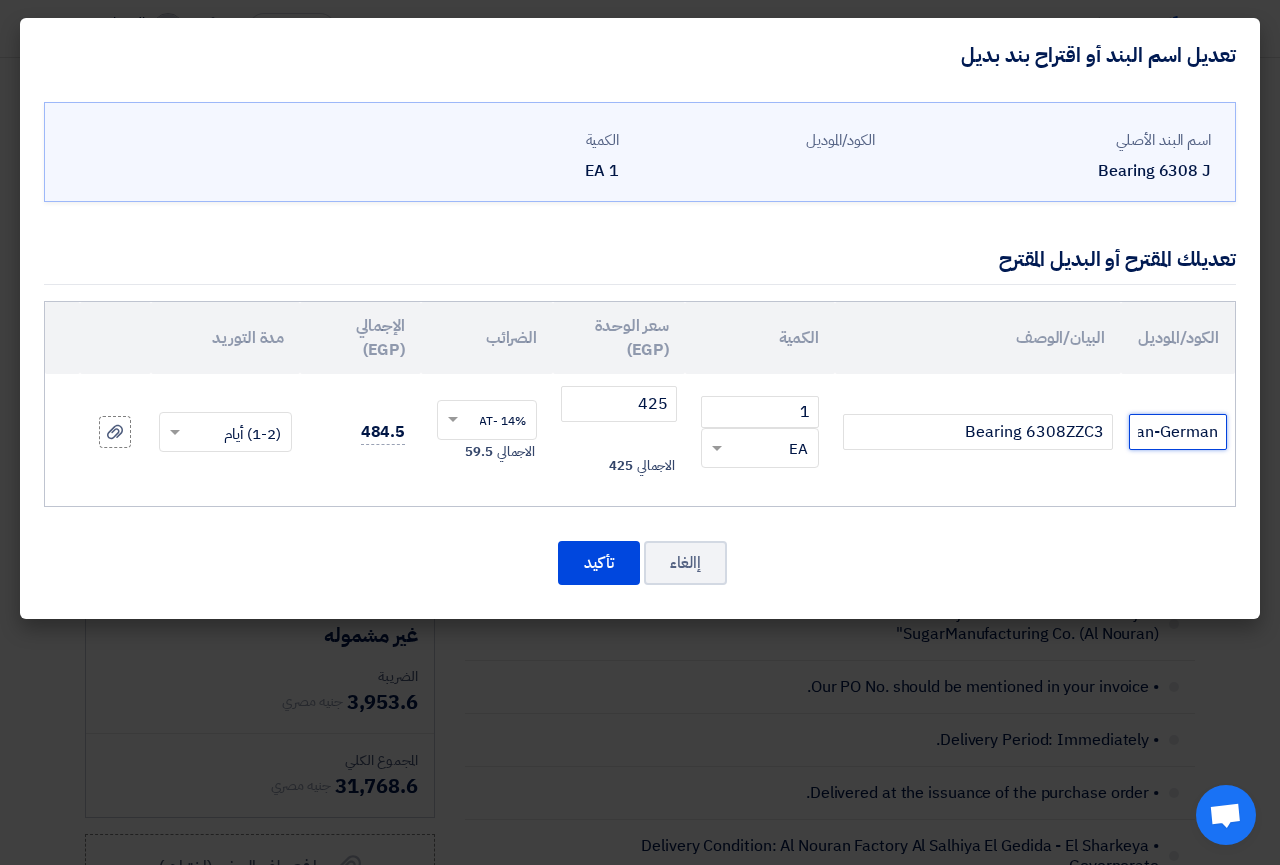 click on "NKE-STC   Austrian-German" 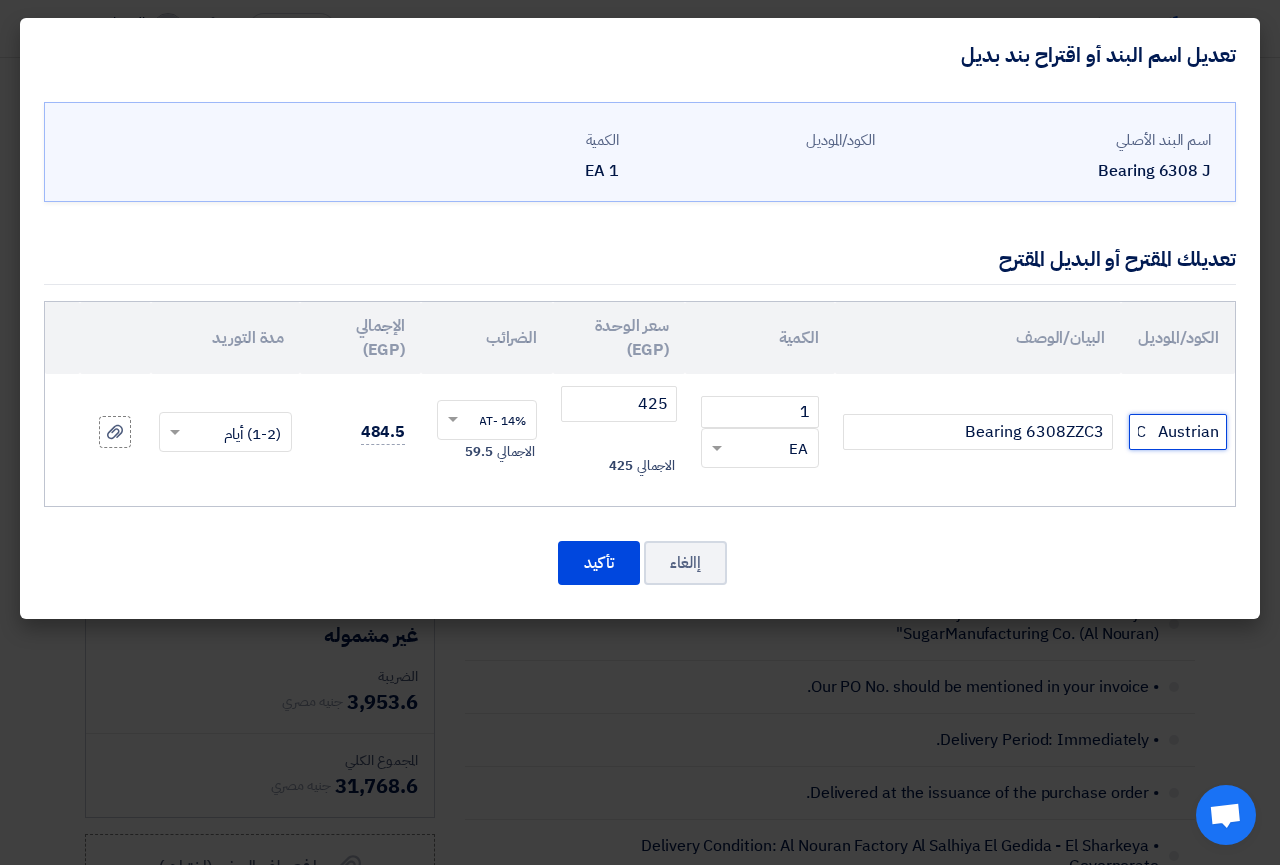scroll, scrollTop: 0, scrollLeft: -77, axis: horizontal 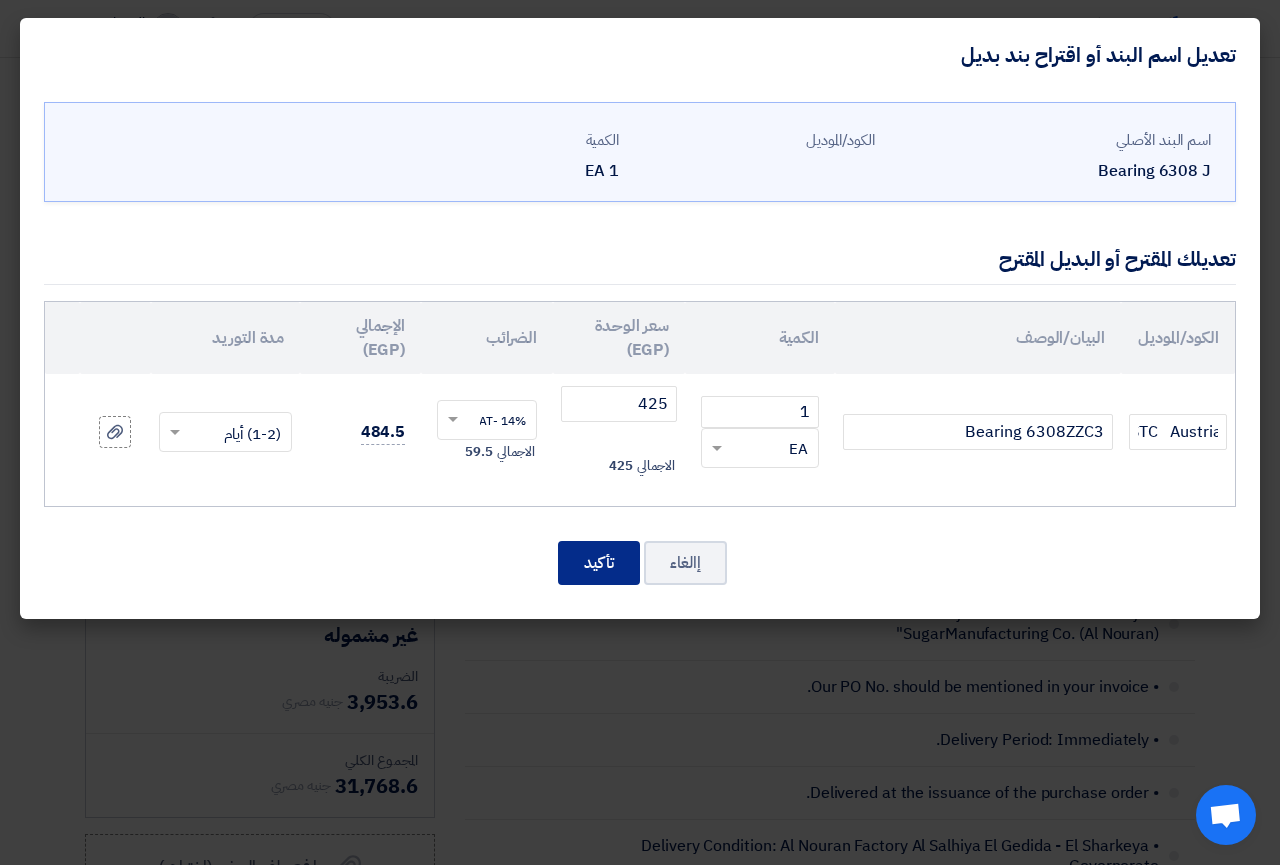 click on "تأكيد" 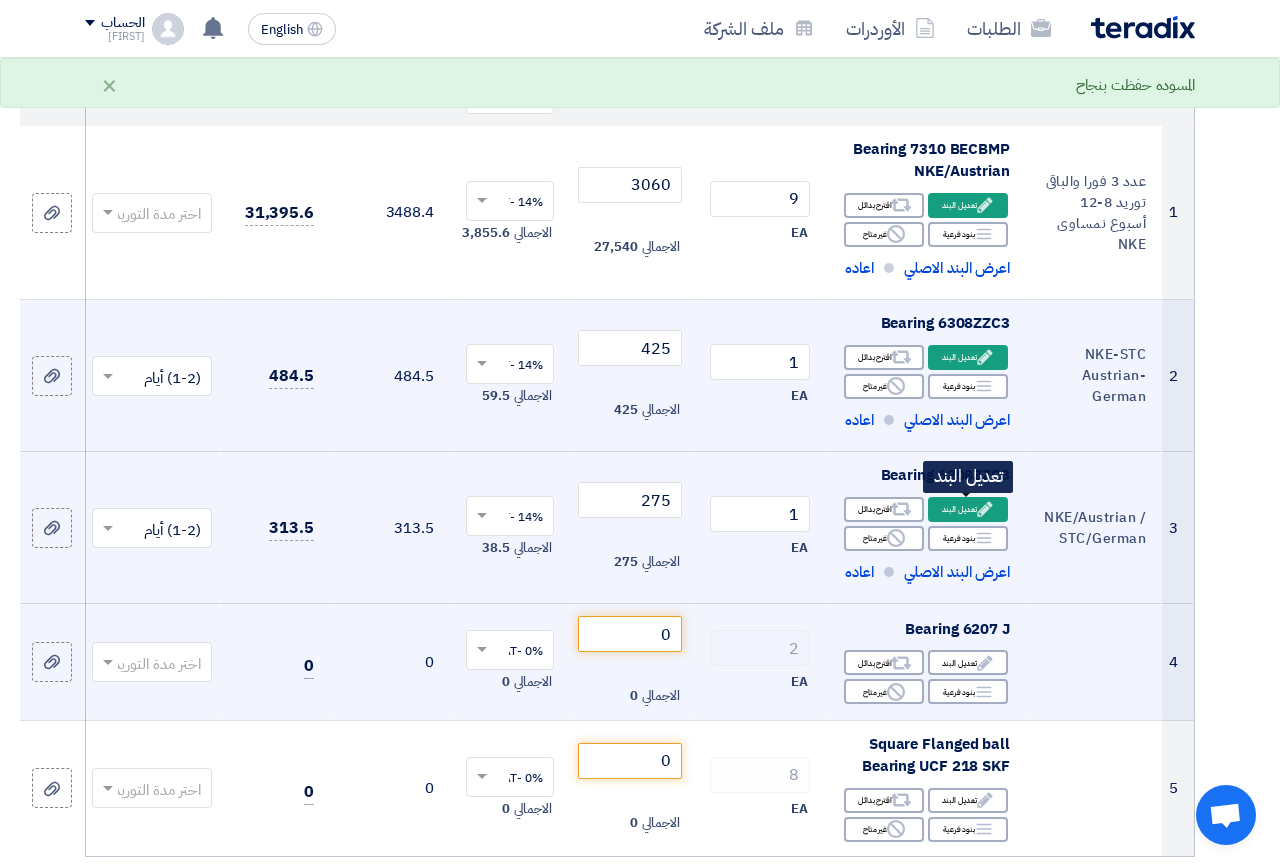 click on "Edit
تعديل البند" 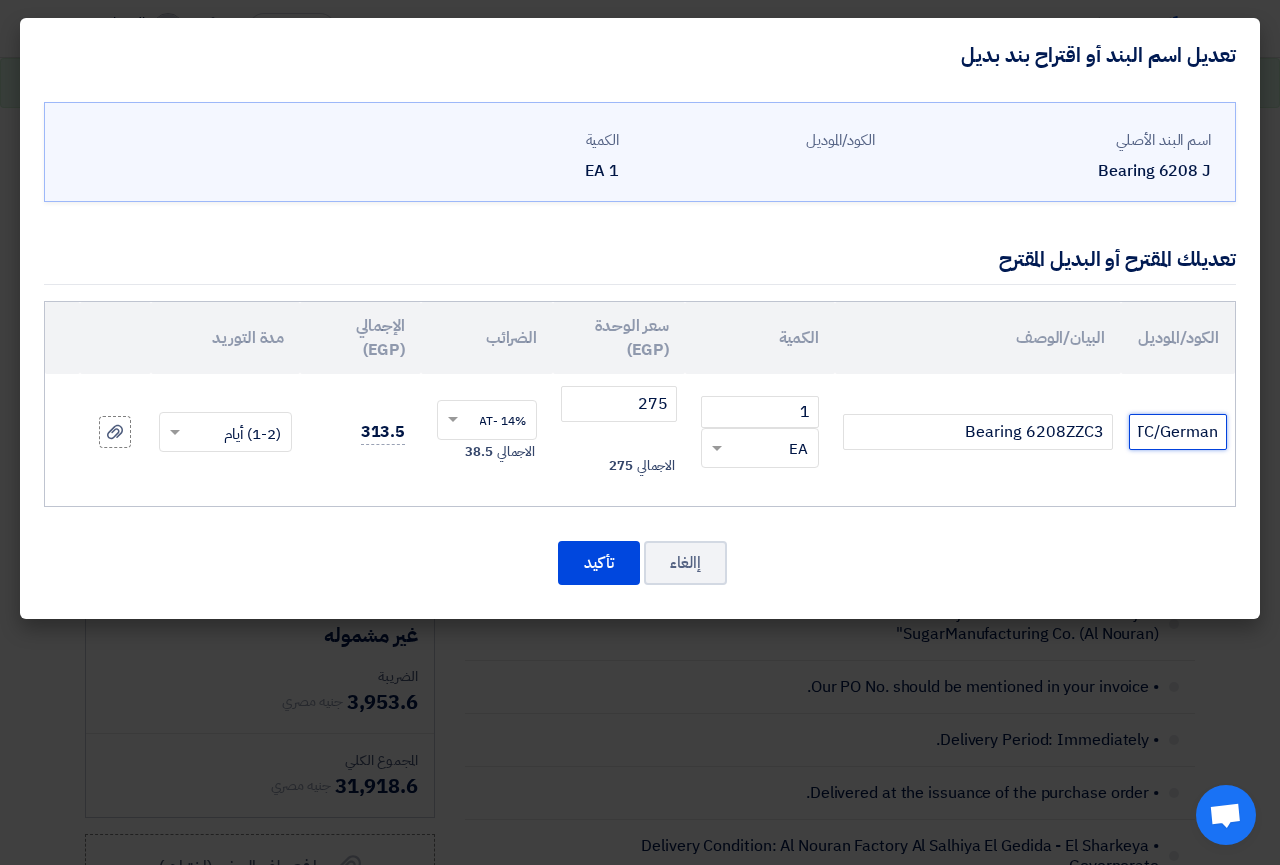 click on "NKE/Austrian  /  STC/German" 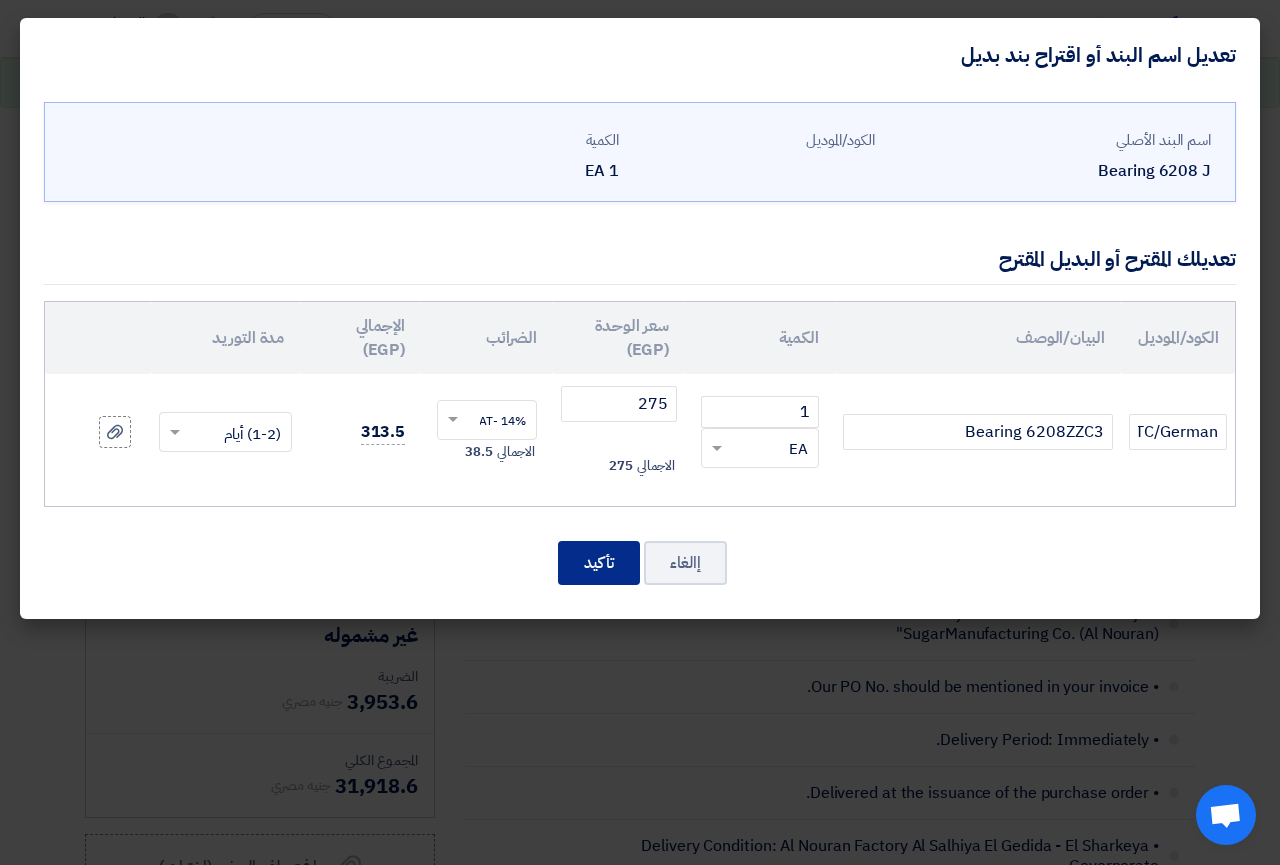 click on "تأكيد" 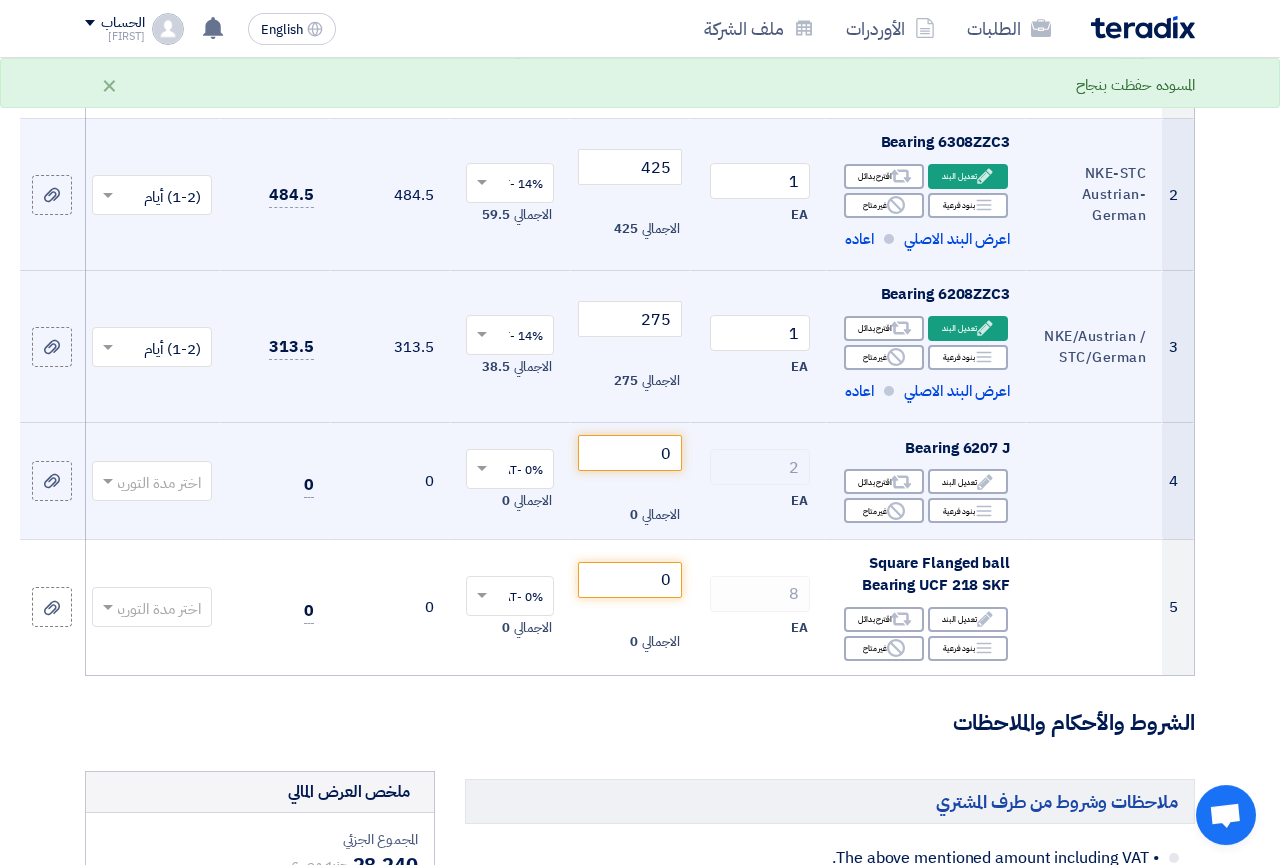 scroll, scrollTop: 480, scrollLeft: 0, axis: vertical 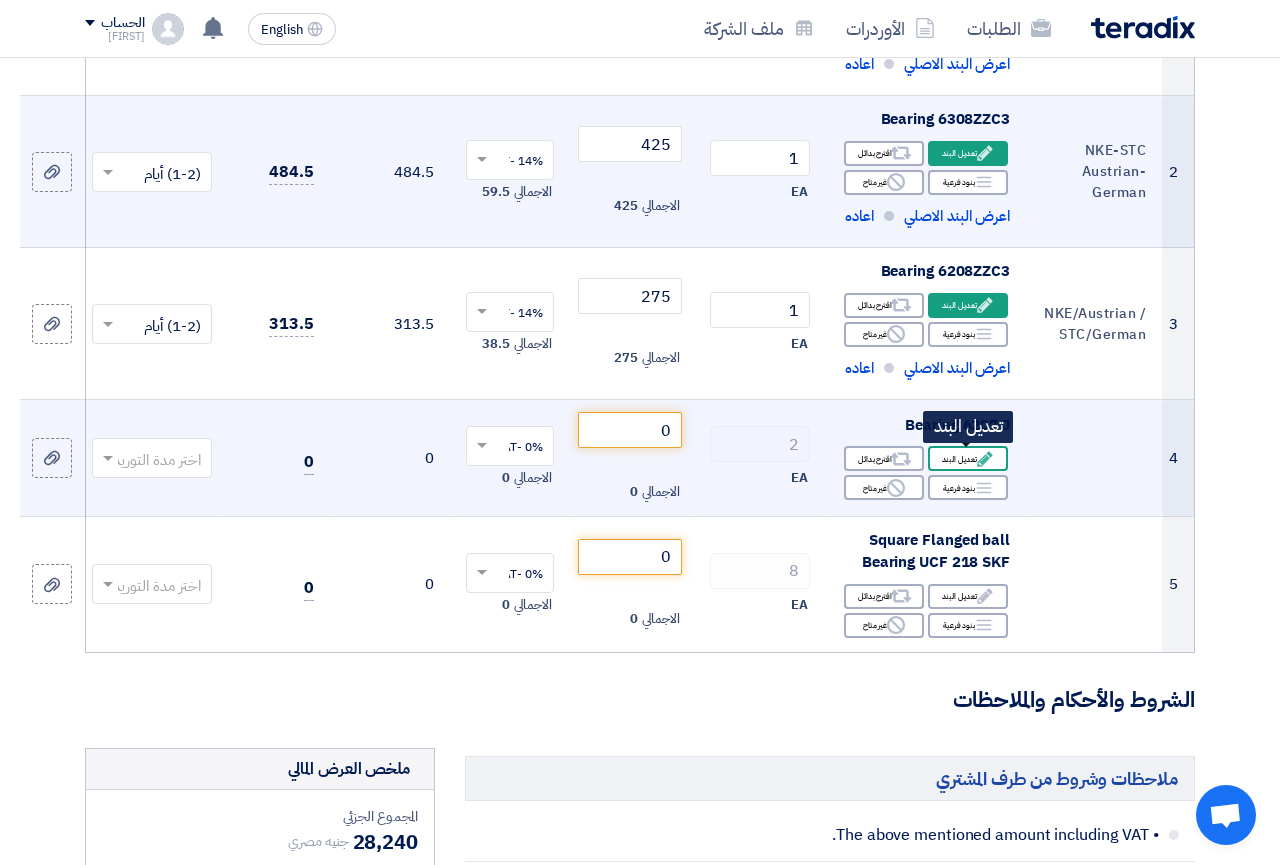 click on "Edit" 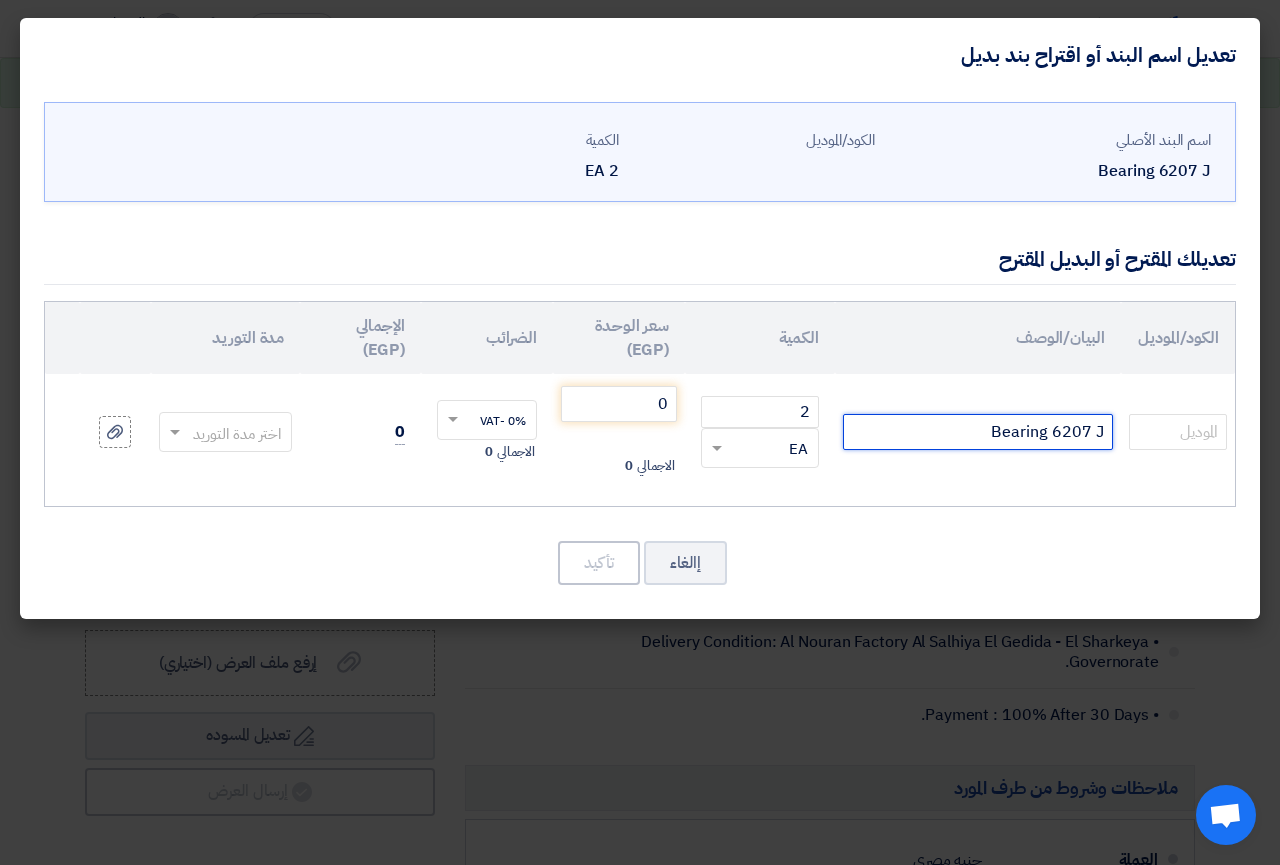 drag, startPoint x: 1096, startPoint y: 434, endPoint x: 1107, endPoint y: 434, distance: 11 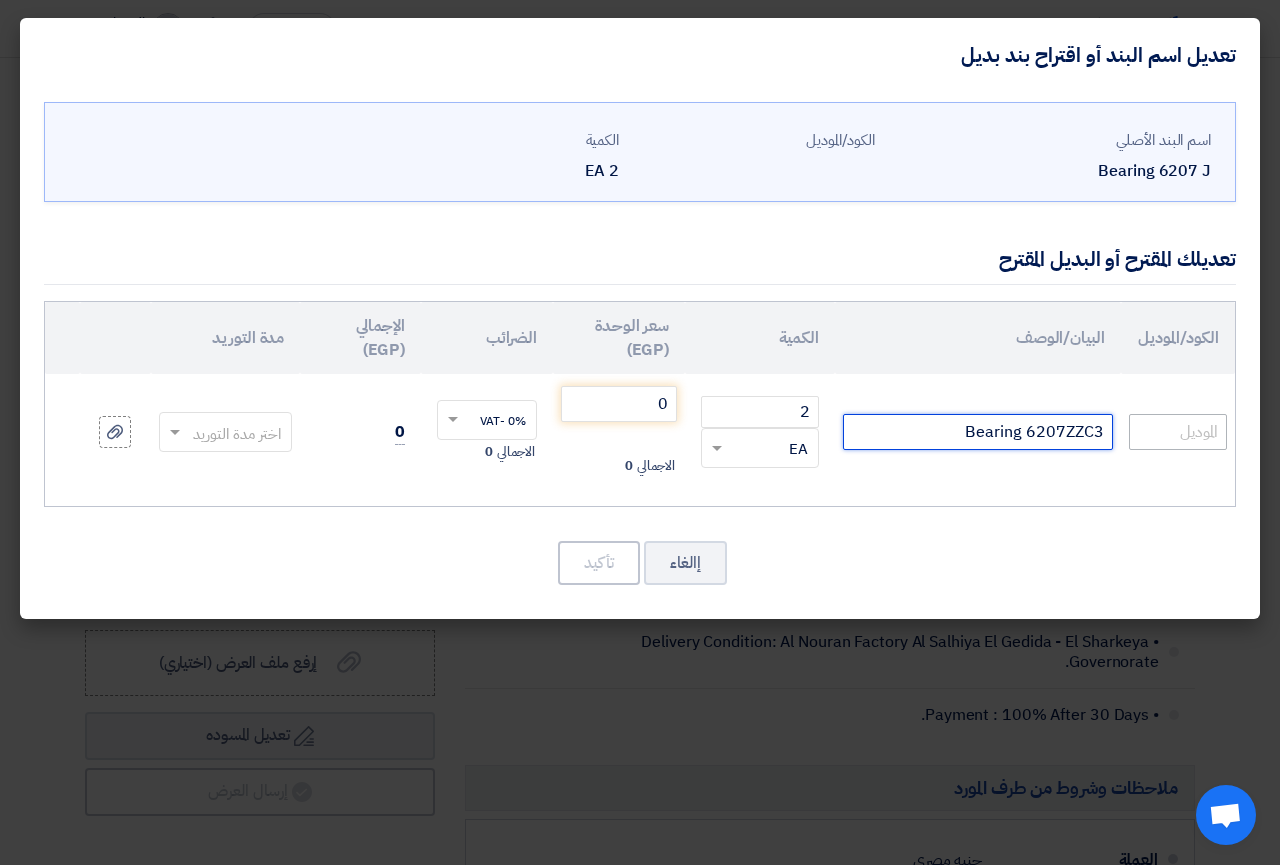 type on "Bearing 6207ZZC3" 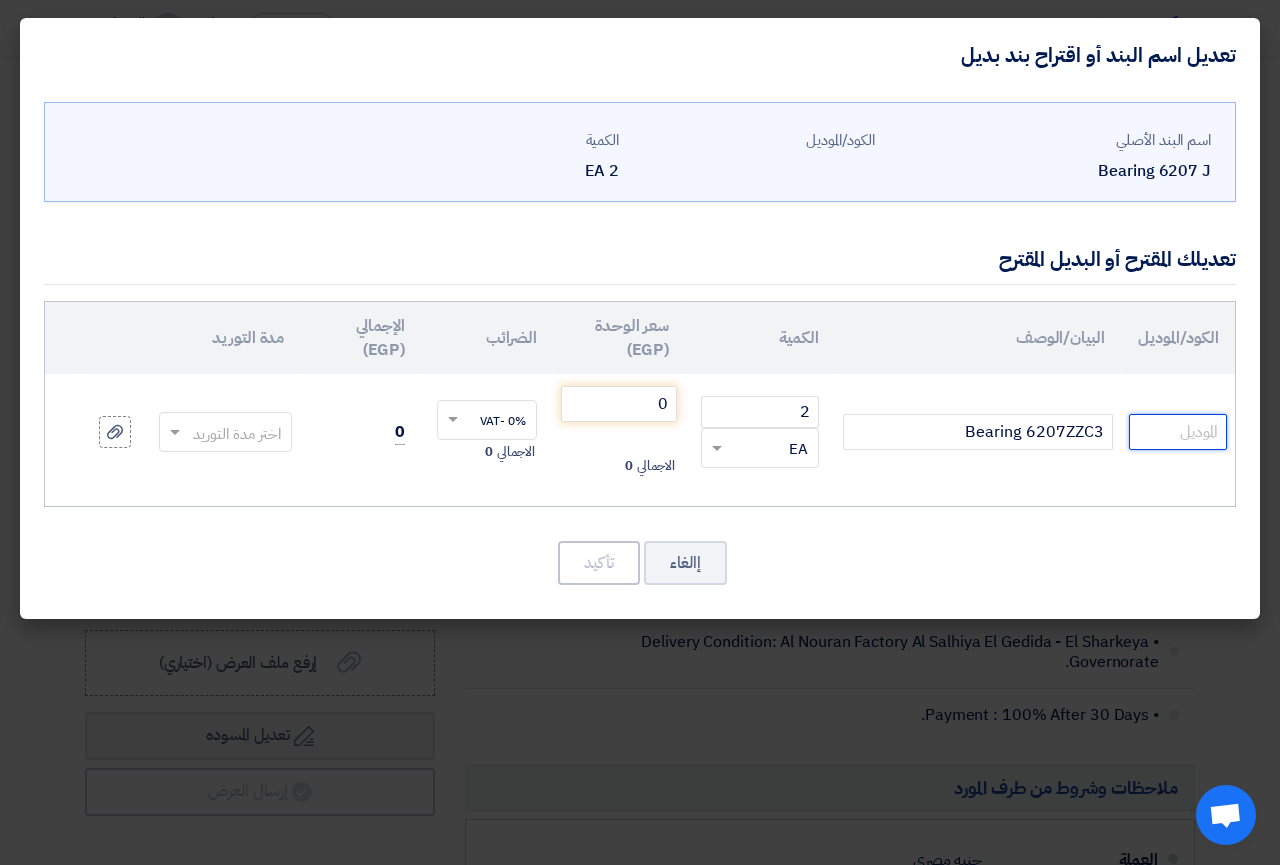 click 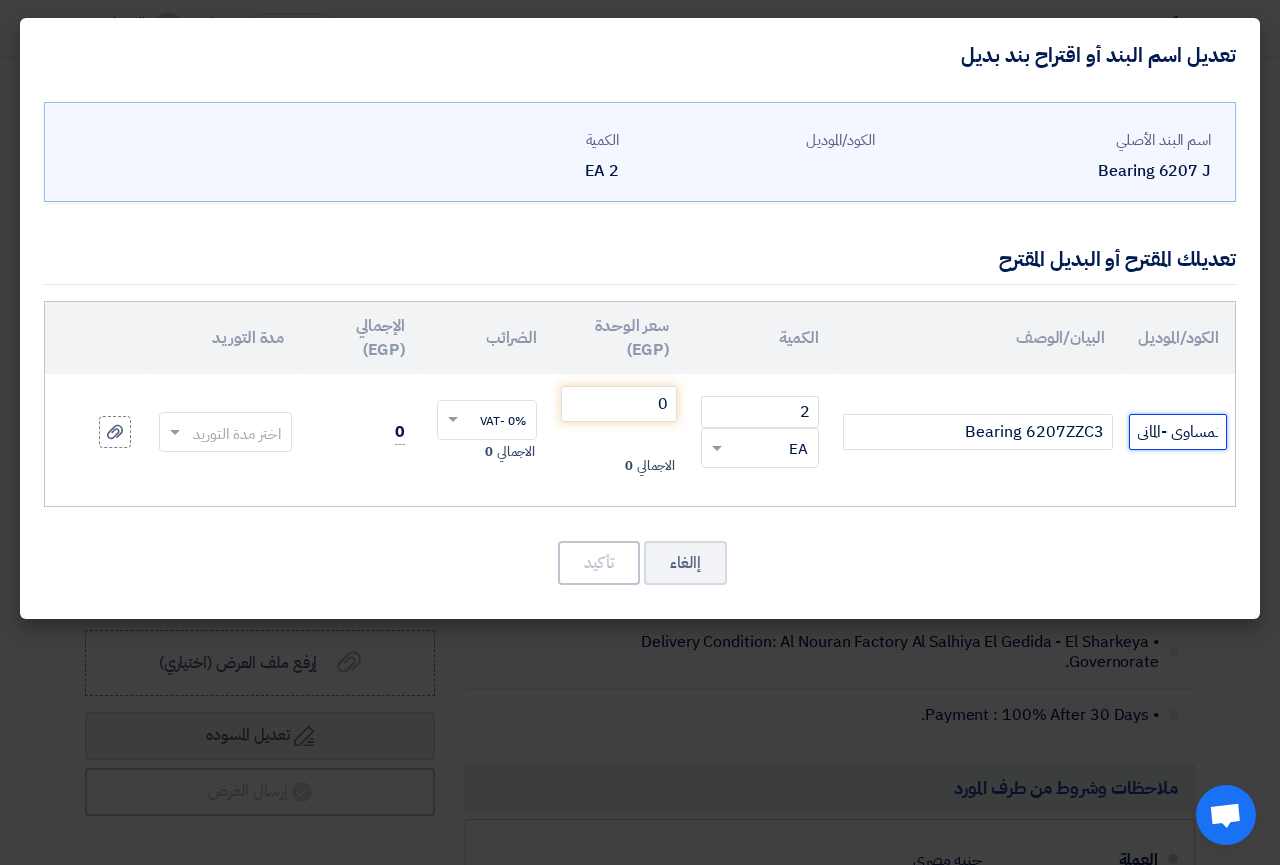 scroll, scrollTop: 0, scrollLeft: -94, axis: horizontal 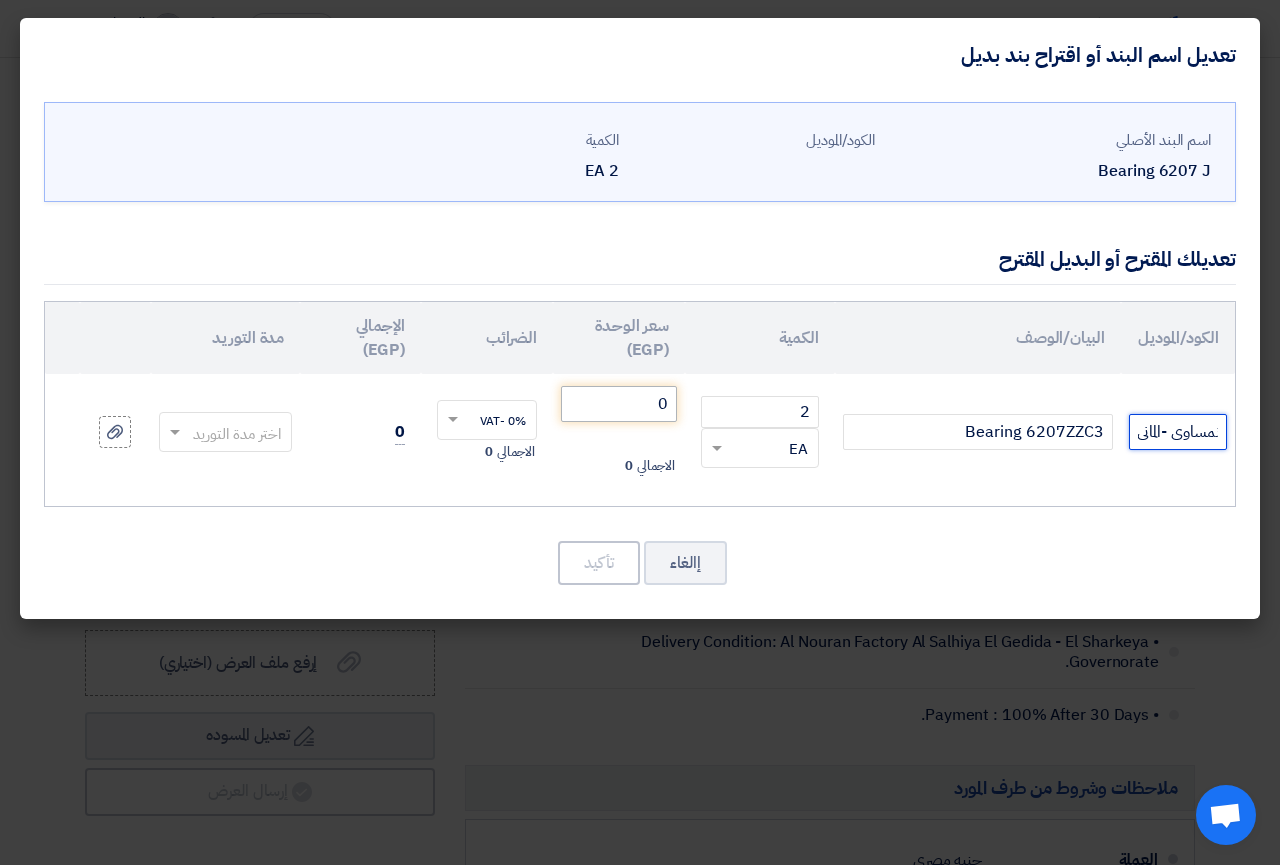 type on "NKE-STC    / نمساوى -المانى" 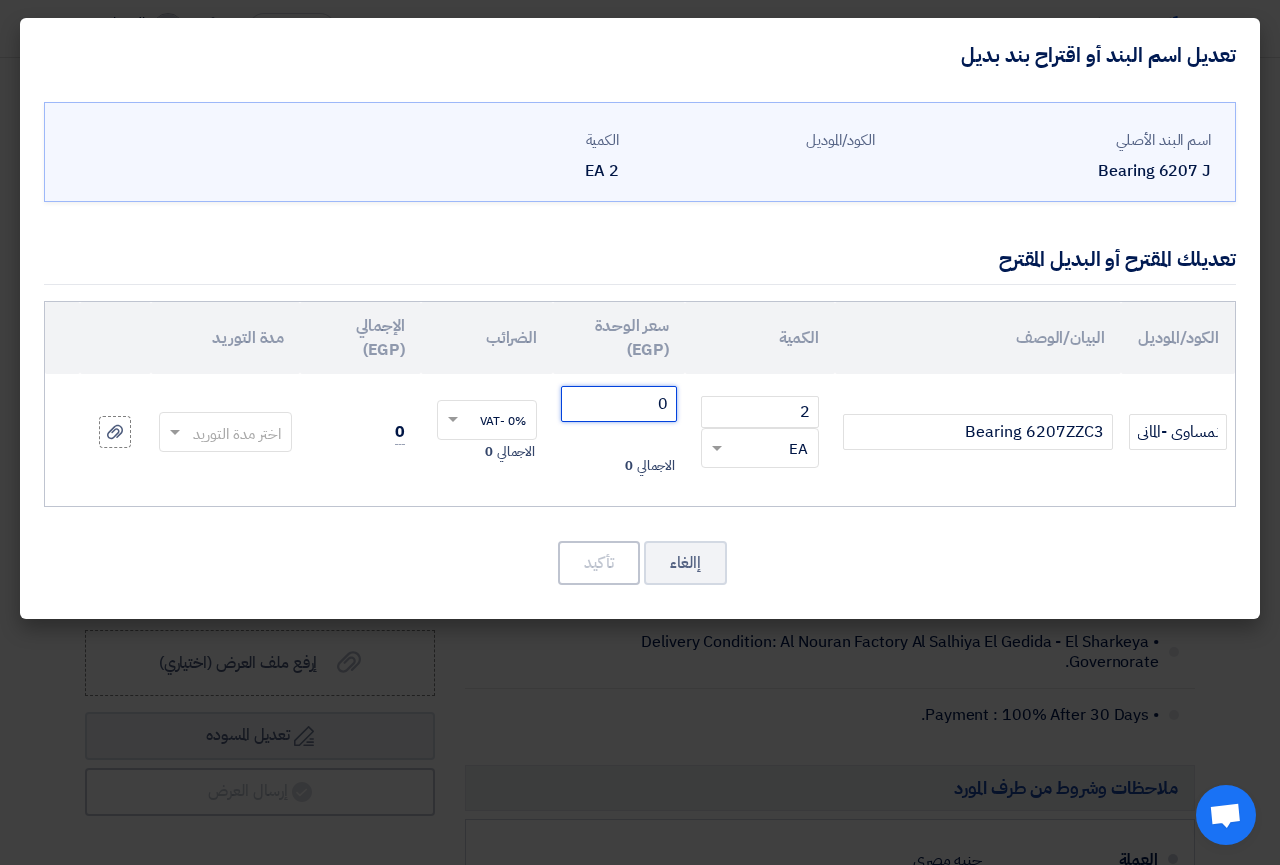 click on "0" 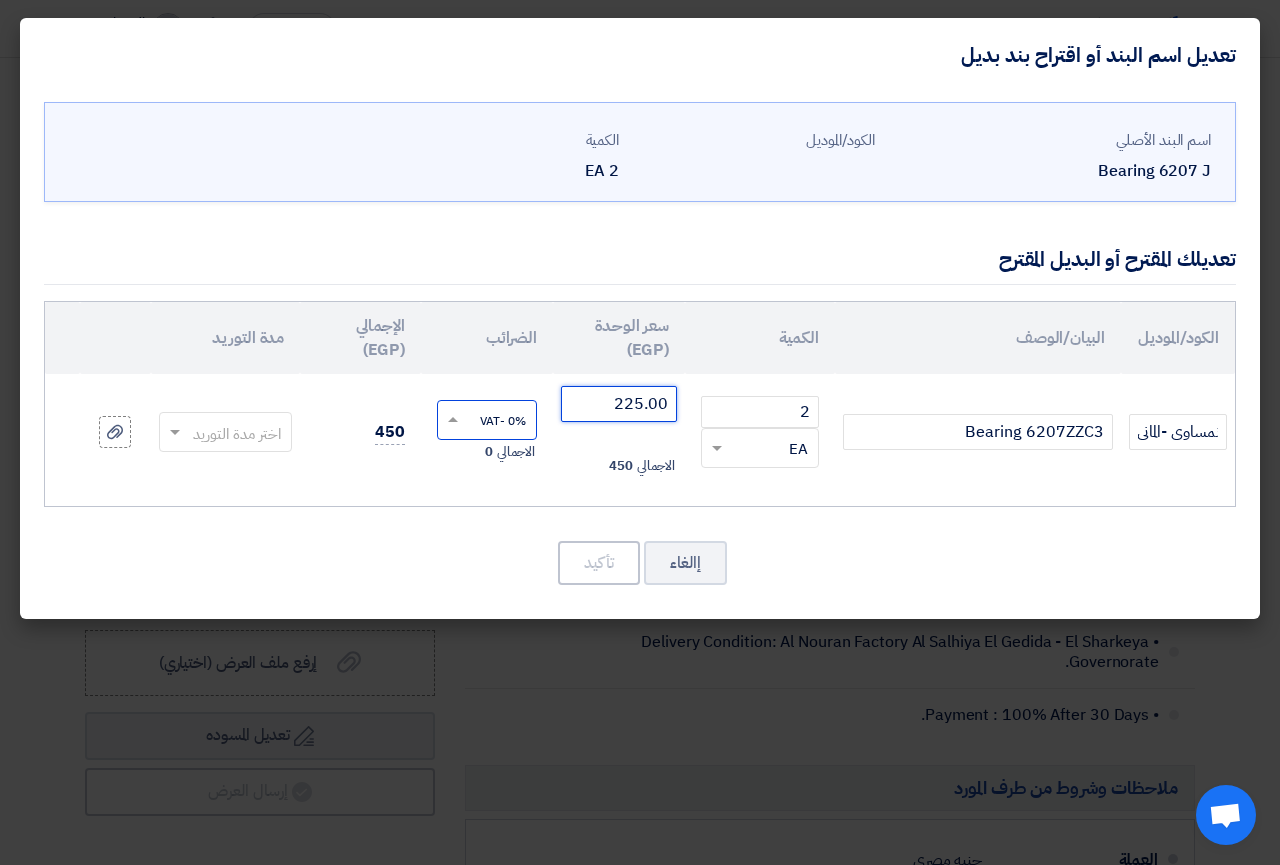 type on "225.00" 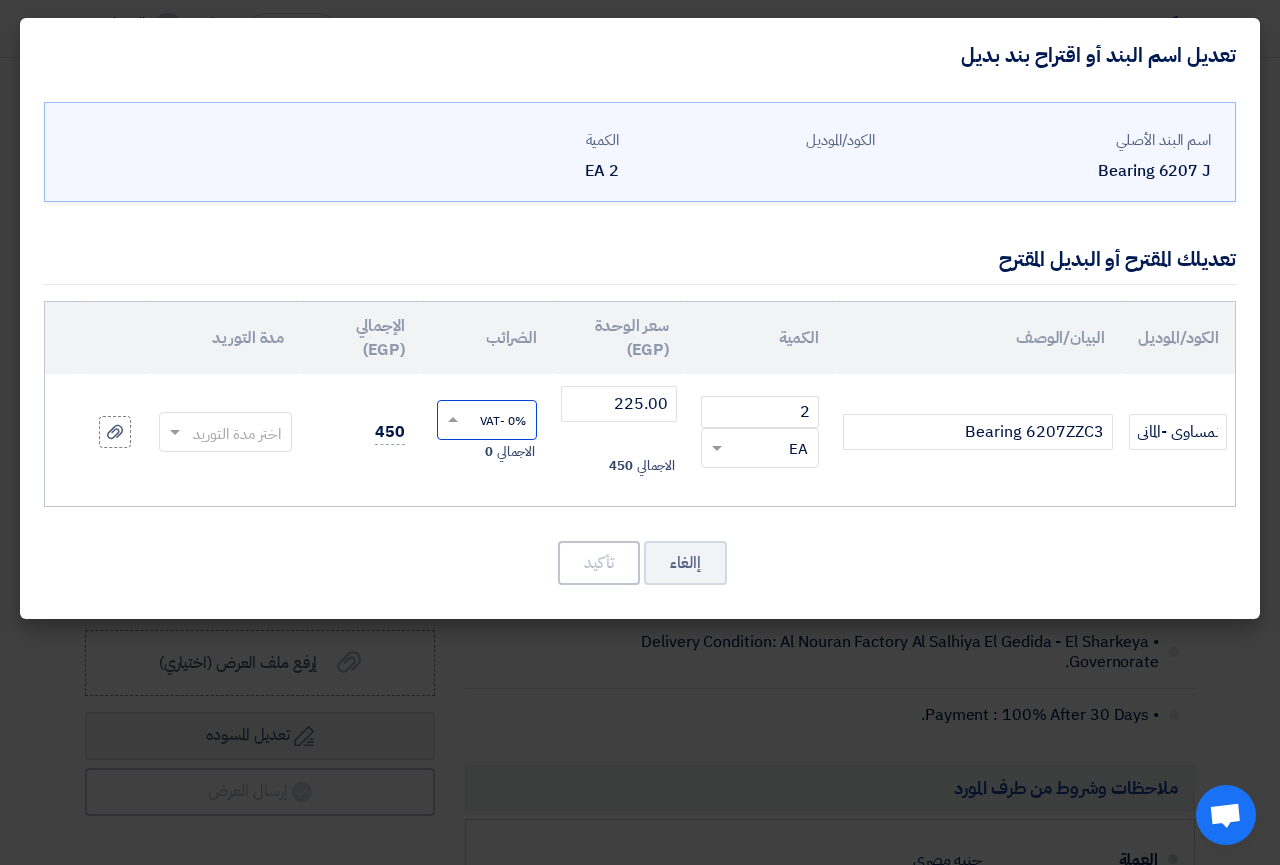 click 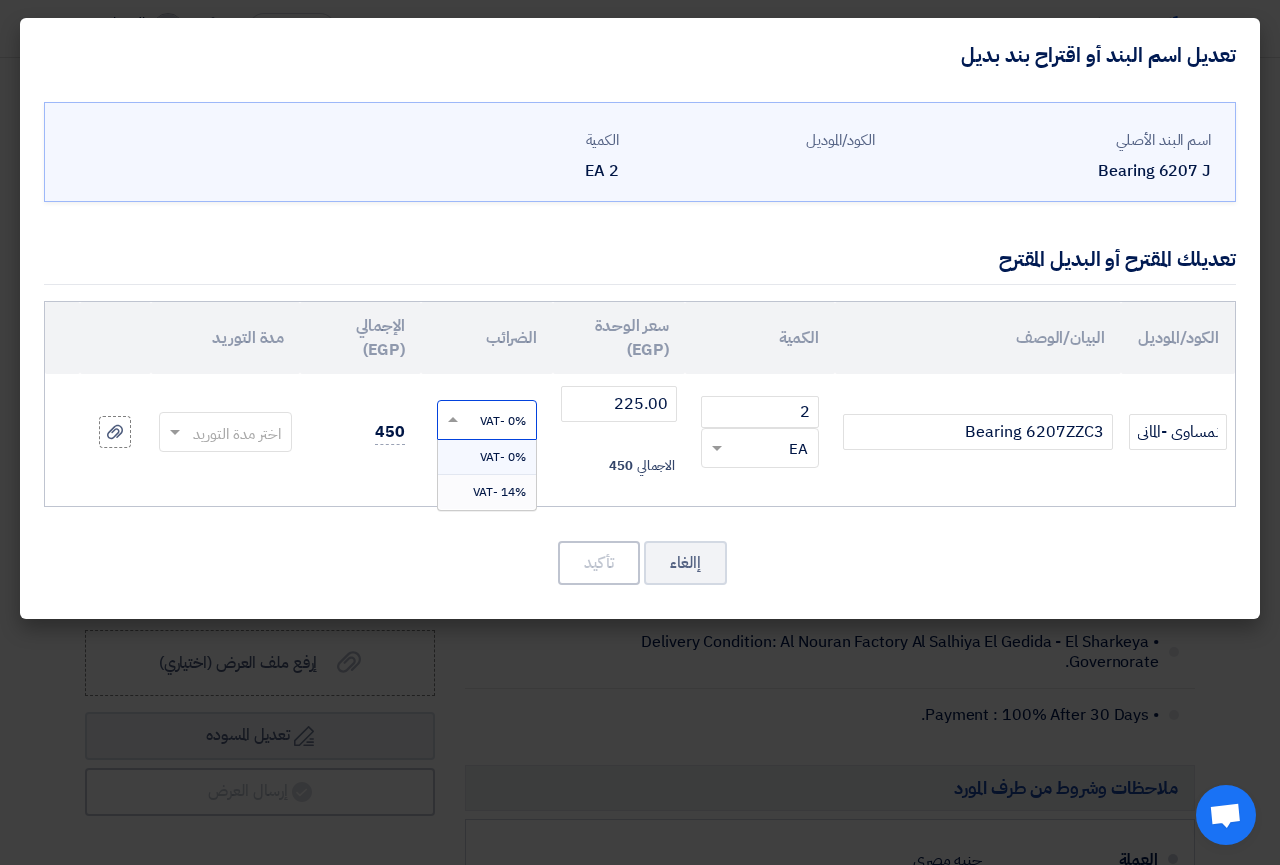 click on "14% -VAT" at bounding box center [487, 492] 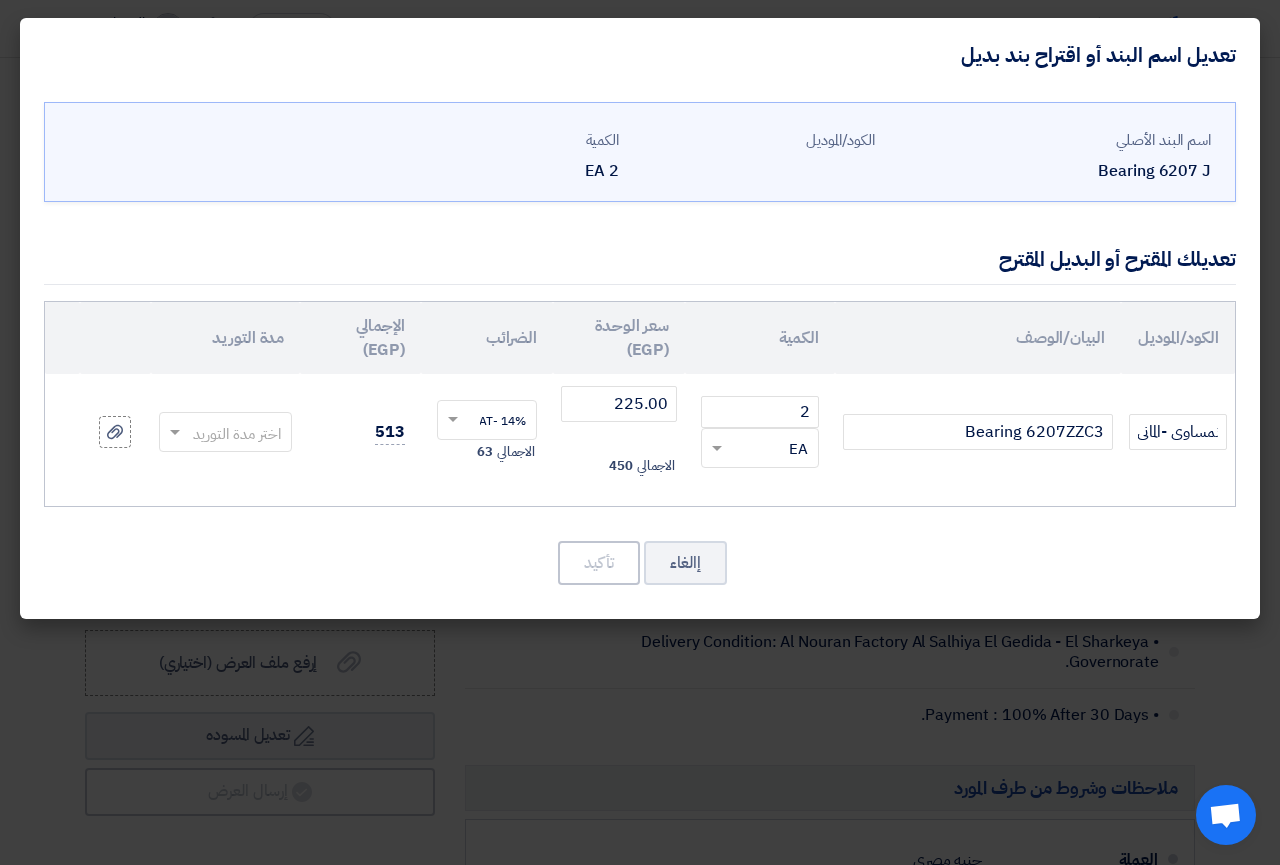 click 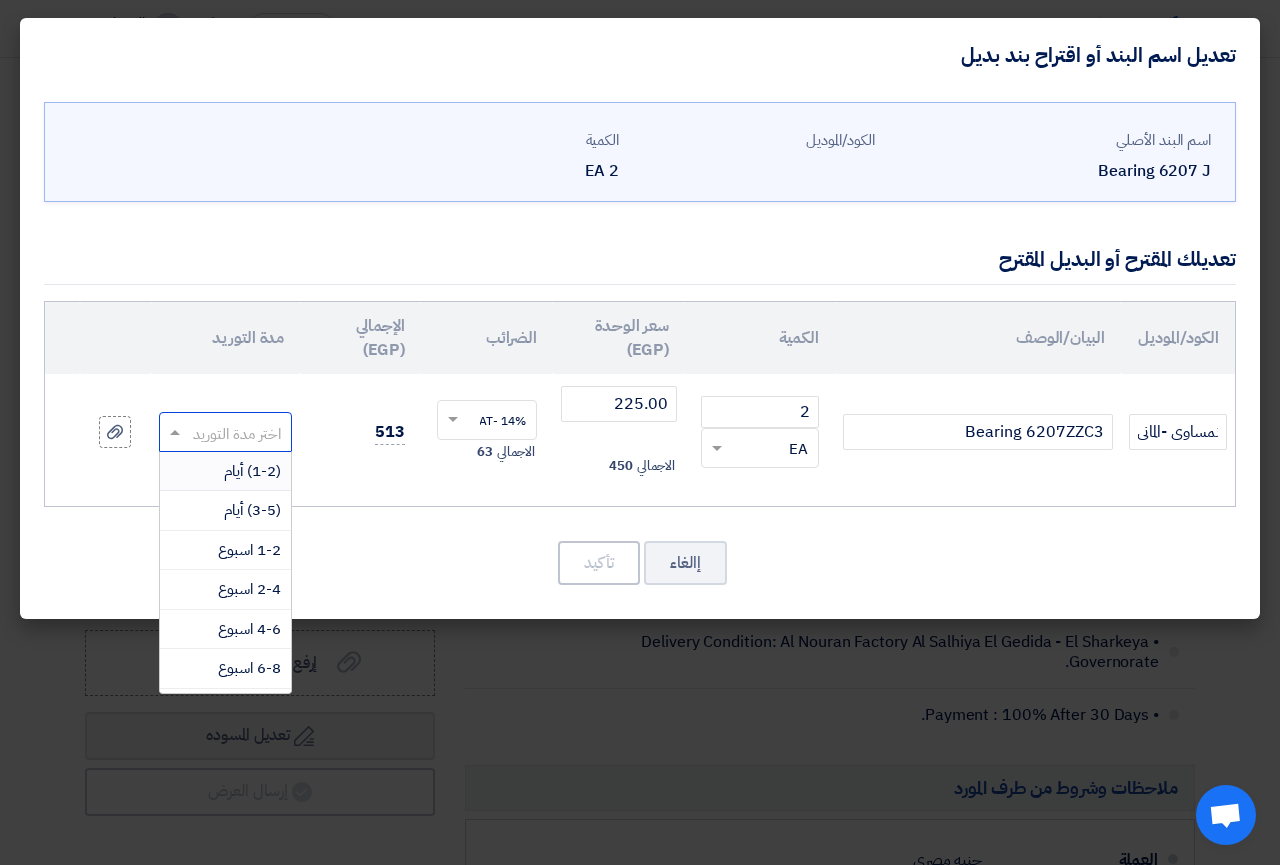 click on "(1-2) أيام" at bounding box center [252, 471] 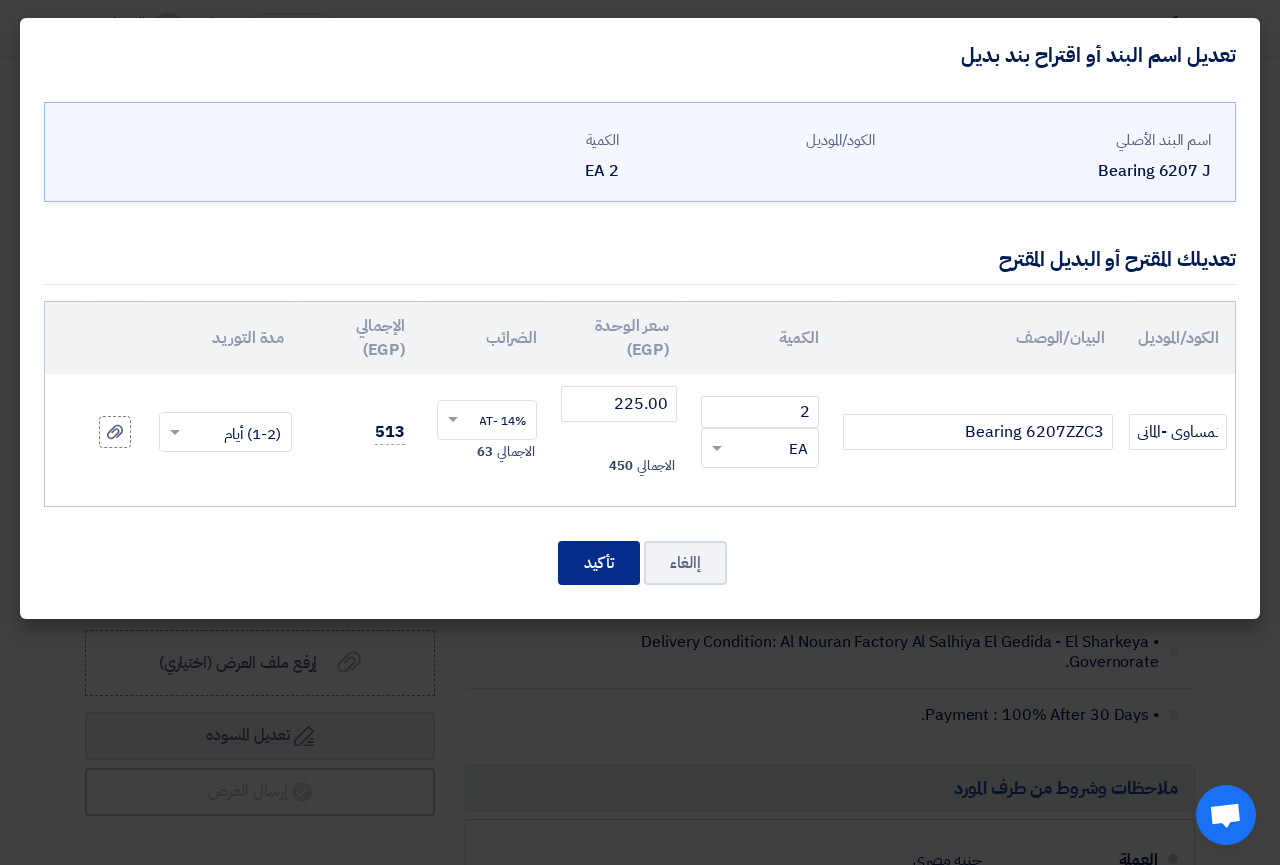 click on "تأكيد" 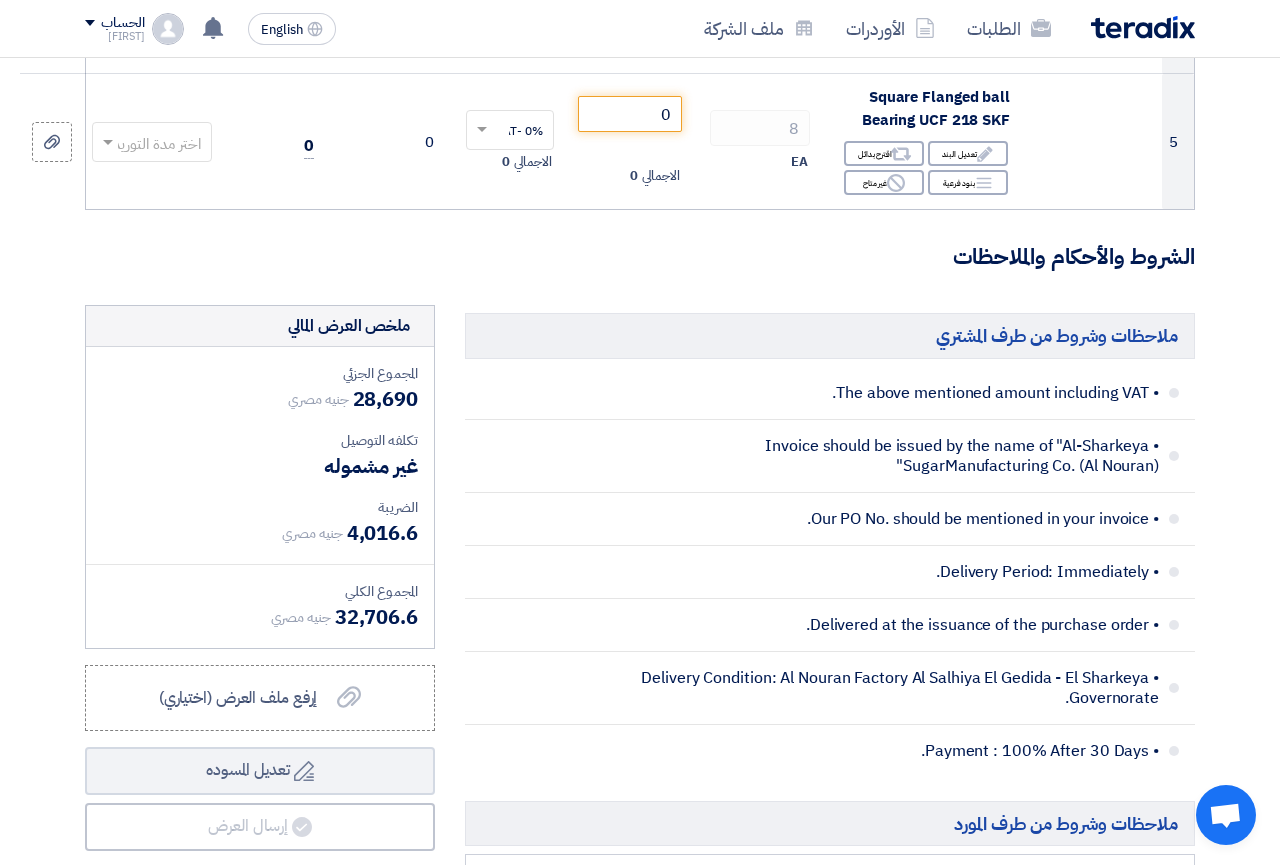 scroll, scrollTop: 550, scrollLeft: 0, axis: vertical 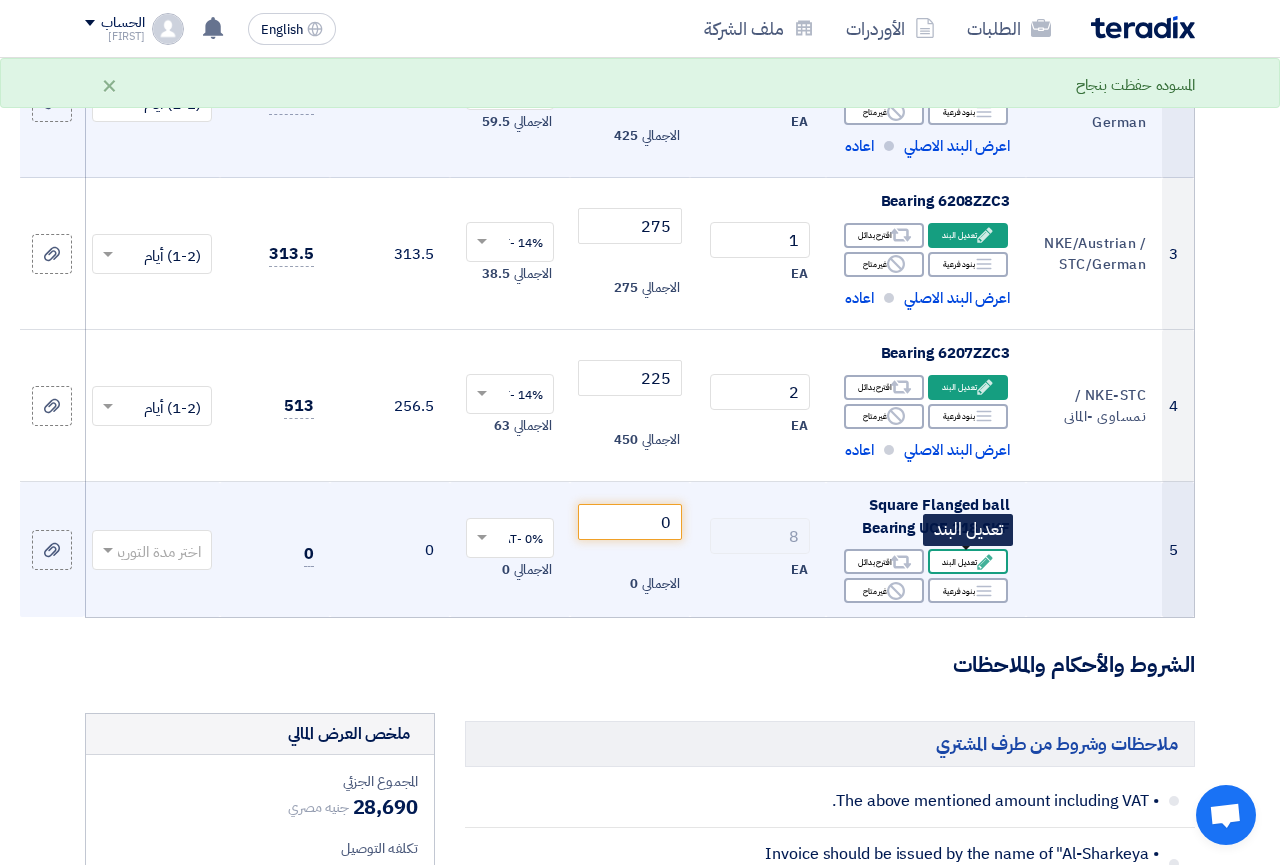 click on "Edit" 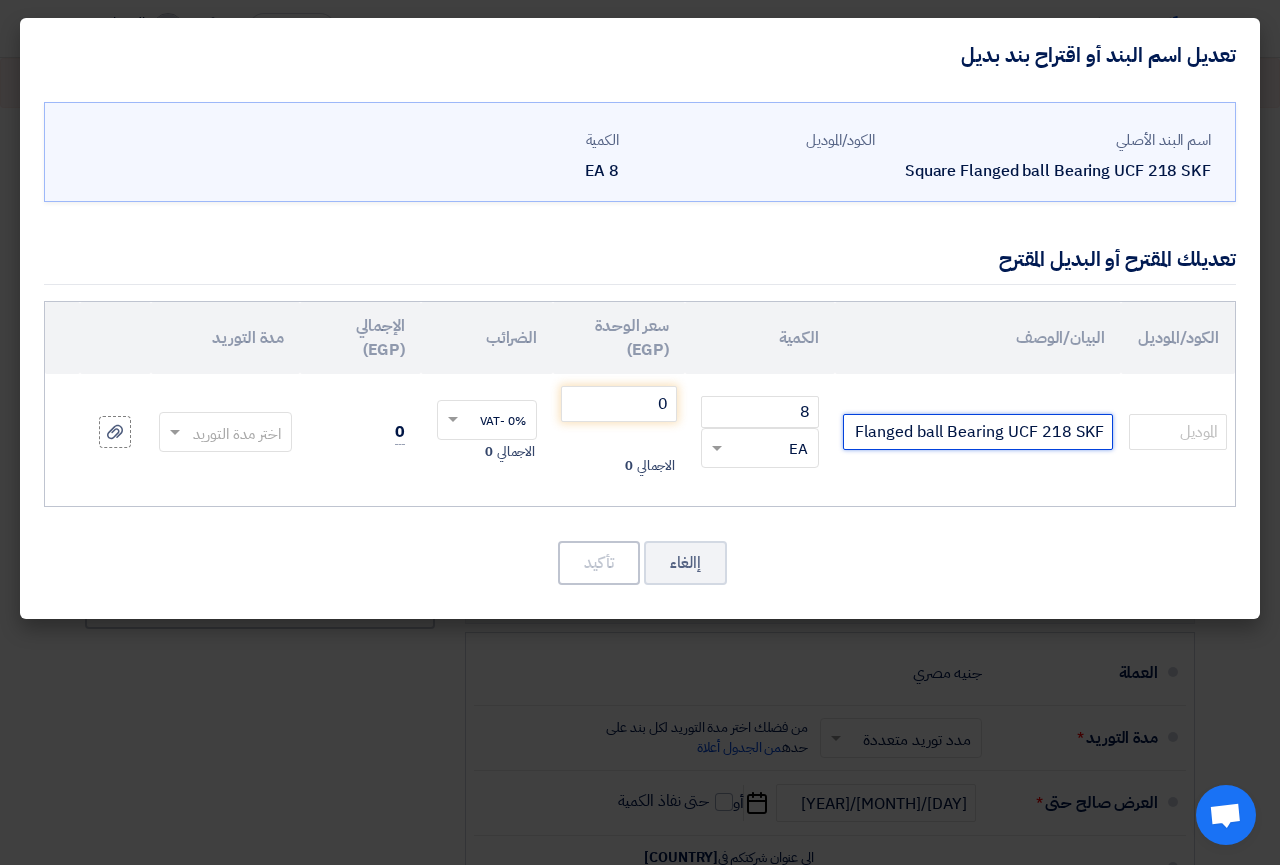 drag, startPoint x: 1076, startPoint y: 429, endPoint x: 1110, endPoint y: 429, distance: 34 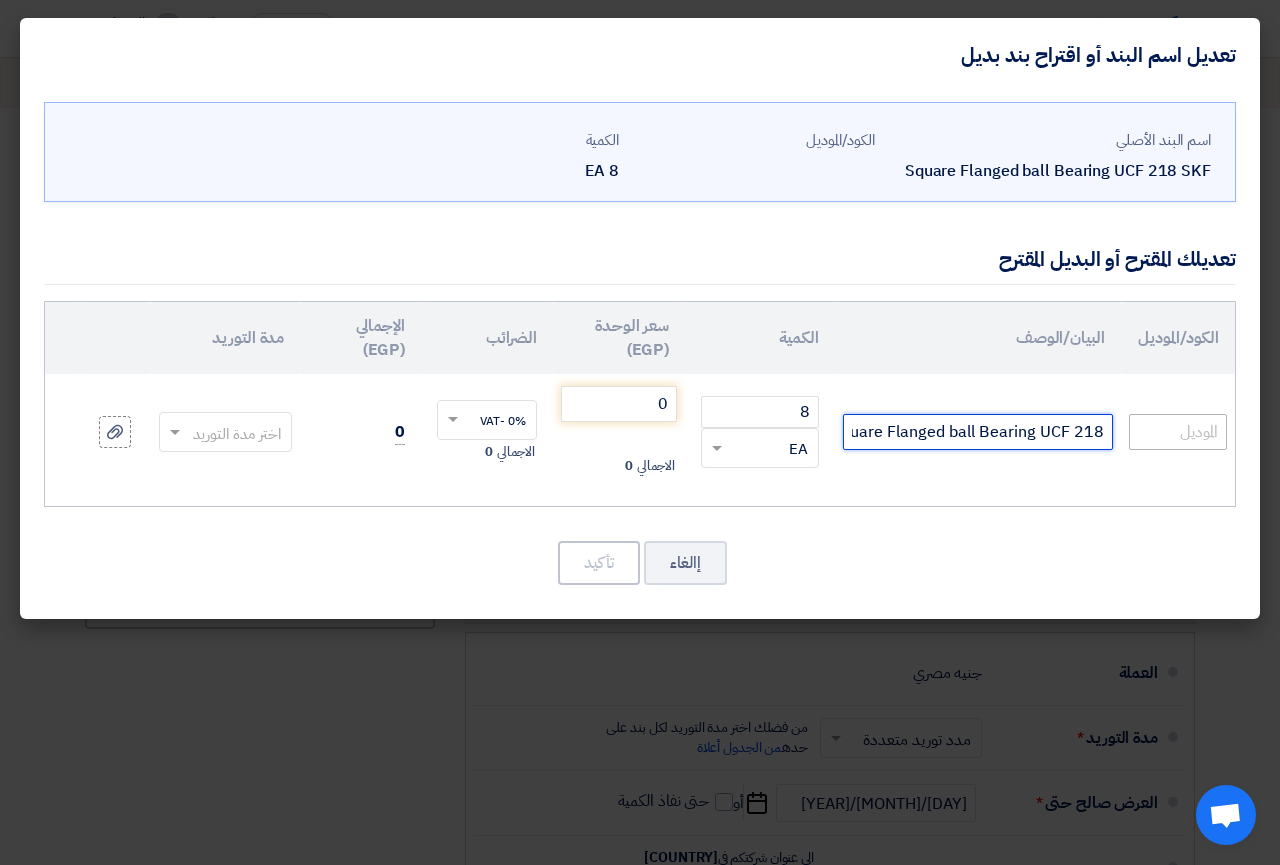 scroll, scrollTop: 0, scrollLeft: -22, axis: horizontal 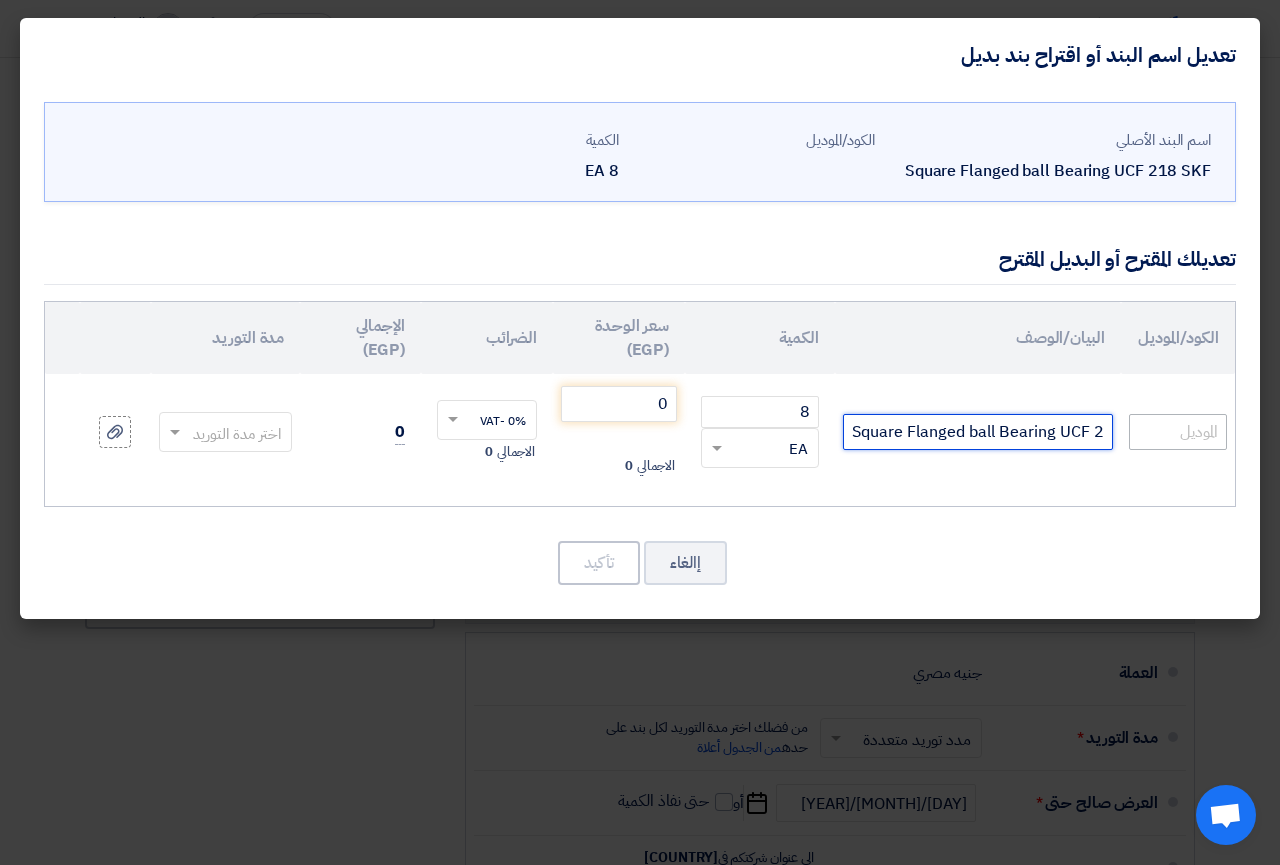 type on "Square Flanged ball Bearing UCF 218" 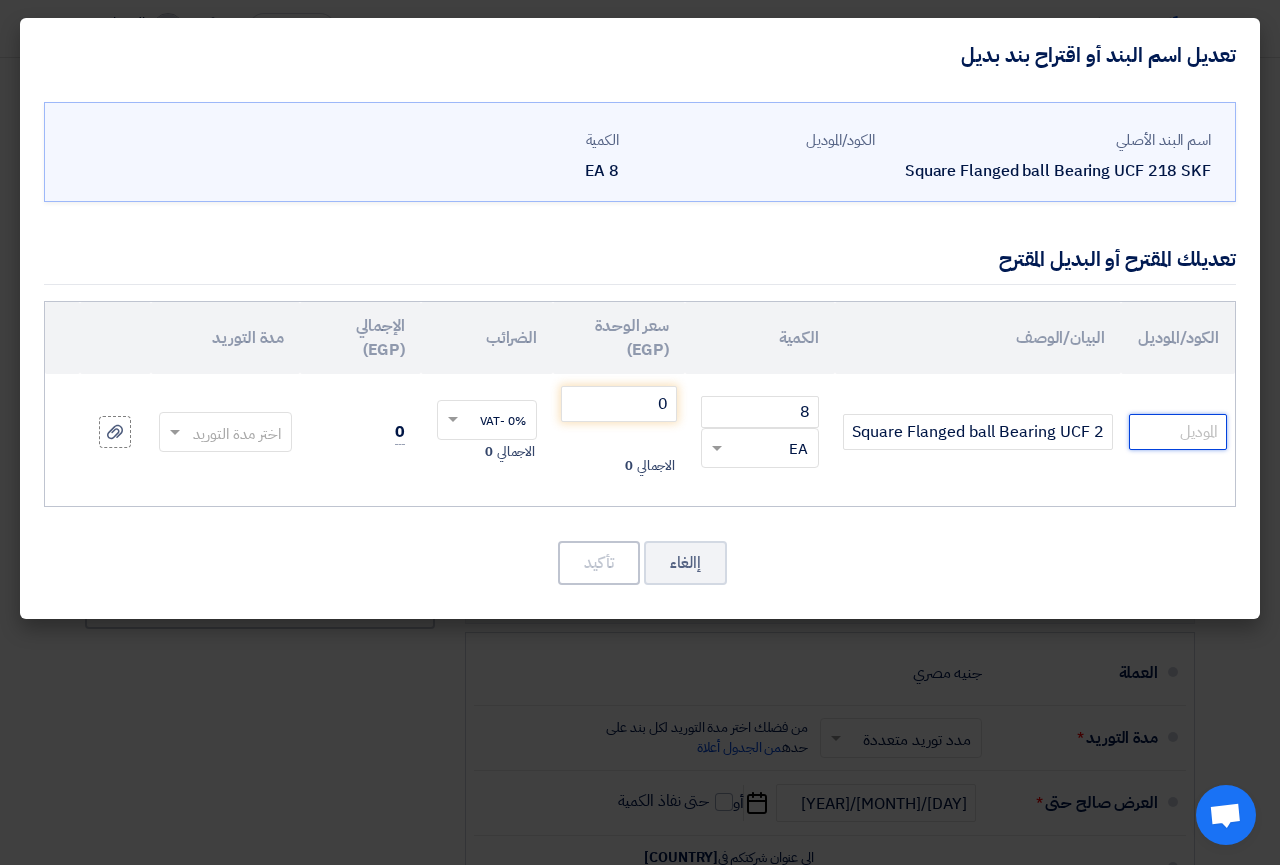 click 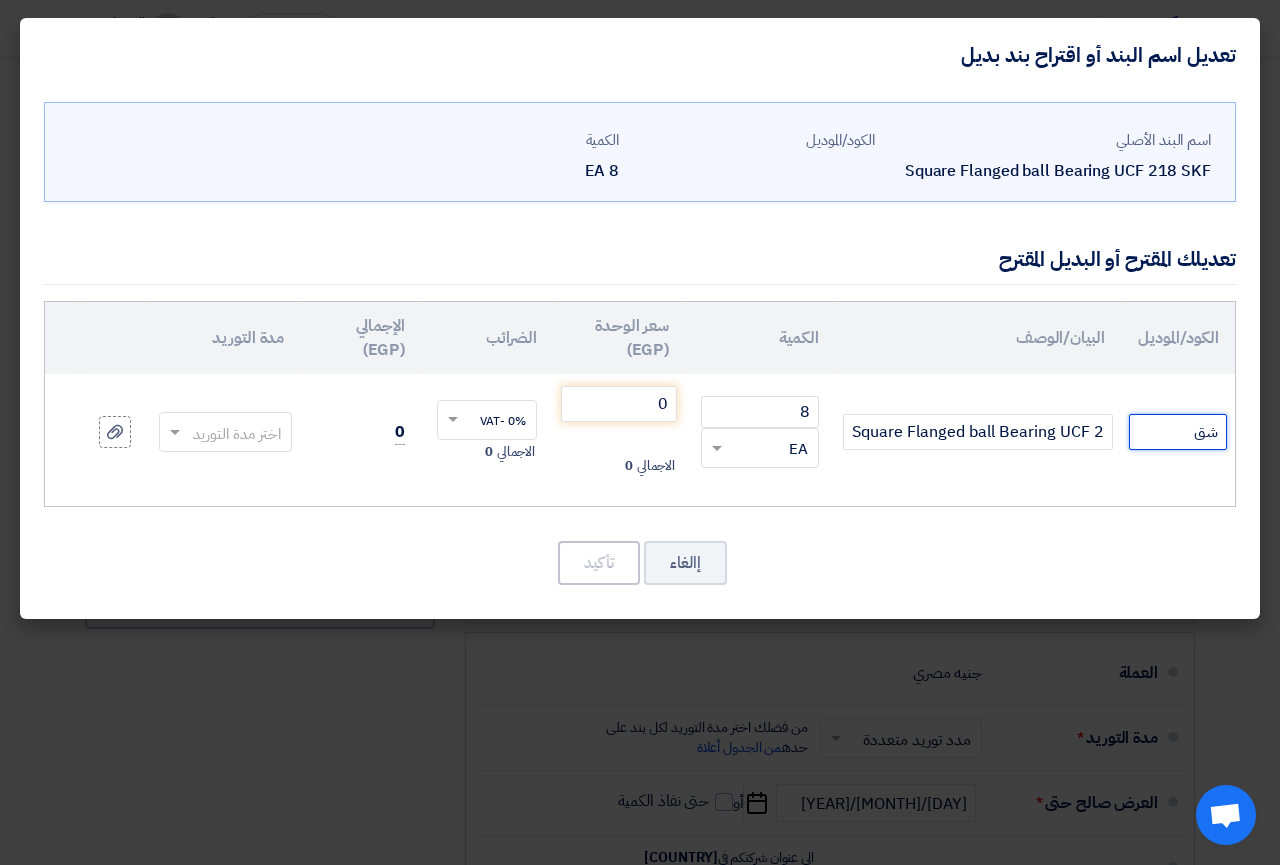 type on "ش" 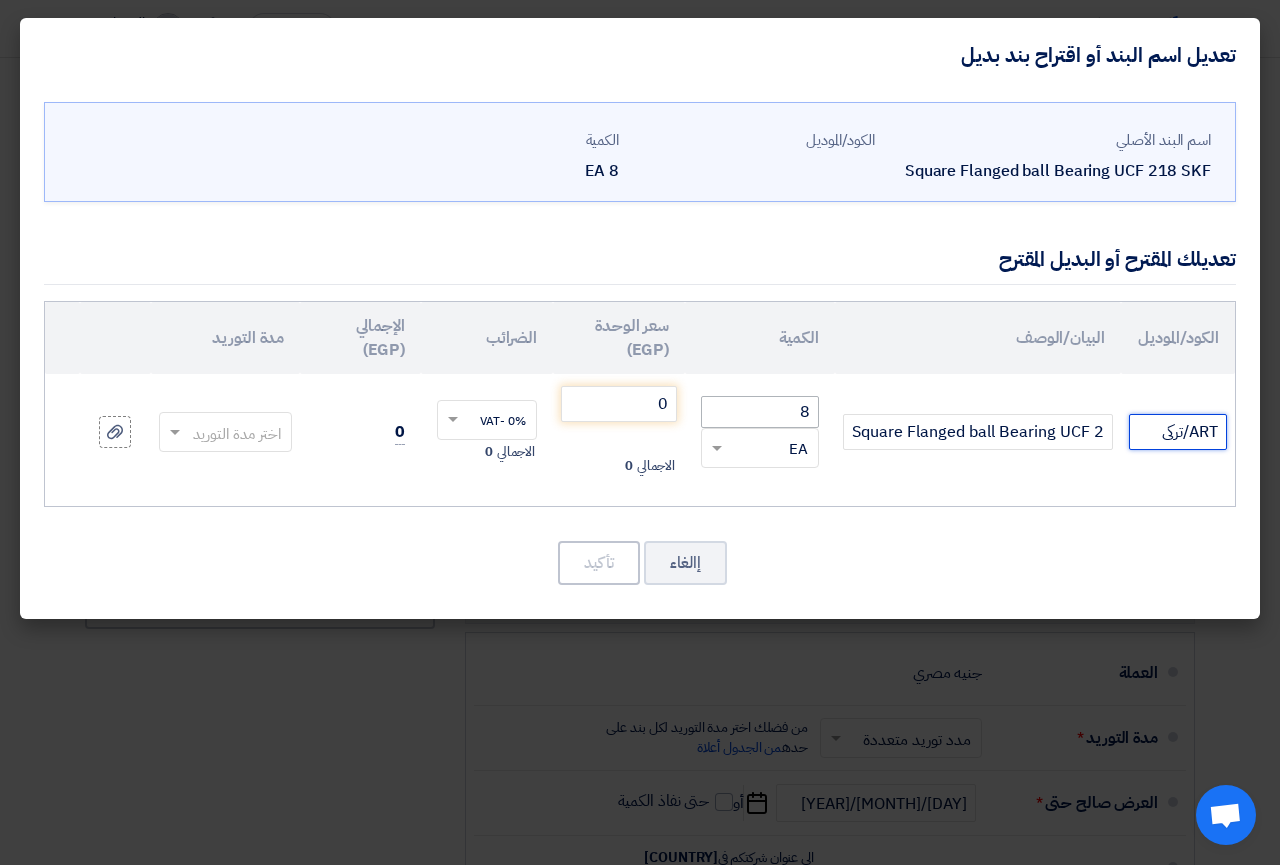 type on "ART/تركى" 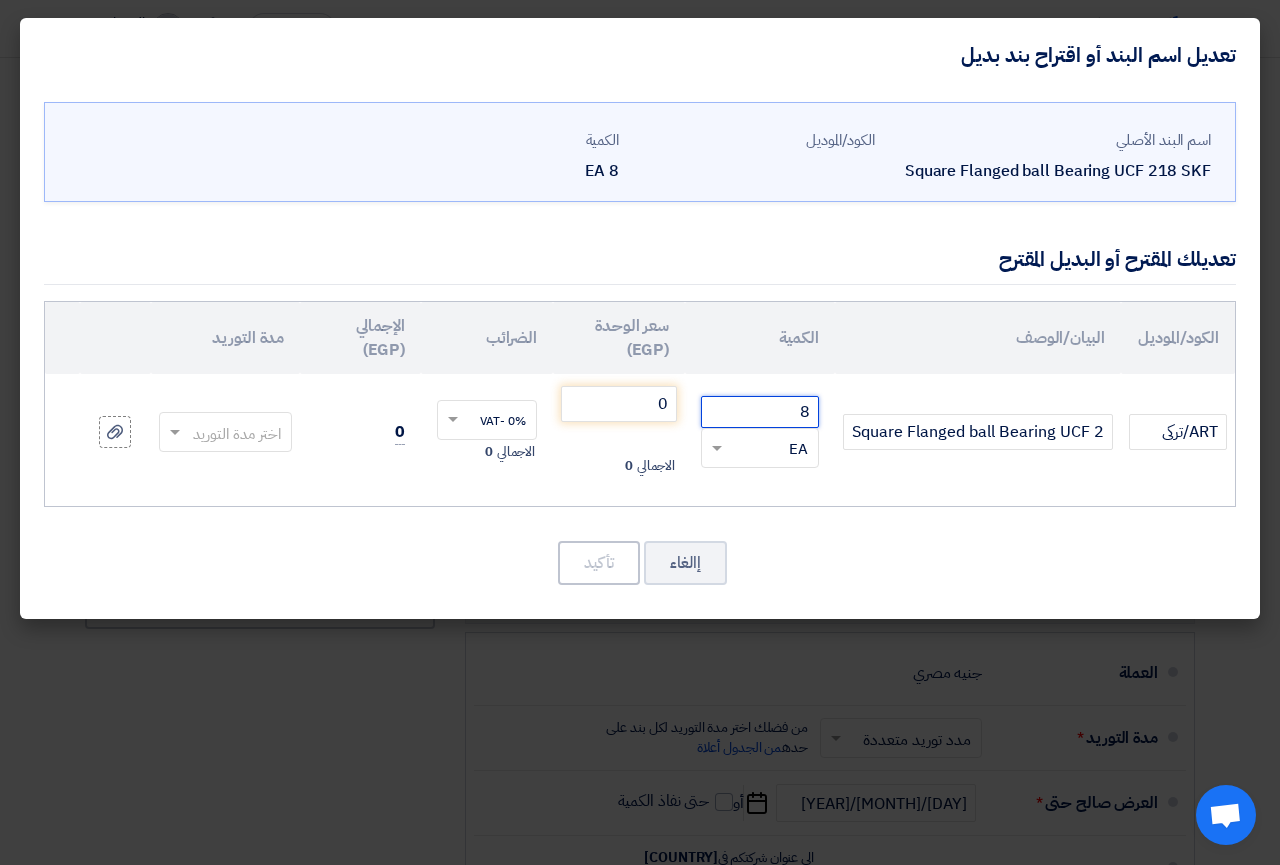 click on "8" 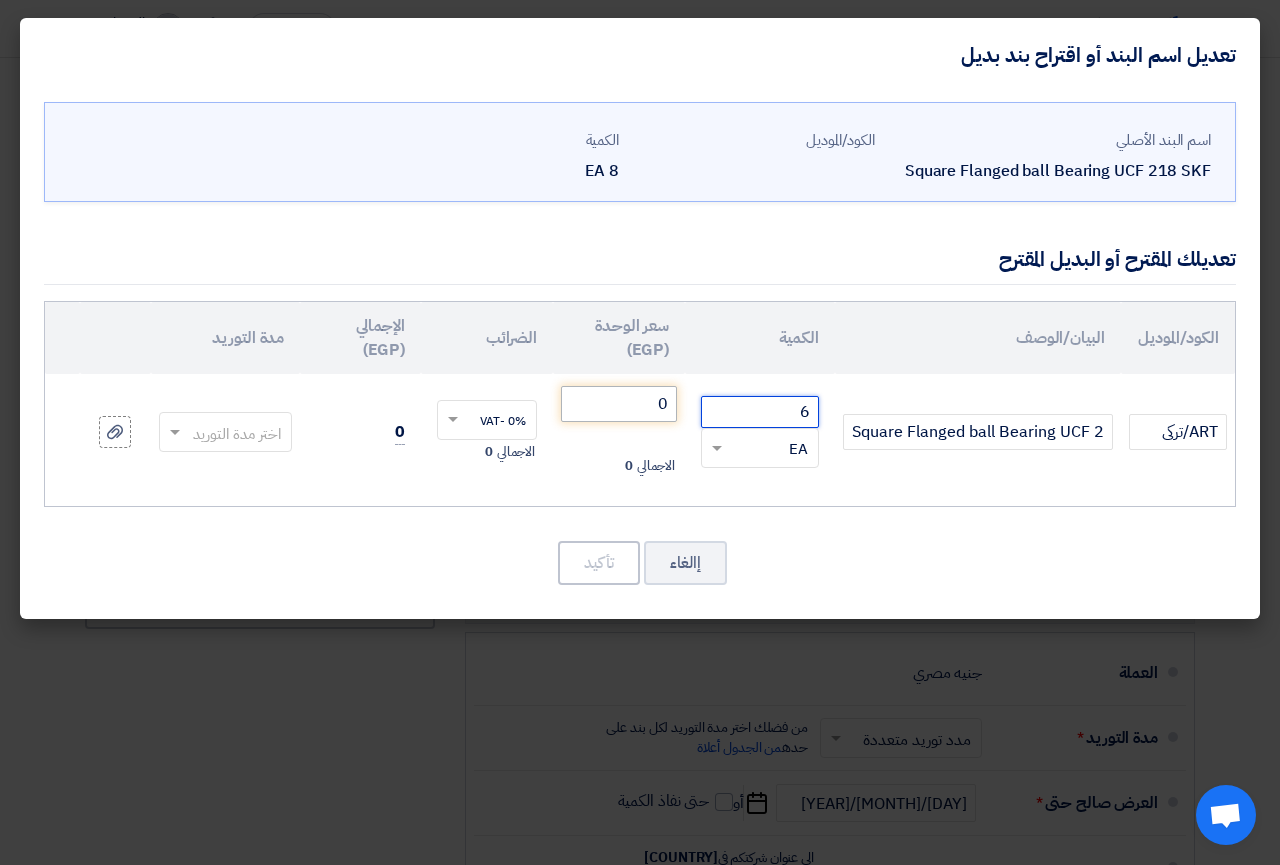 type on "6" 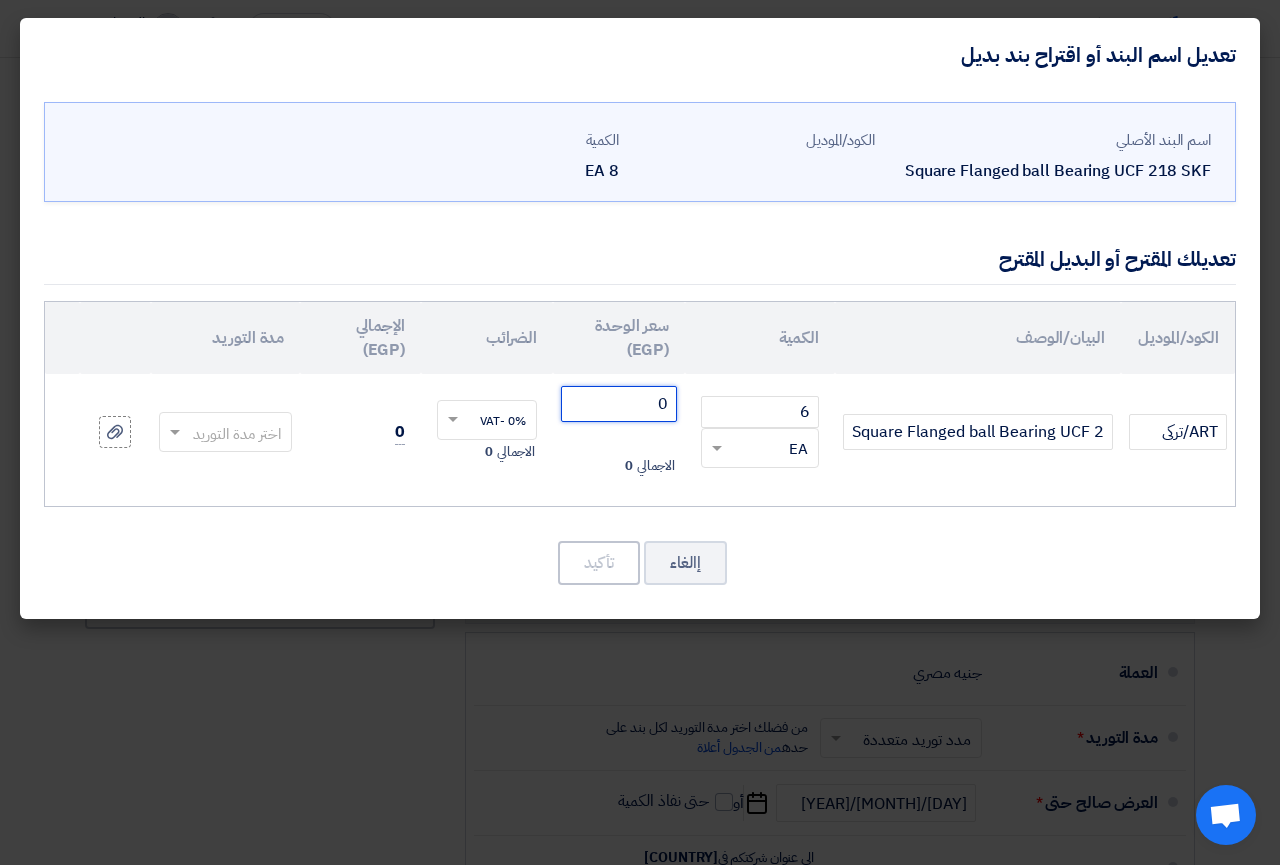 click on "0" 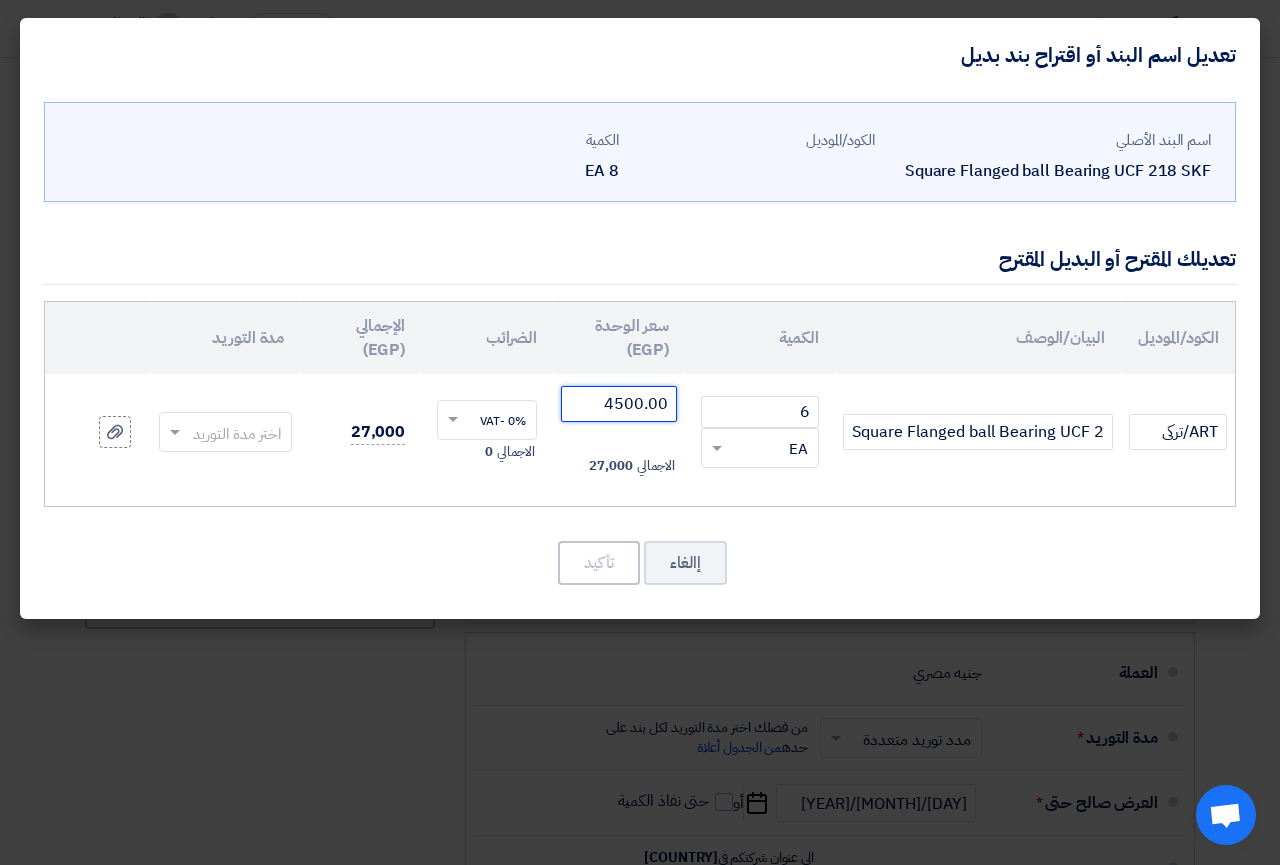 type on "4500.00" 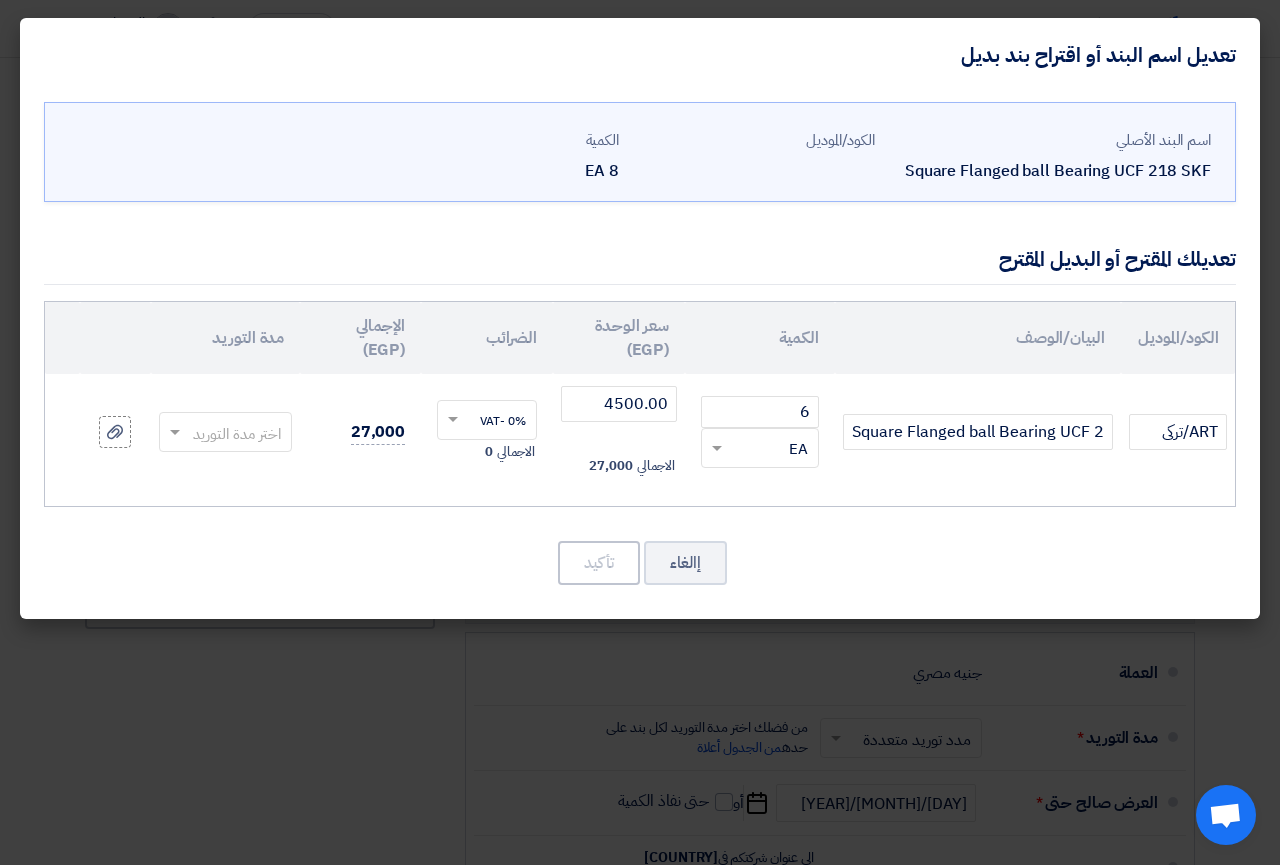 click 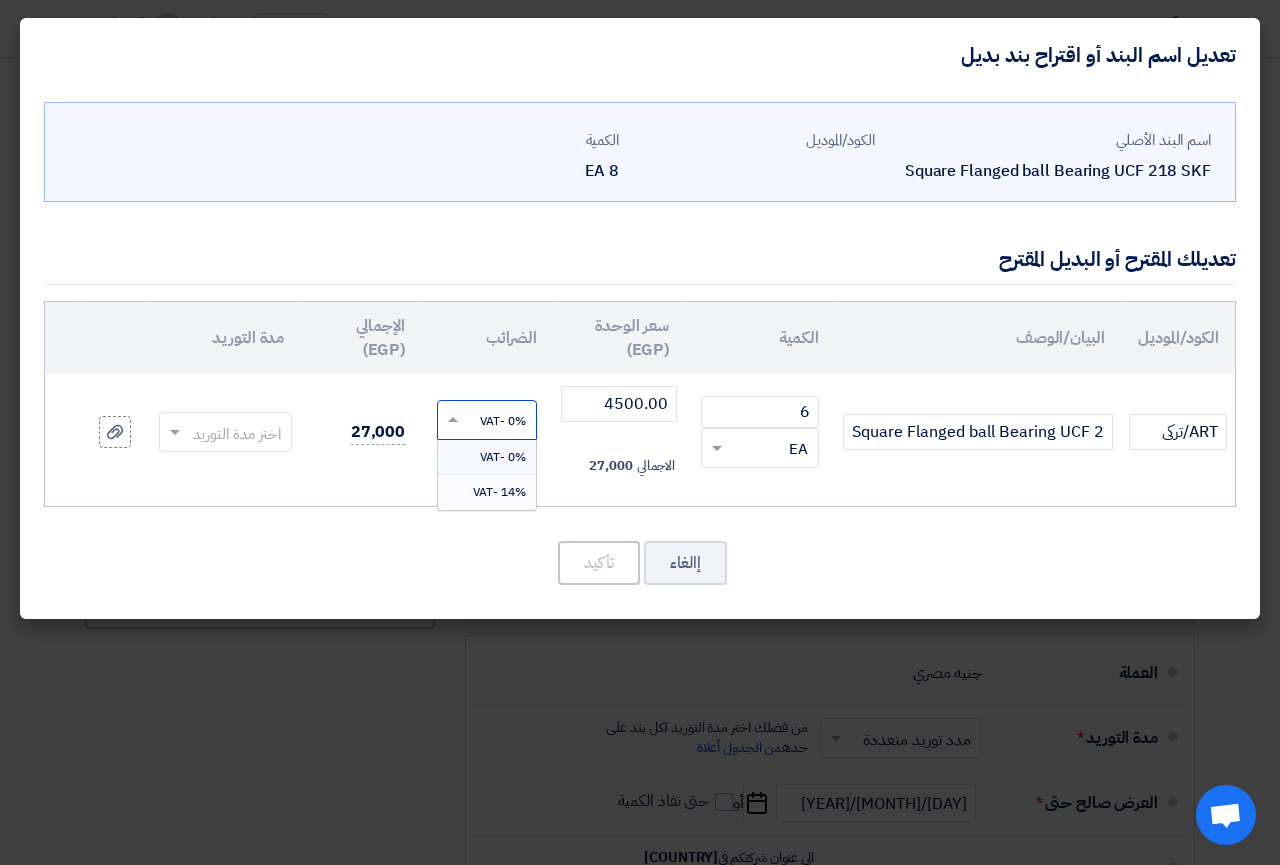 click on "14% -VAT" at bounding box center [499, 492] 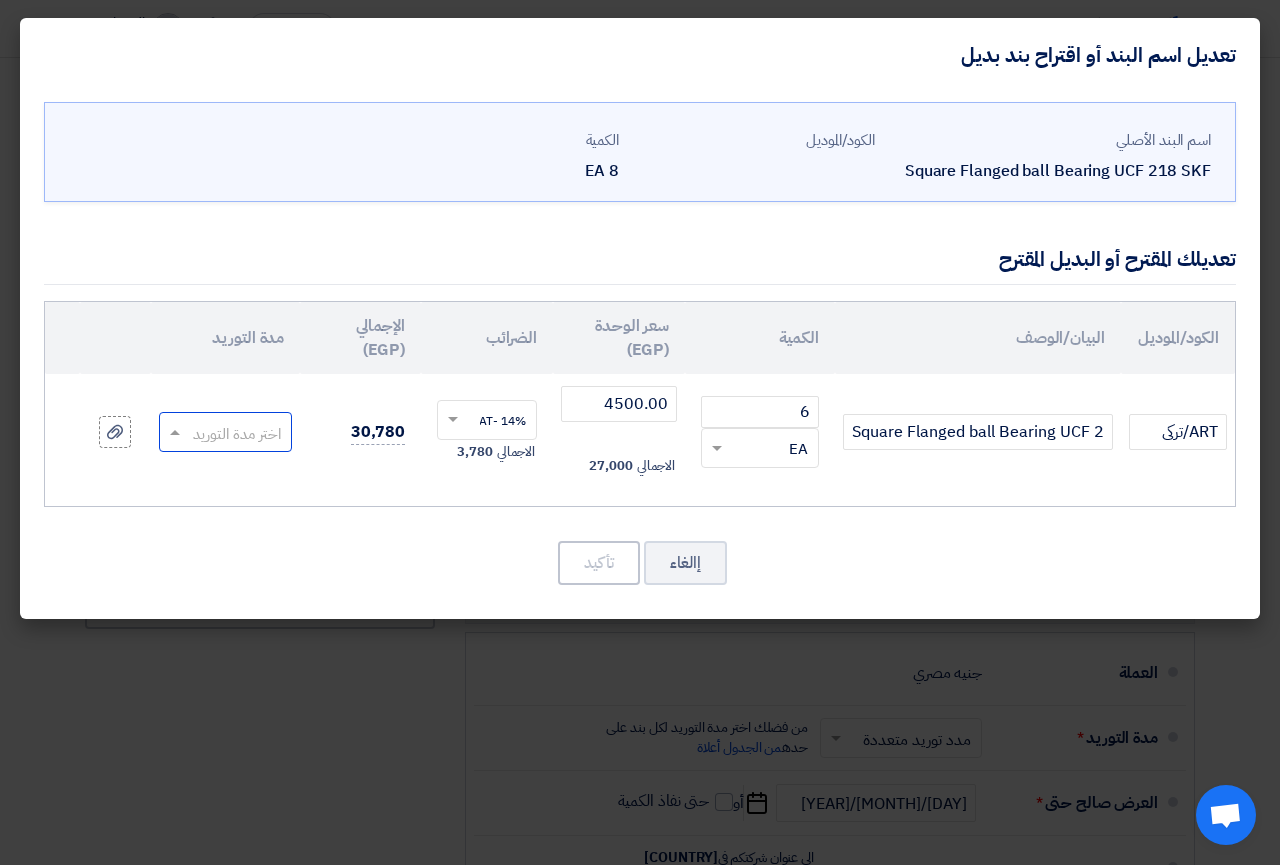 click 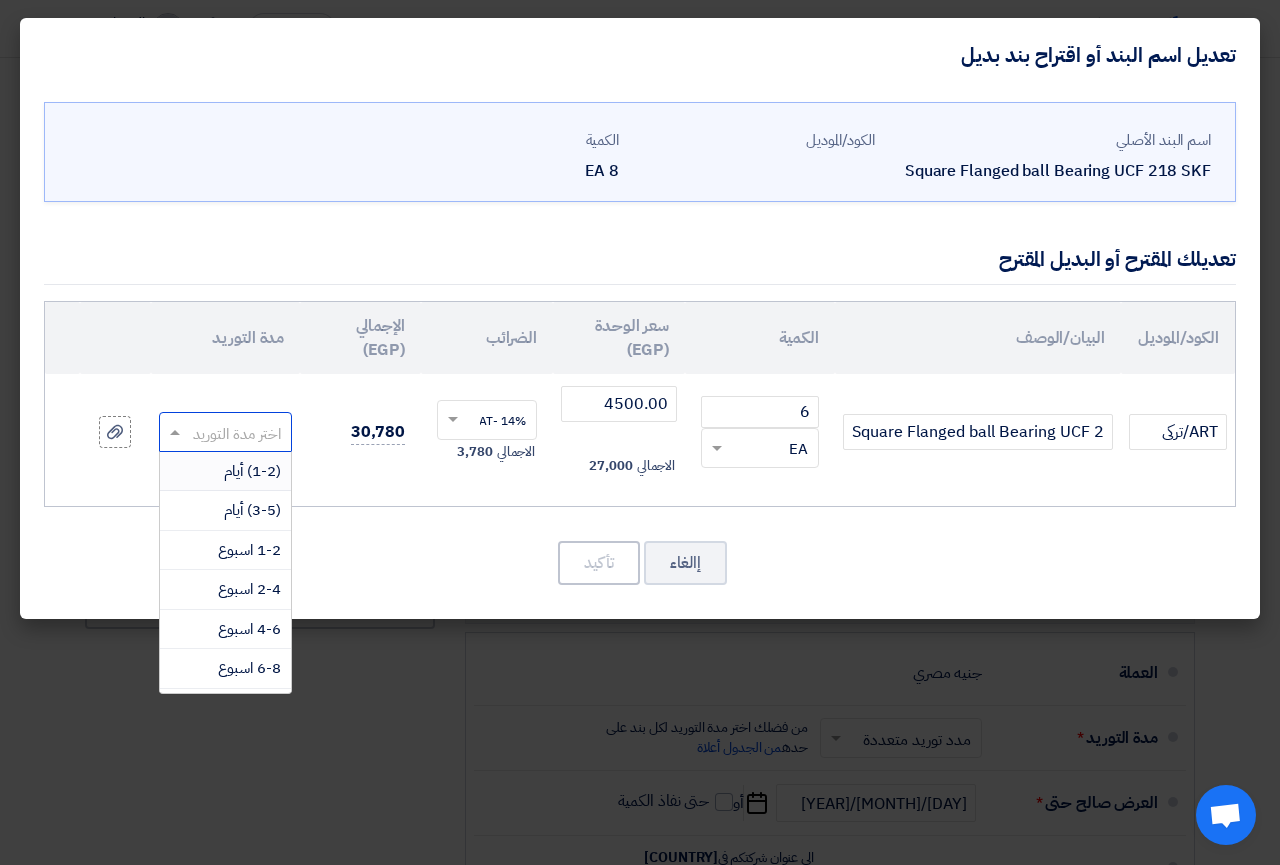 click on "(1-2) أيام" at bounding box center [252, 471] 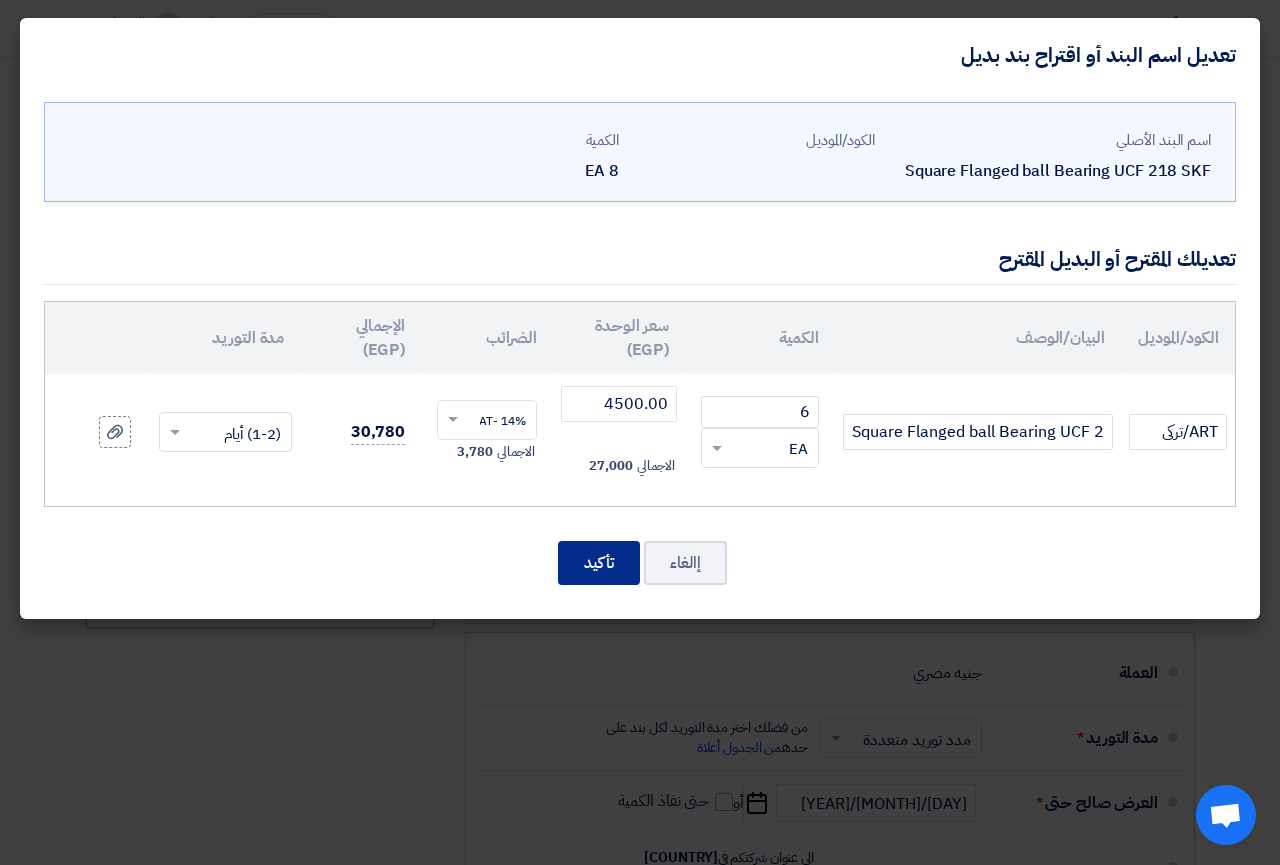click on "تأكيد" 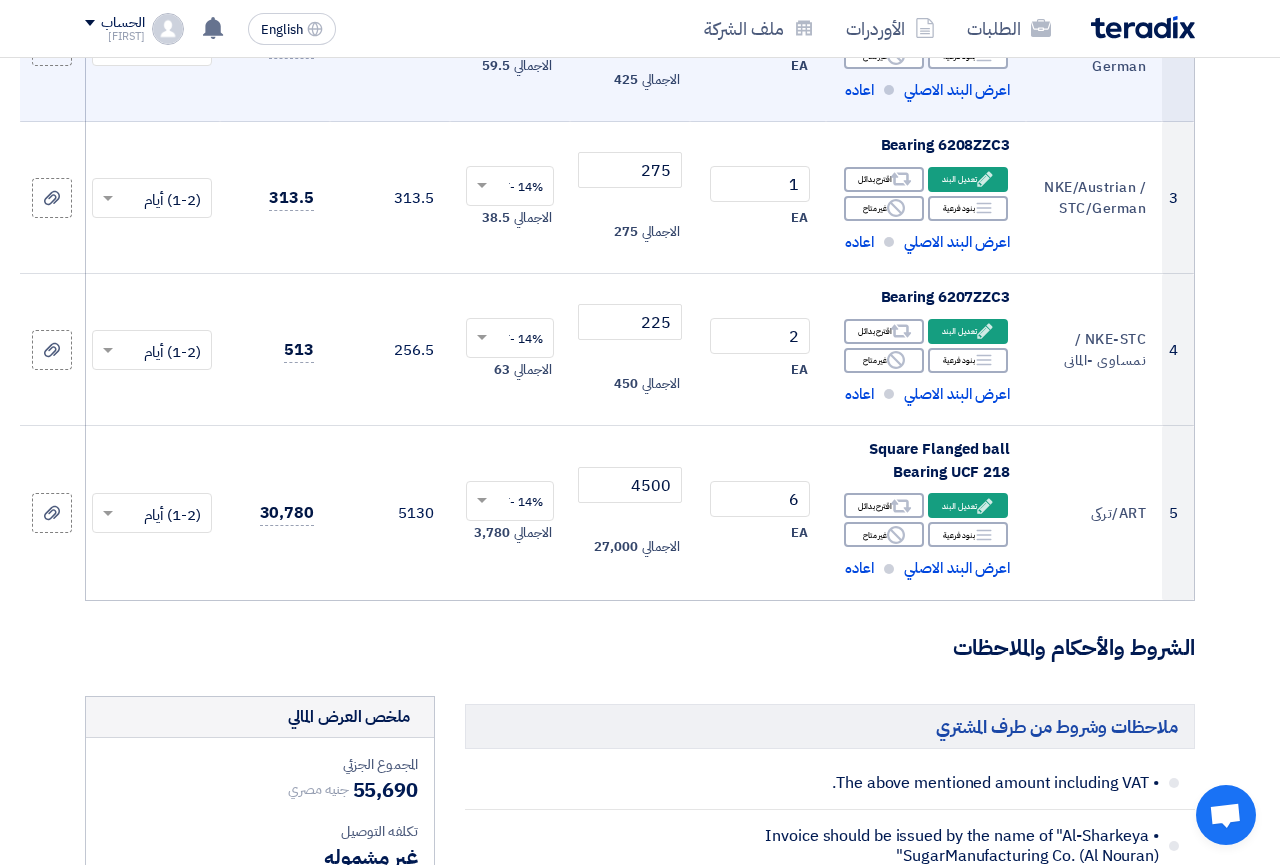 scroll, scrollTop: 0, scrollLeft: 0, axis: both 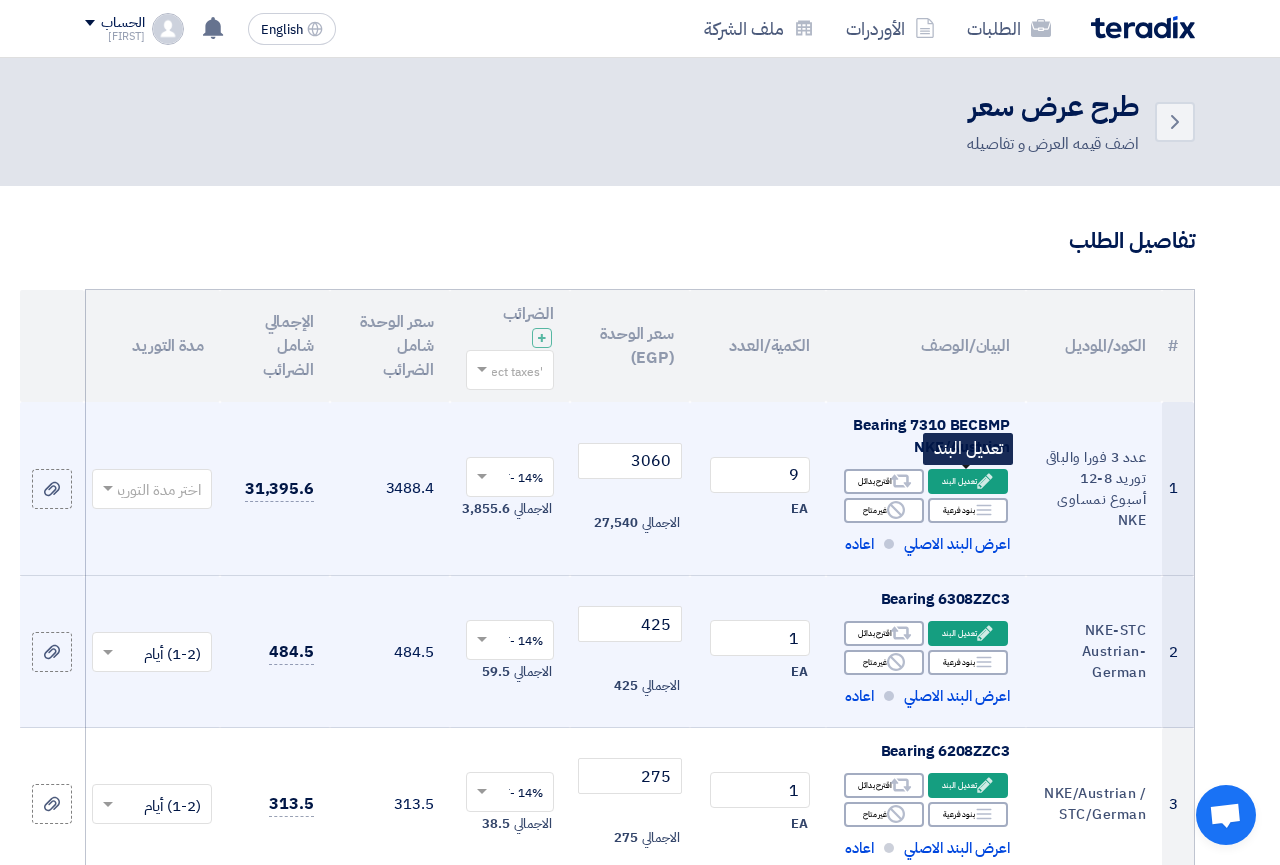 click on "Edit" 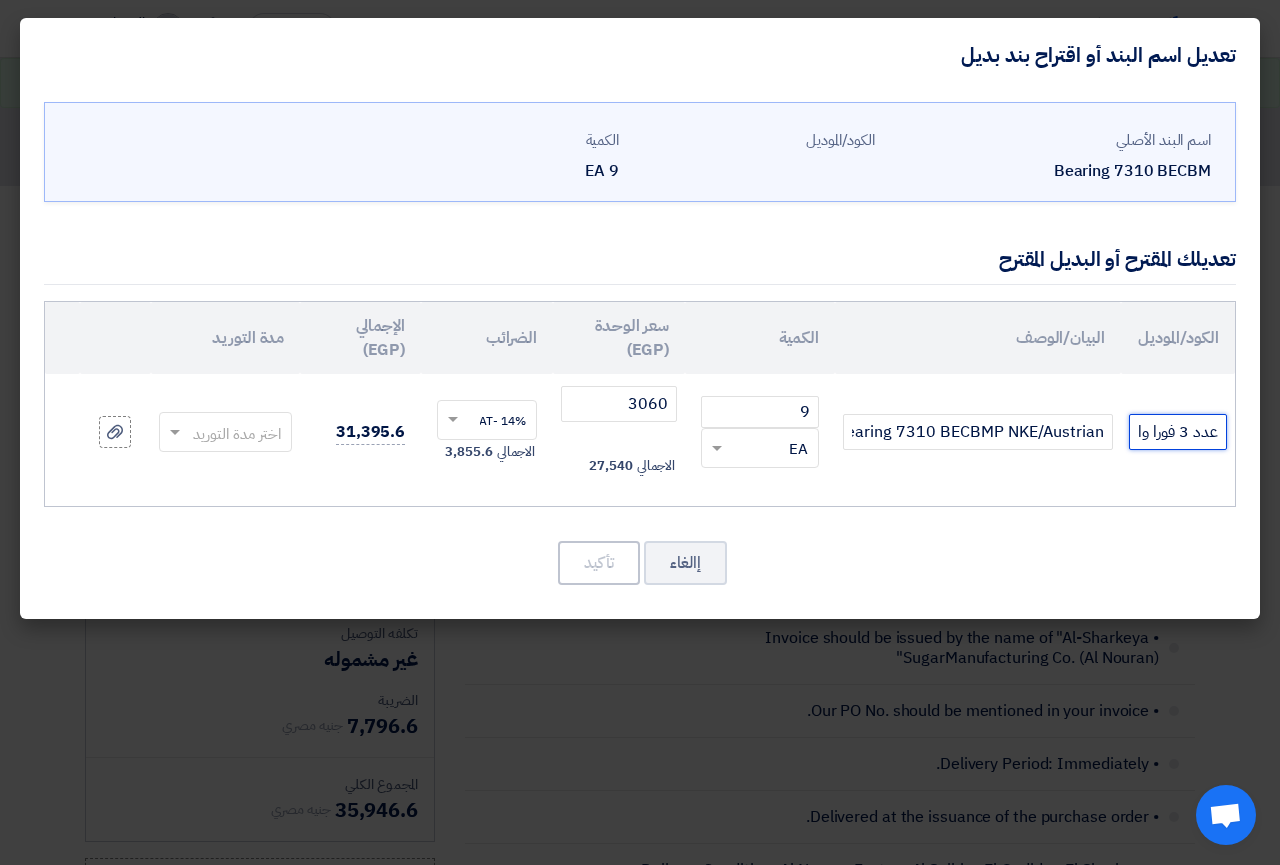 click on "عدد 3 فورا والباقى توريد 8-12 أسبوع نمساوى  NKE" 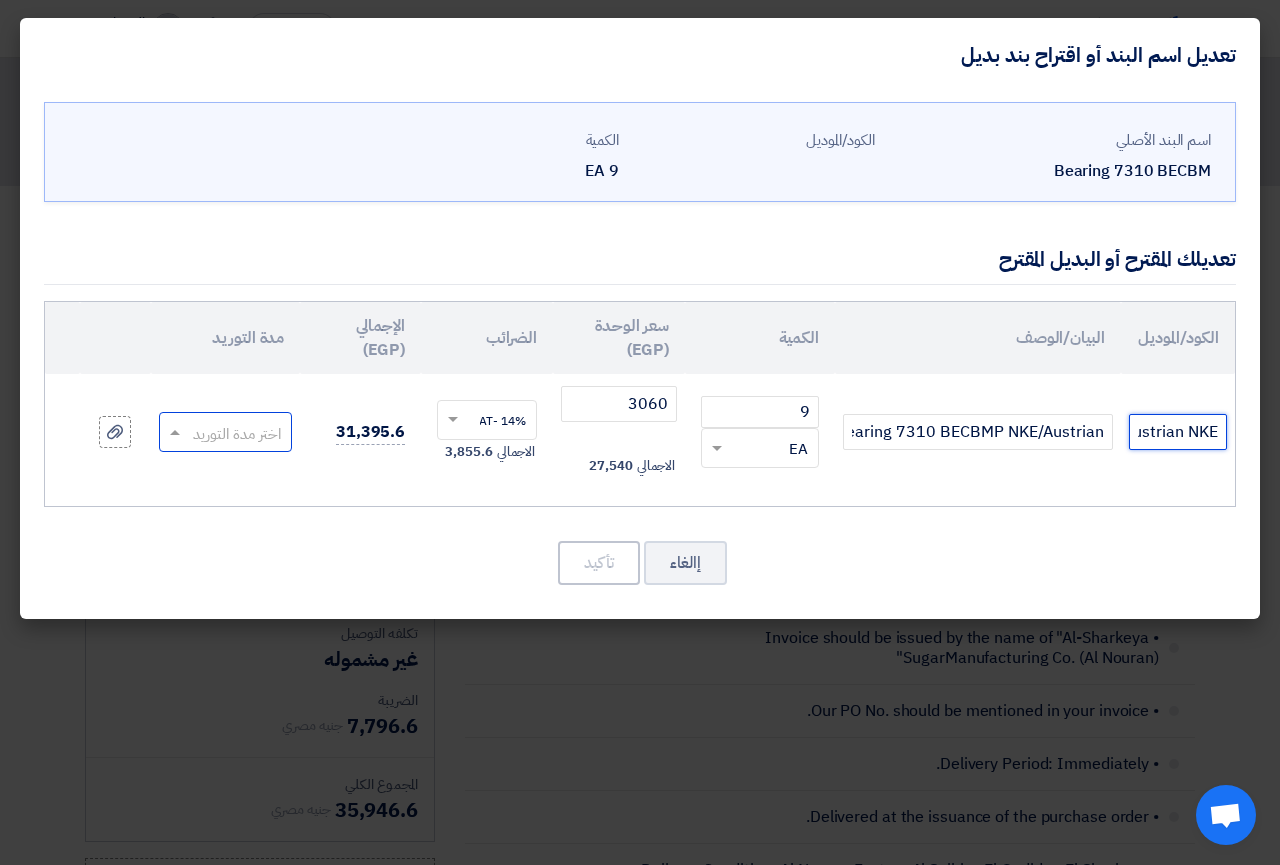 type on "Supply 8-12 weeks Austrian NKE" 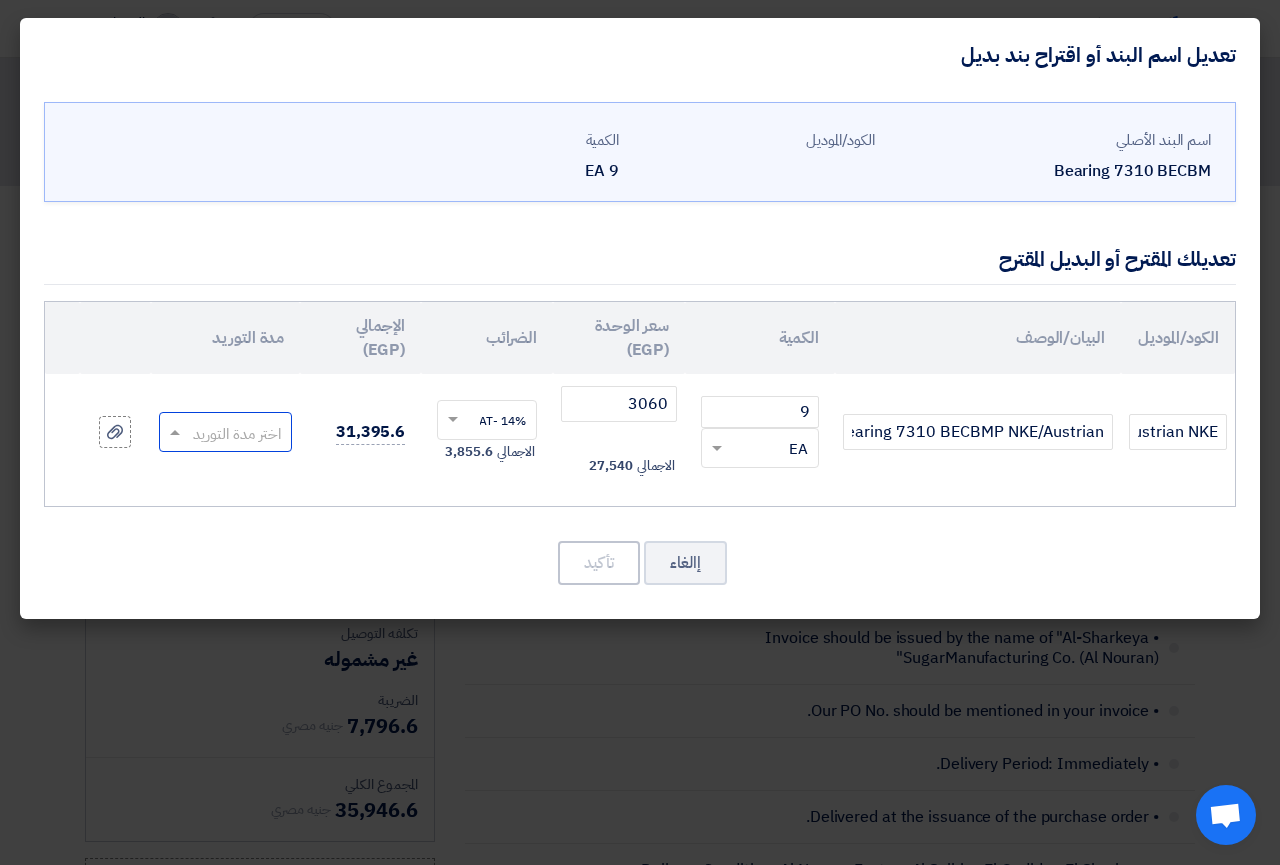 click 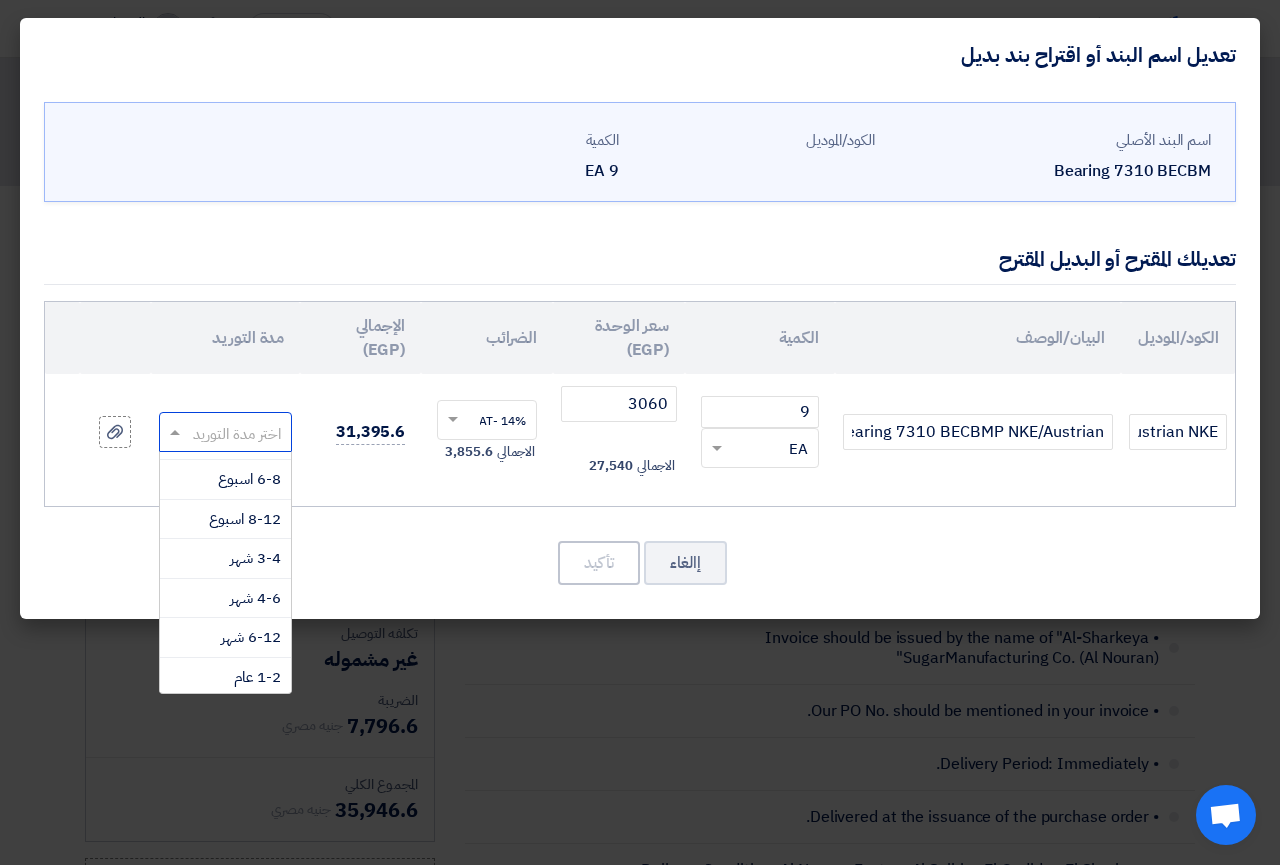 scroll, scrollTop: 193, scrollLeft: 0, axis: vertical 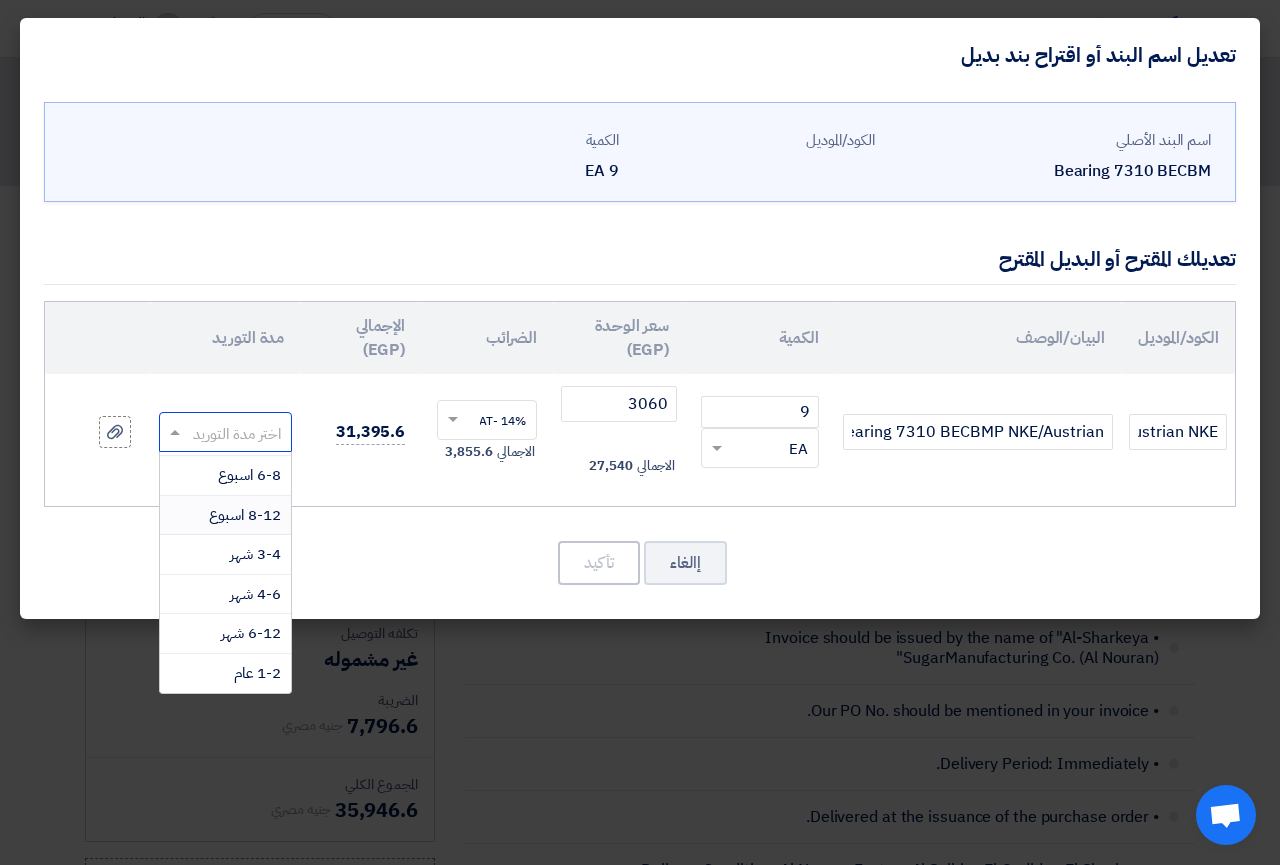click on "8-12 اسبوع" at bounding box center (245, 515) 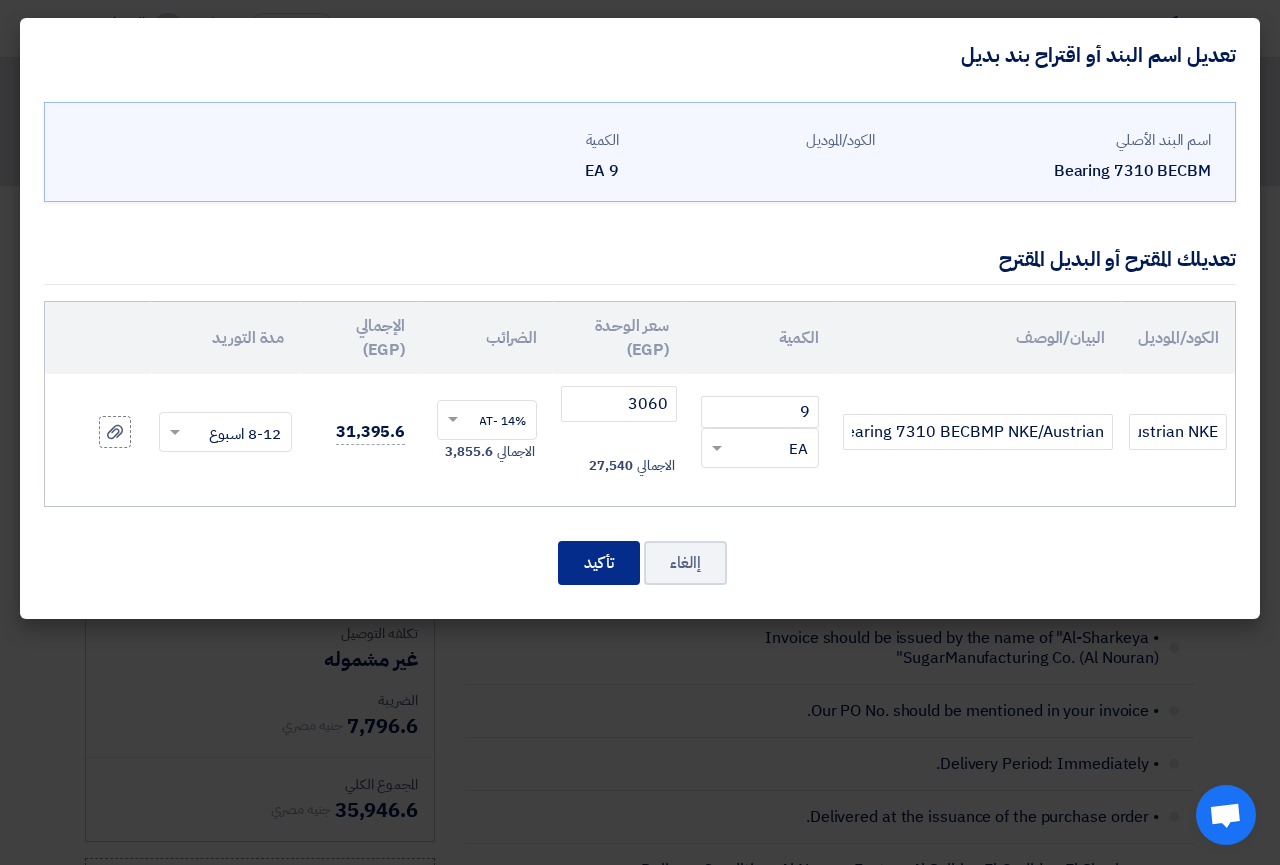 click on "تأكيد" 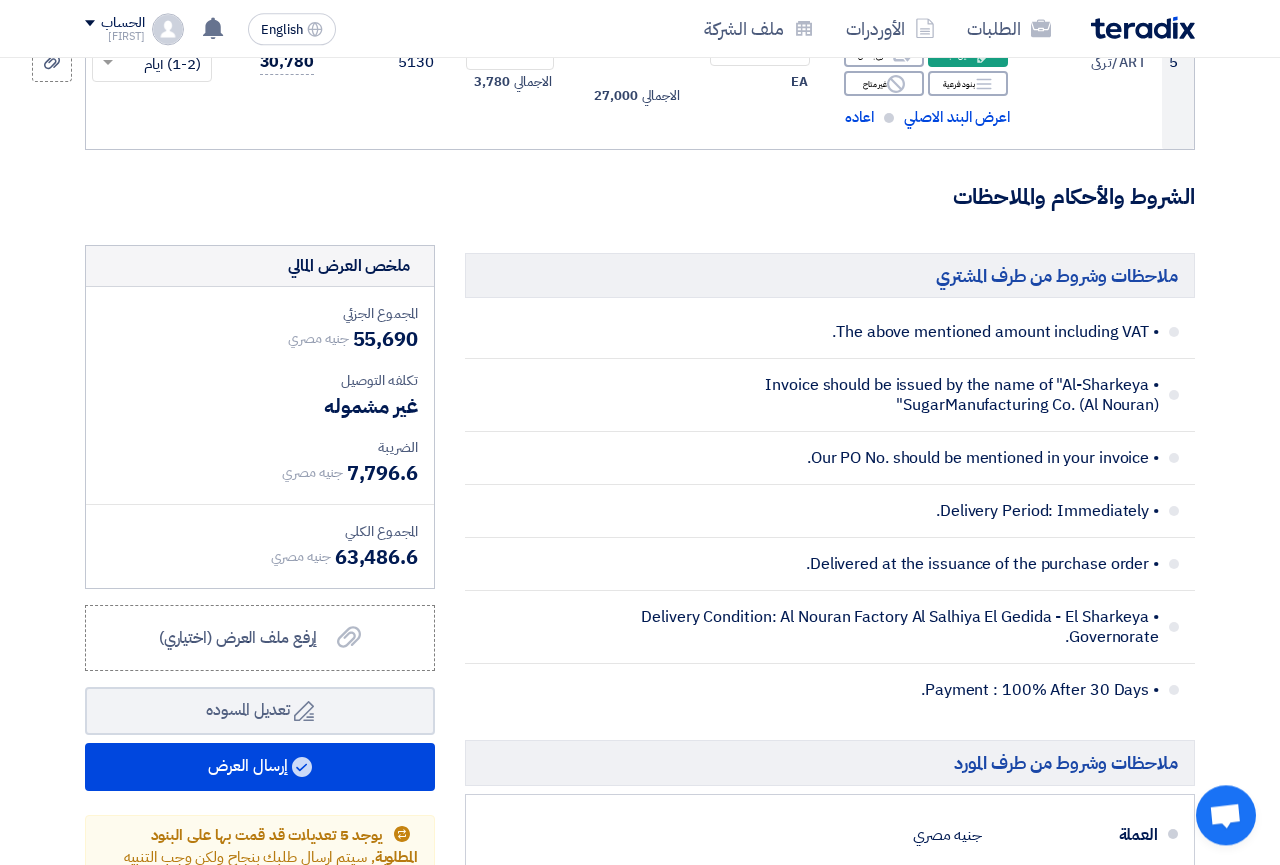 scroll, scrollTop: 1167, scrollLeft: 0, axis: vertical 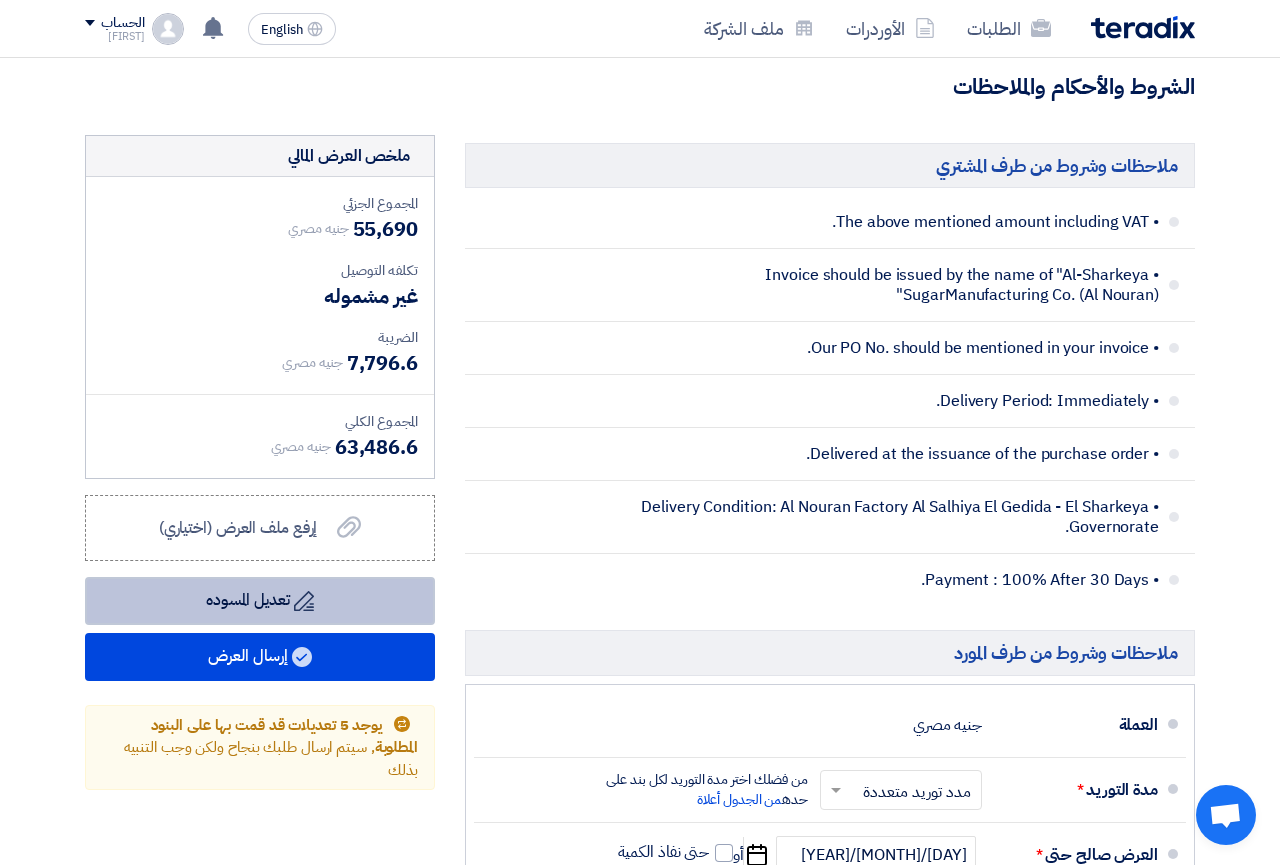 click on "Draft
تعديل المسوده" 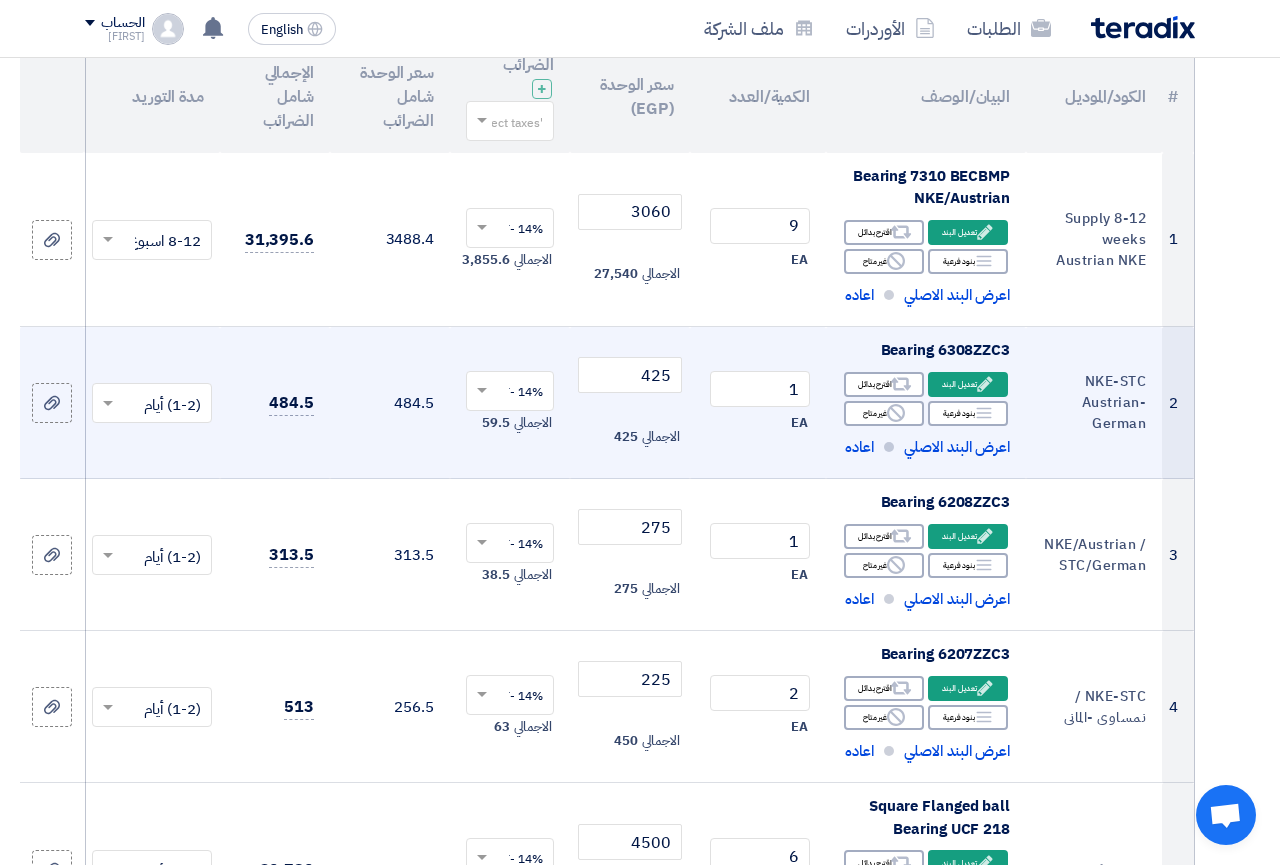 scroll, scrollTop: 147, scrollLeft: 0, axis: vertical 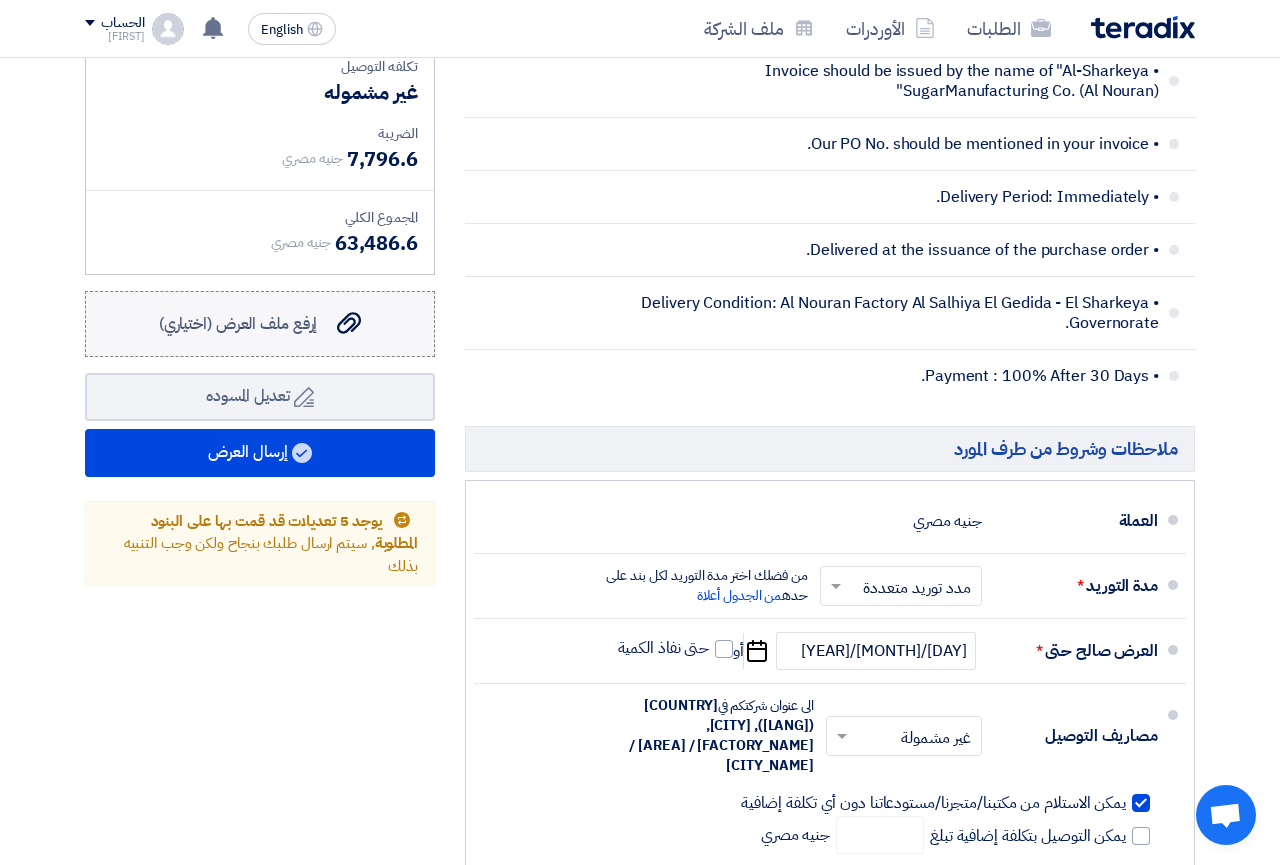 click on "إرفع ملف العرض (اختياري)" 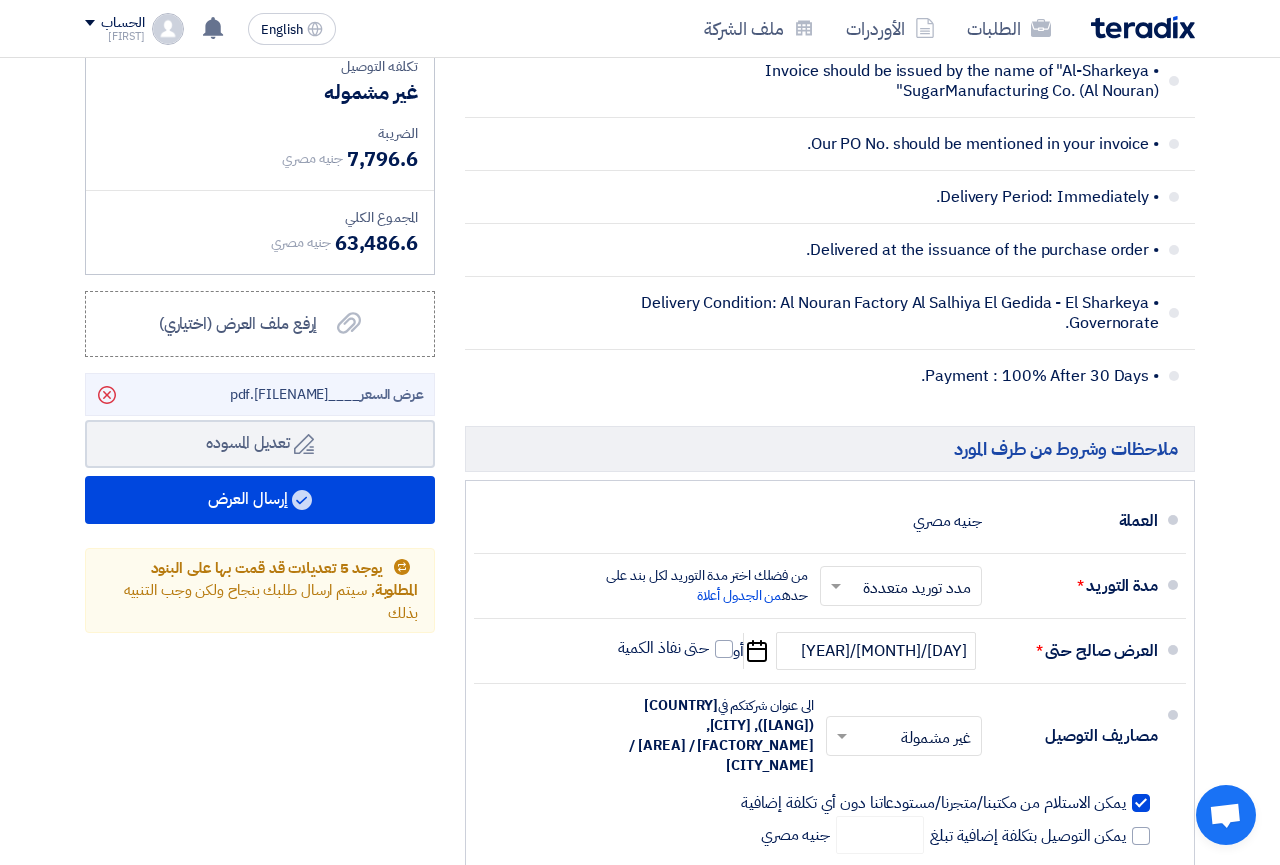 click on "عرض السعر
____1754051326360.pdf" 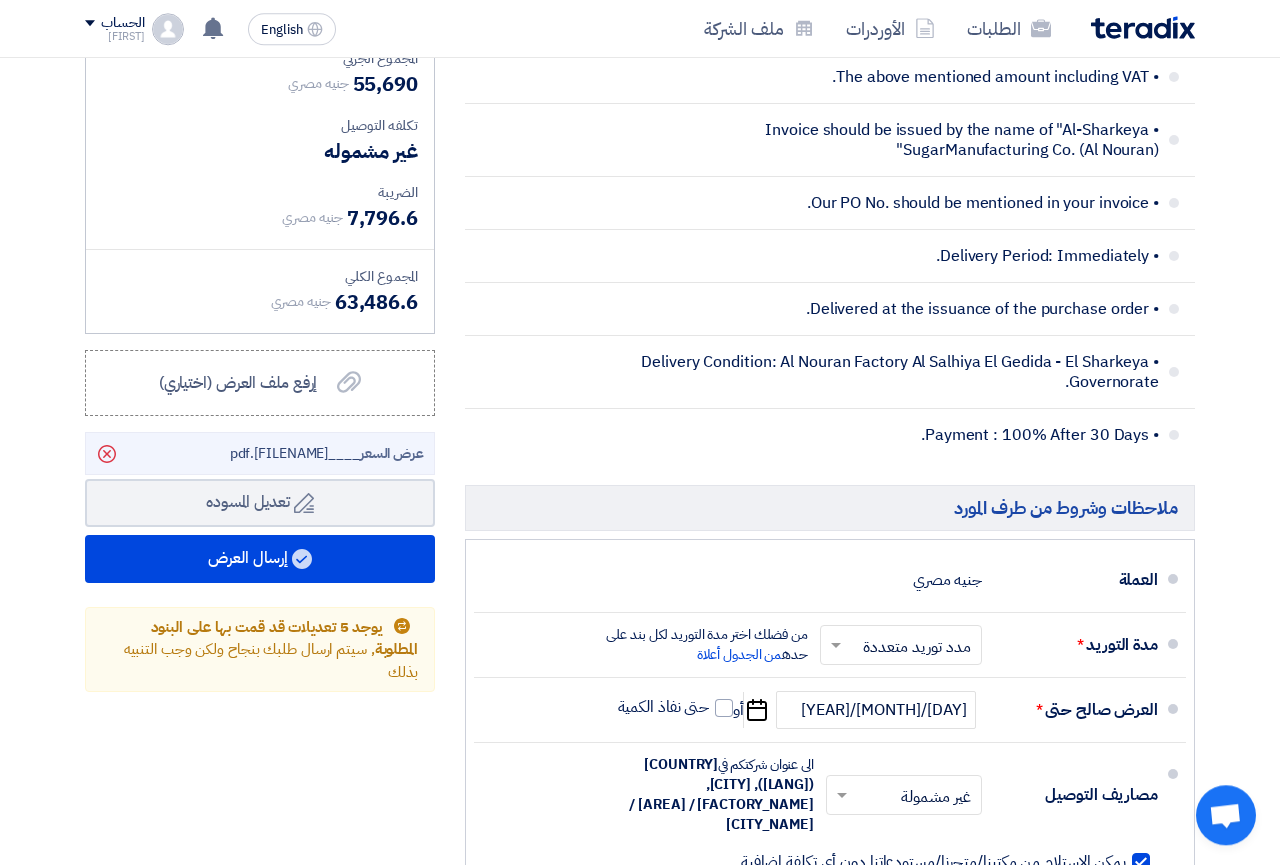 scroll, scrollTop: 1371, scrollLeft: 0, axis: vertical 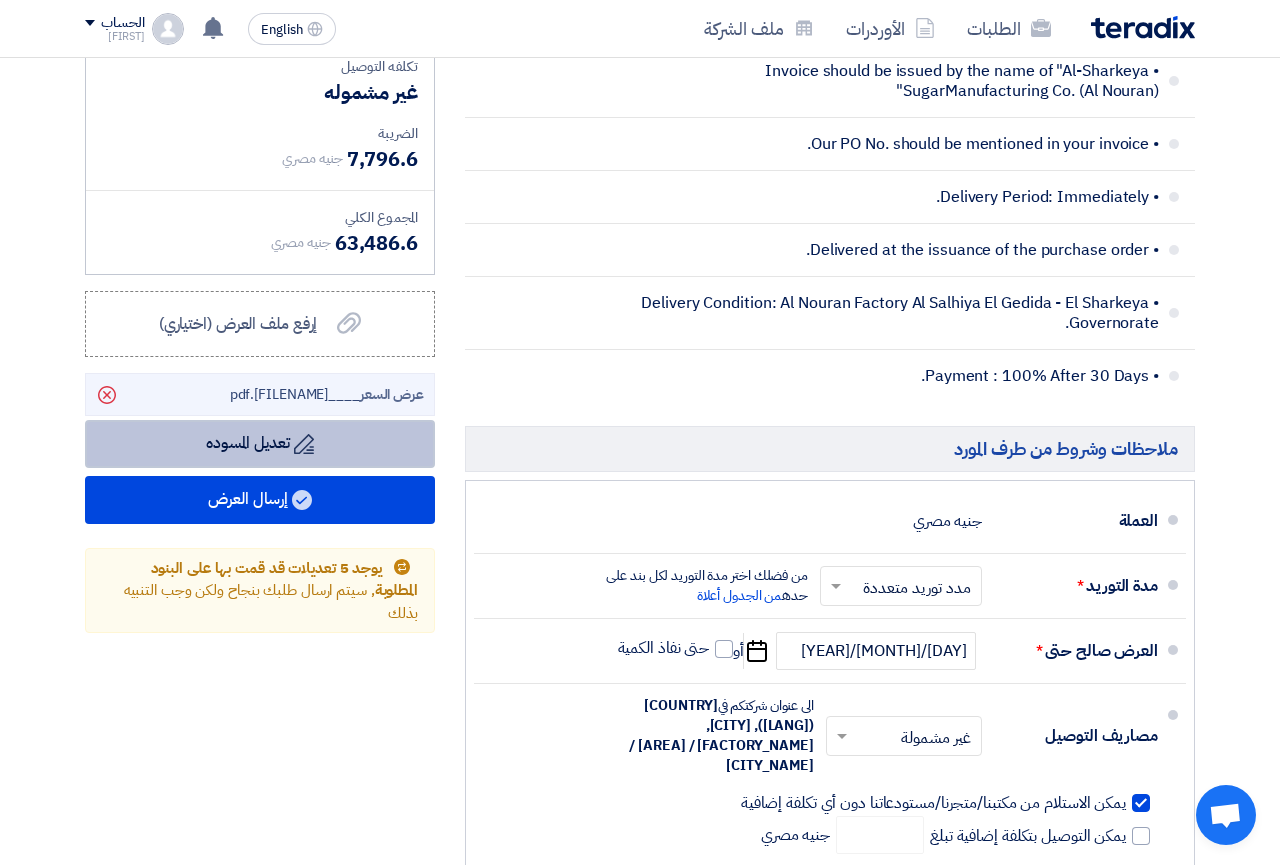 click on "Draft
تعديل المسوده" 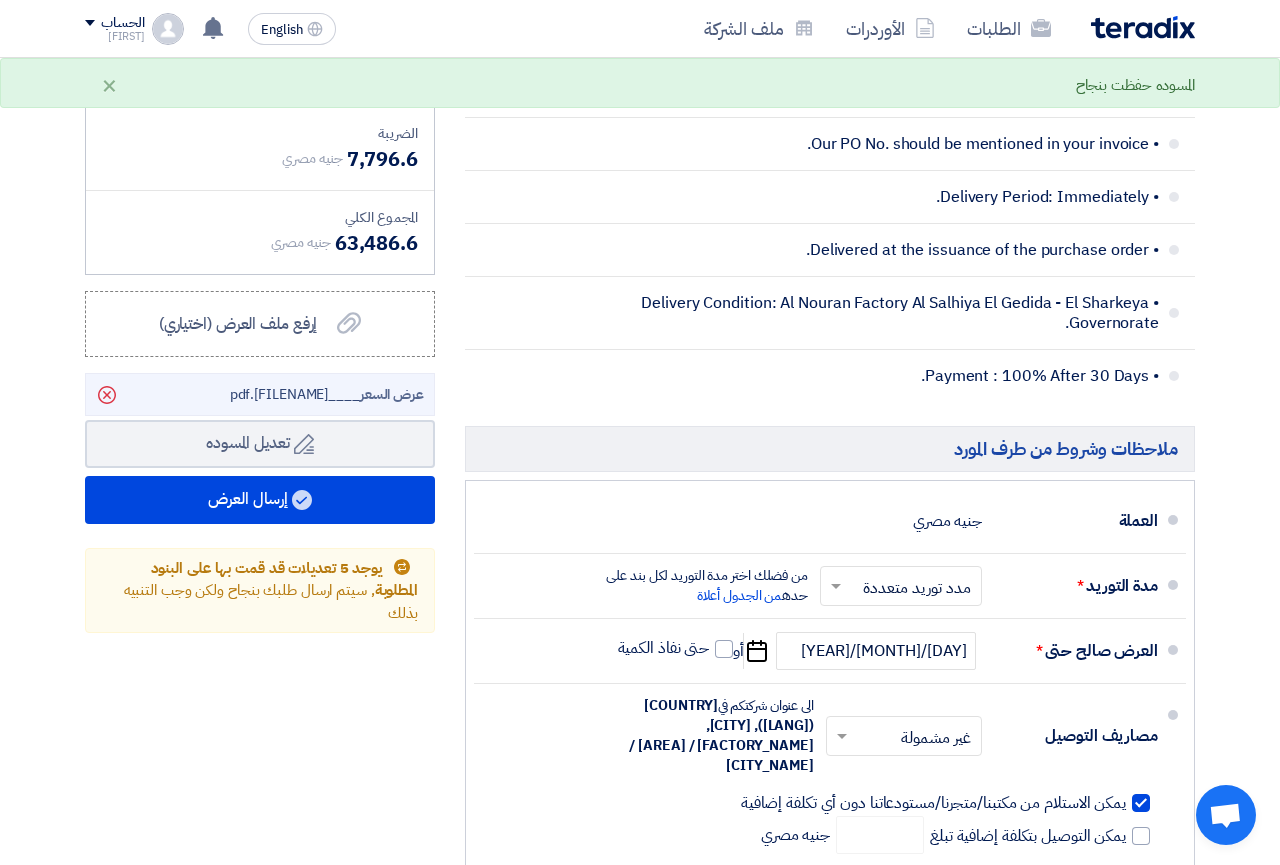 click on "عرض السعر" 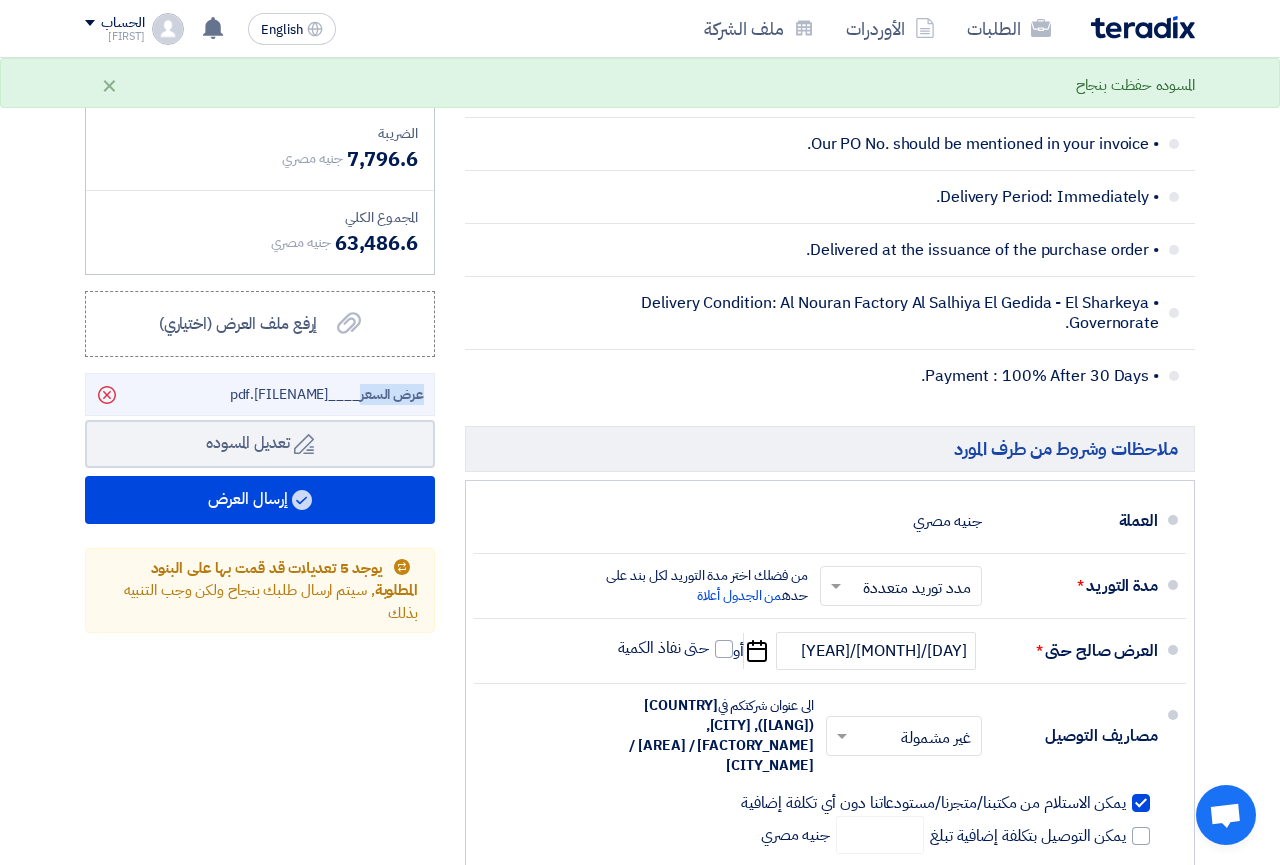 click on "عرض السعر
____1754051326360.pdf" 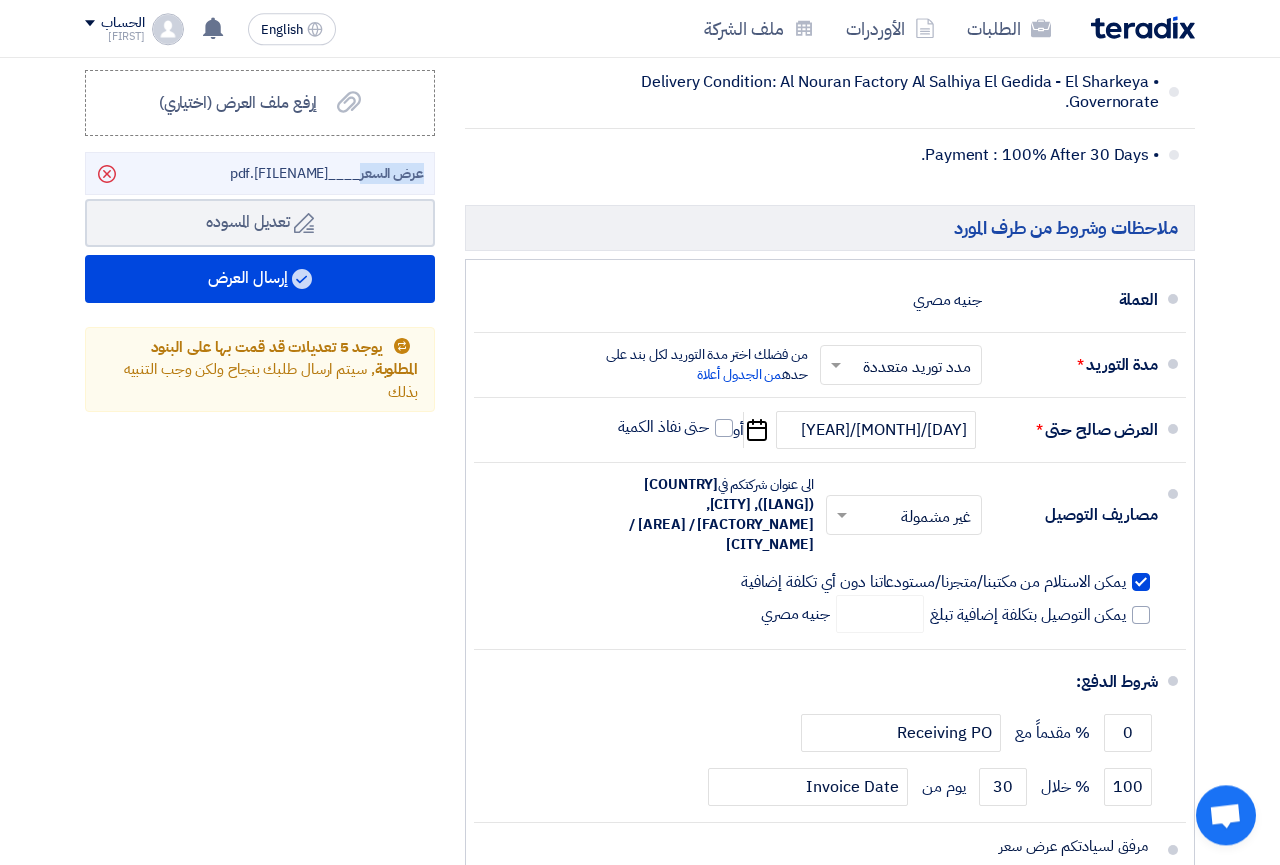 scroll, scrollTop: 1575, scrollLeft: 0, axis: vertical 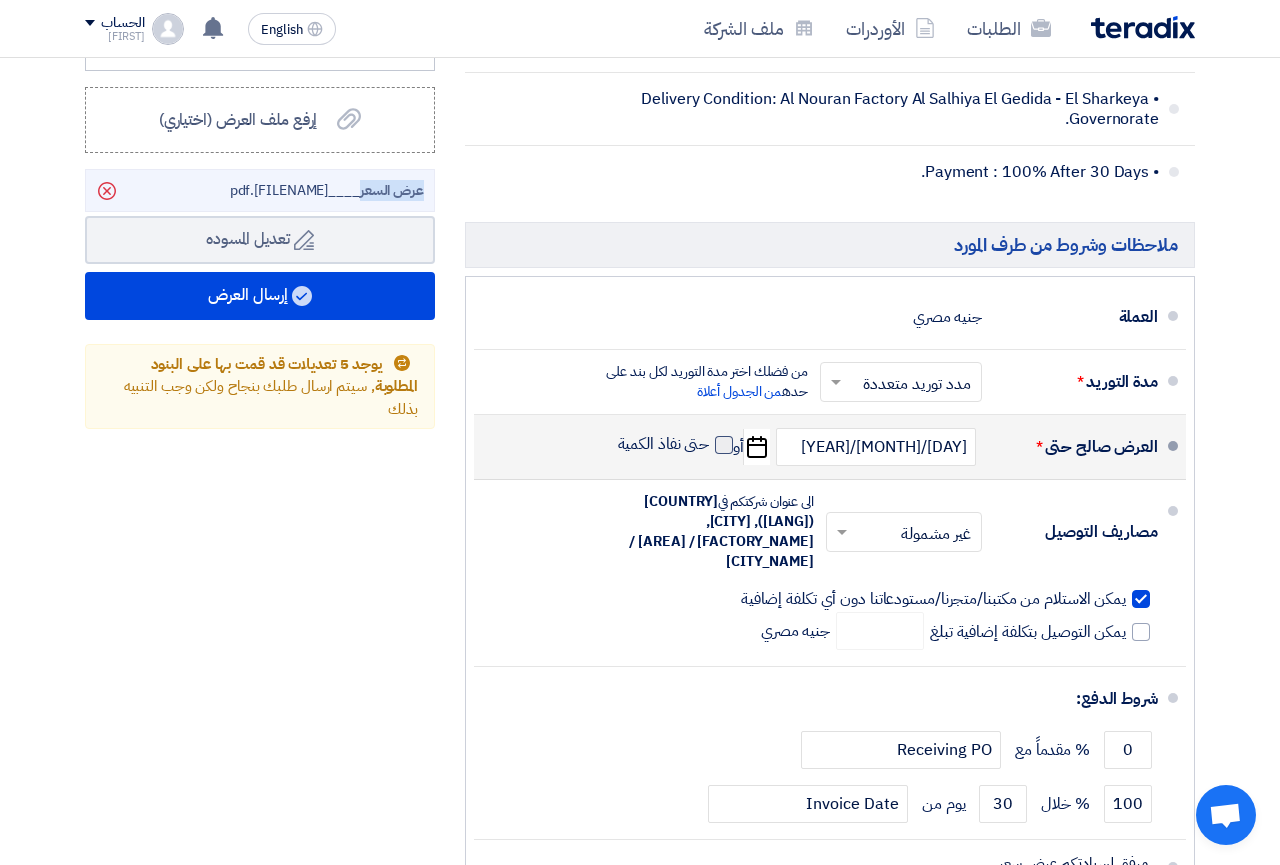 click 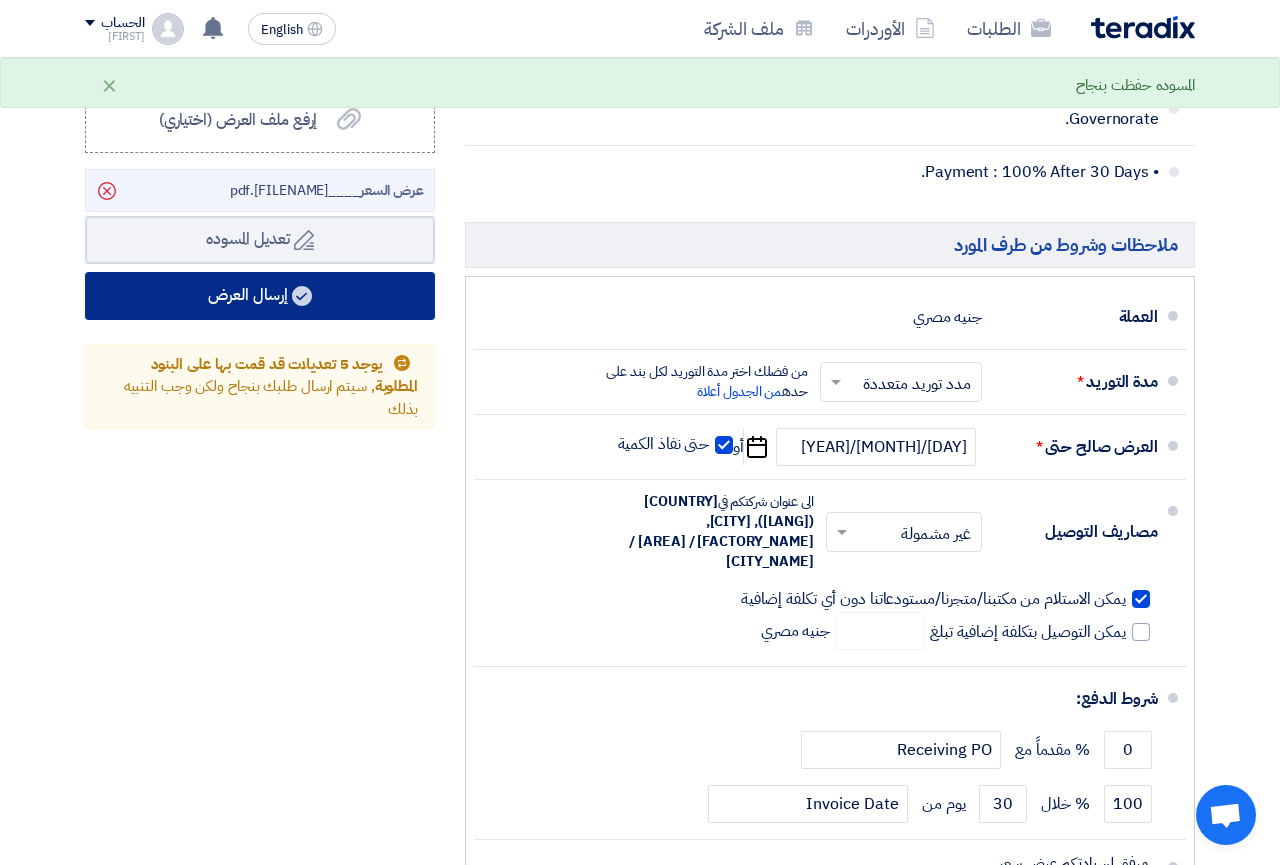 click on "إرسال العرض" 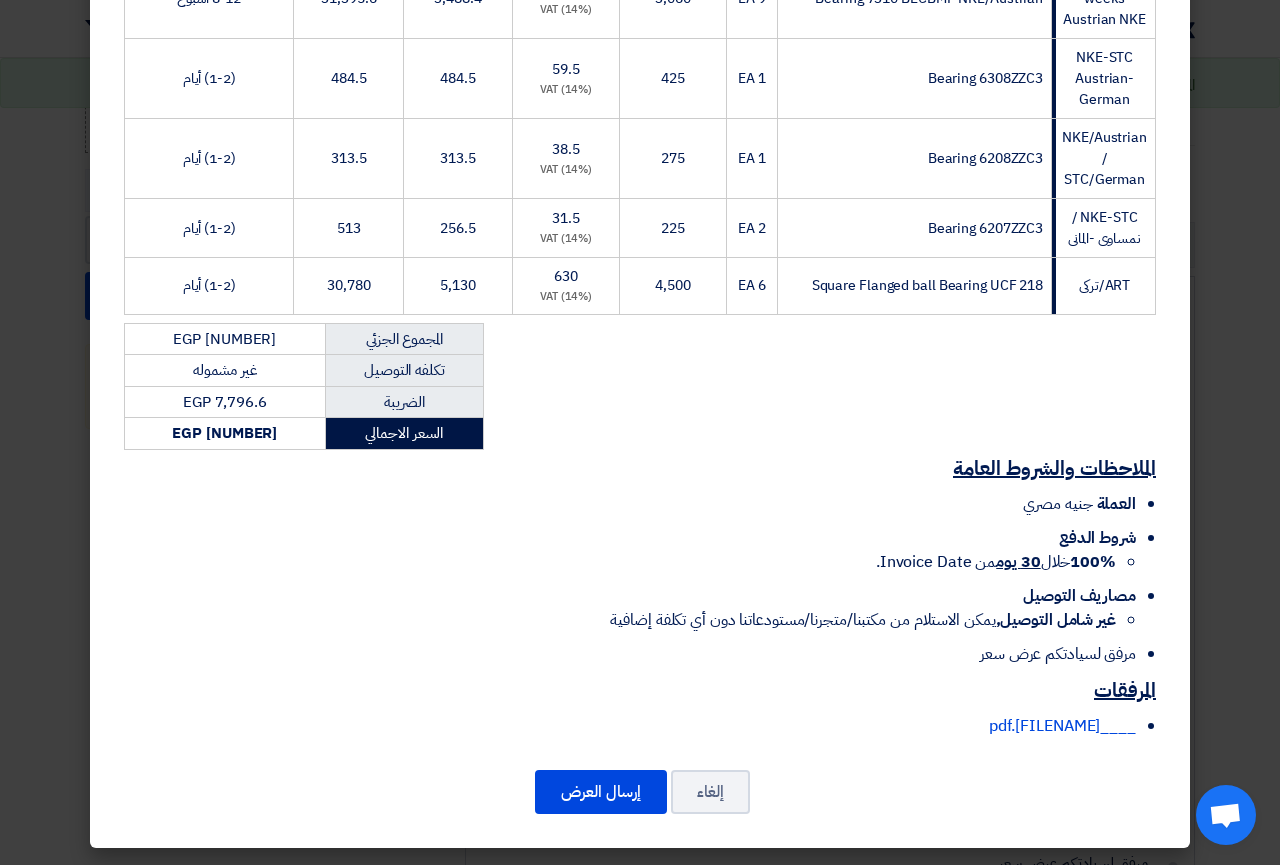 scroll, scrollTop: 0, scrollLeft: 0, axis: both 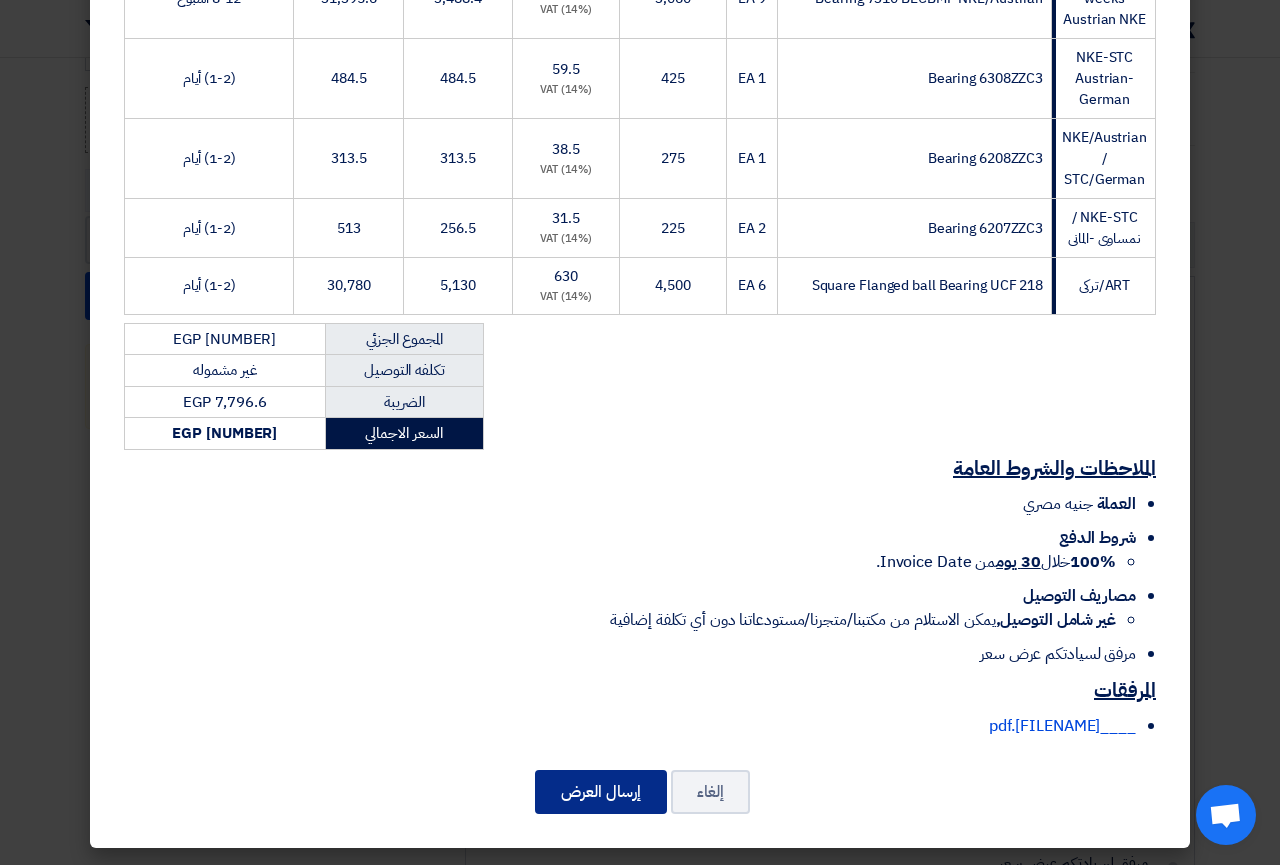 click on "إرسال العرض" 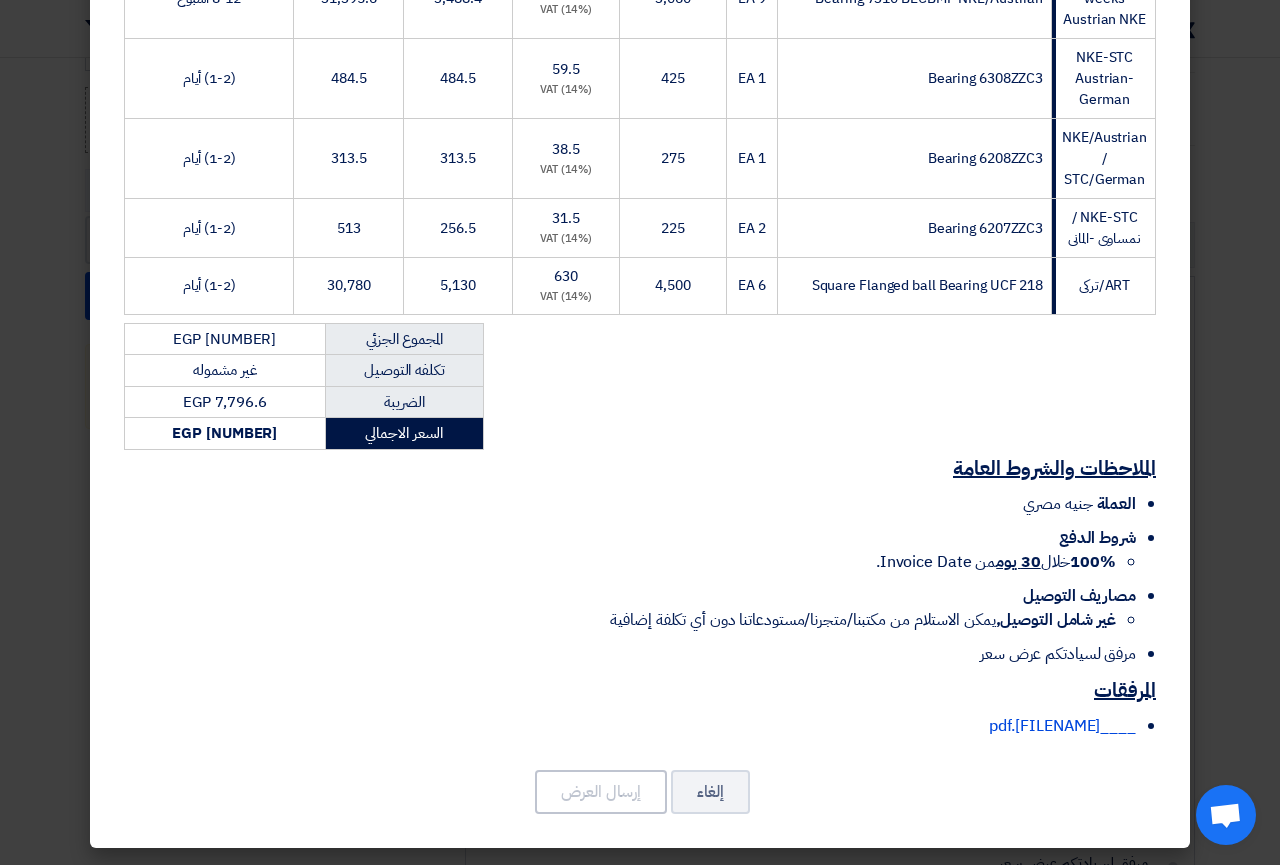 scroll, scrollTop: 0, scrollLeft: 0, axis: both 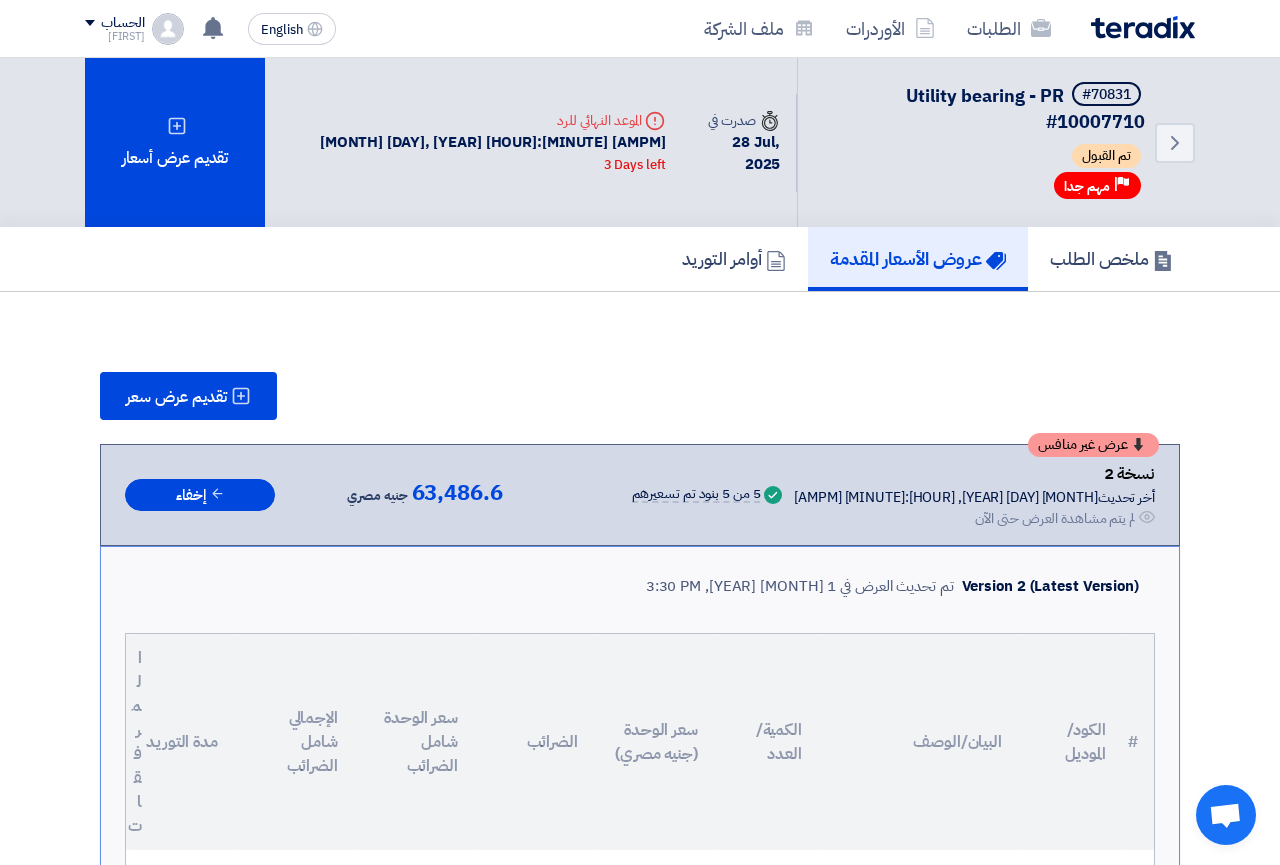 click on "عرض غير منافس" at bounding box center [1083, 445] 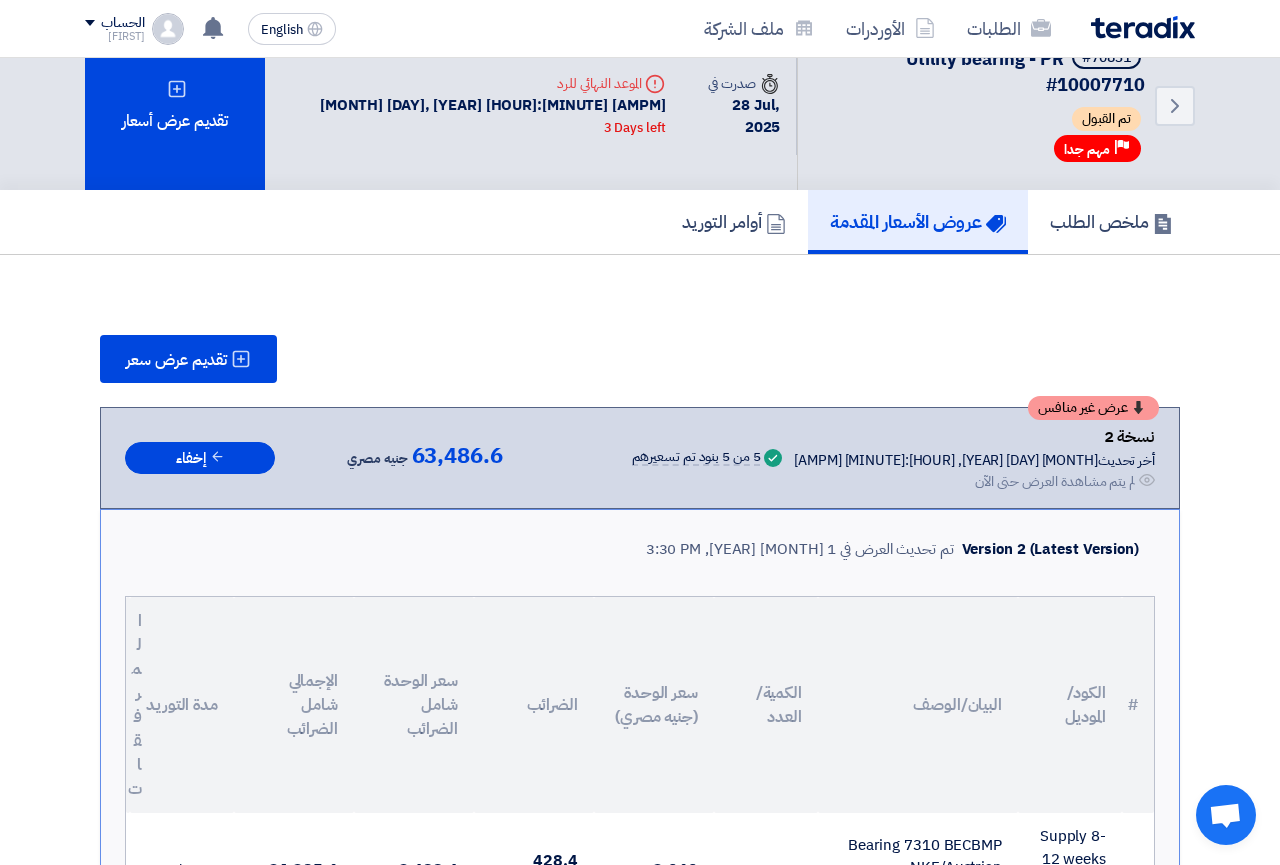 scroll, scrollTop: 0, scrollLeft: 0, axis: both 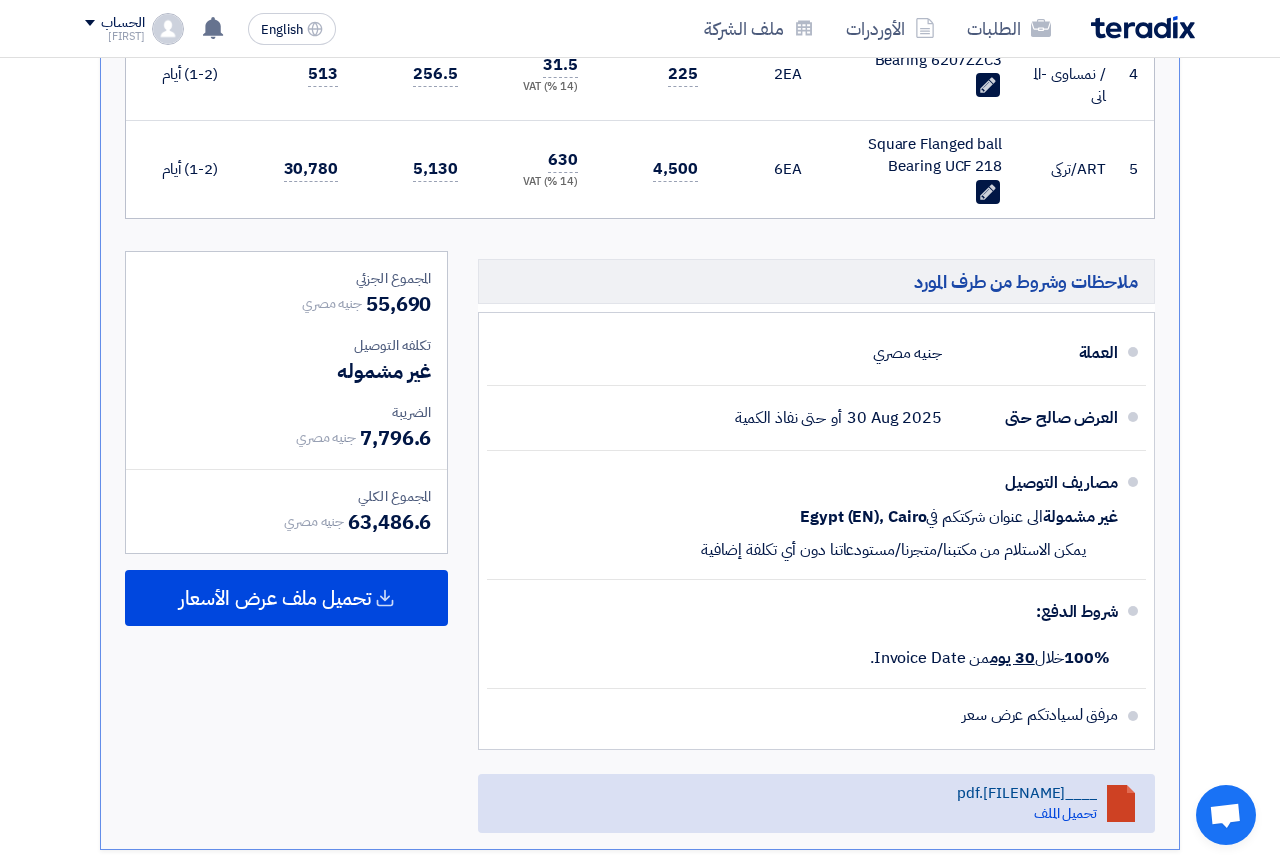 click at bounding box center [1121, 807] 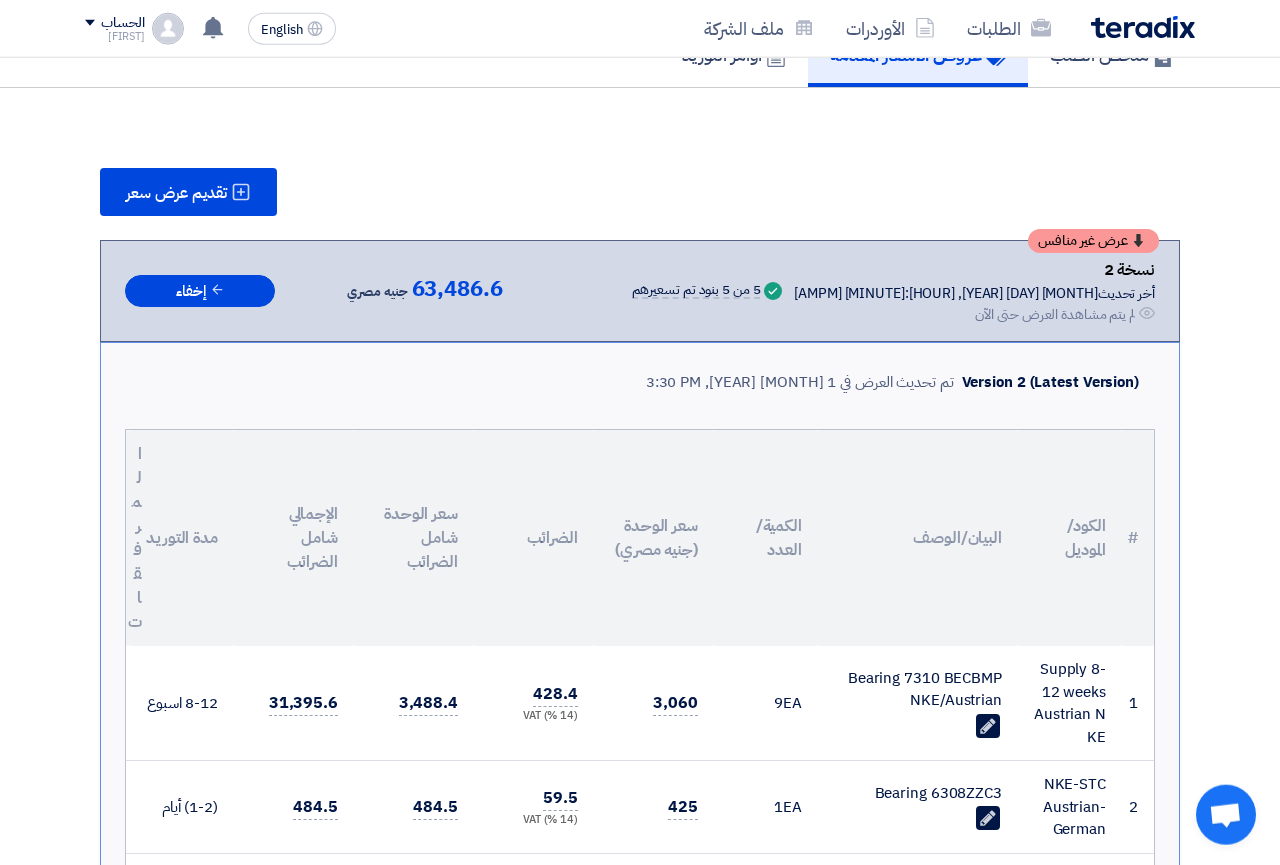 scroll, scrollTop: 102, scrollLeft: 0, axis: vertical 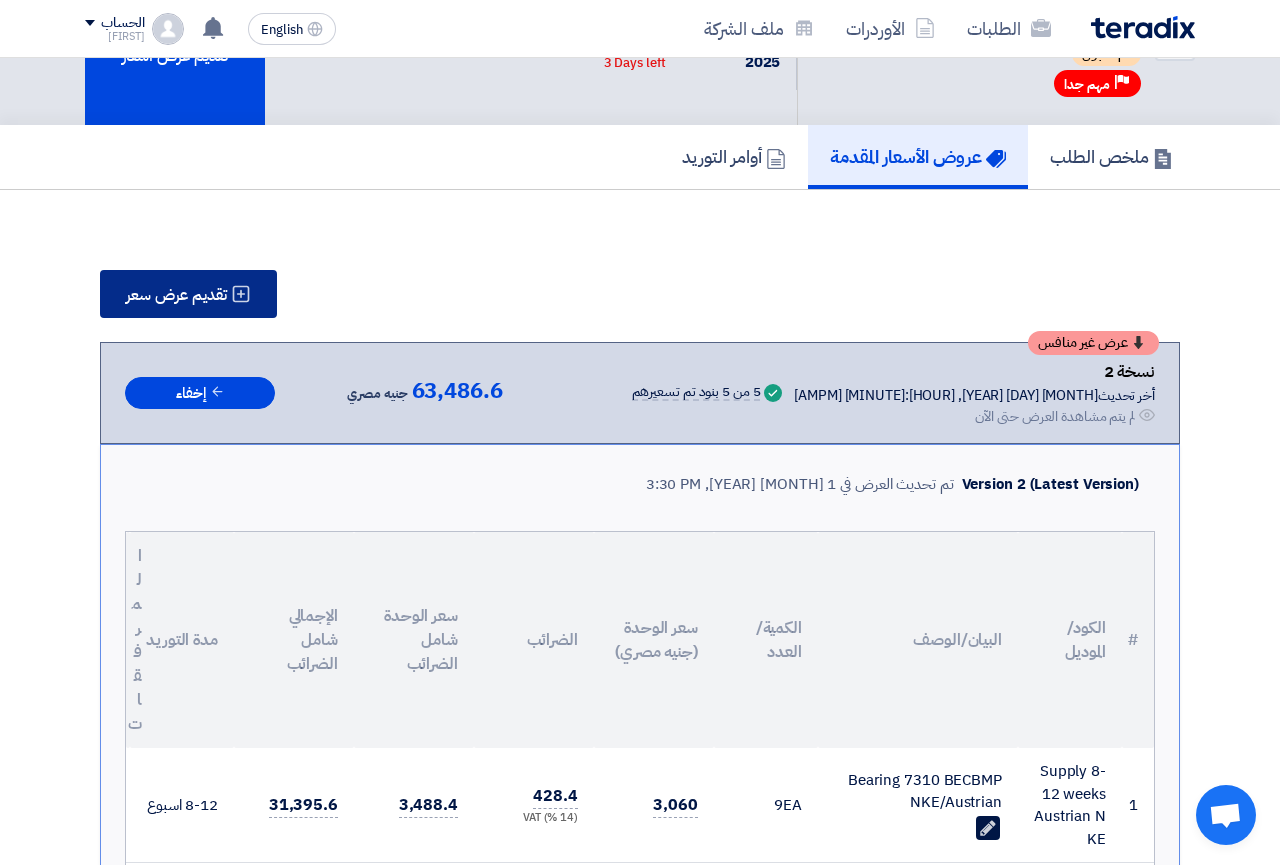 click 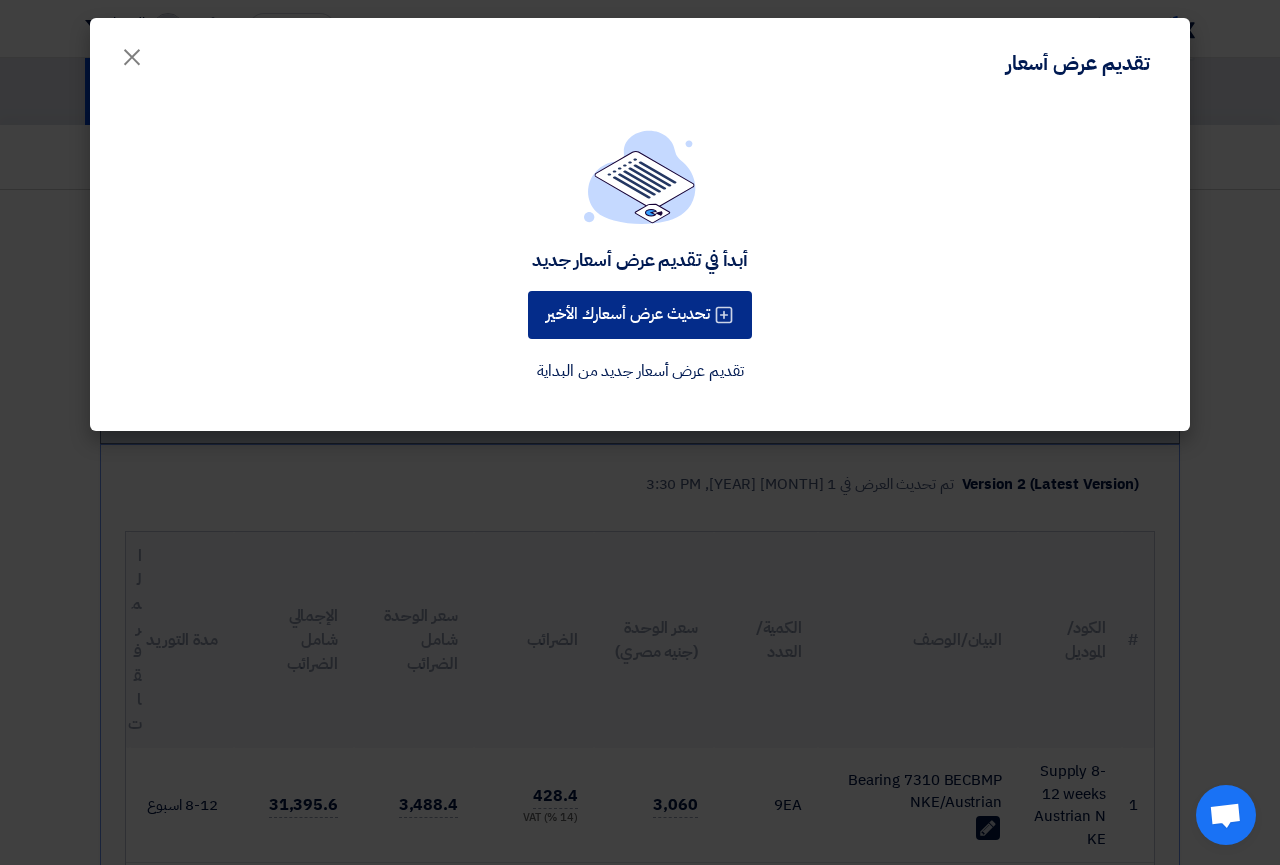 click on "تحديث عرض أسعارك الأخير" 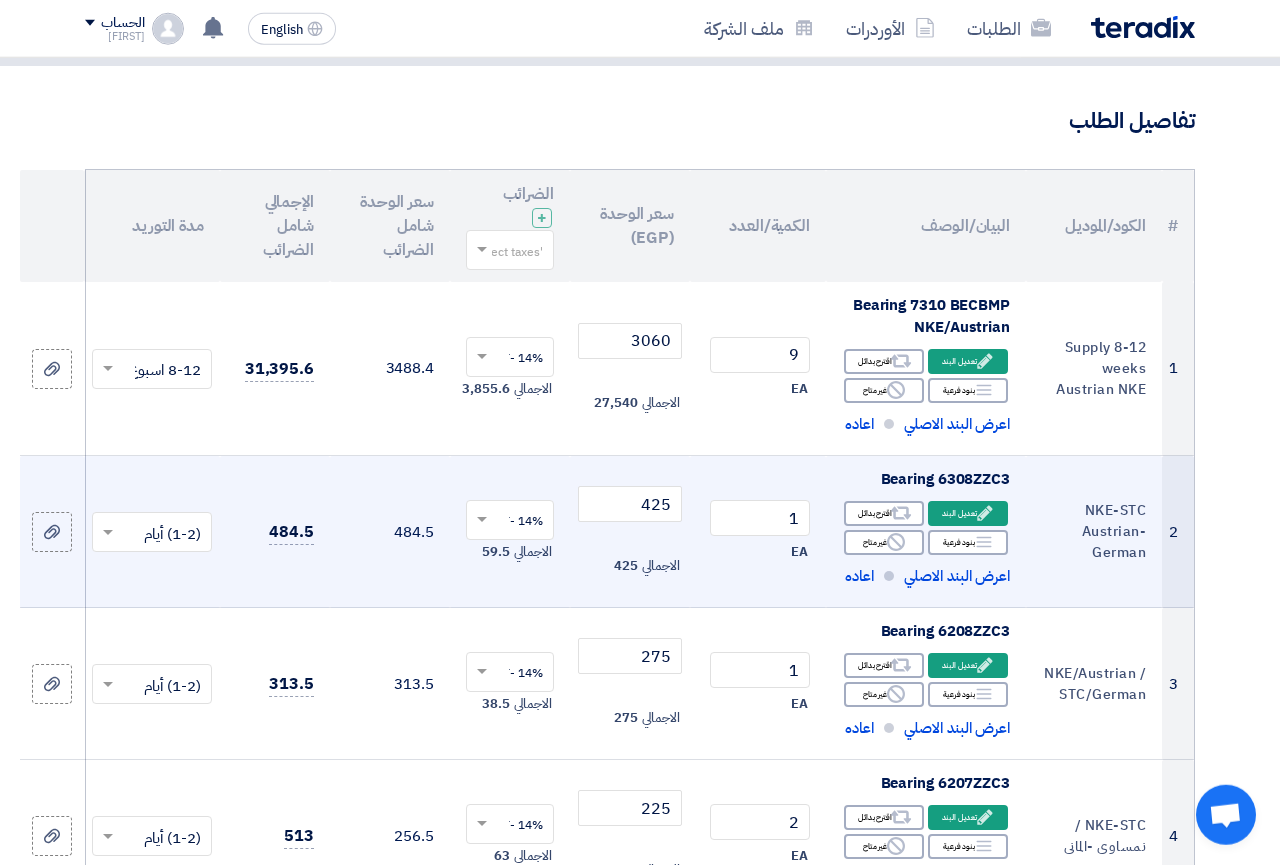 scroll, scrollTop: 306, scrollLeft: 0, axis: vertical 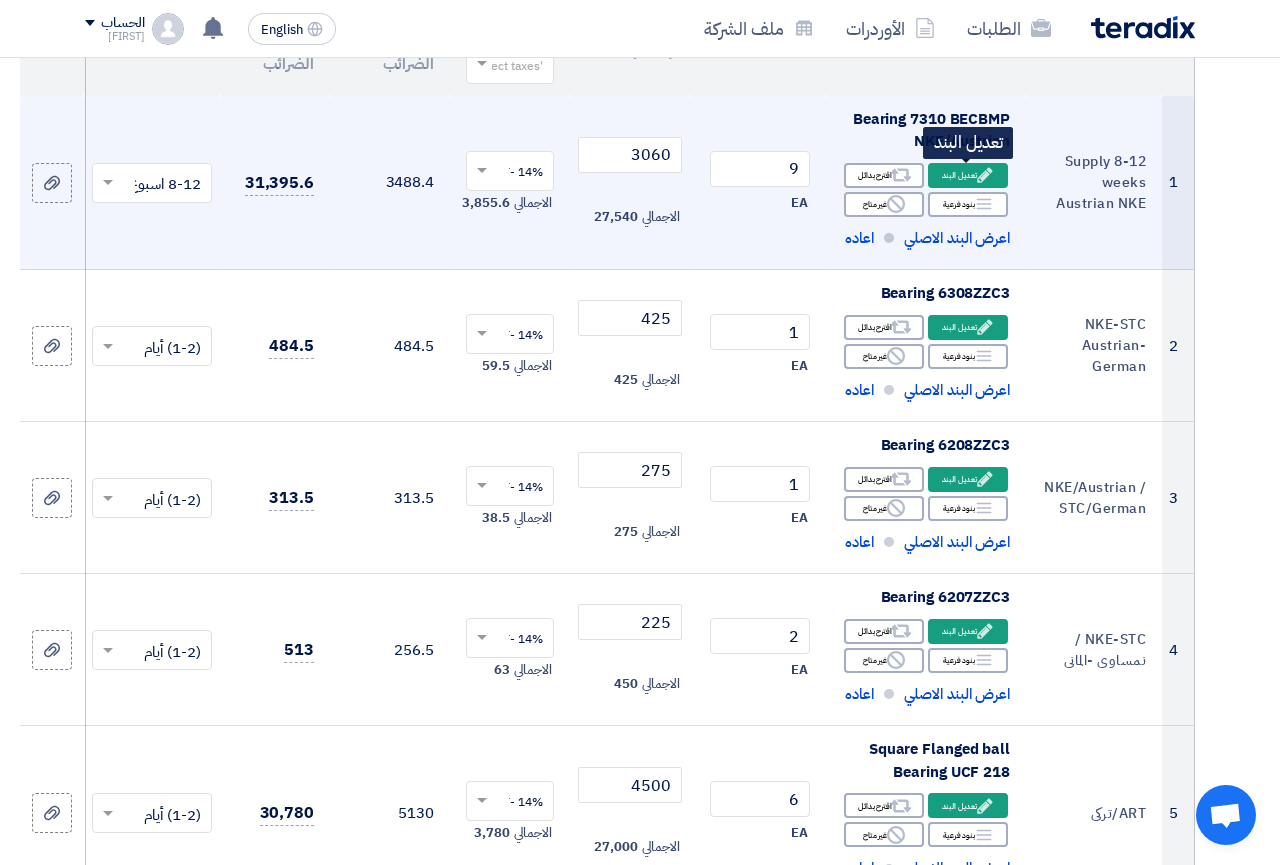 click on "Edit" 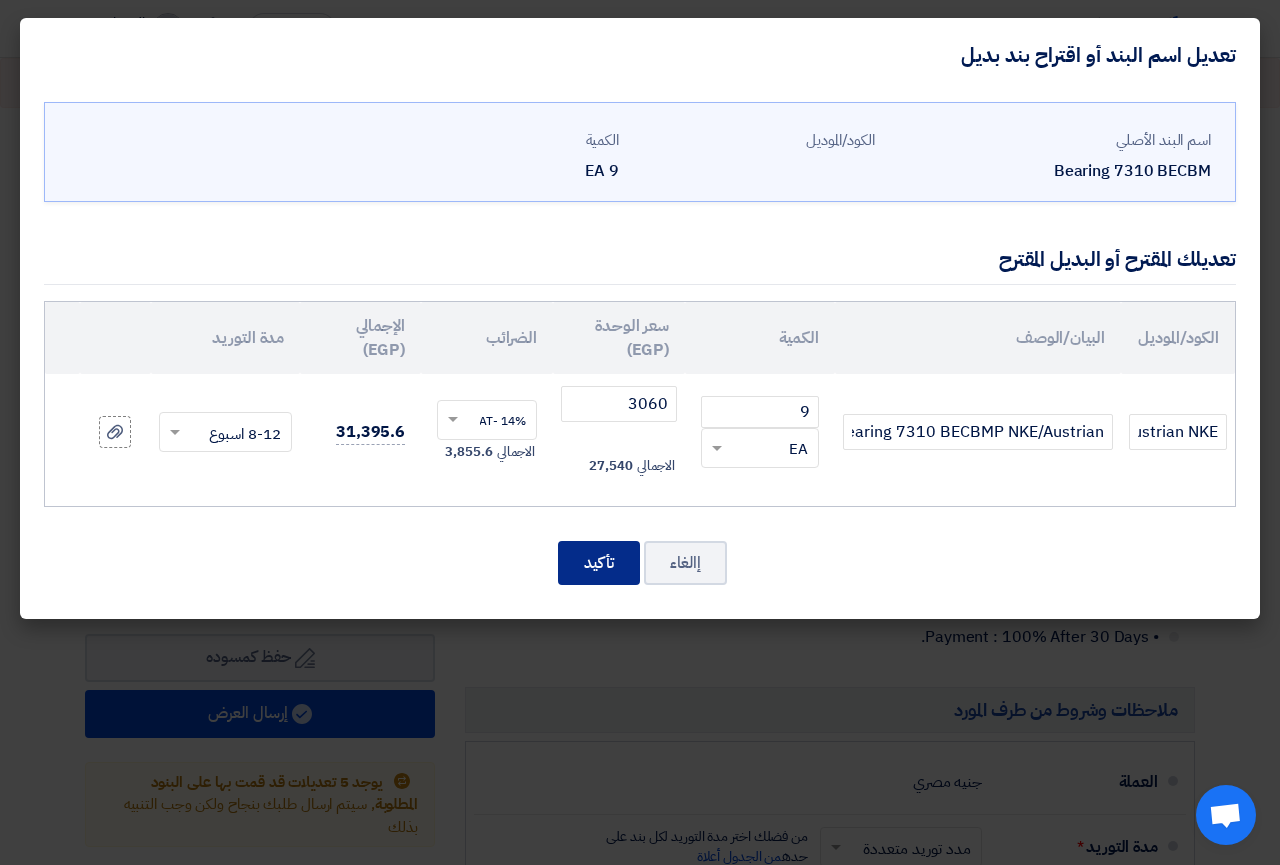 click on "تأكيد" 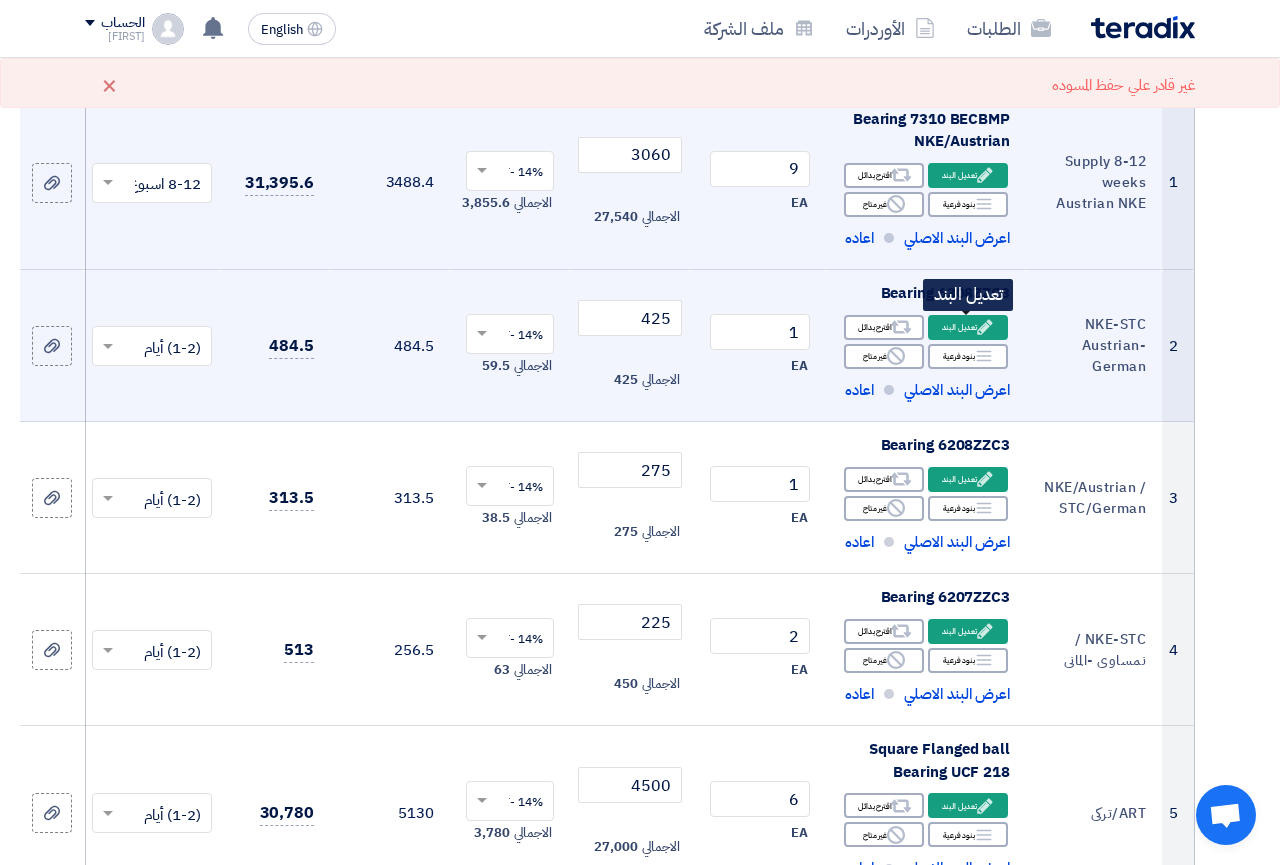 click on "Edit
تعديل البند" 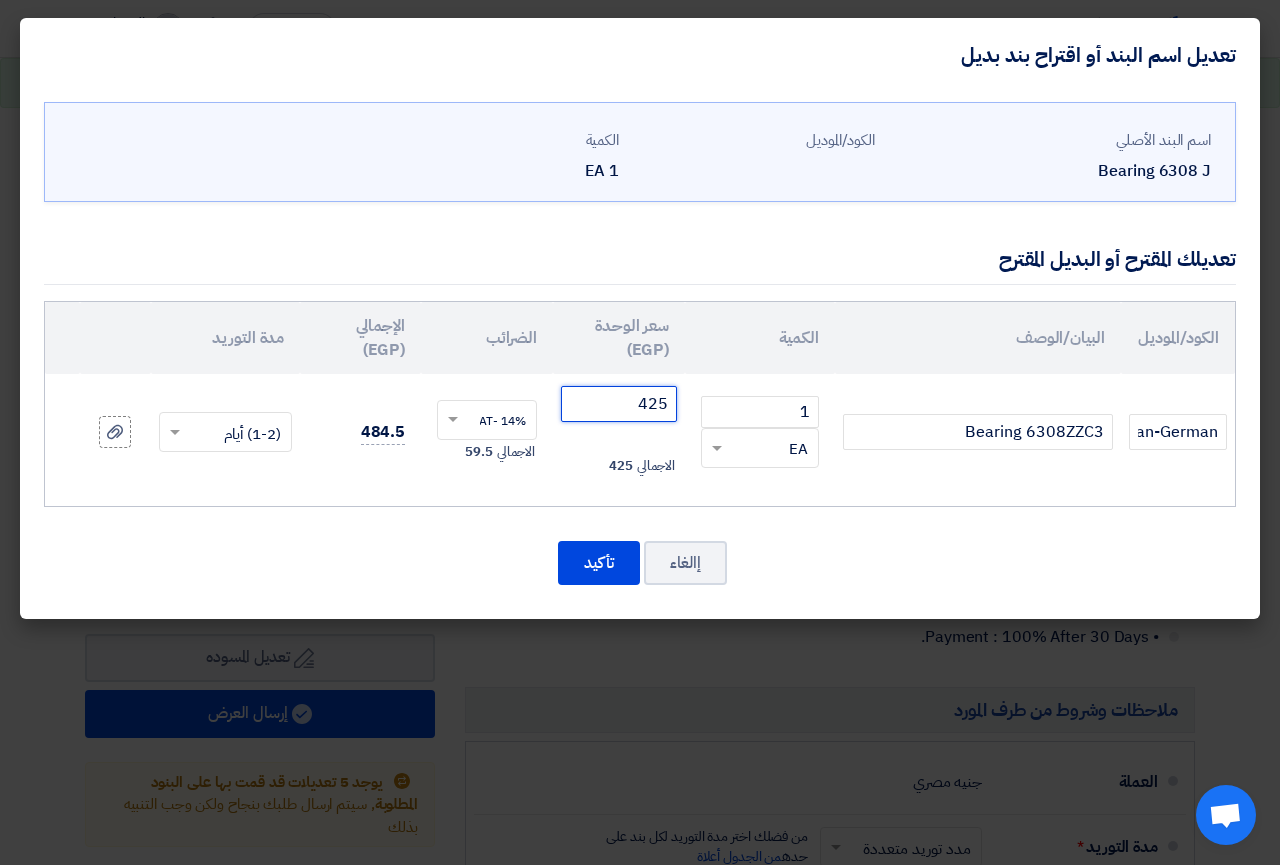 click on "425" 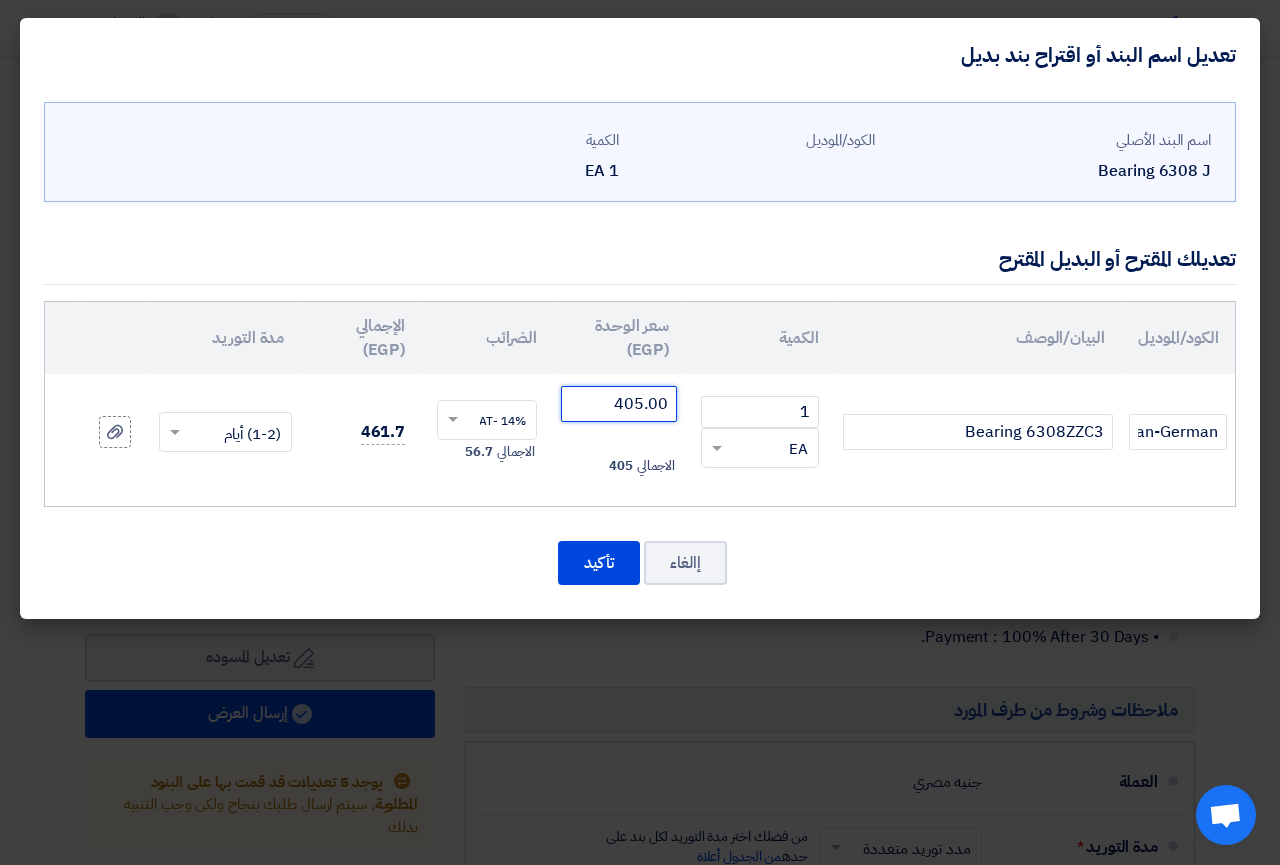 type on "405.00" 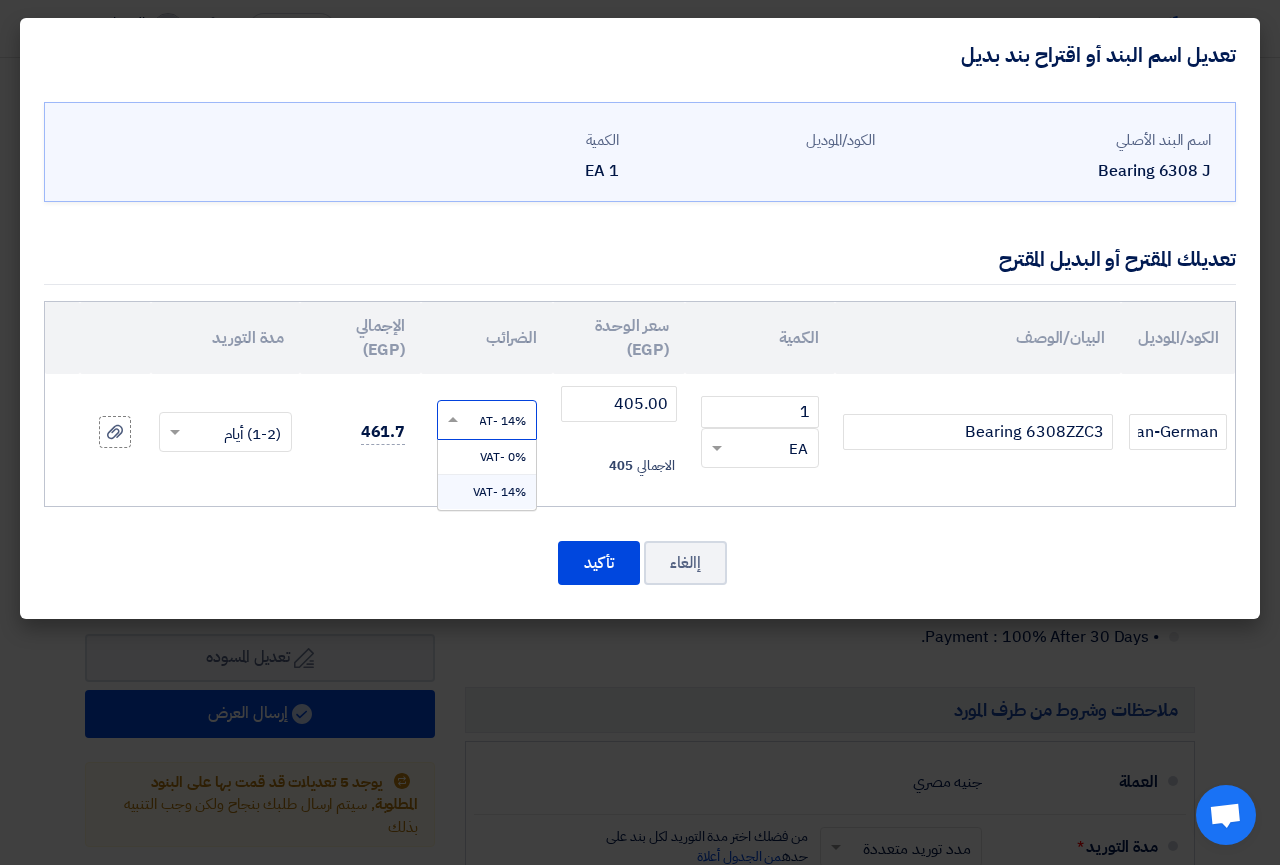 click 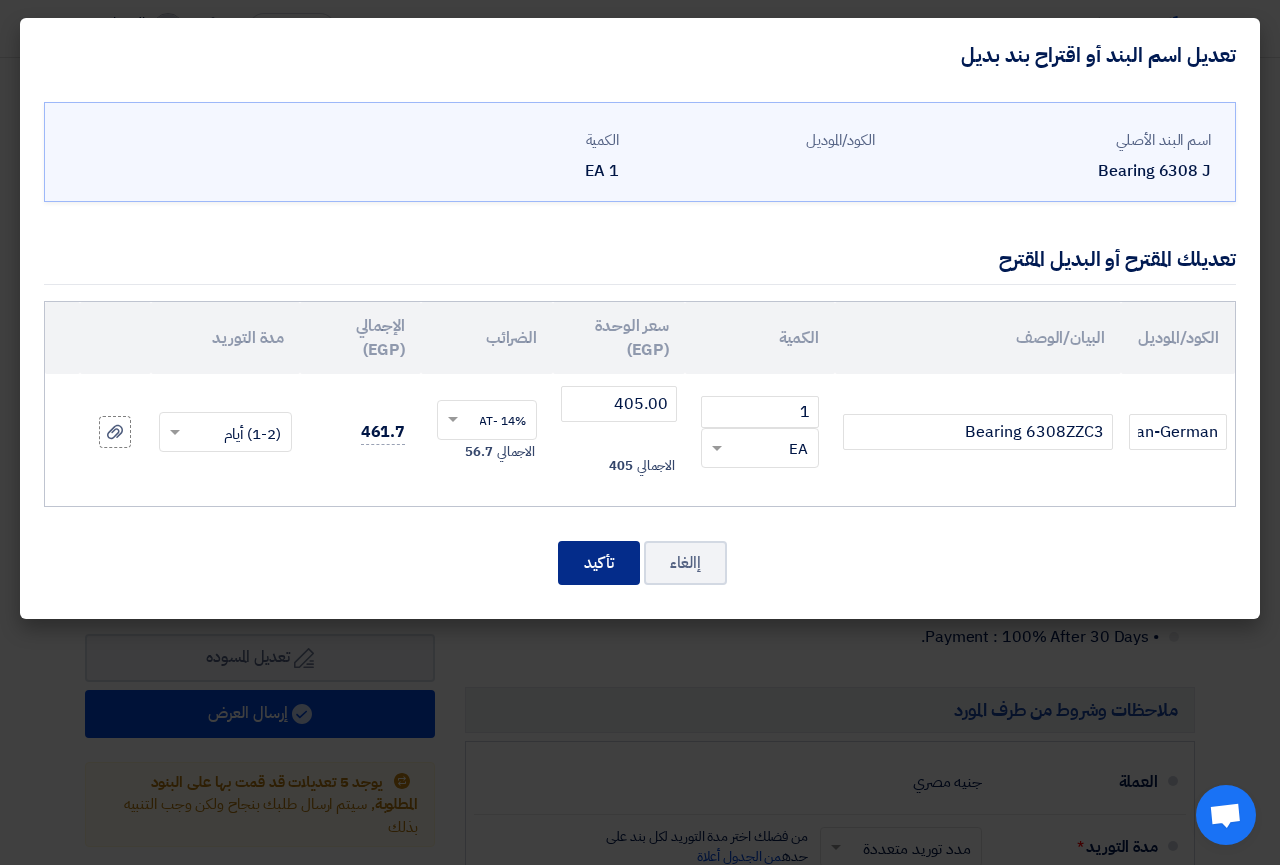 click on "تأكيد" 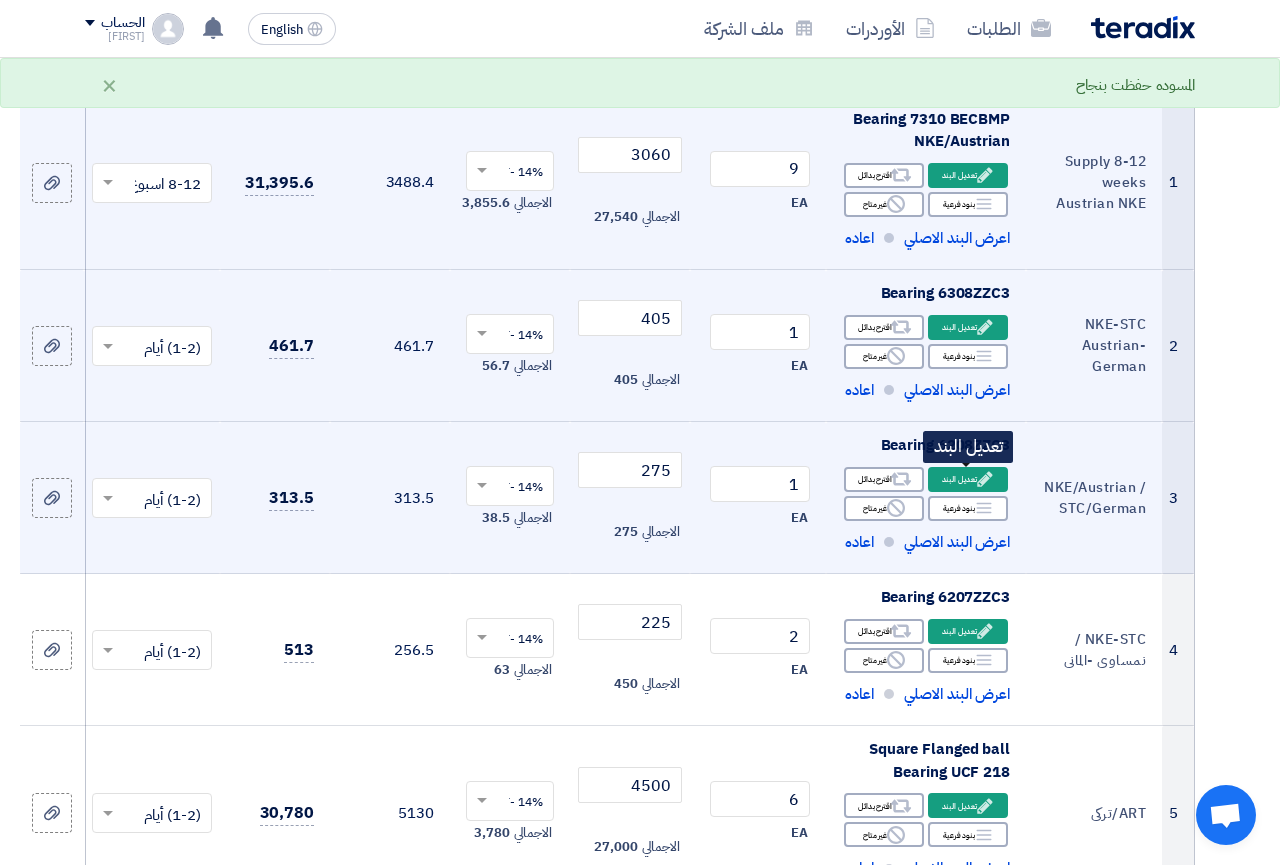click on "Edit
تعديل البند" 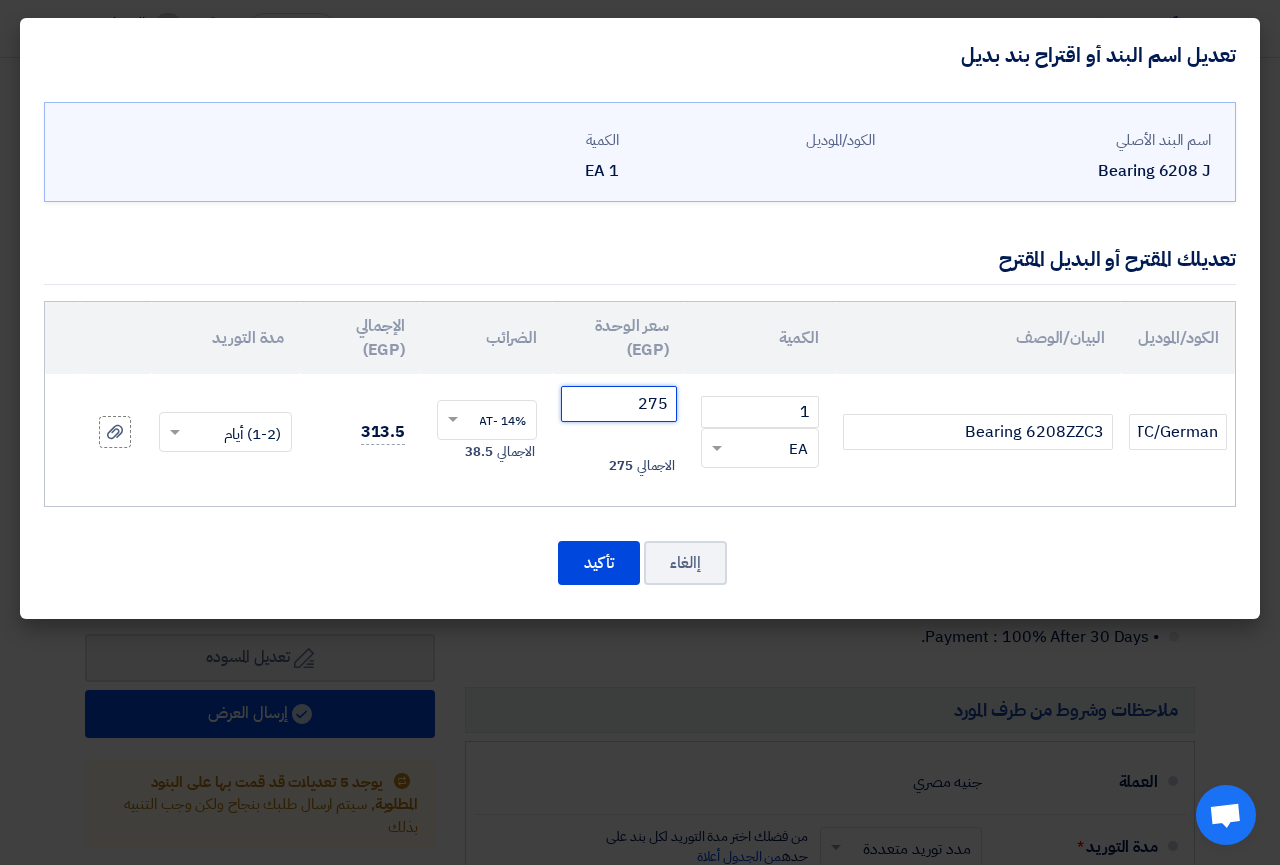 click on "275" 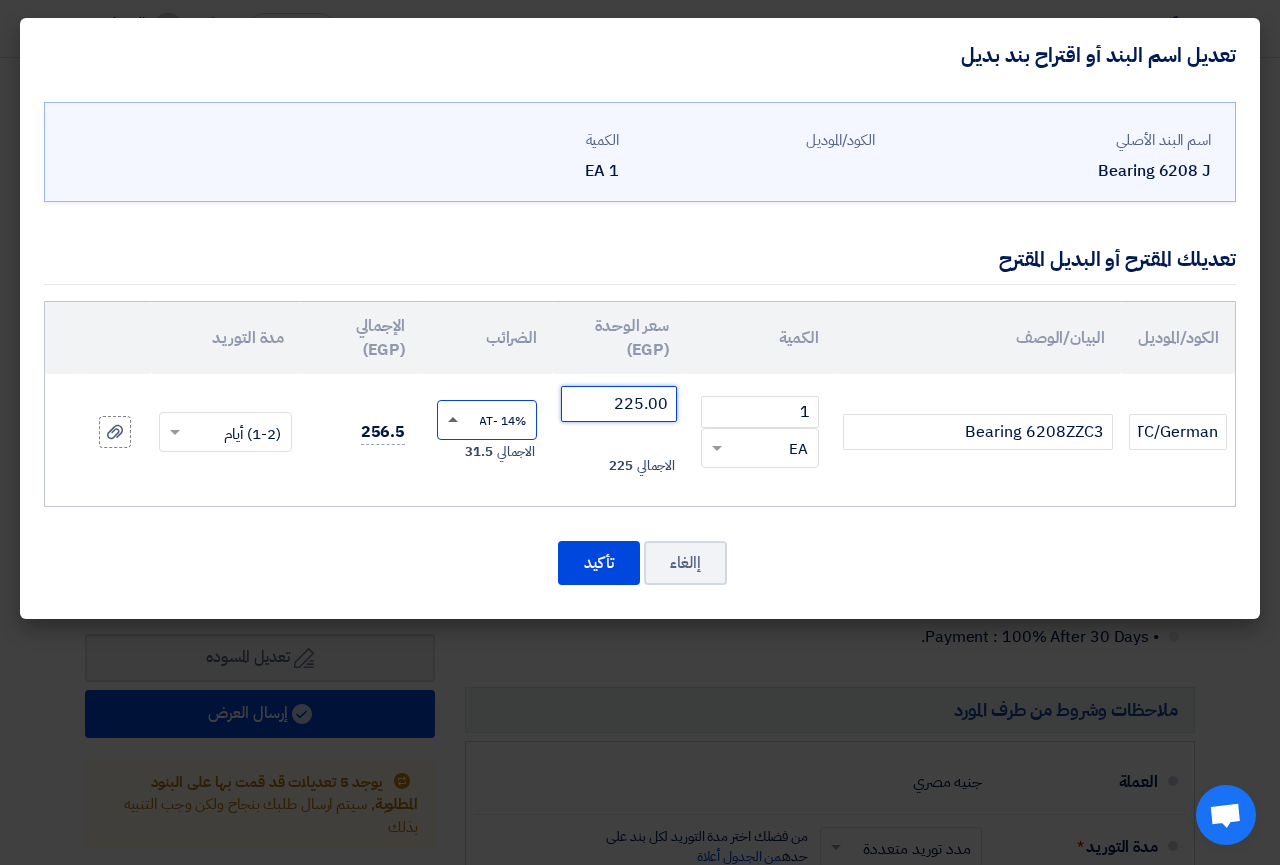 type on "225.00" 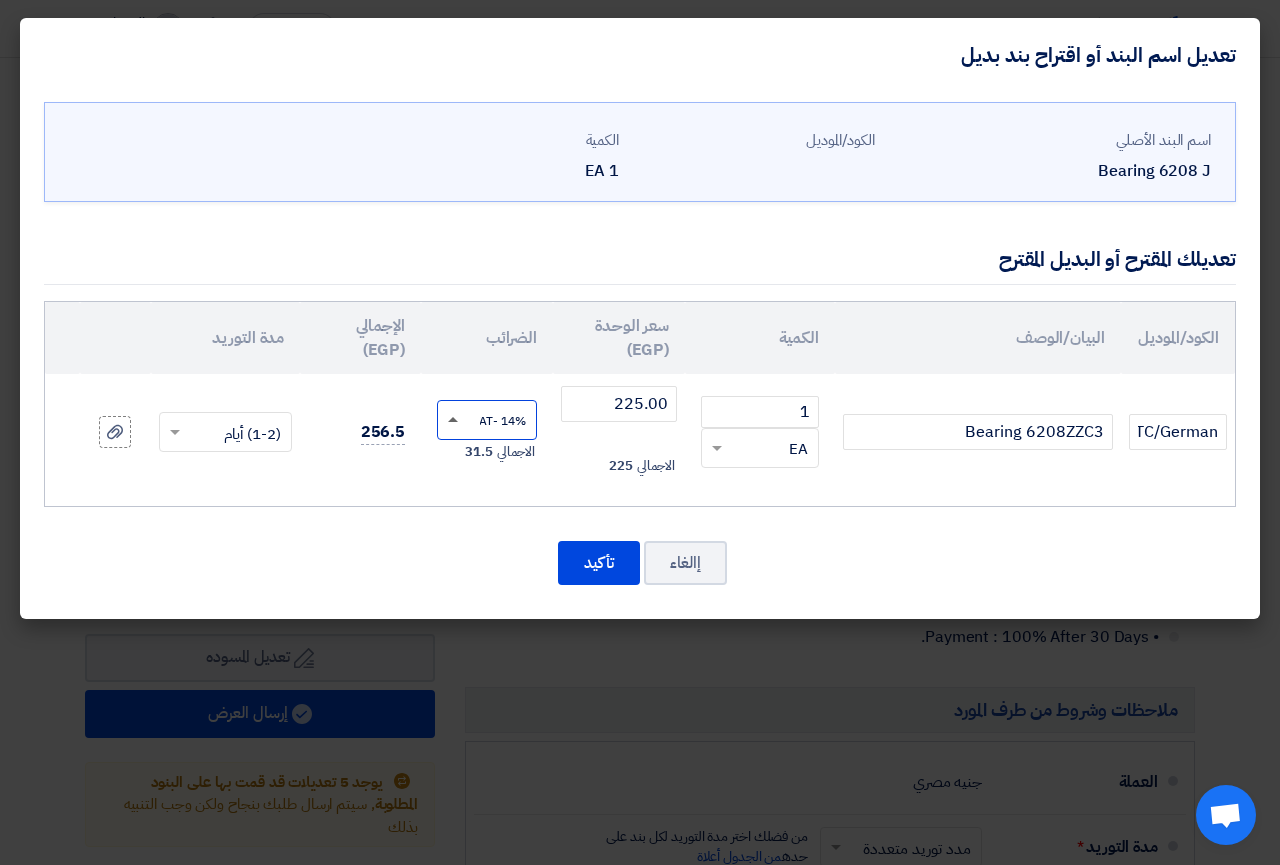 click 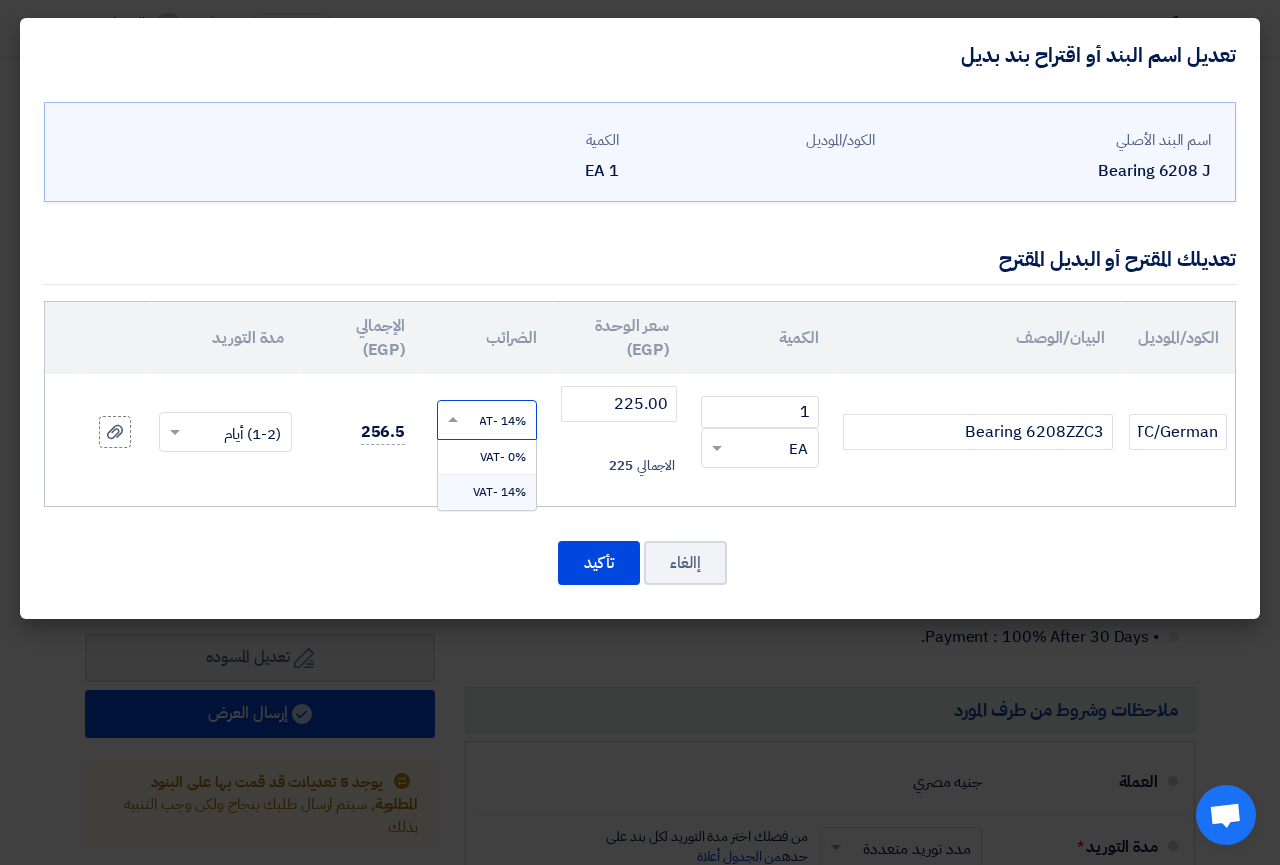 click on "14% -VAT" at bounding box center [499, 492] 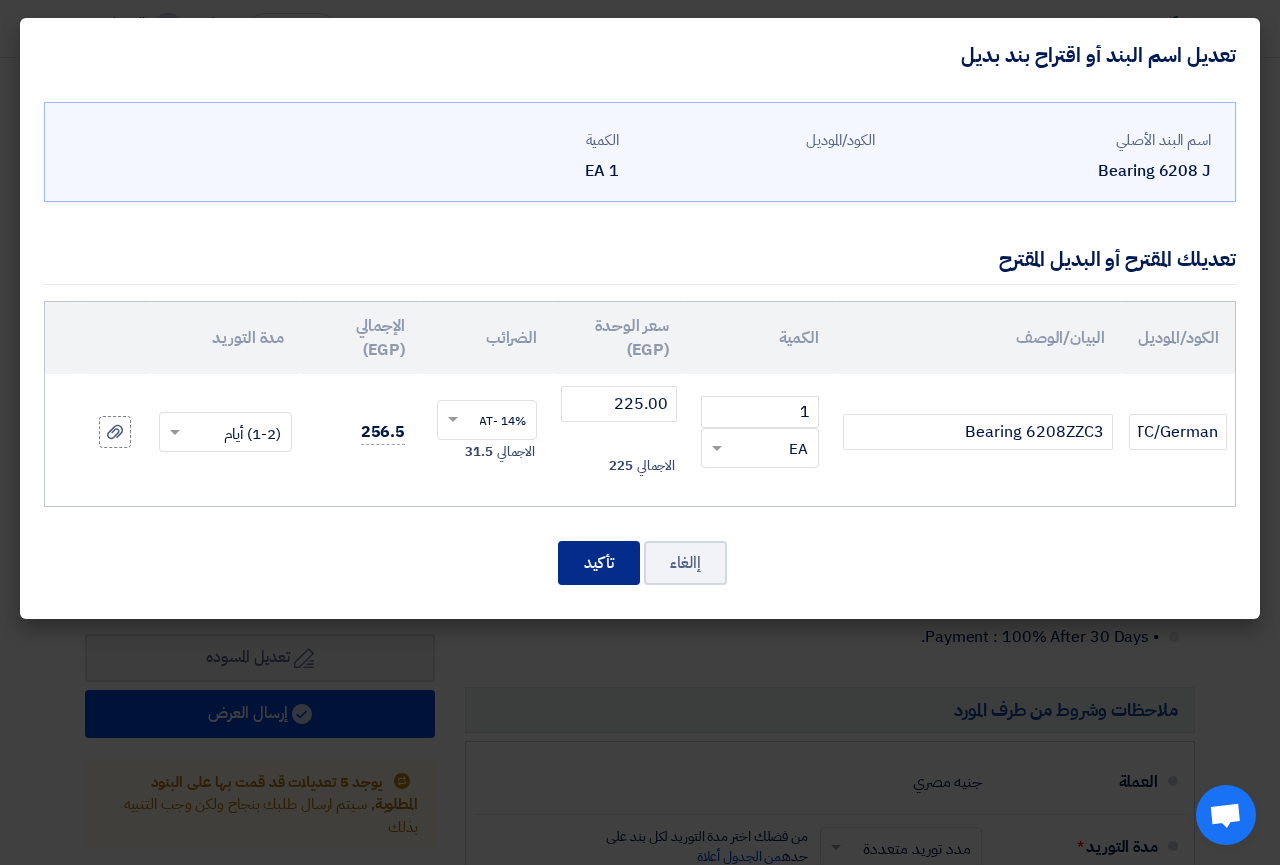 click on "تأكيد" 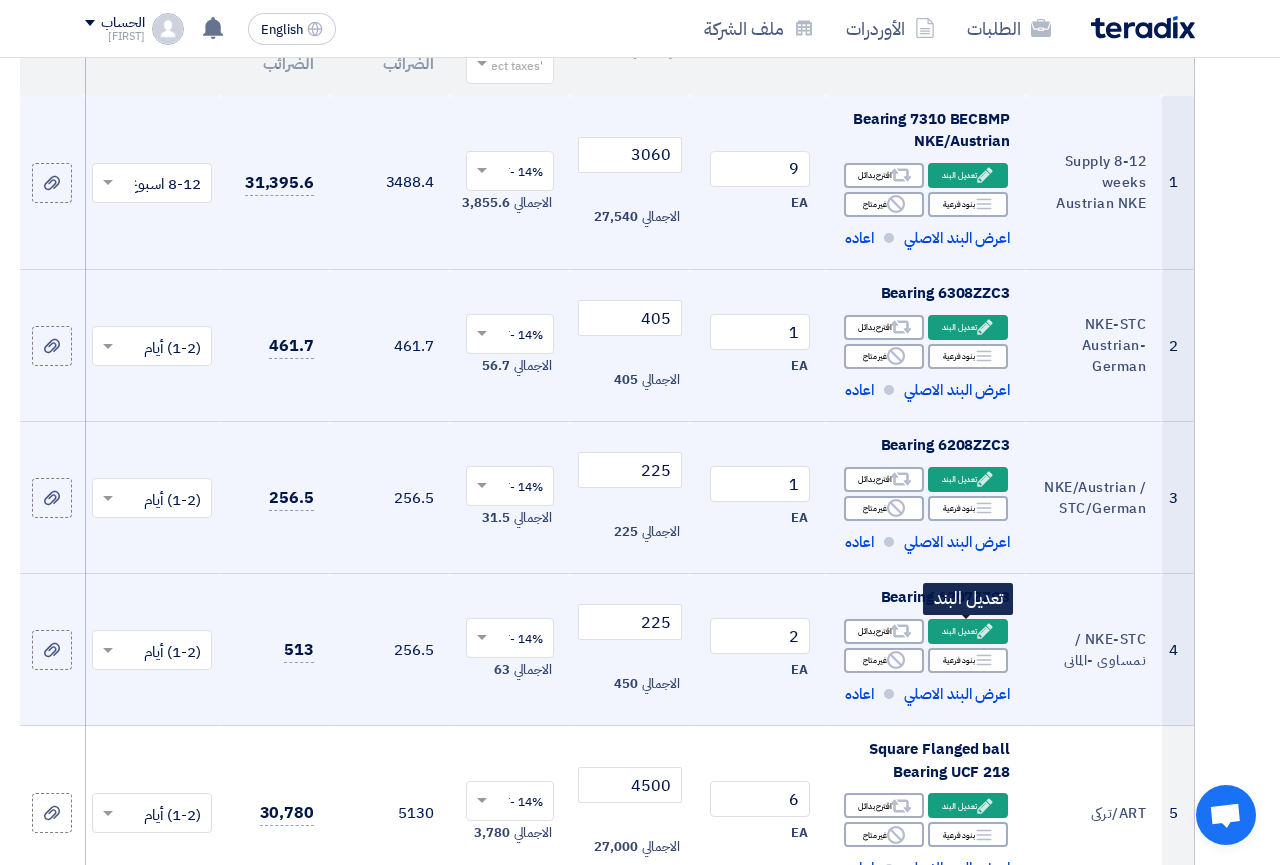 click on "Edit" 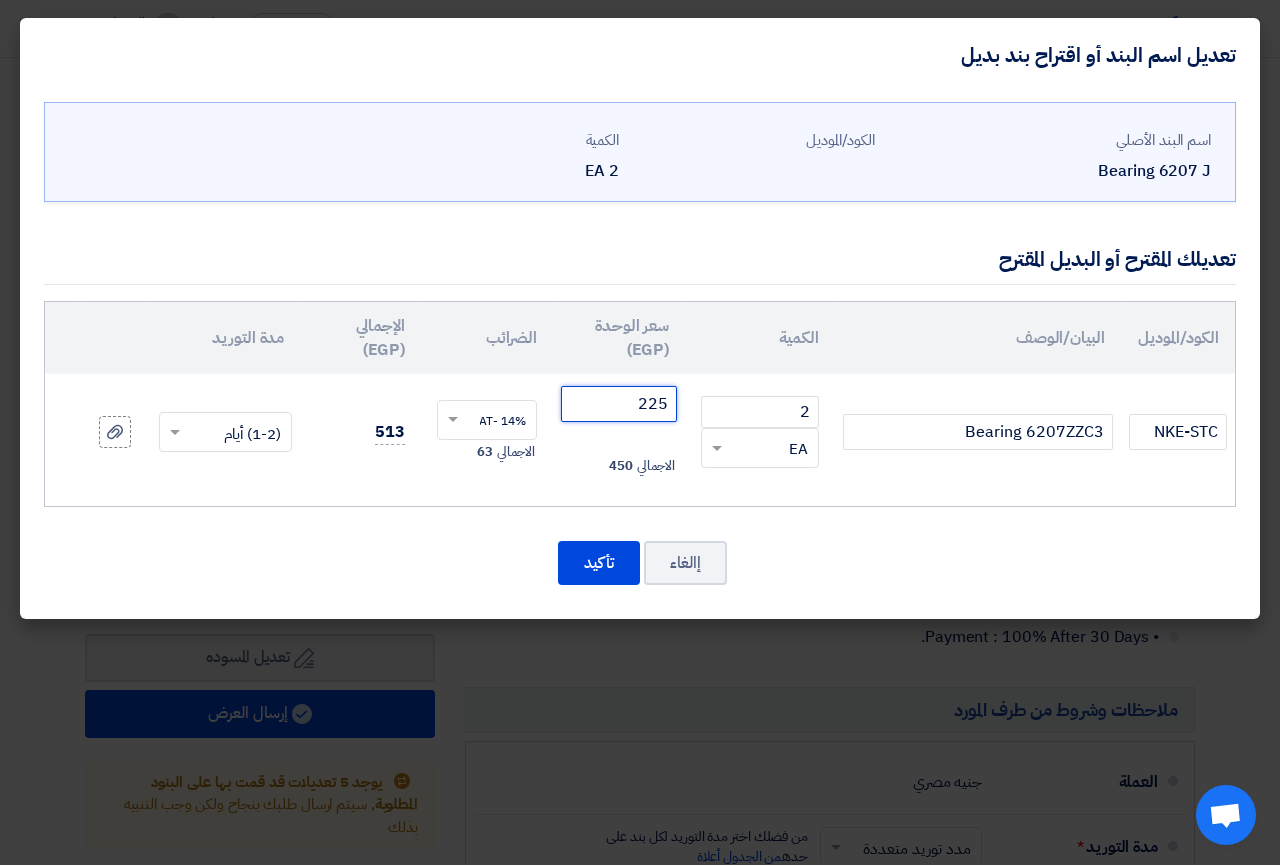 click on "225" 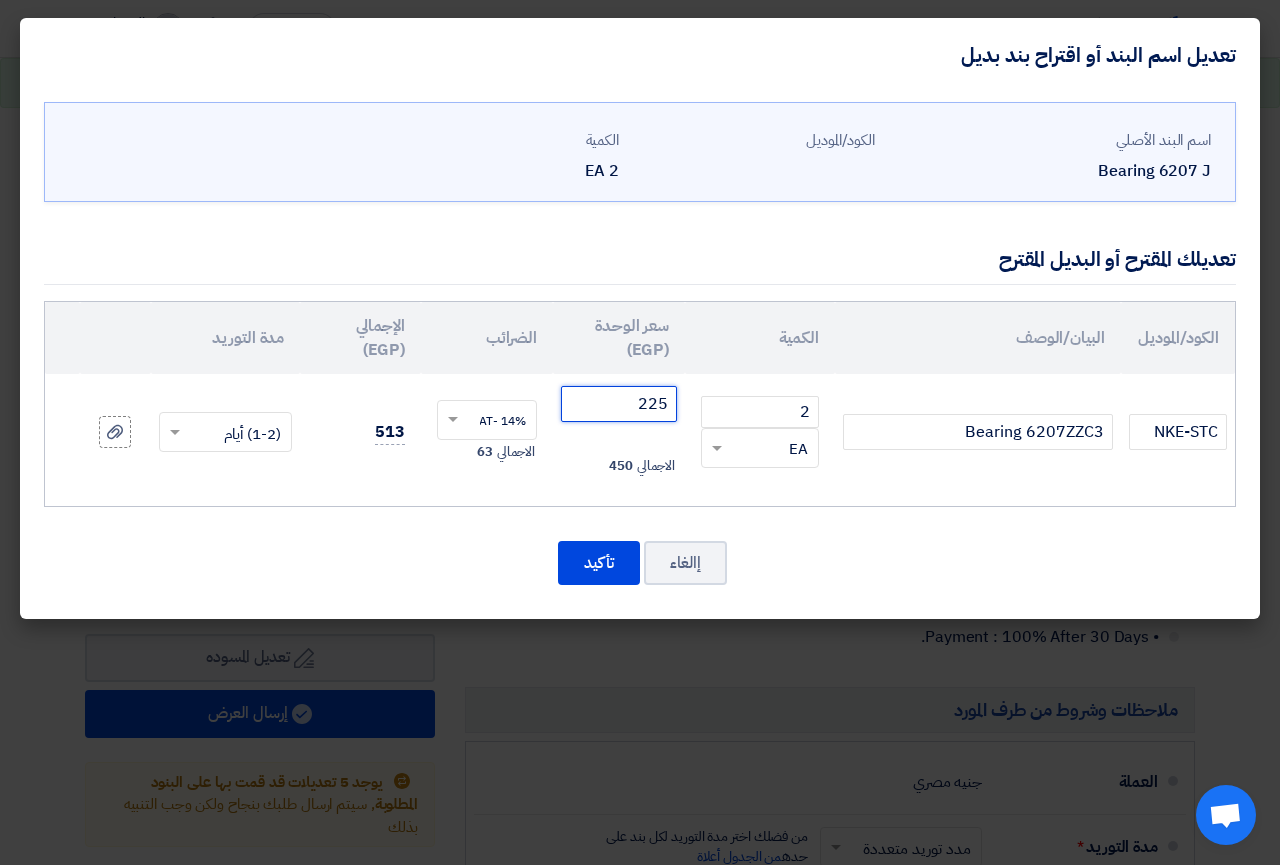 click on "225" 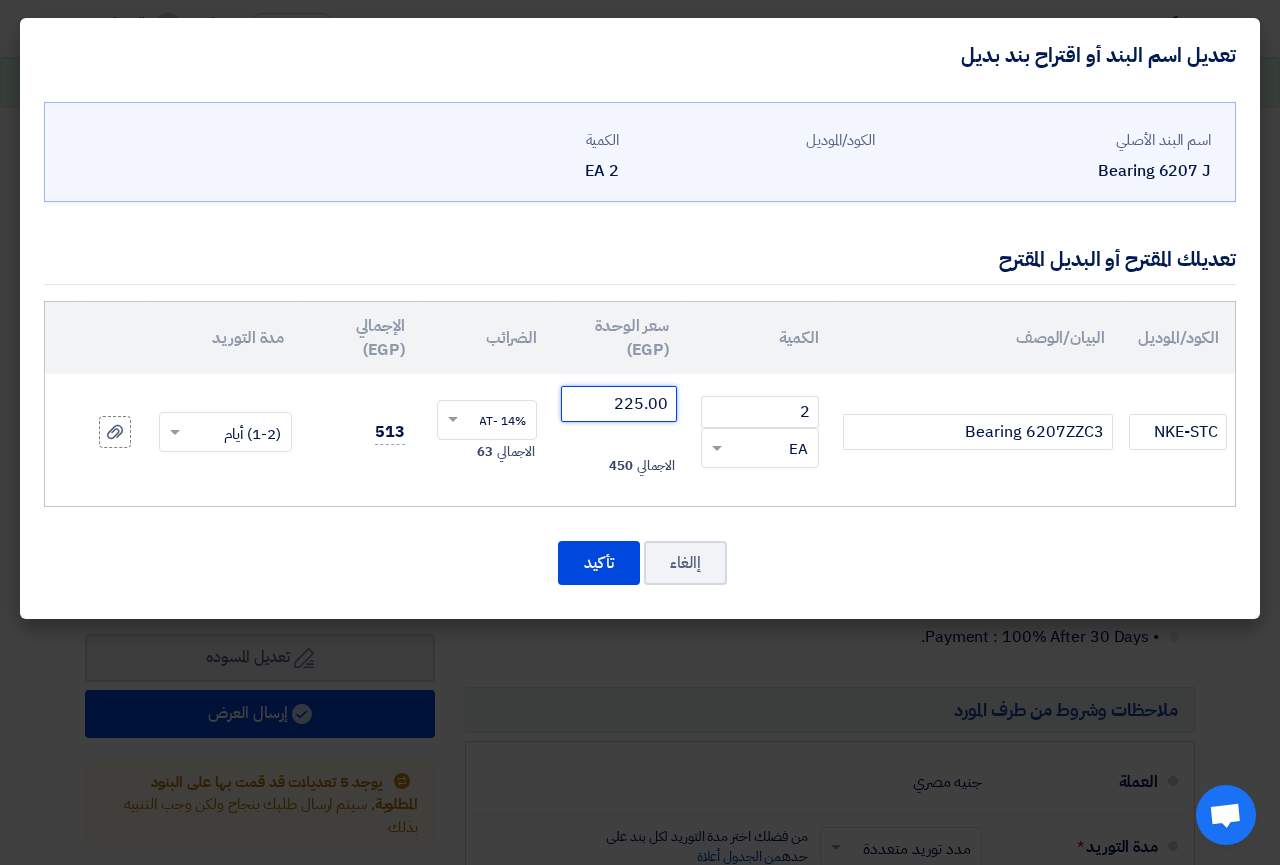 type on "225.00" 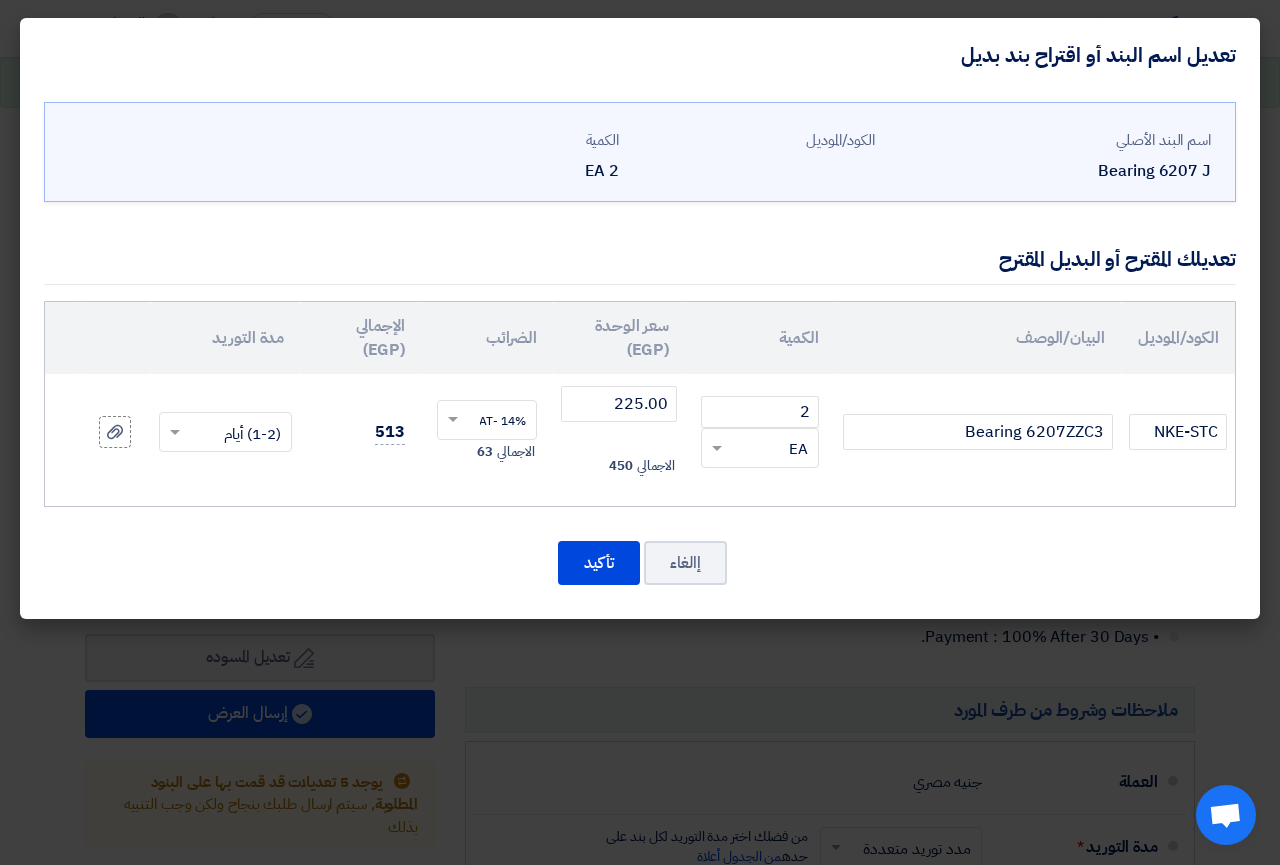 click 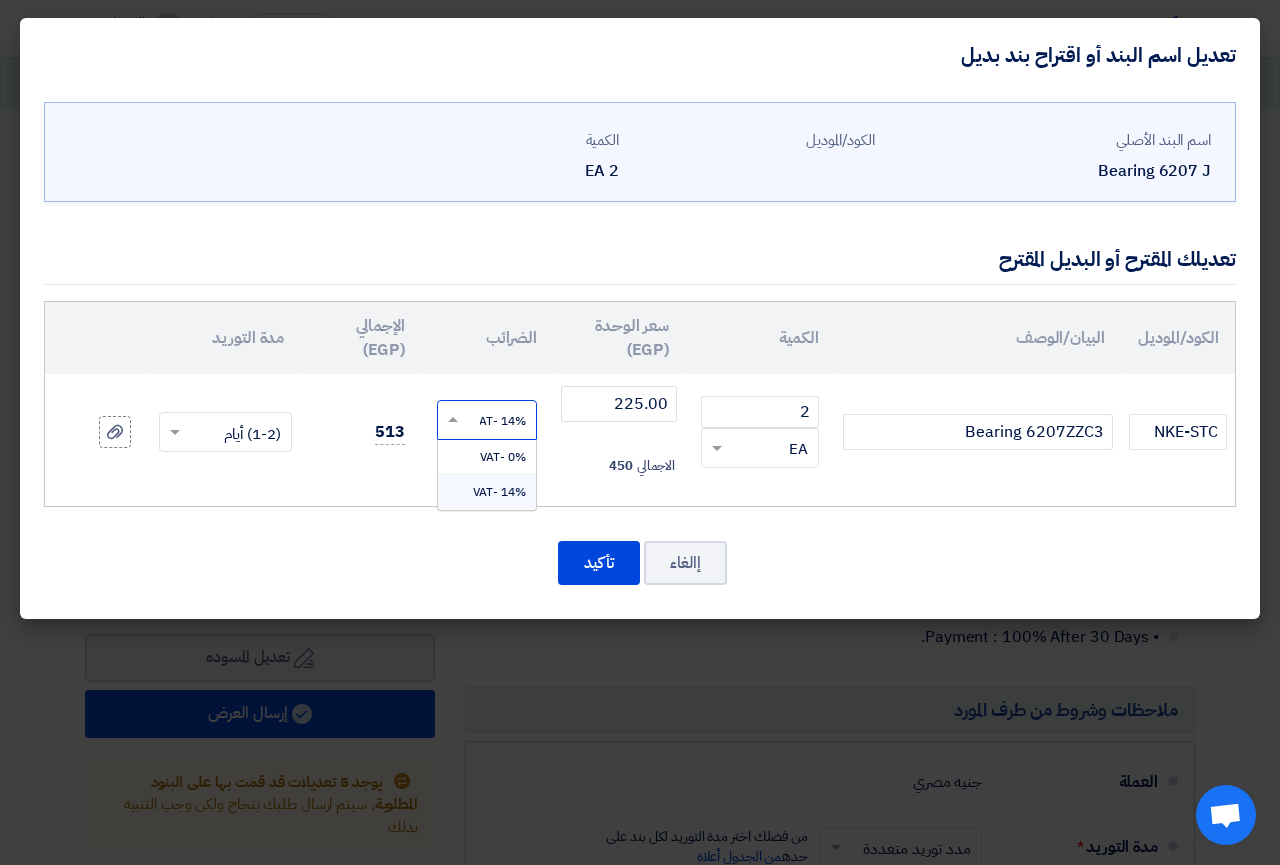 click on "14% -VAT" at bounding box center (499, 492) 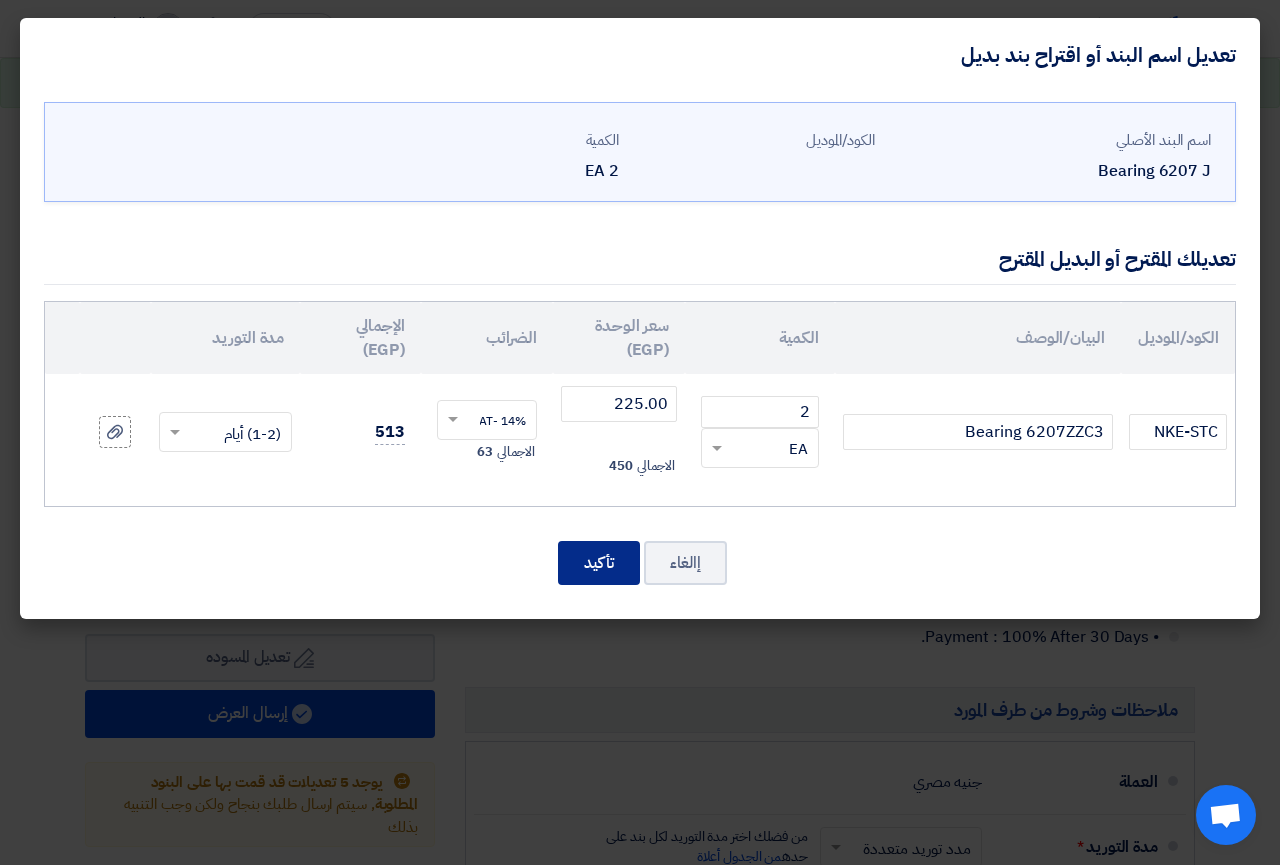 click on "تأكيد" 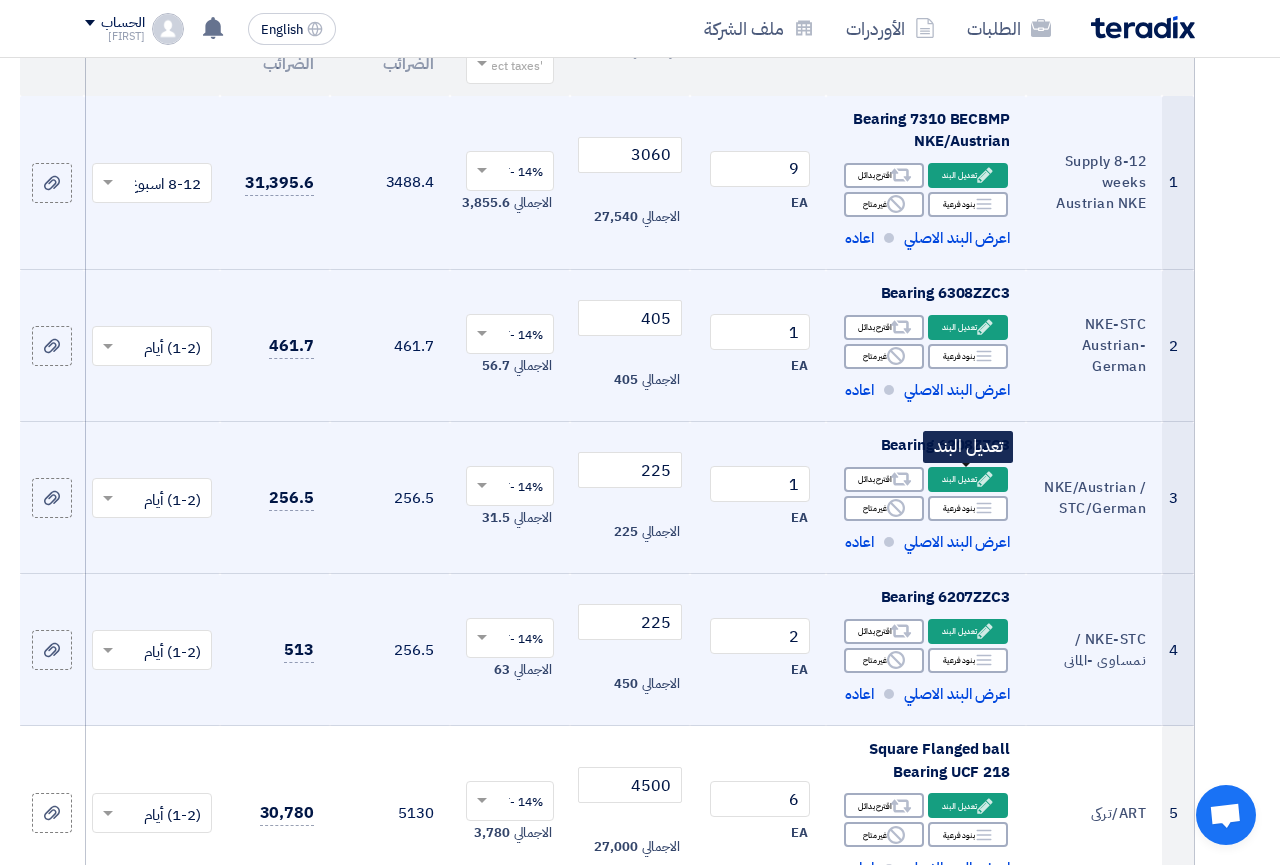 click on "Edit
تعديل البند" 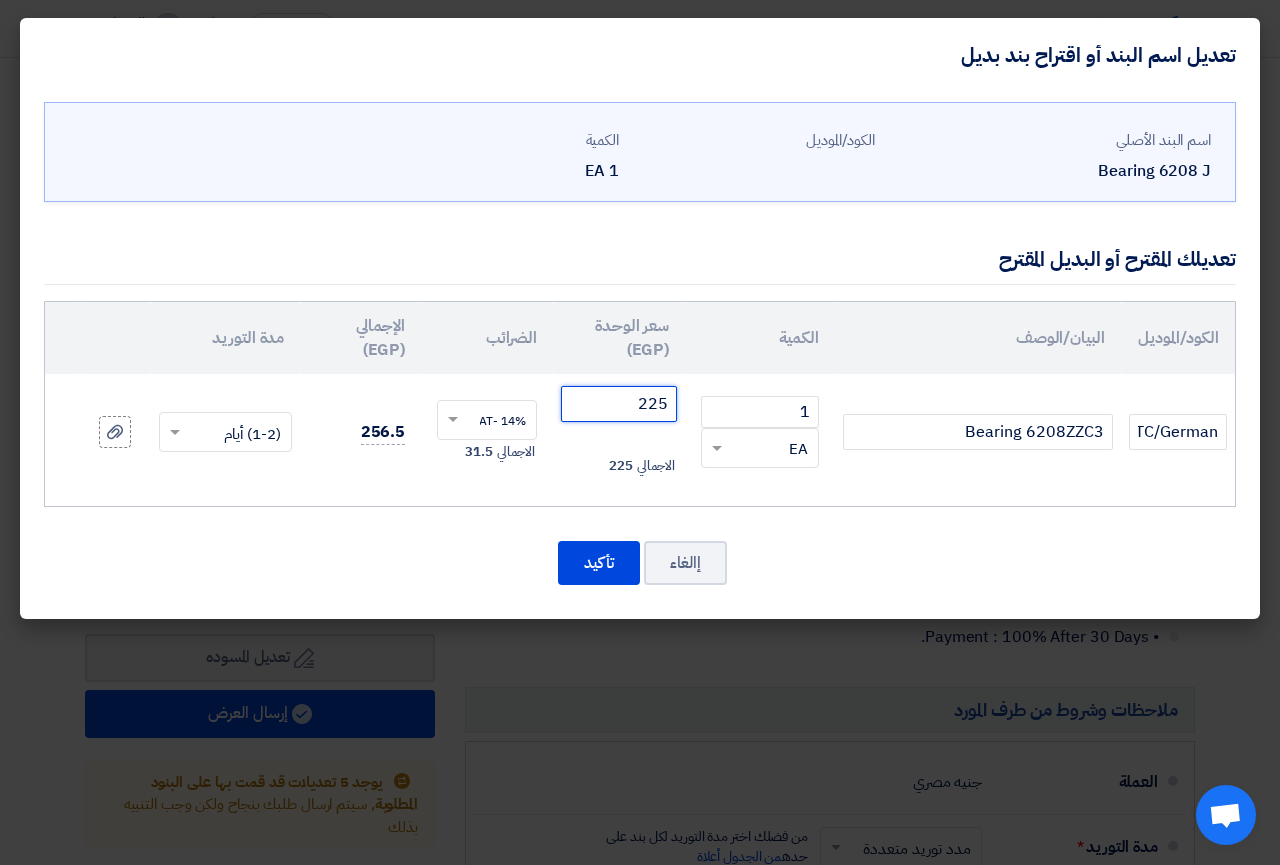 click on "225" 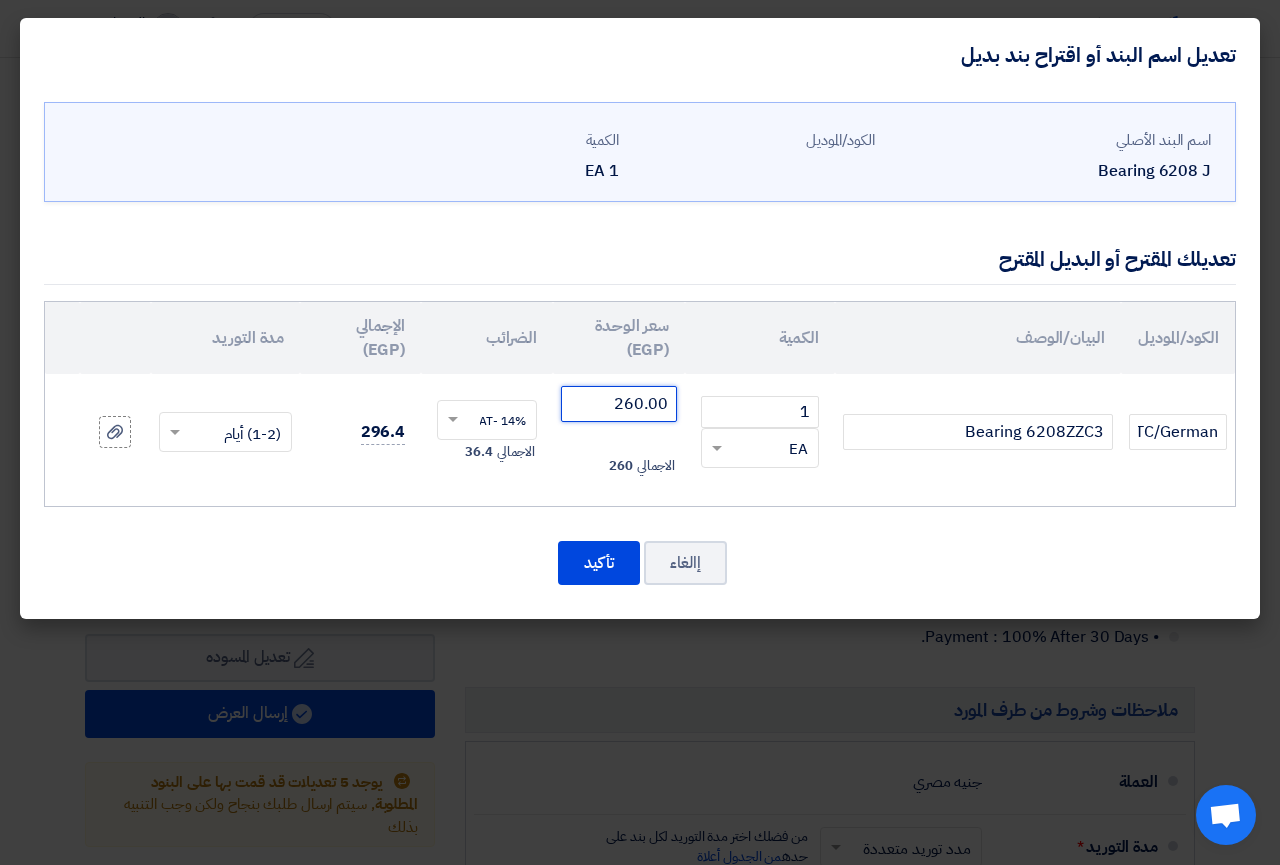 type on "260.00" 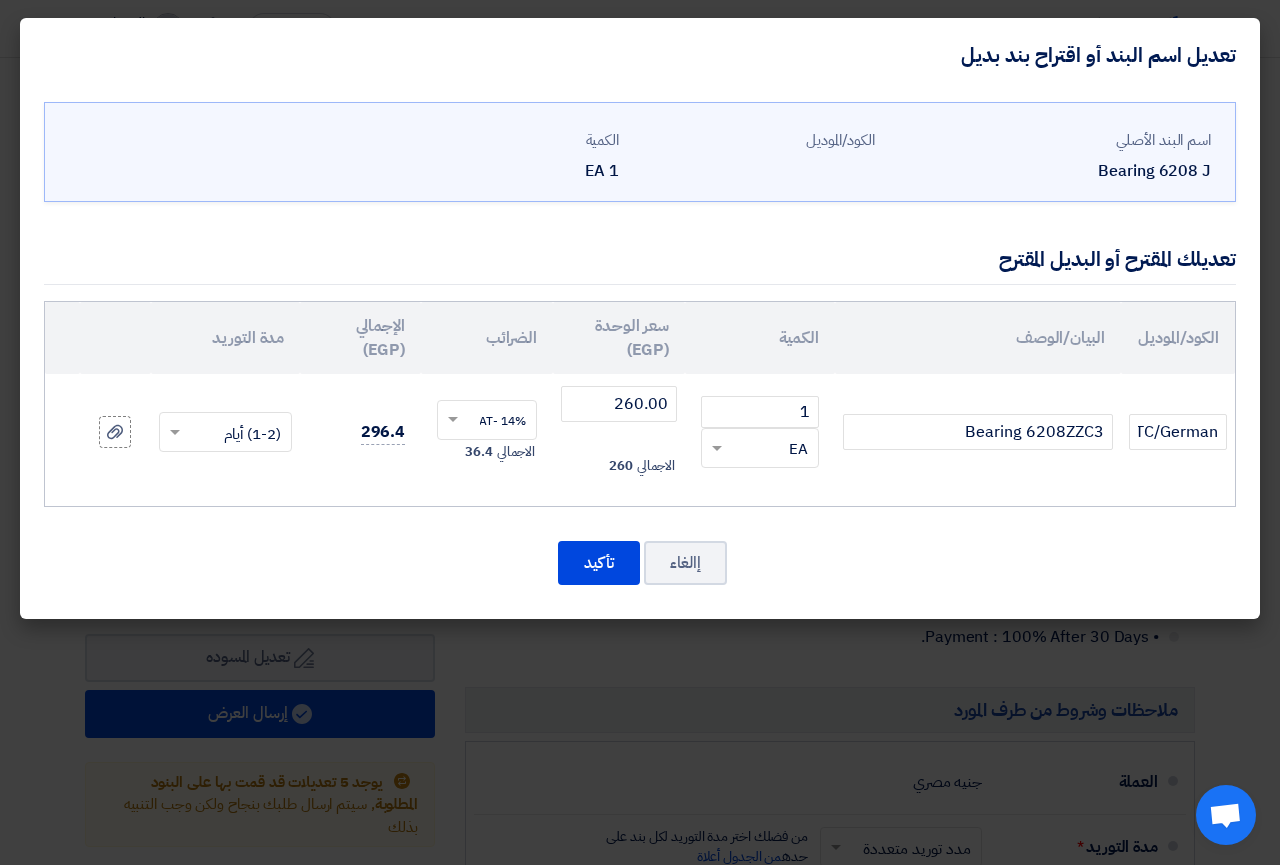 click 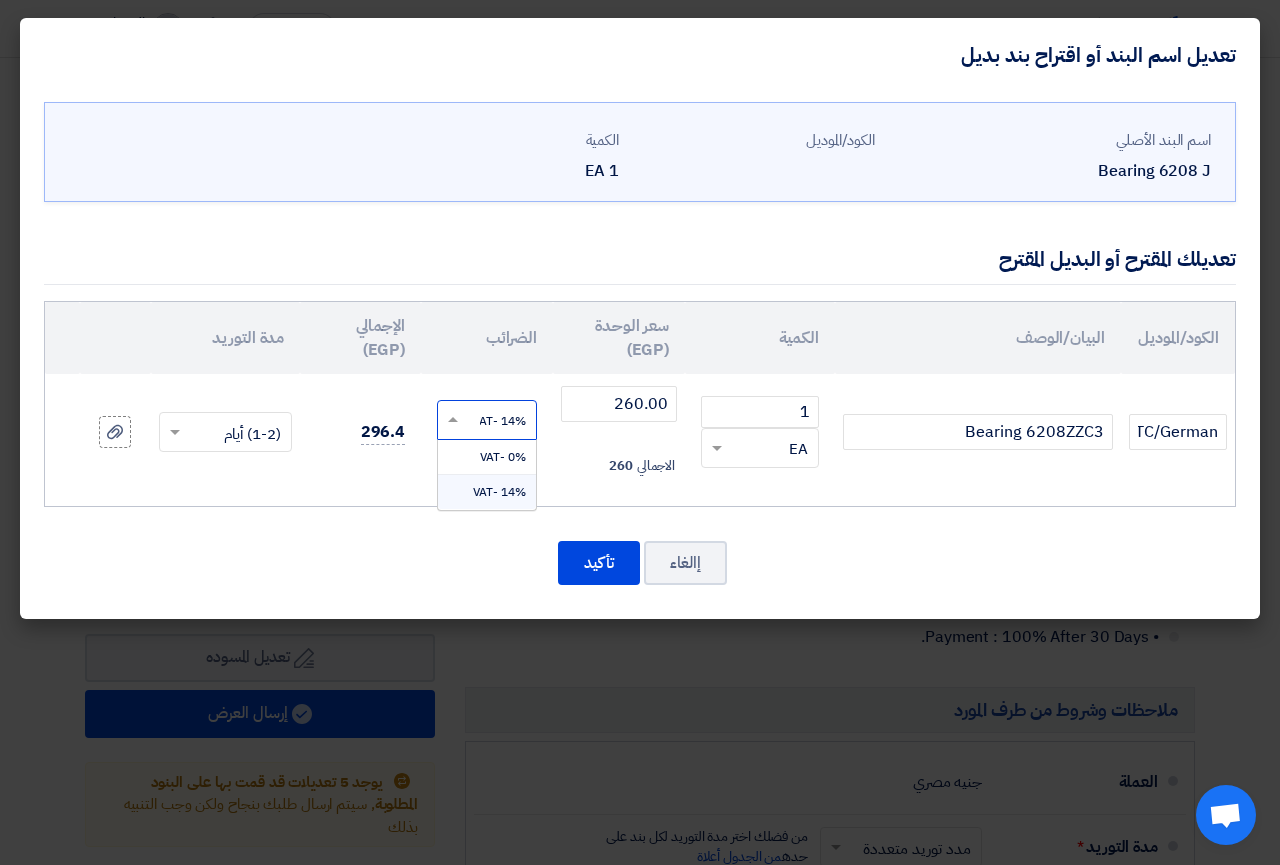 click on "14% -VAT" at bounding box center (499, 492) 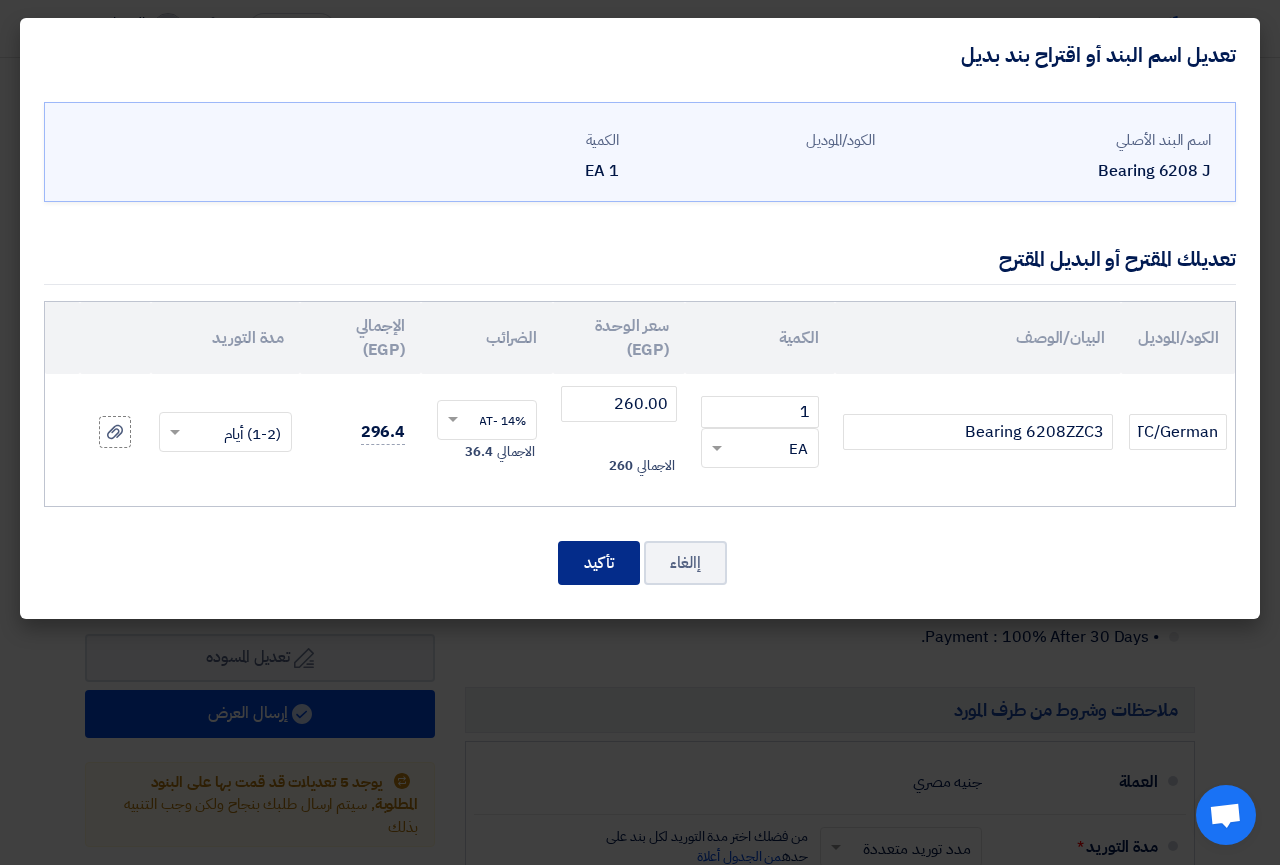 click on "تأكيد" 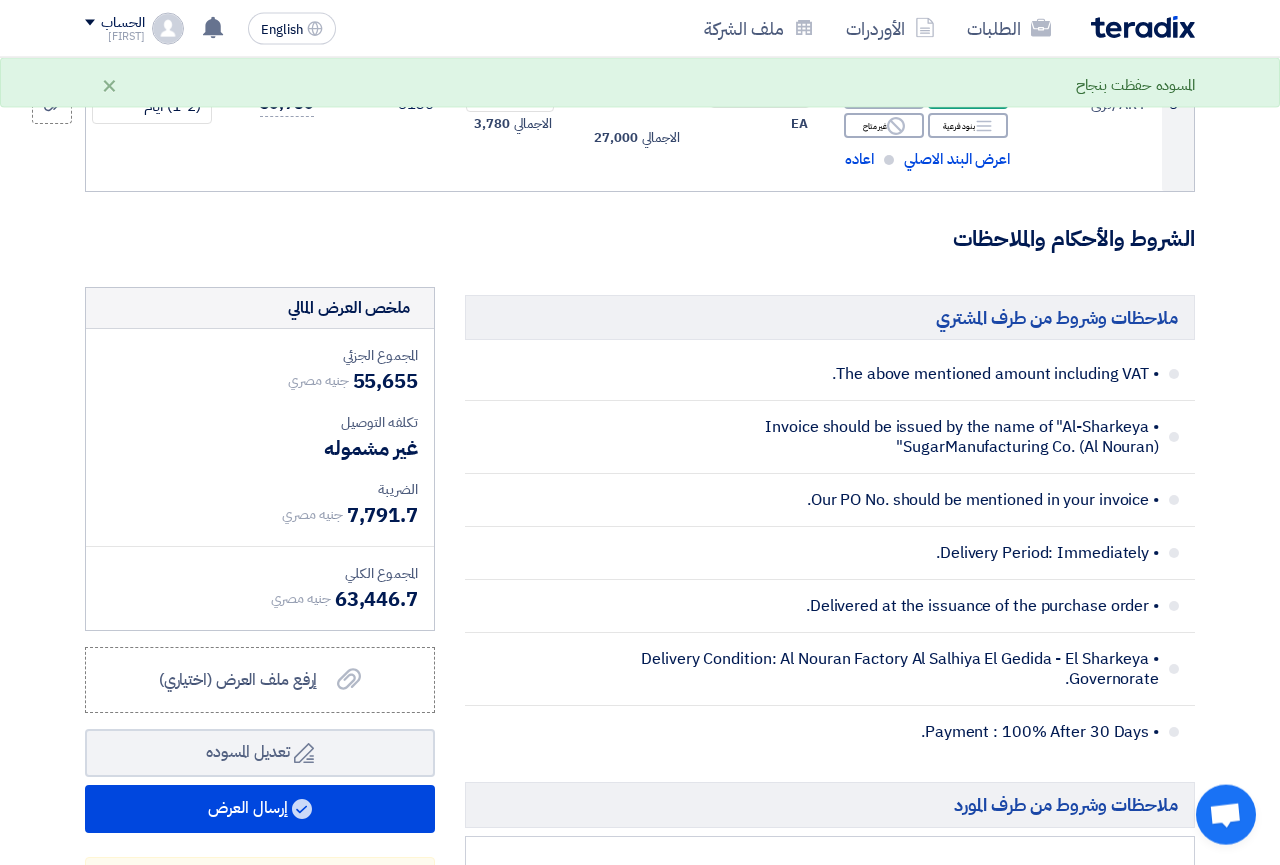 scroll, scrollTop: 1020, scrollLeft: 0, axis: vertical 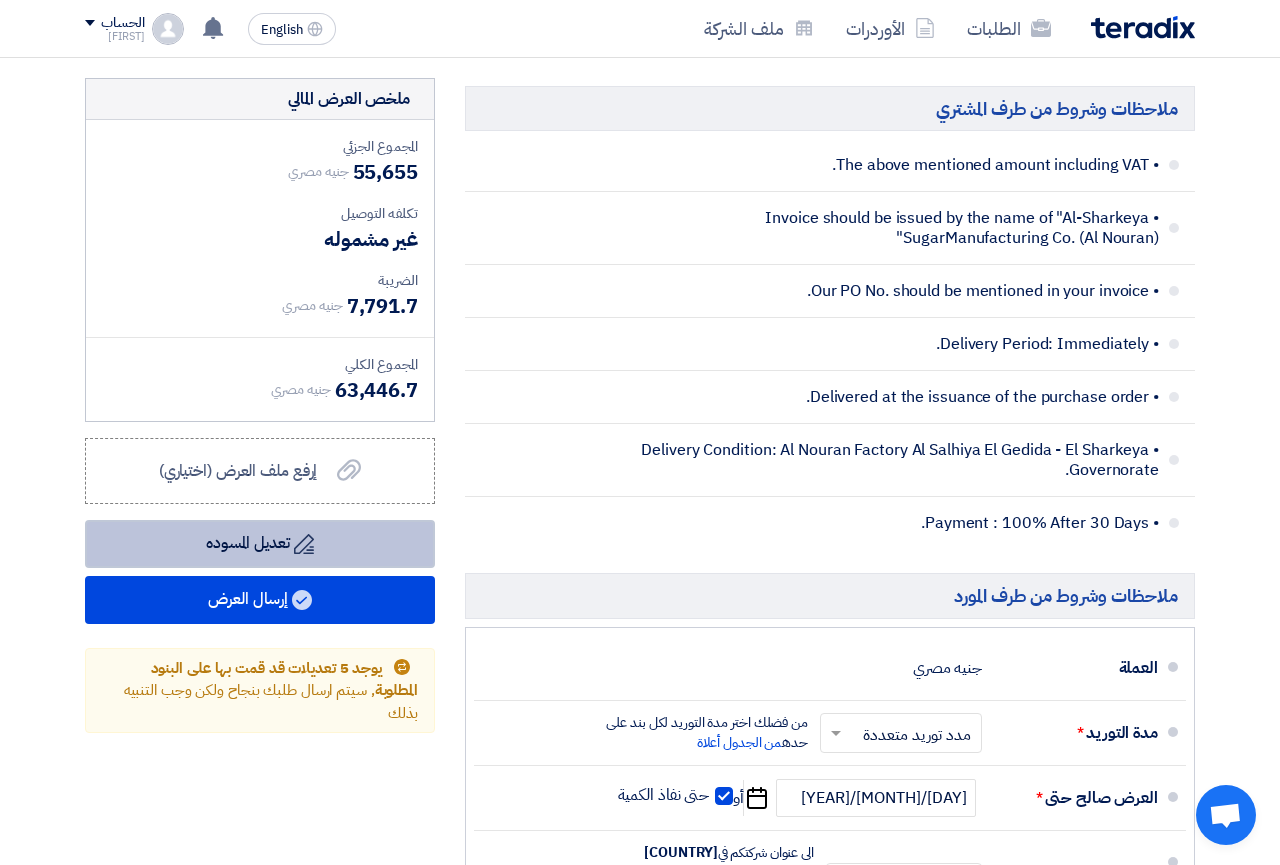 click on "Draft
تعديل المسوده" 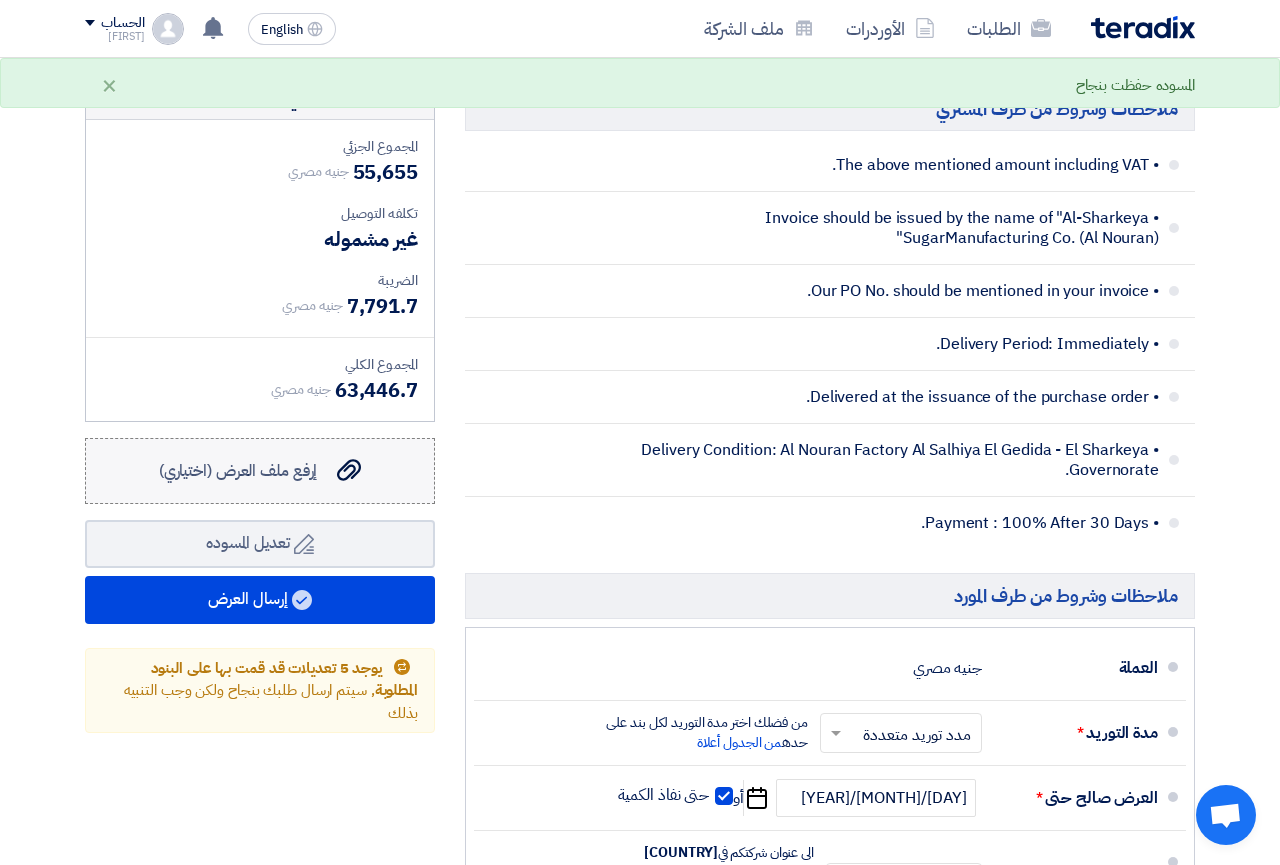 click on "إرفع ملف العرض (اختياري)" 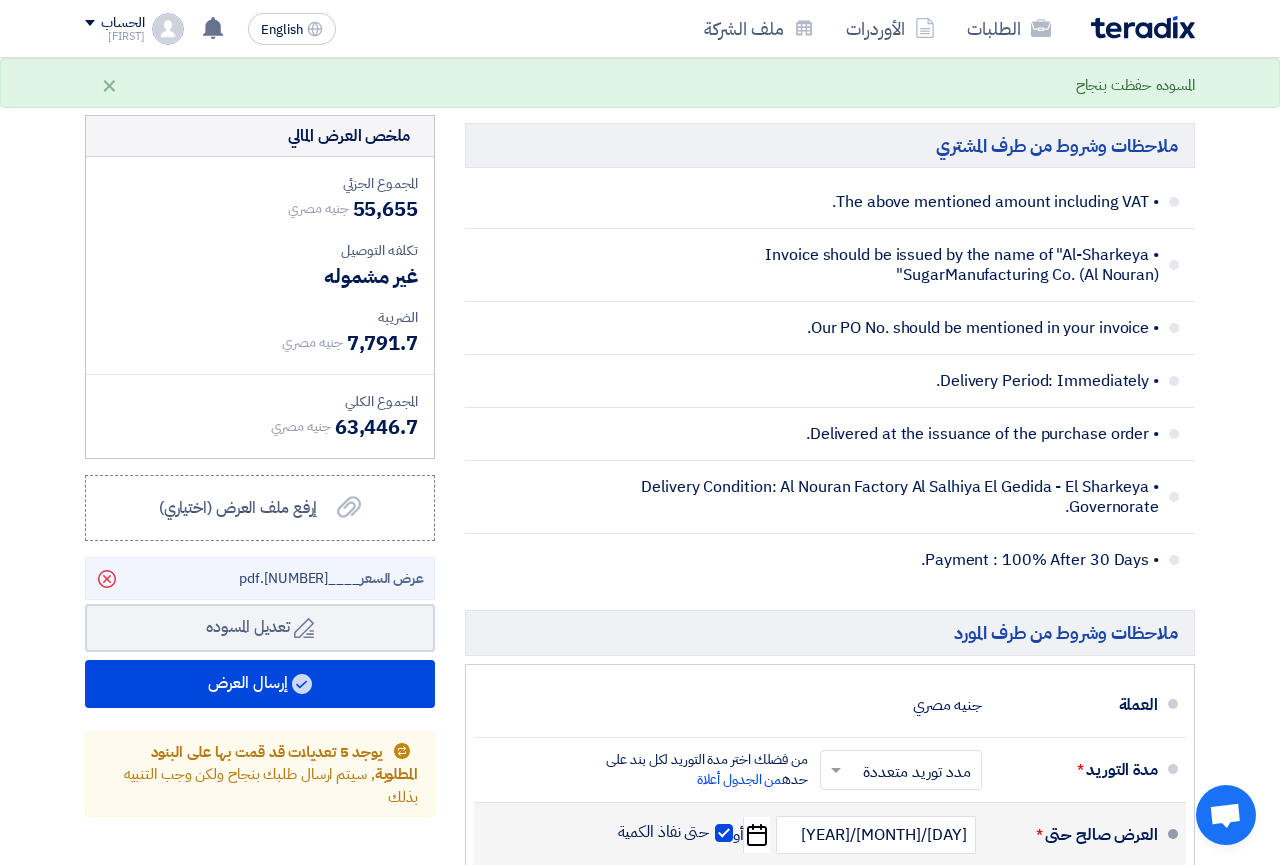 scroll, scrollTop: 1428, scrollLeft: 0, axis: vertical 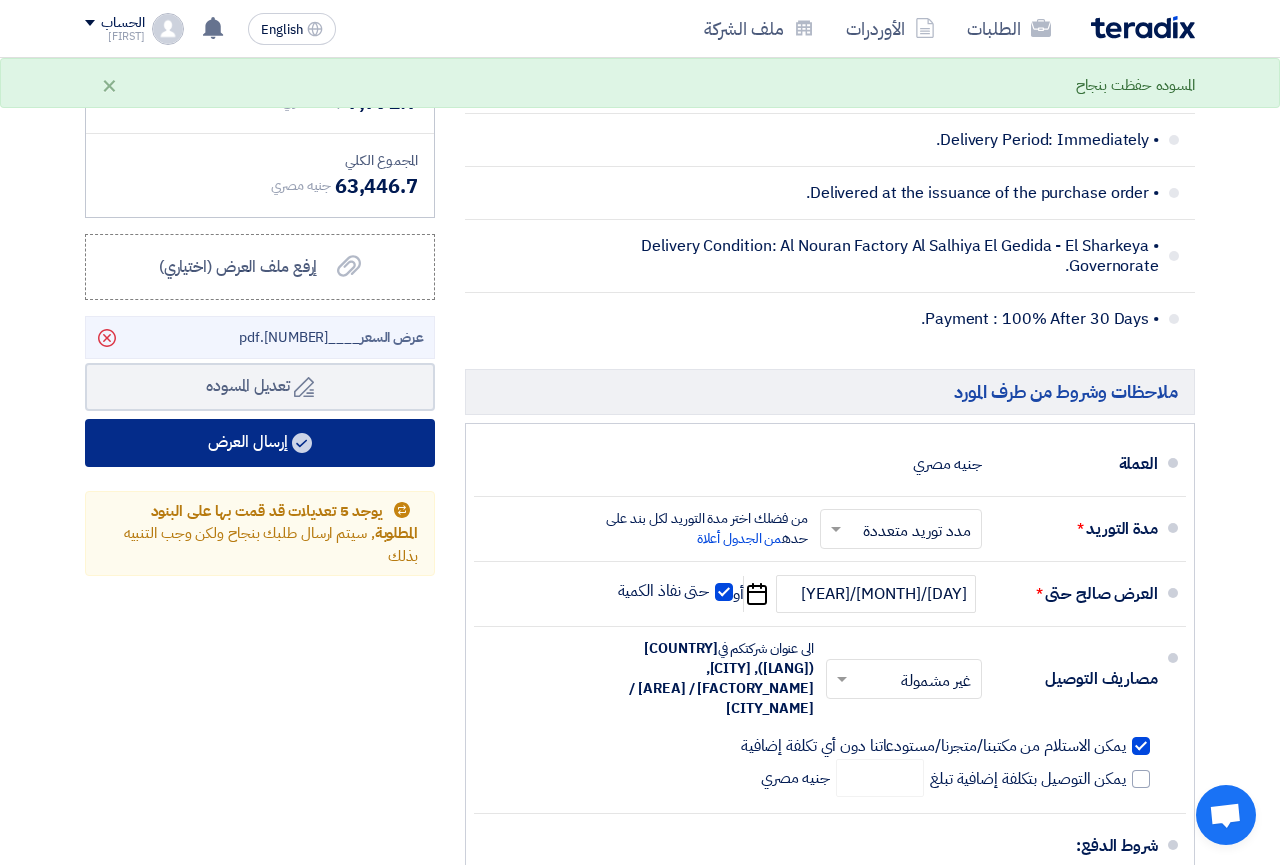 click on "إرسال العرض" 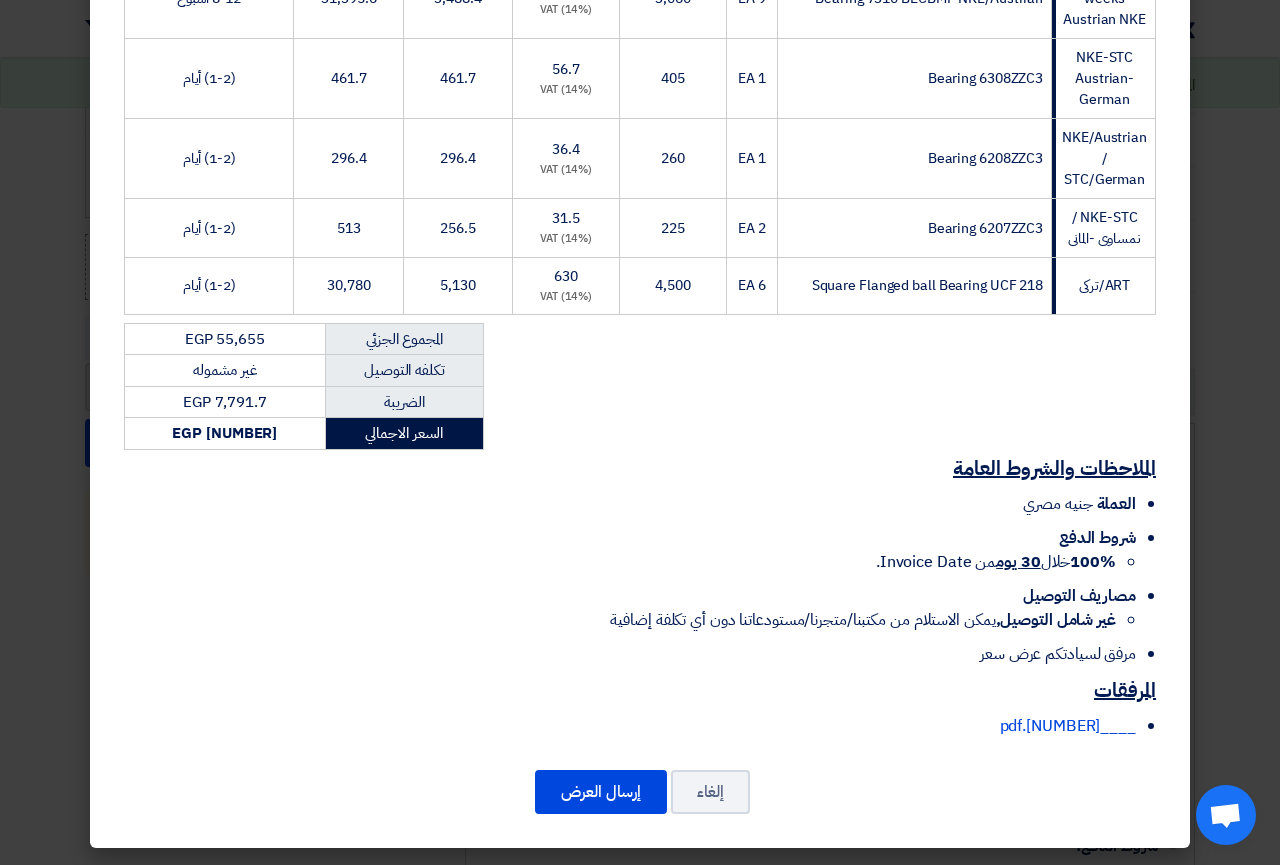 scroll, scrollTop: 575, scrollLeft: 0, axis: vertical 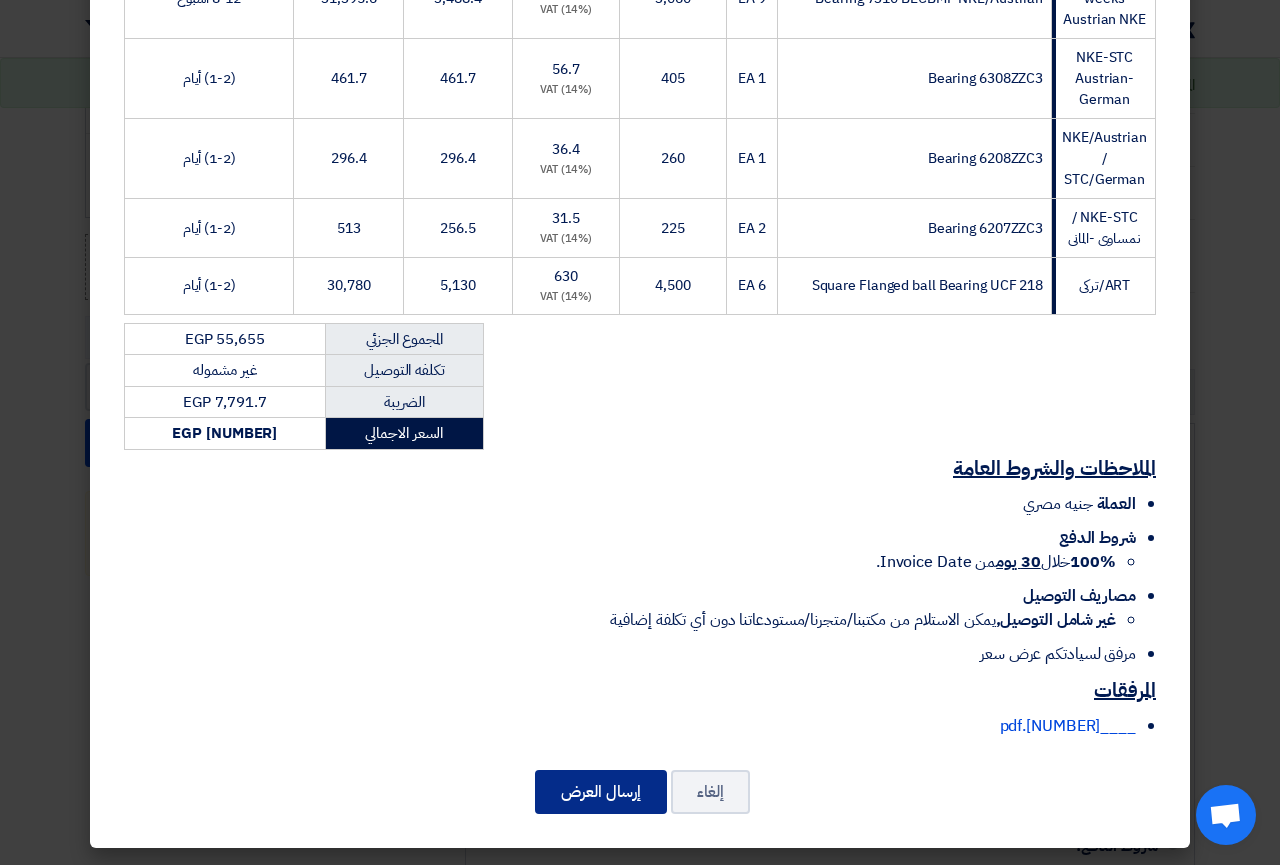 click on "إرسال العرض" 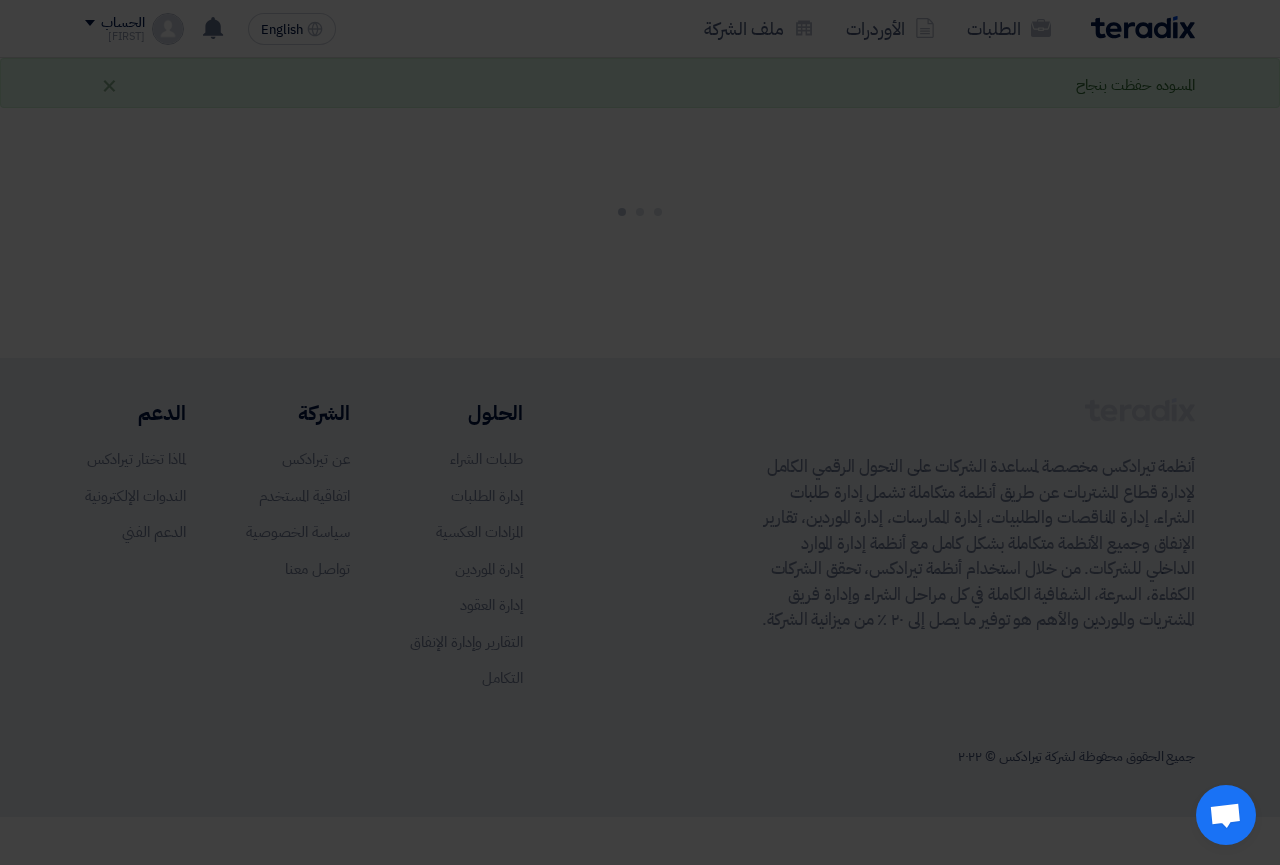 scroll, scrollTop: 0, scrollLeft: 0, axis: both 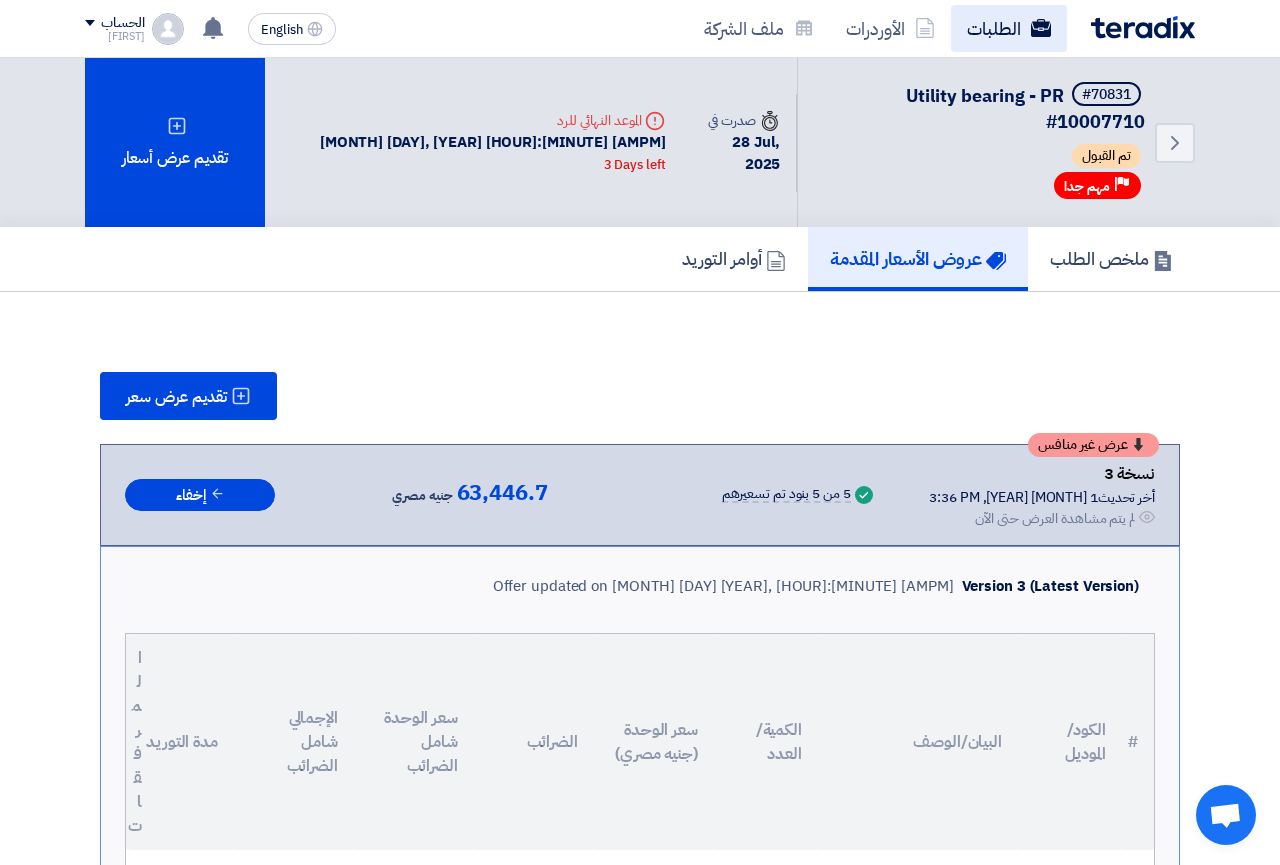 click on "الطلبات" 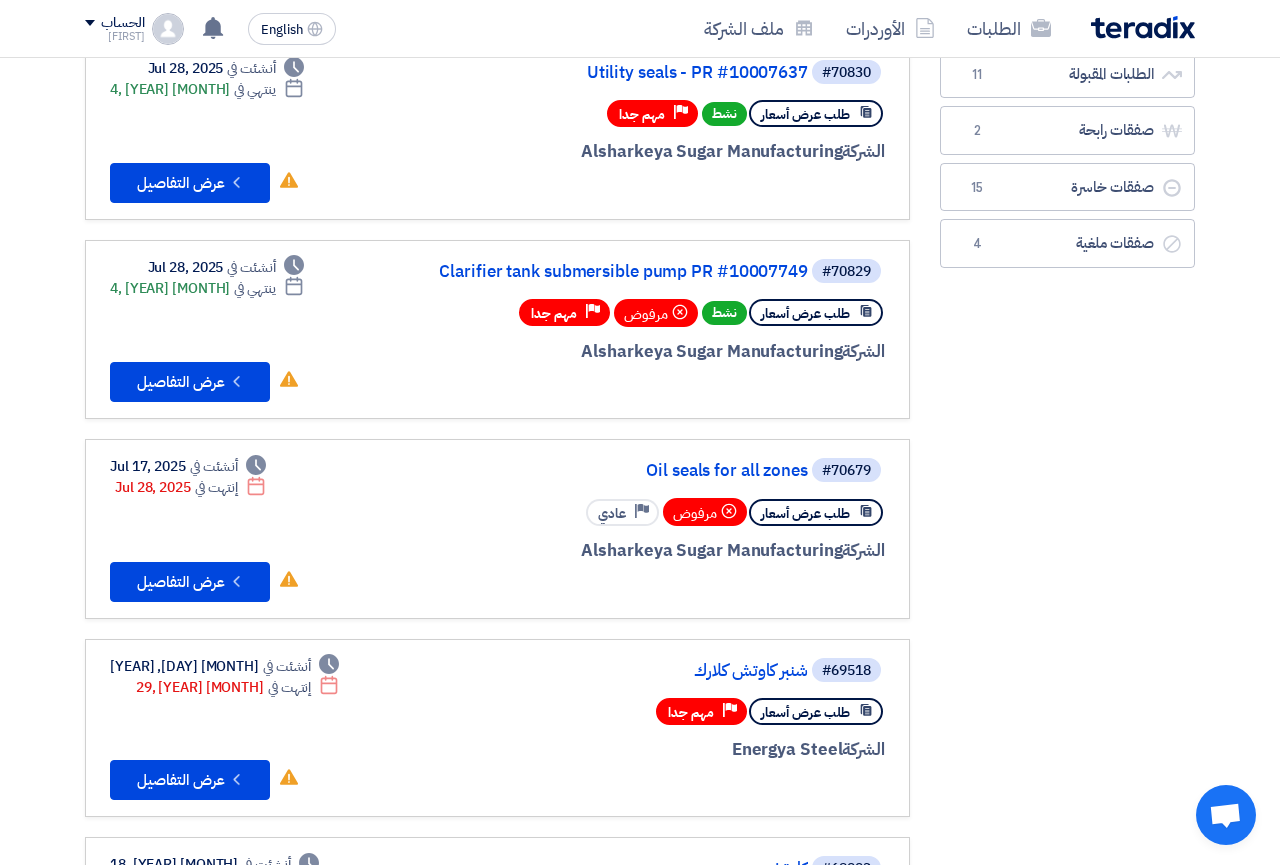 scroll, scrollTop: 0, scrollLeft: 0, axis: both 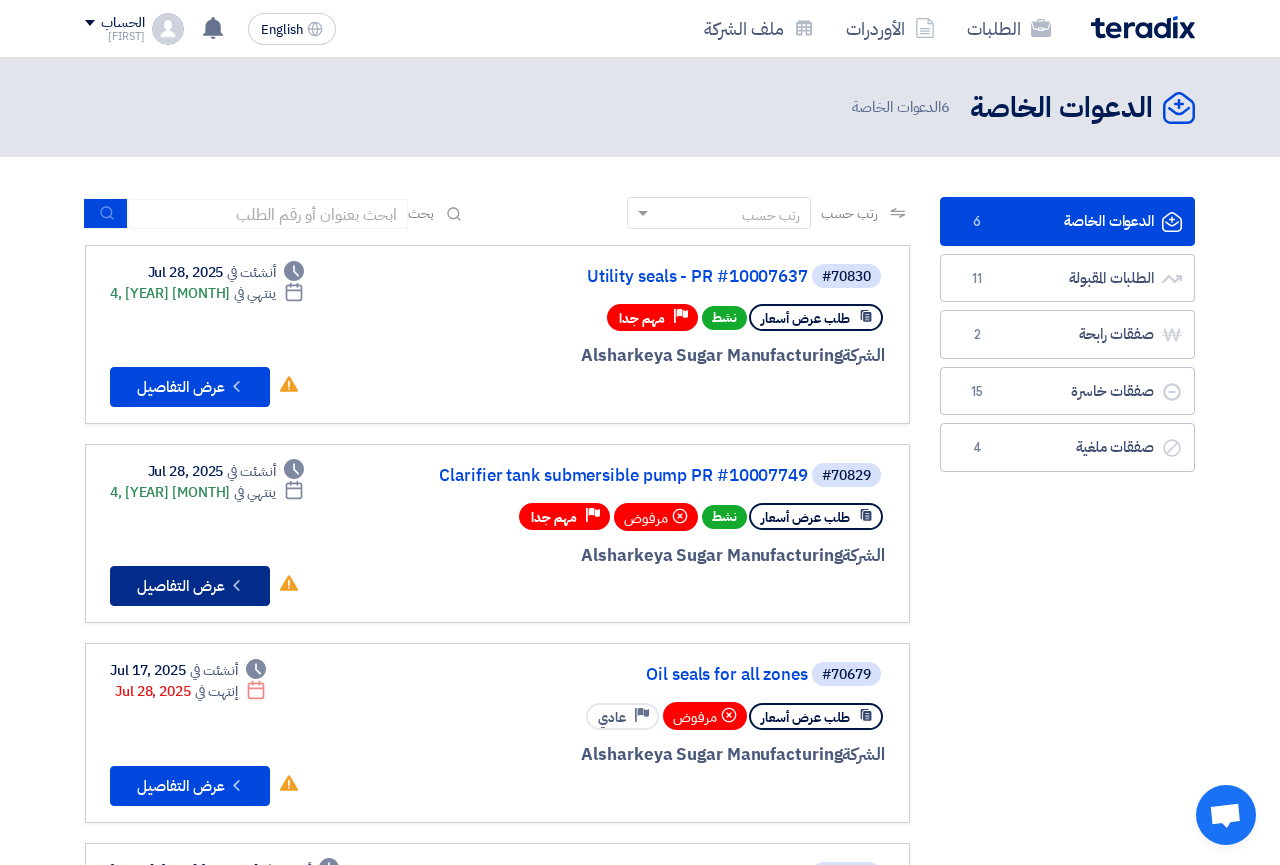 click on "Check details
عرض التفاصيل" 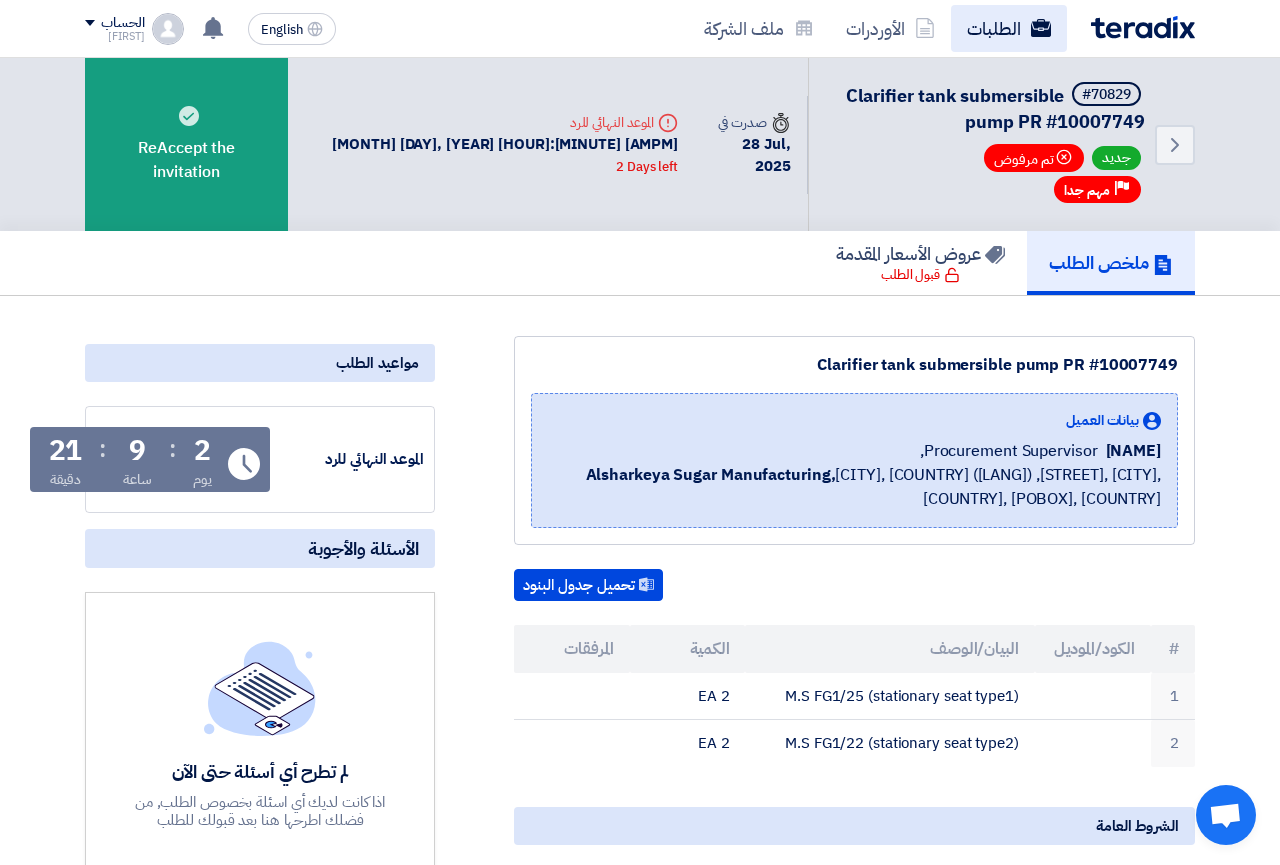 click on "الطلبات" 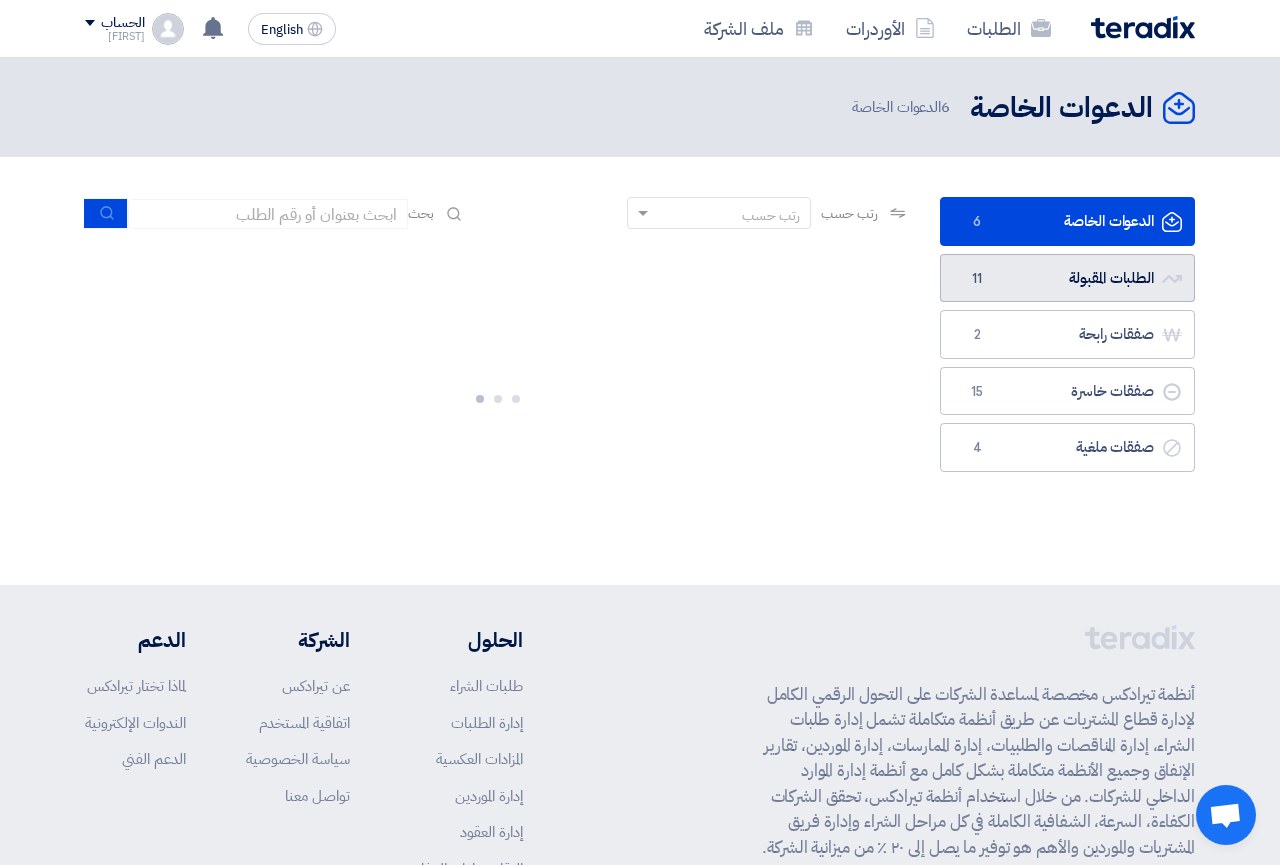 click on "الطلبات المقبولة
الطلبات المقبولة
11" 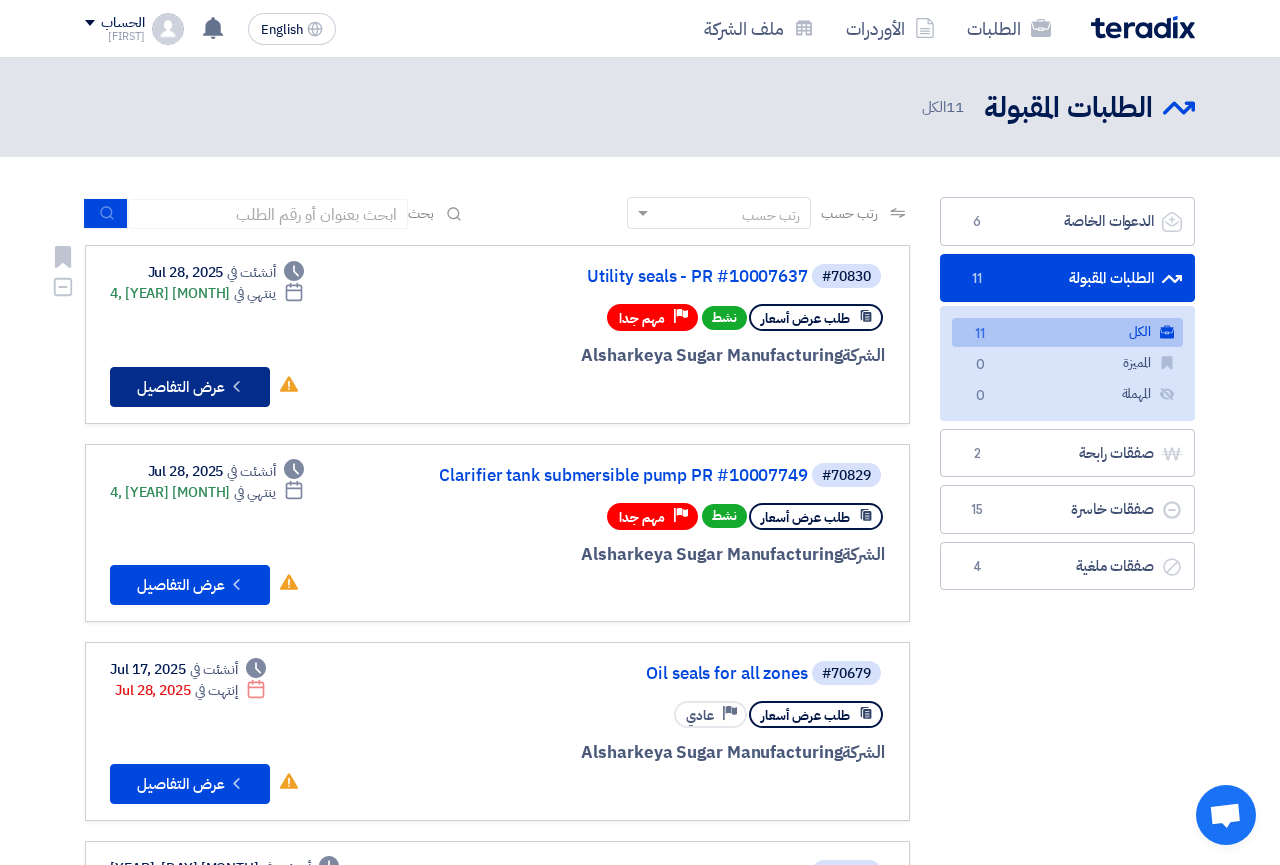 click on "Check details
عرض التفاصيل" 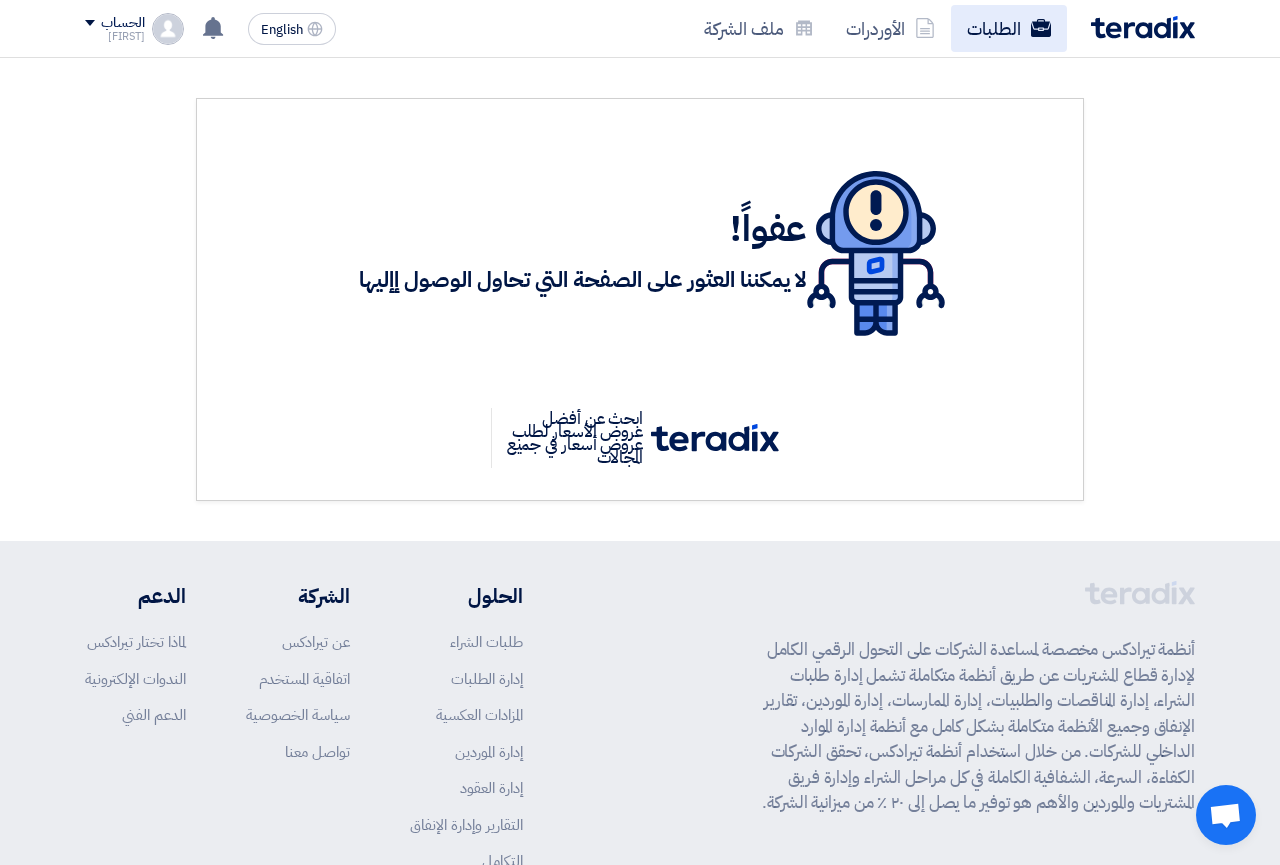 click on "الطلبات" 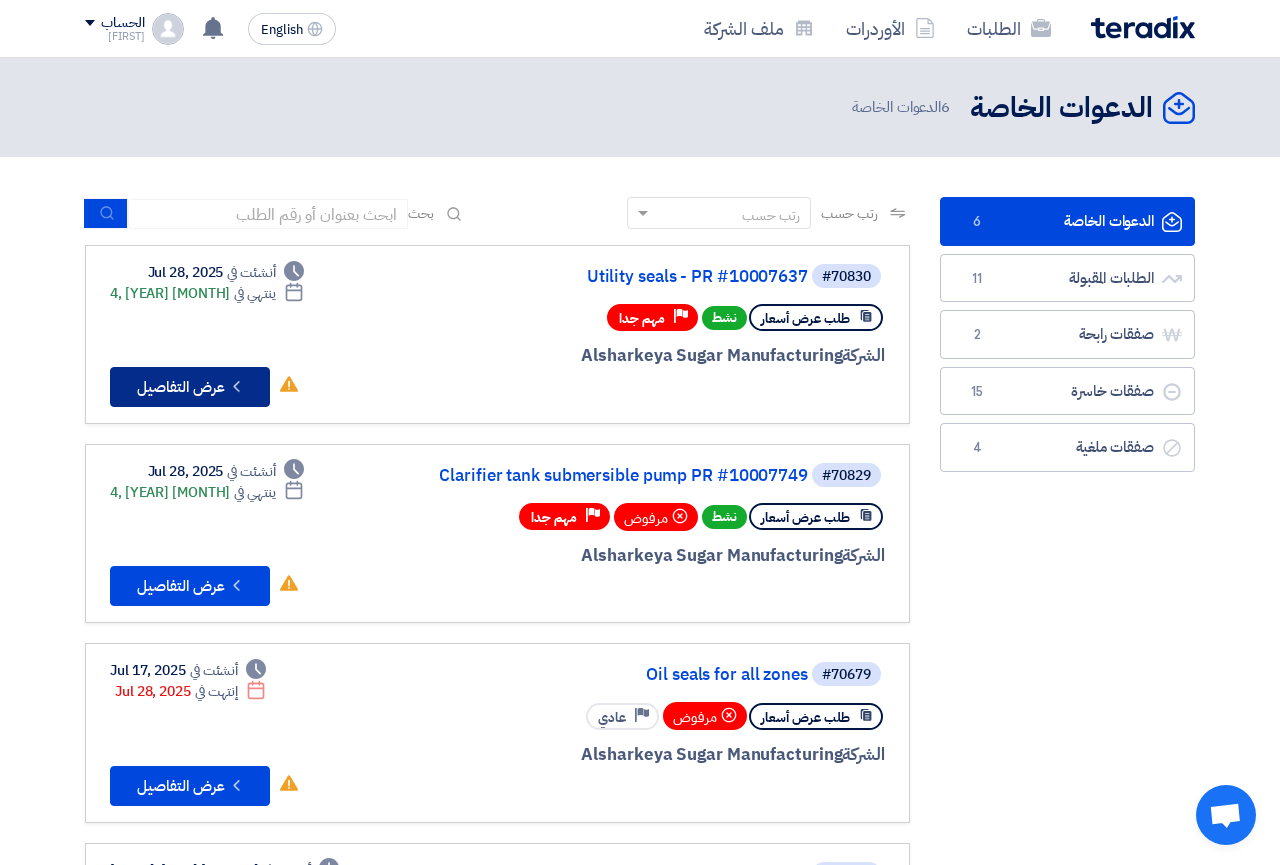 click on "Check details
عرض التفاصيل" 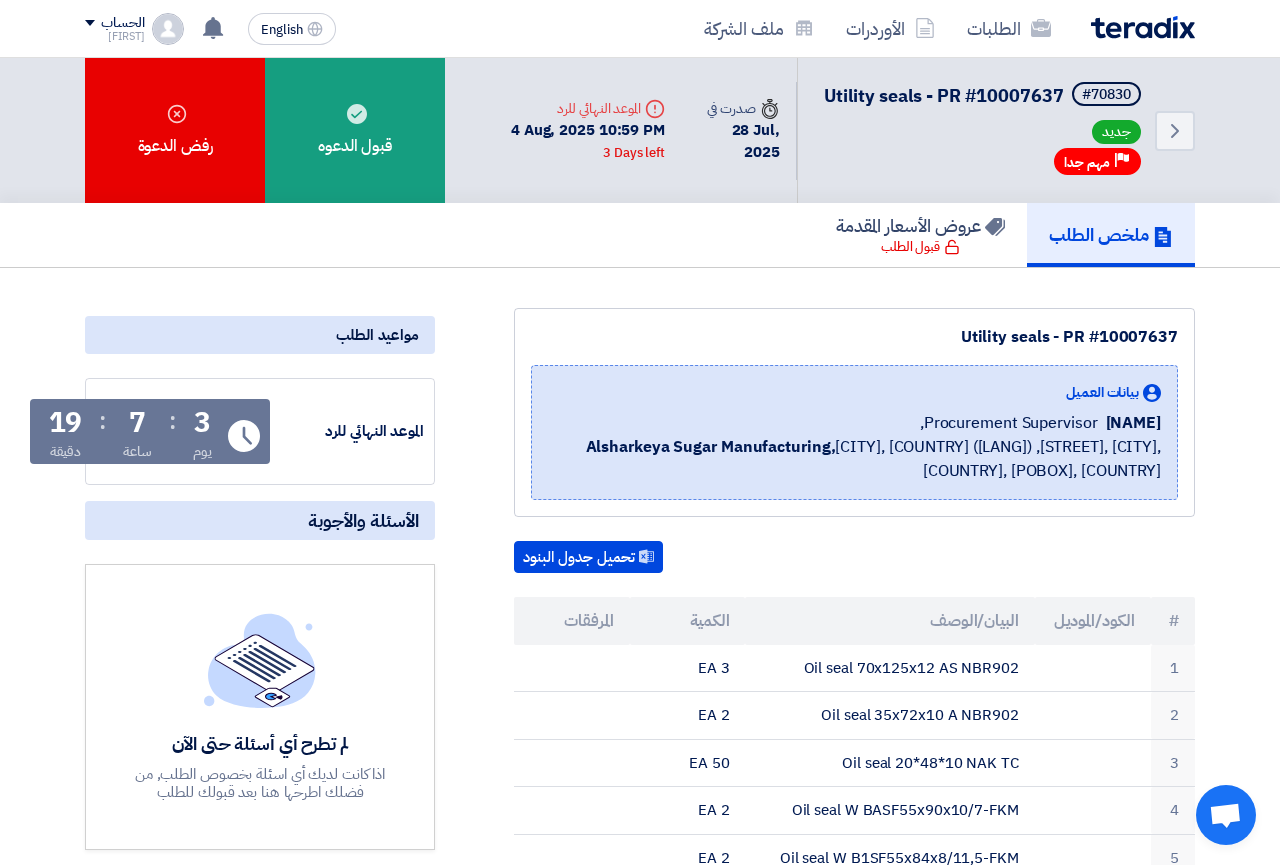 scroll, scrollTop: 306, scrollLeft: 0, axis: vertical 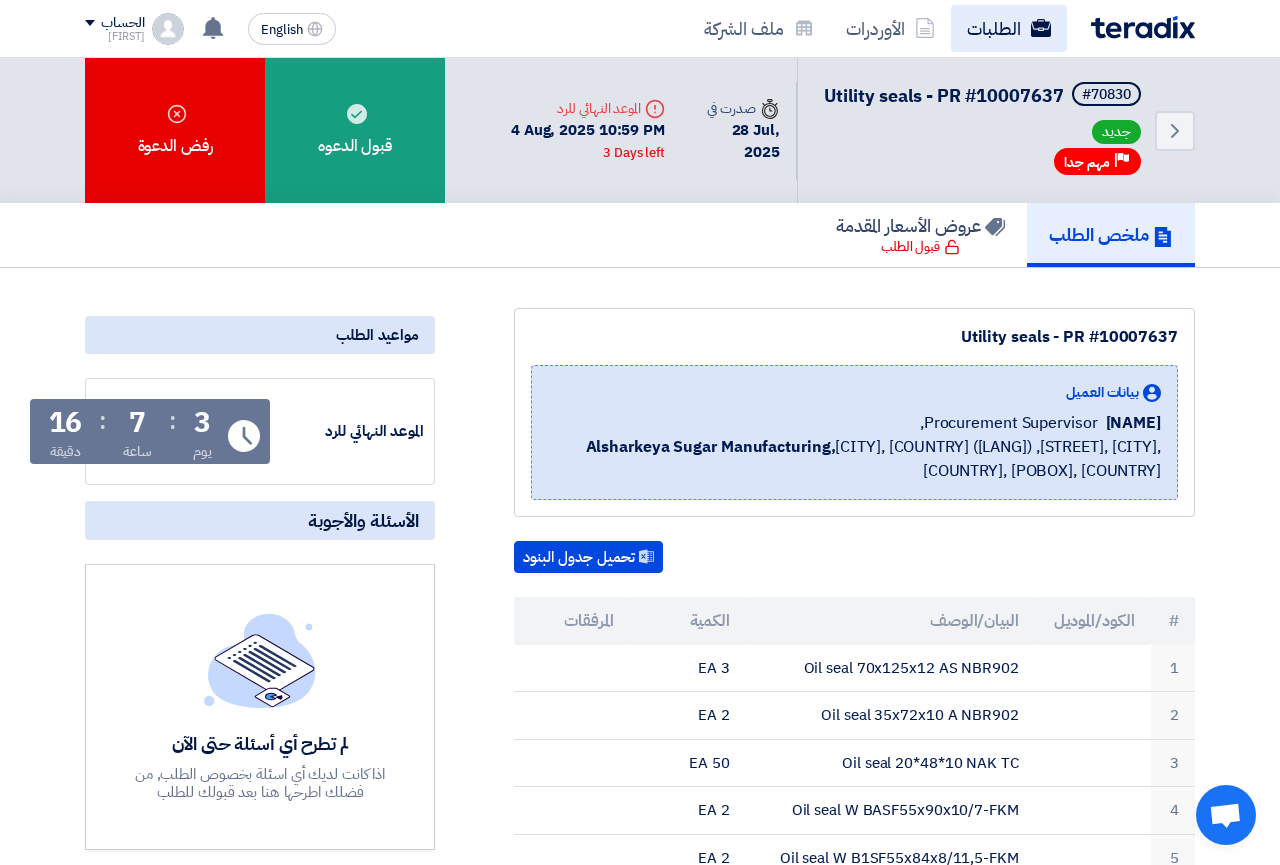 click on "الطلبات" 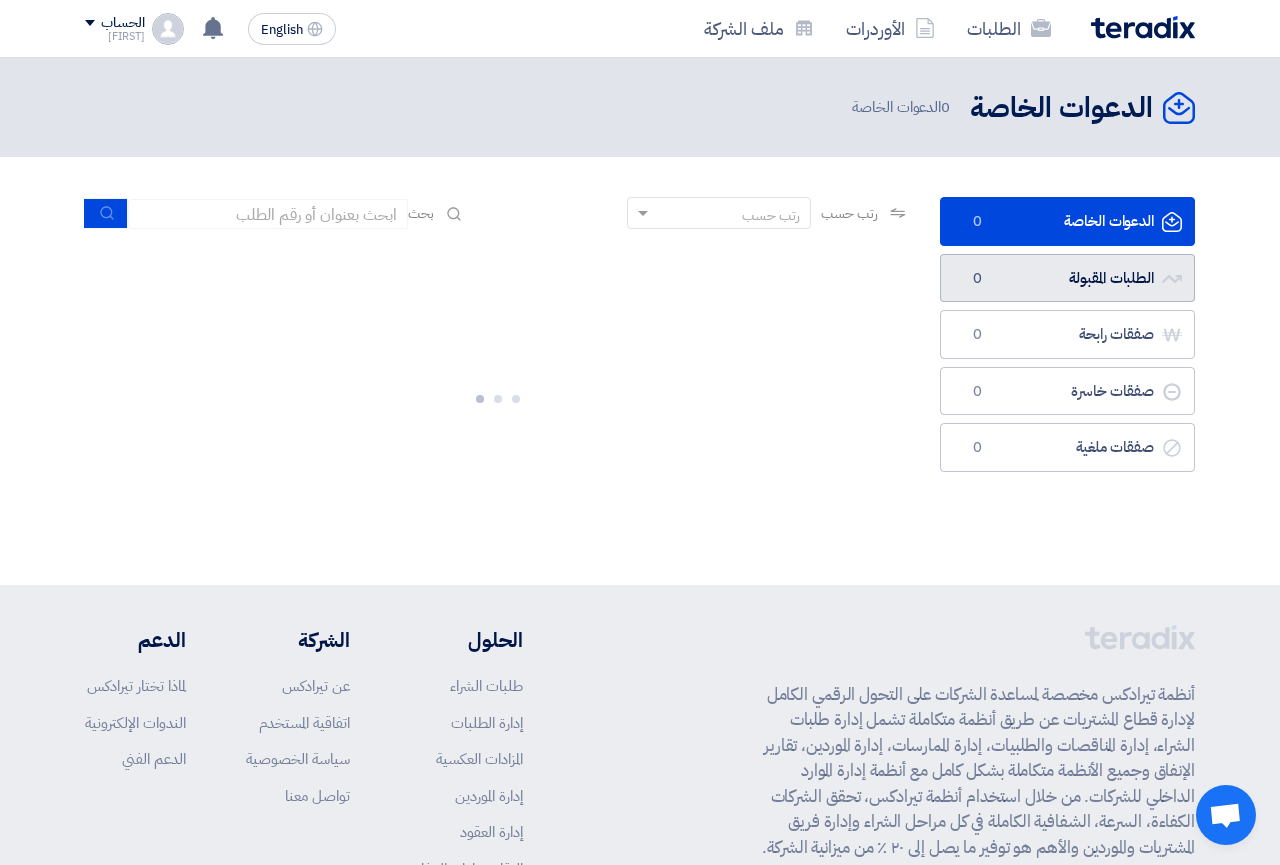 click on "الطلبات المقبولة
الطلبات المقبولة
0" 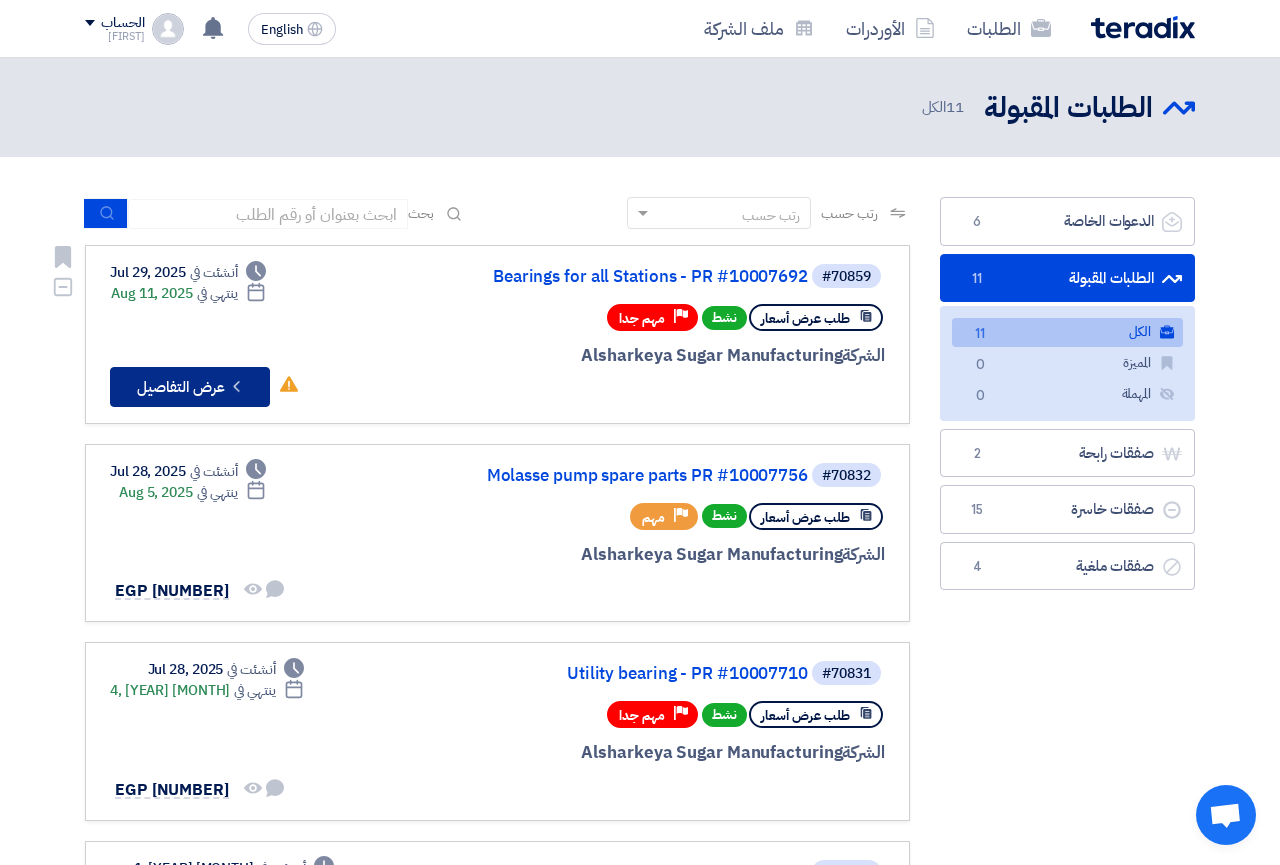click on "Check details
عرض التفاصيل" 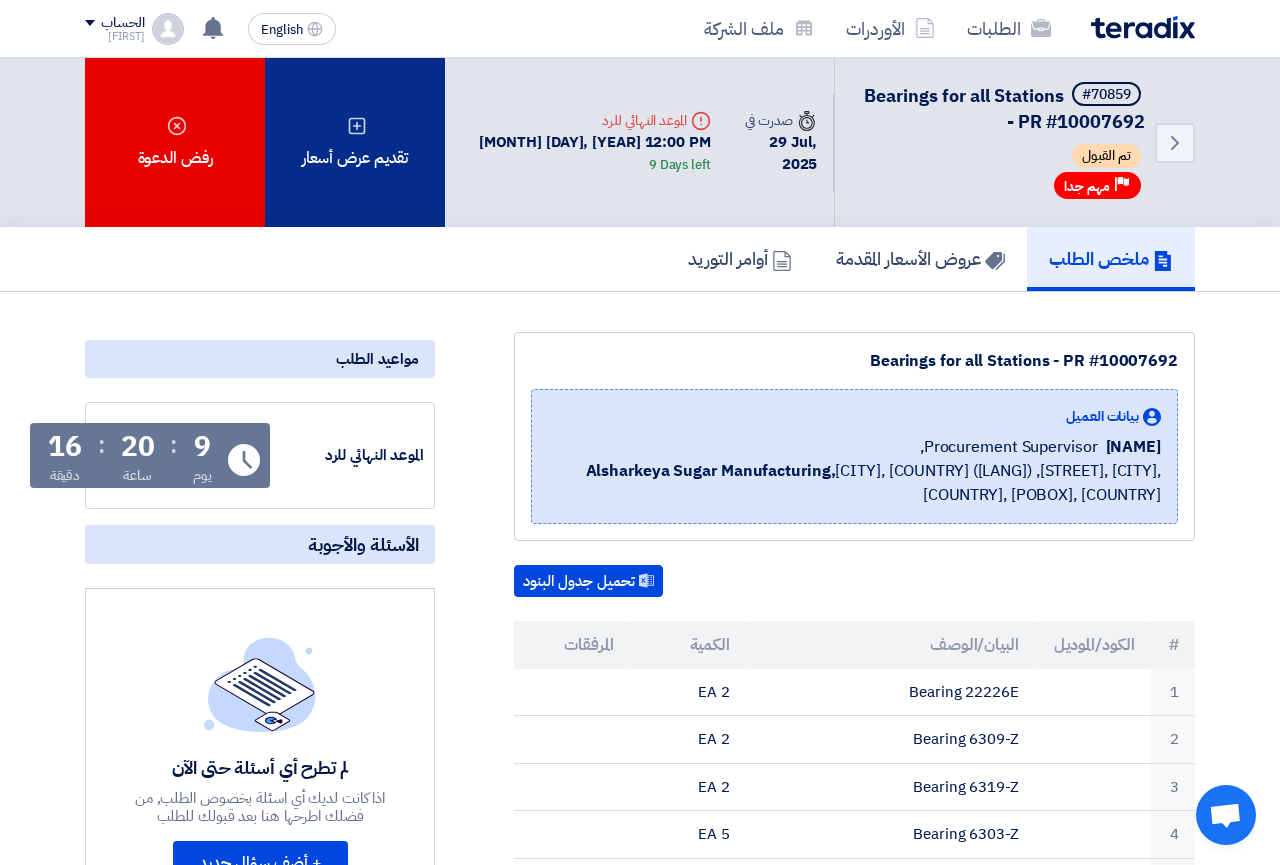 click on "تقديم عرض أسعار" 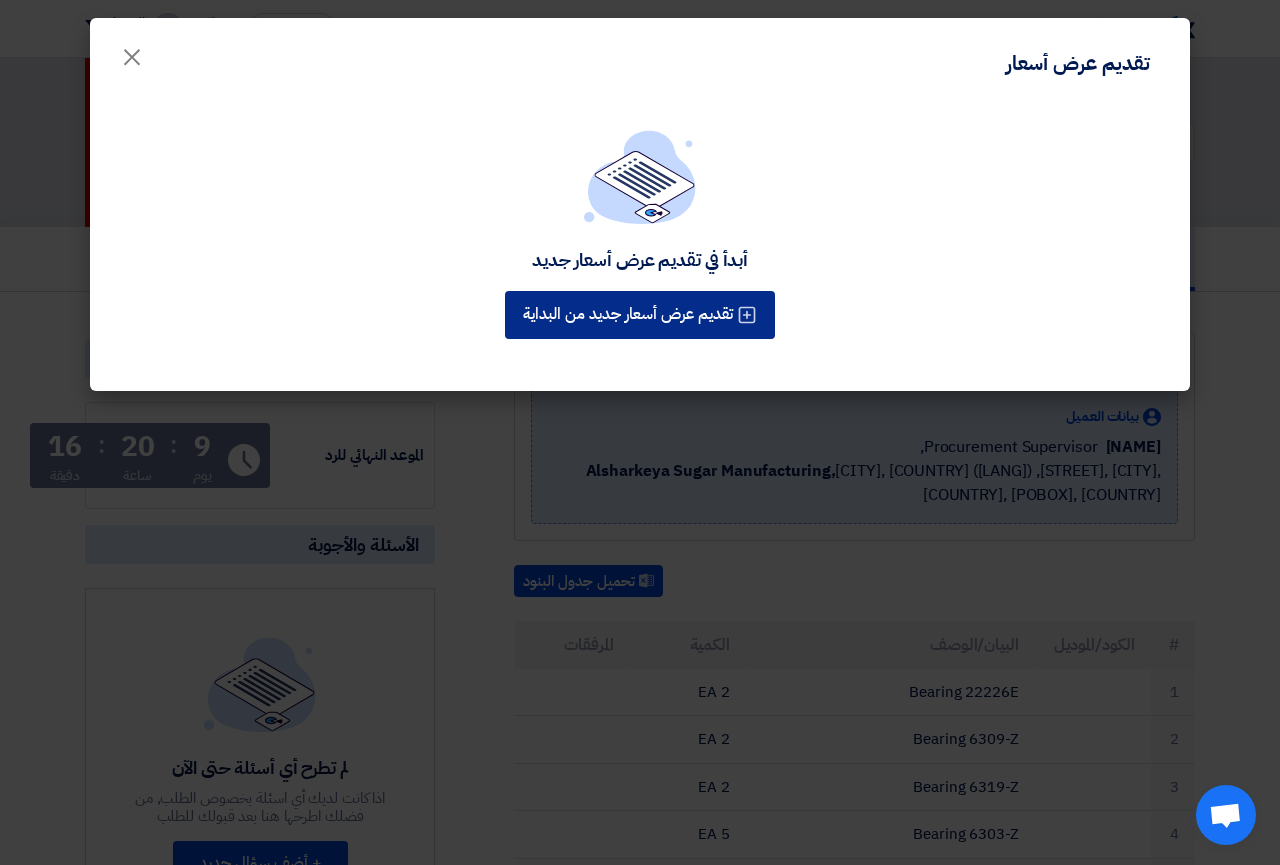 click on "تقديم عرض أسعار جديد من البداية" 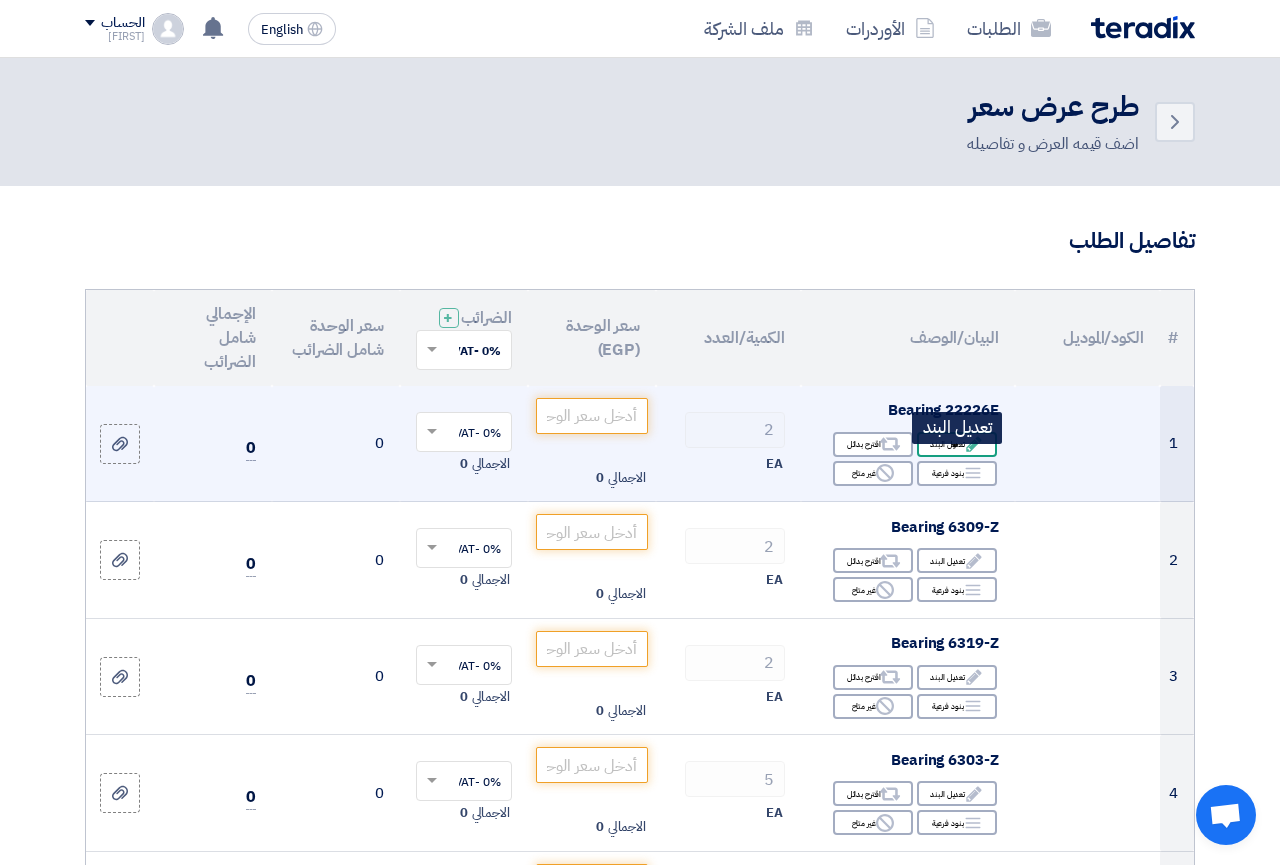 click on "Edit" 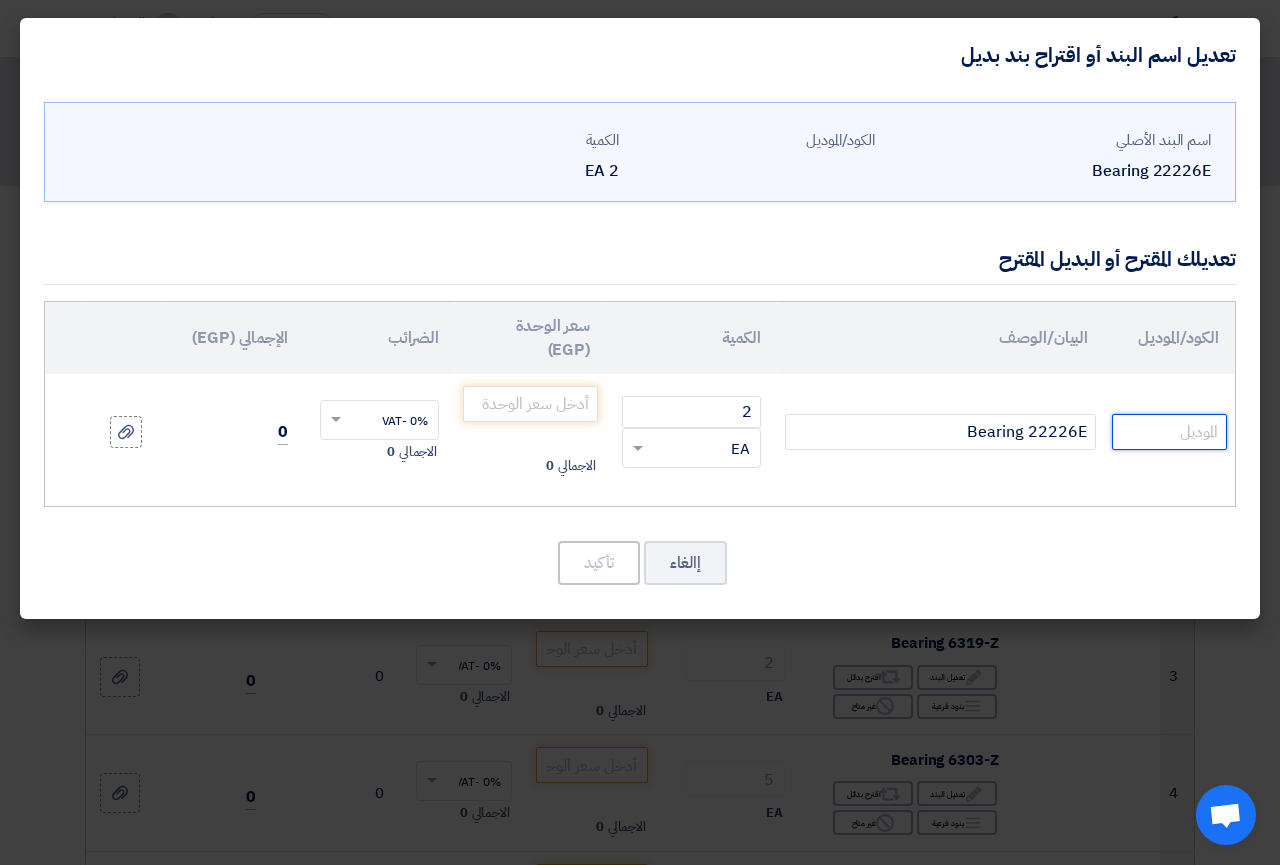 click 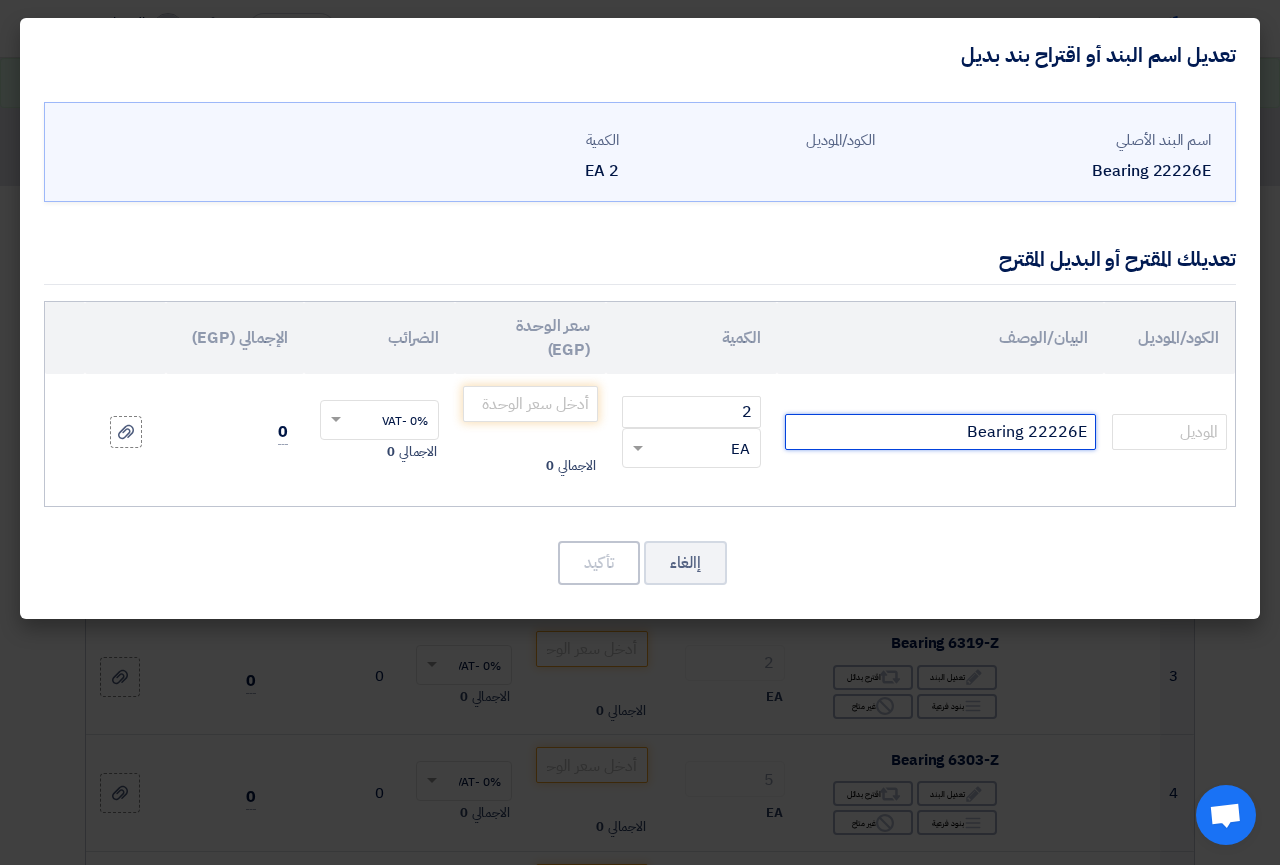 drag, startPoint x: 1085, startPoint y: 400, endPoint x: 1031, endPoint y: 406, distance: 54.33231 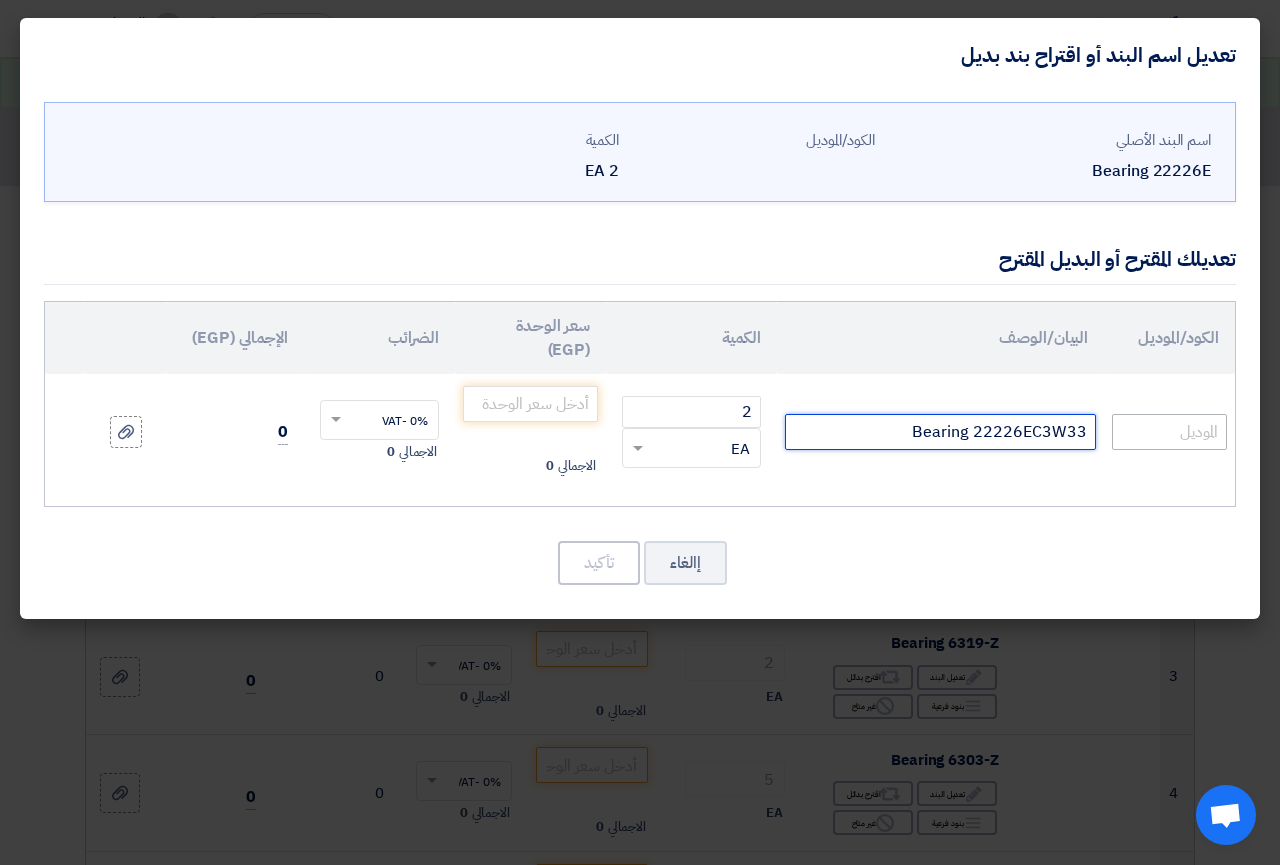 type on "Bearing 22226EC3W33" 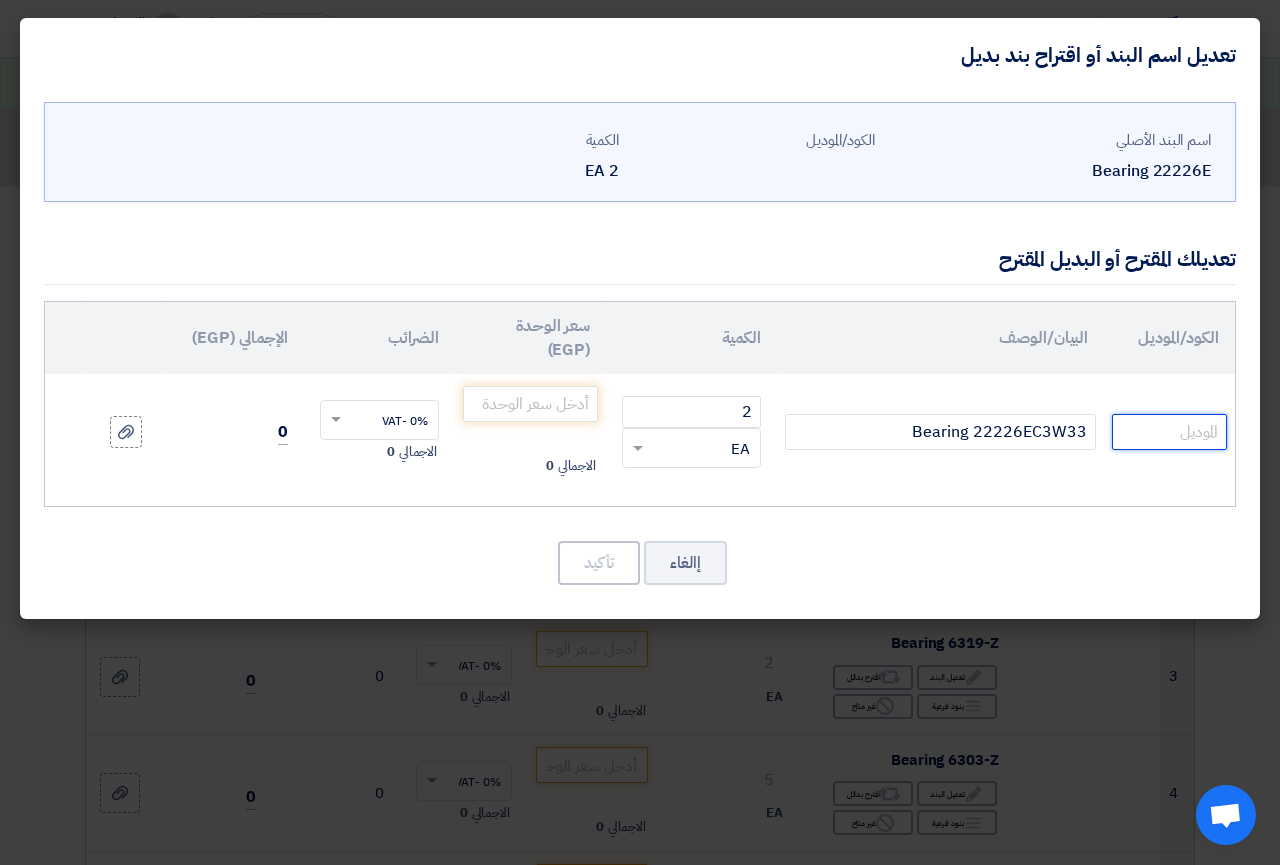 click 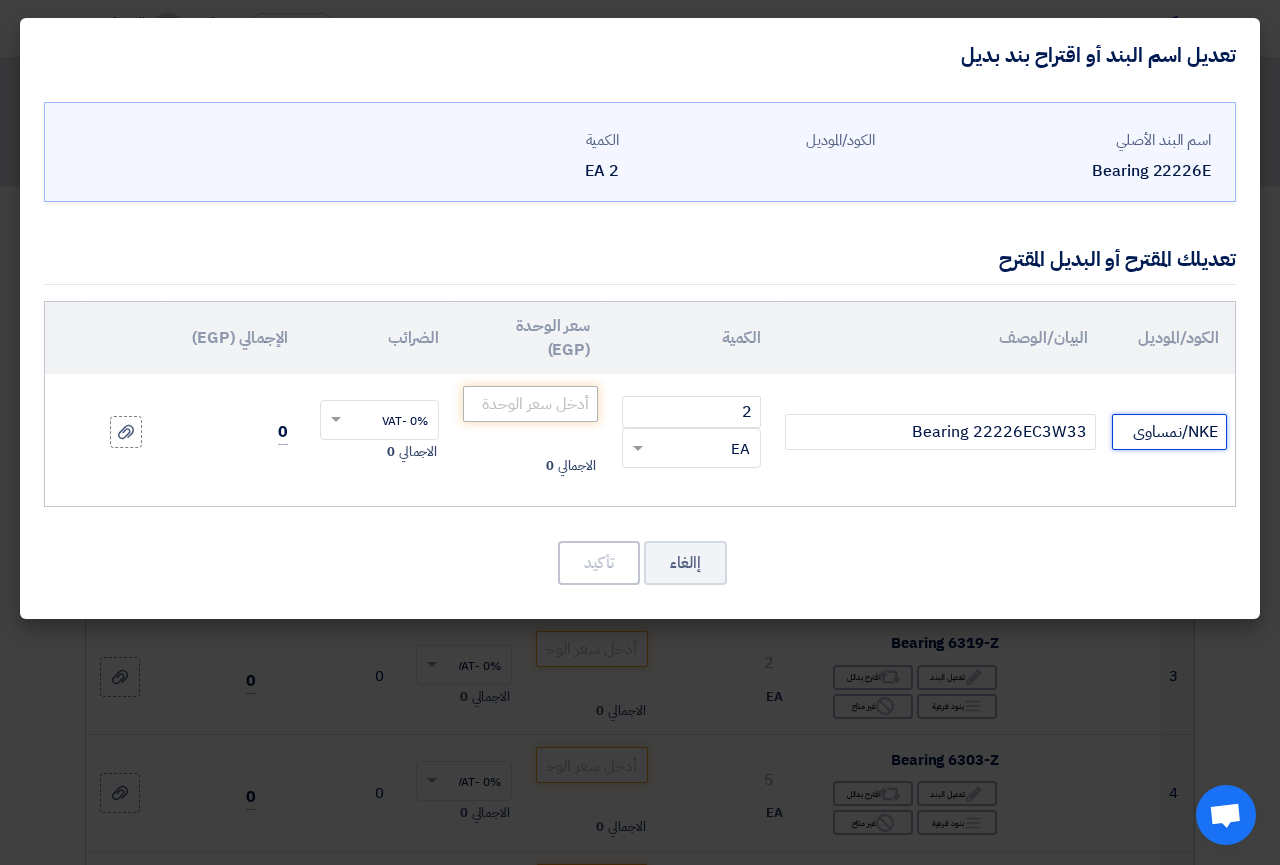 type on "NKE/نمساوى" 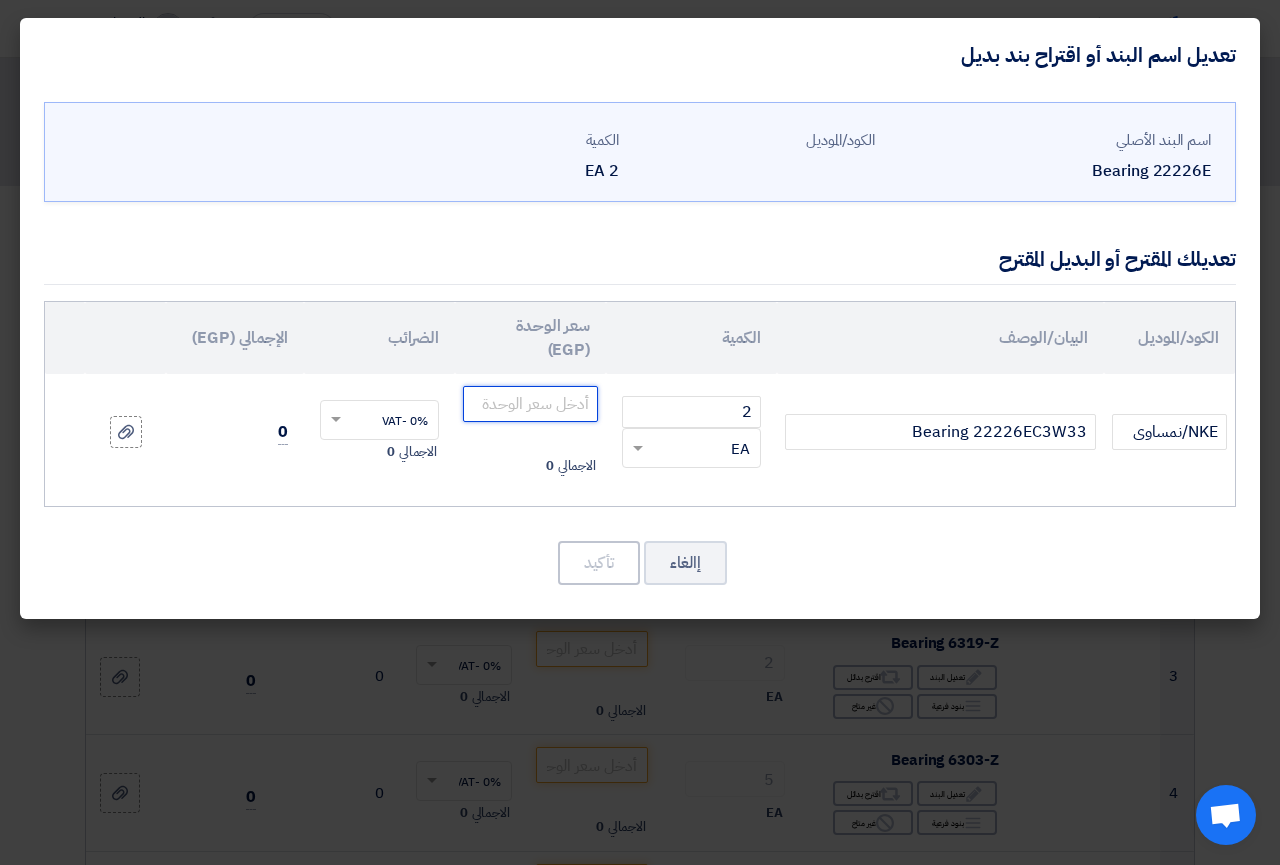 click 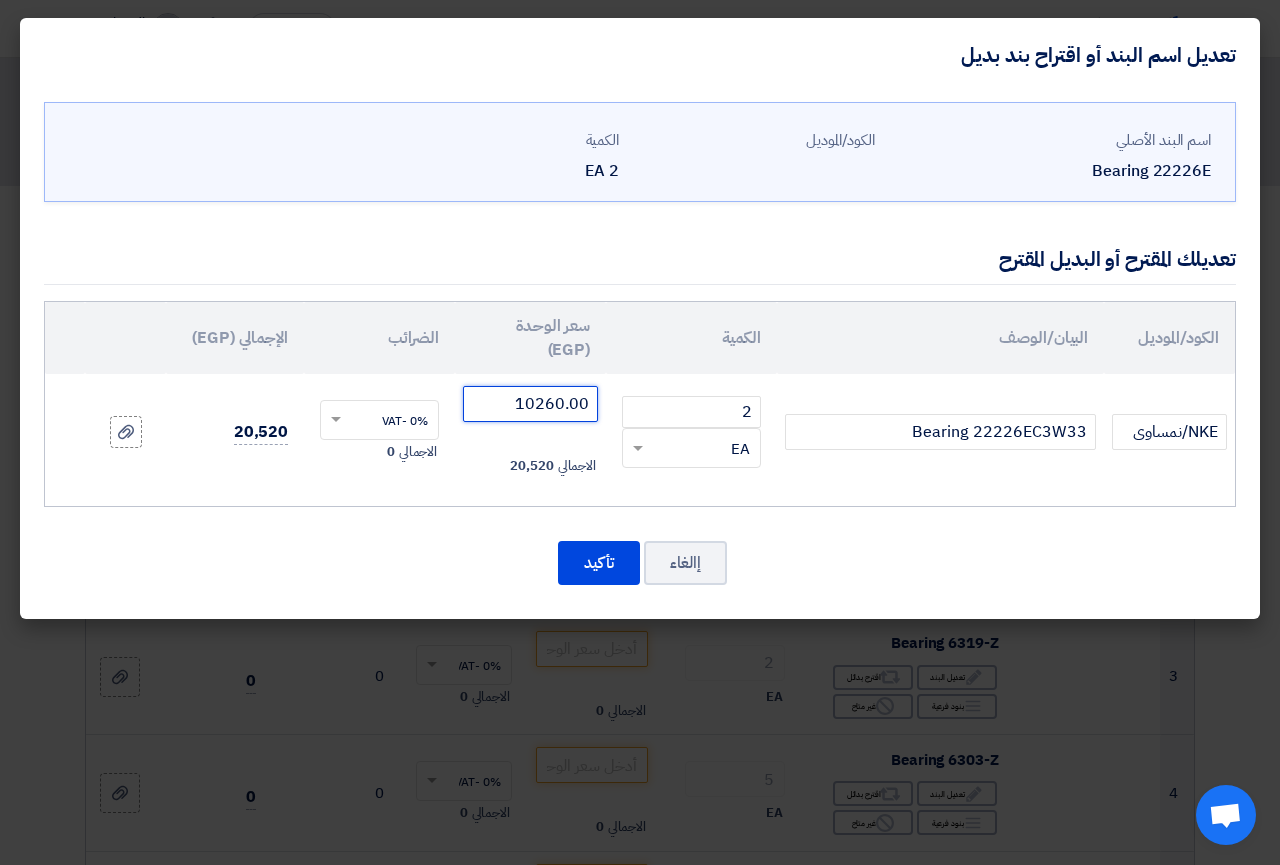 click 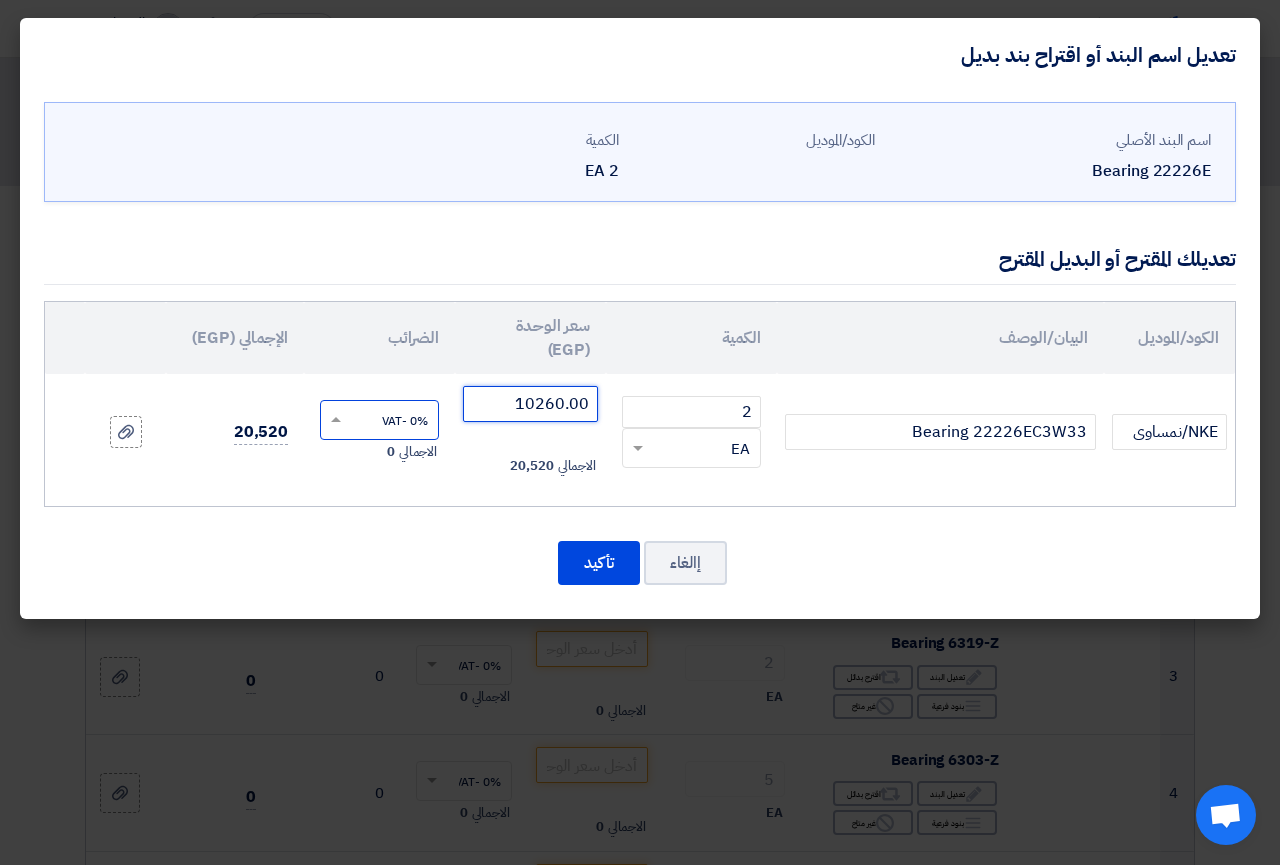 type on "10260.00" 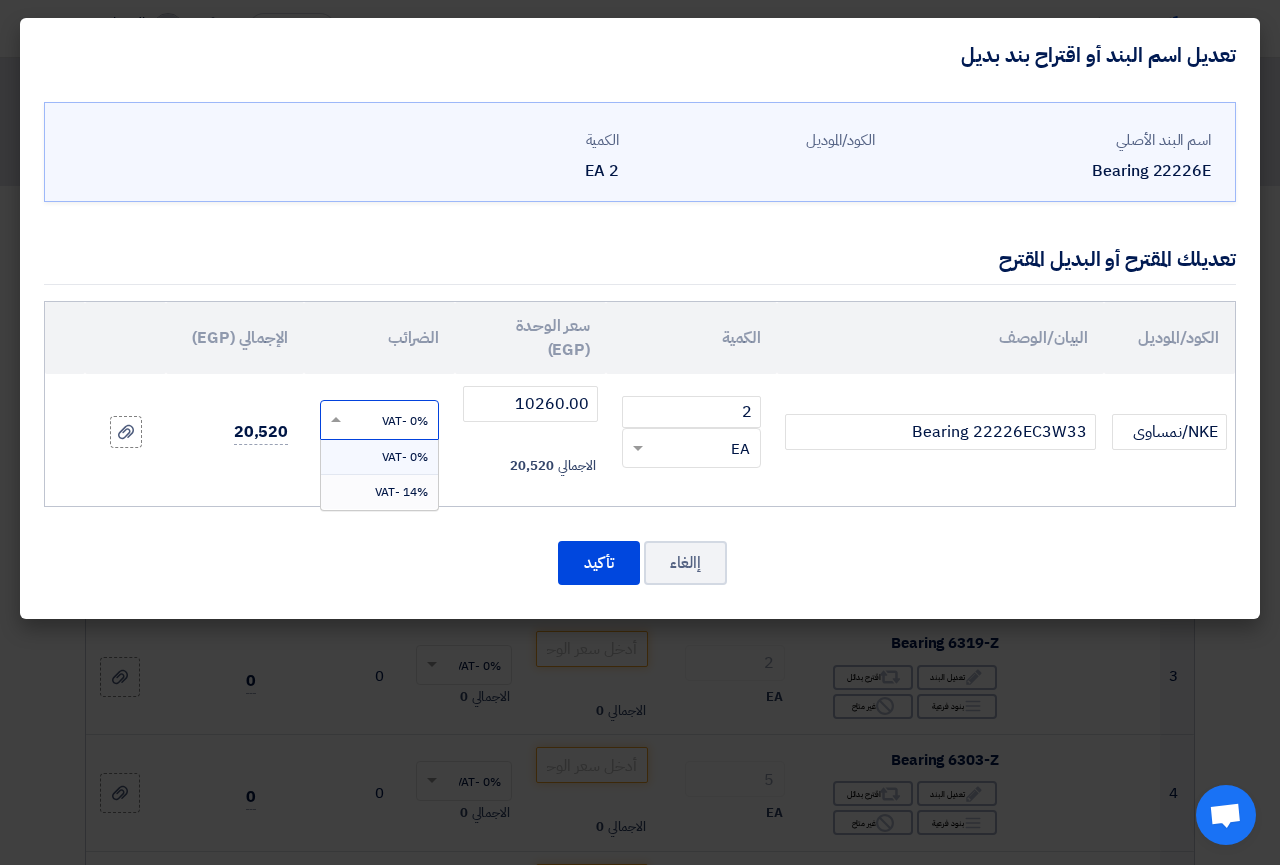 click on "14% -VAT" at bounding box center (401, 492) 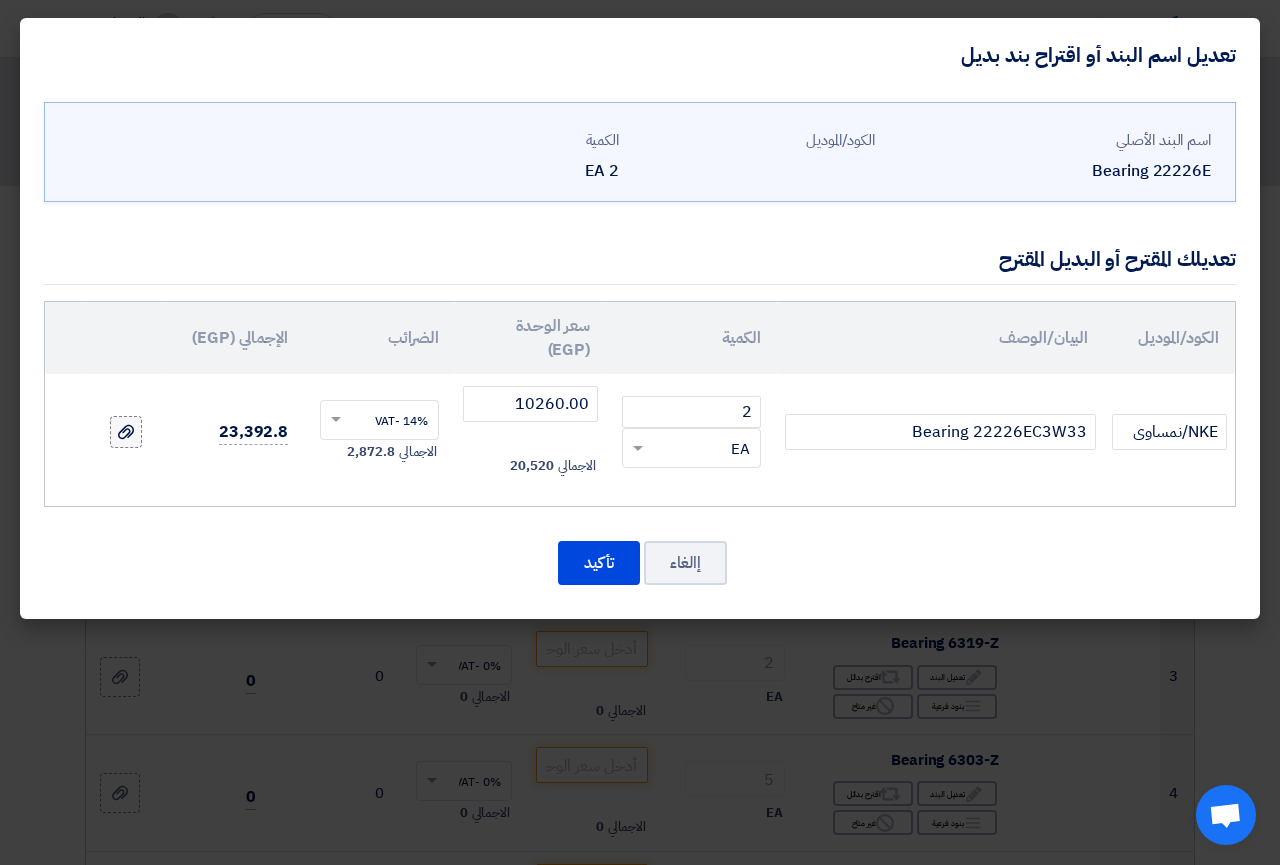 click 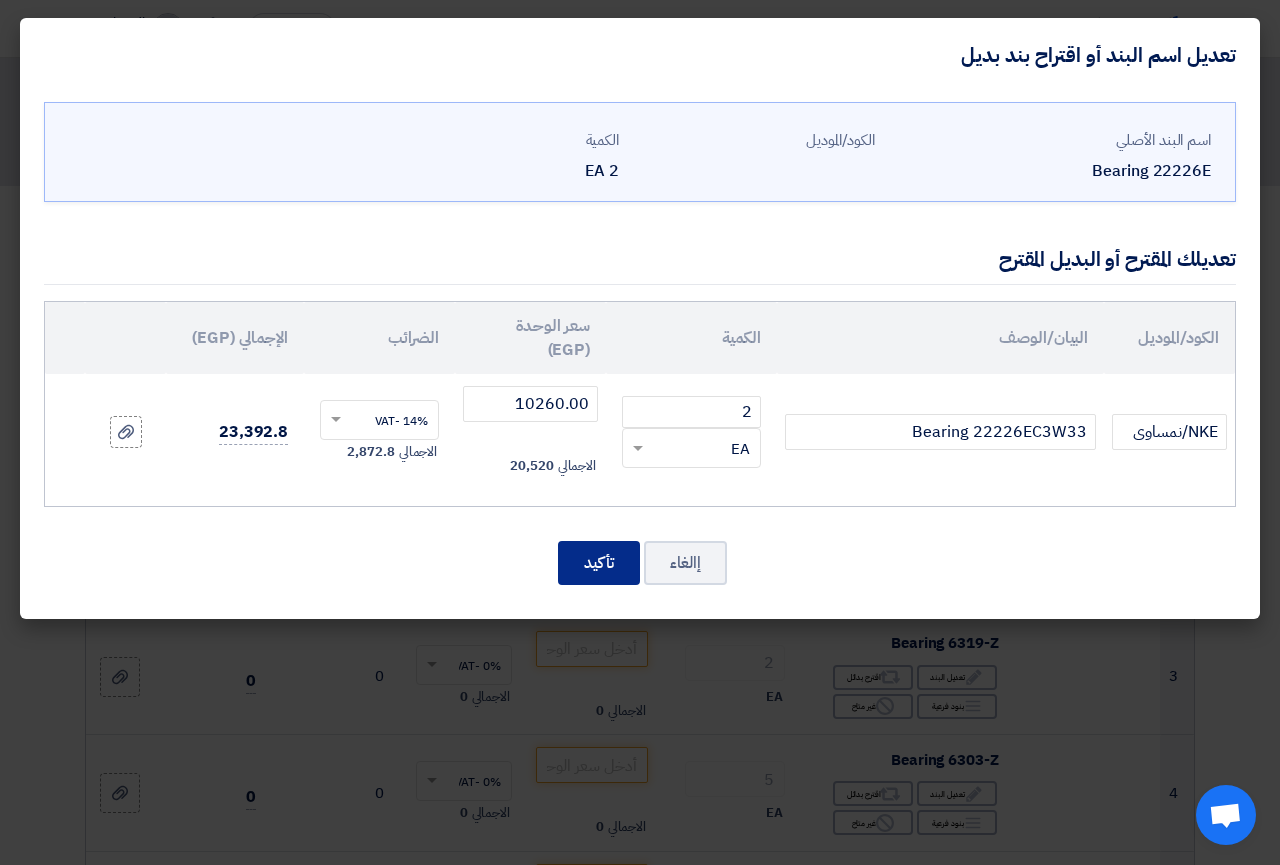 click on "تأكيد" 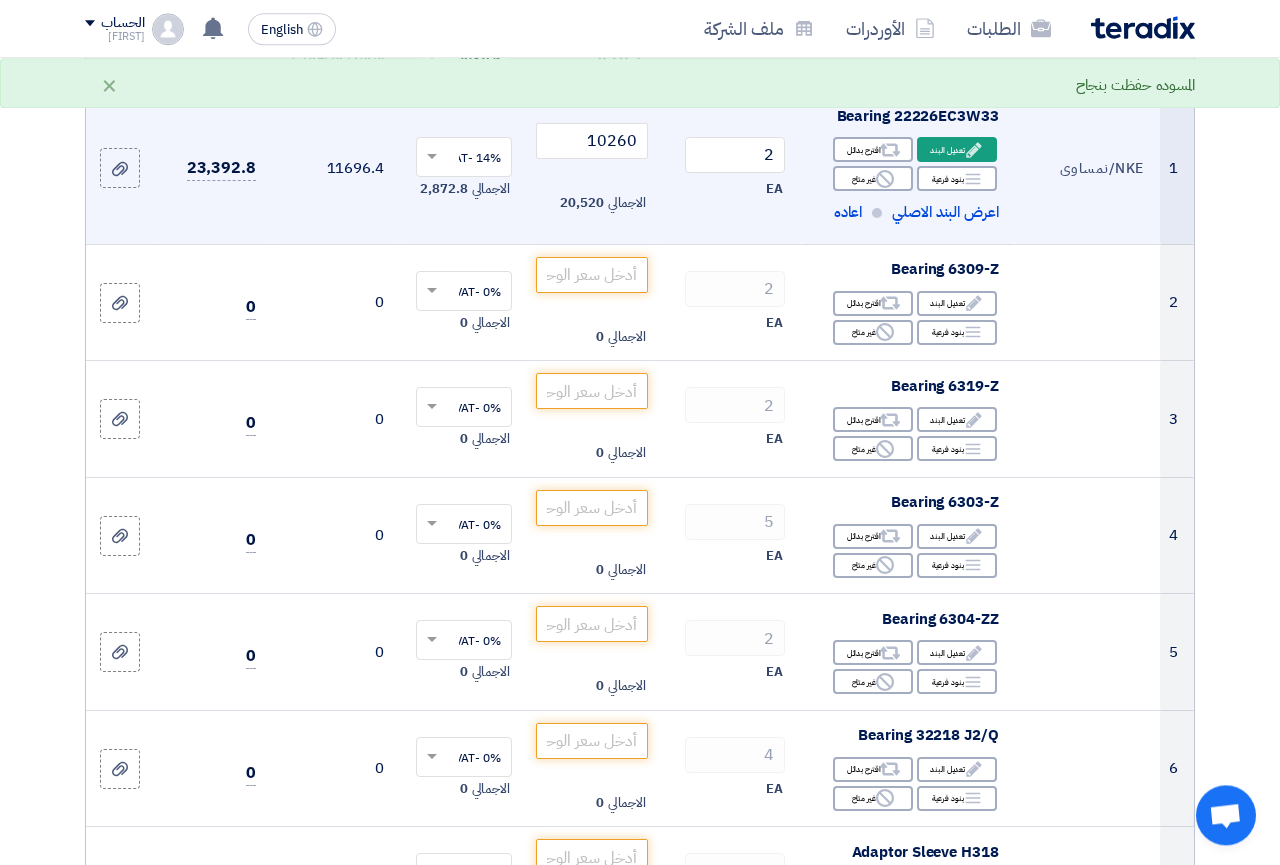 scroll, scrollTop: 306, scrollLeft: 0, axis: vertical 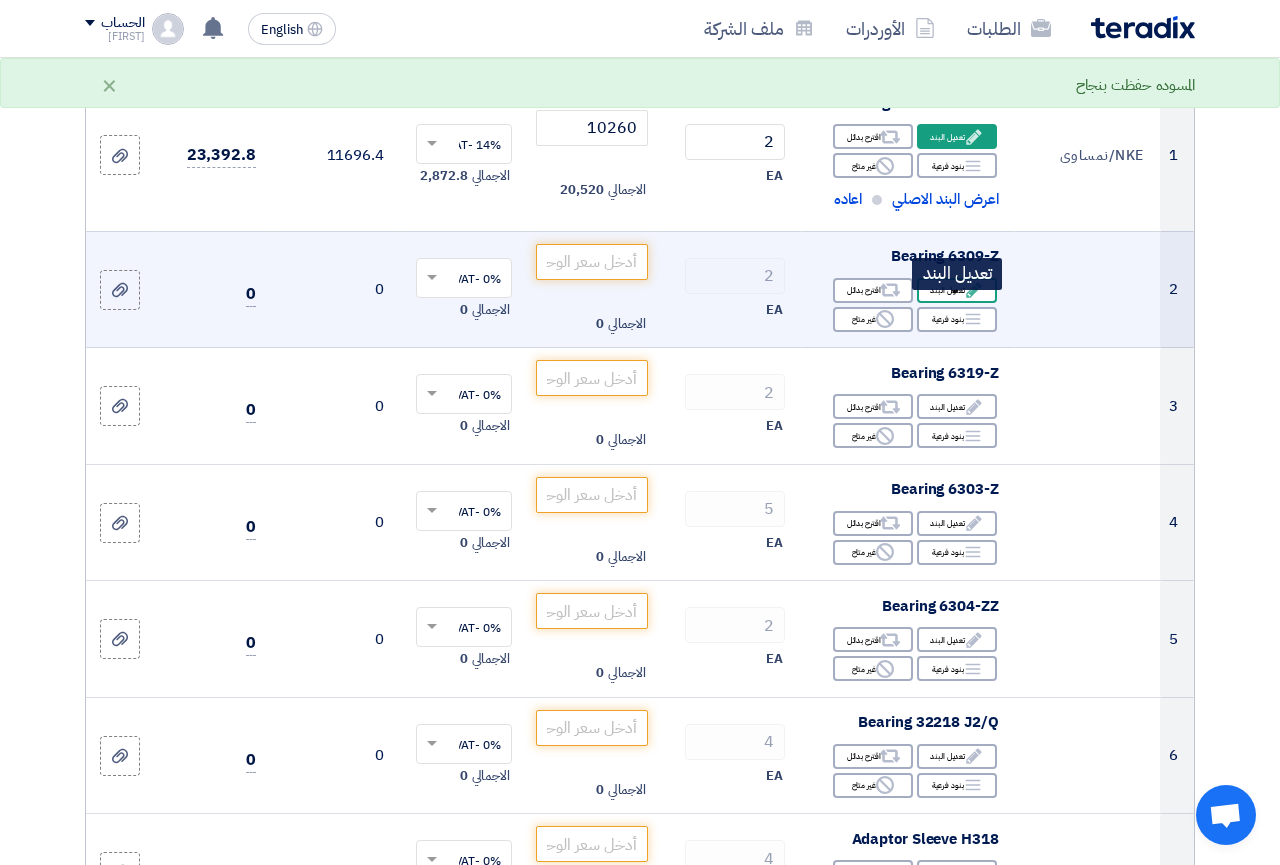 click on "Edit" 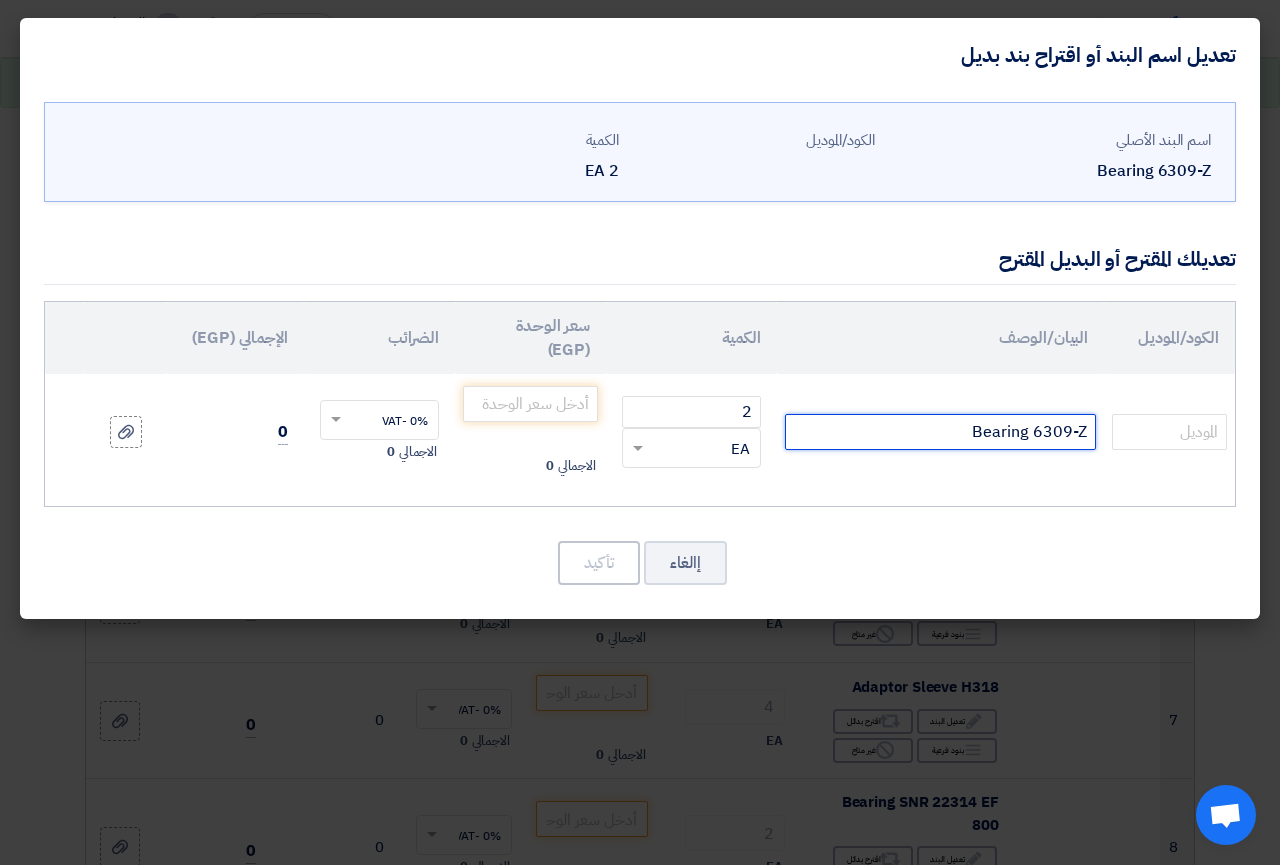click on "Bearing 6309-Z" 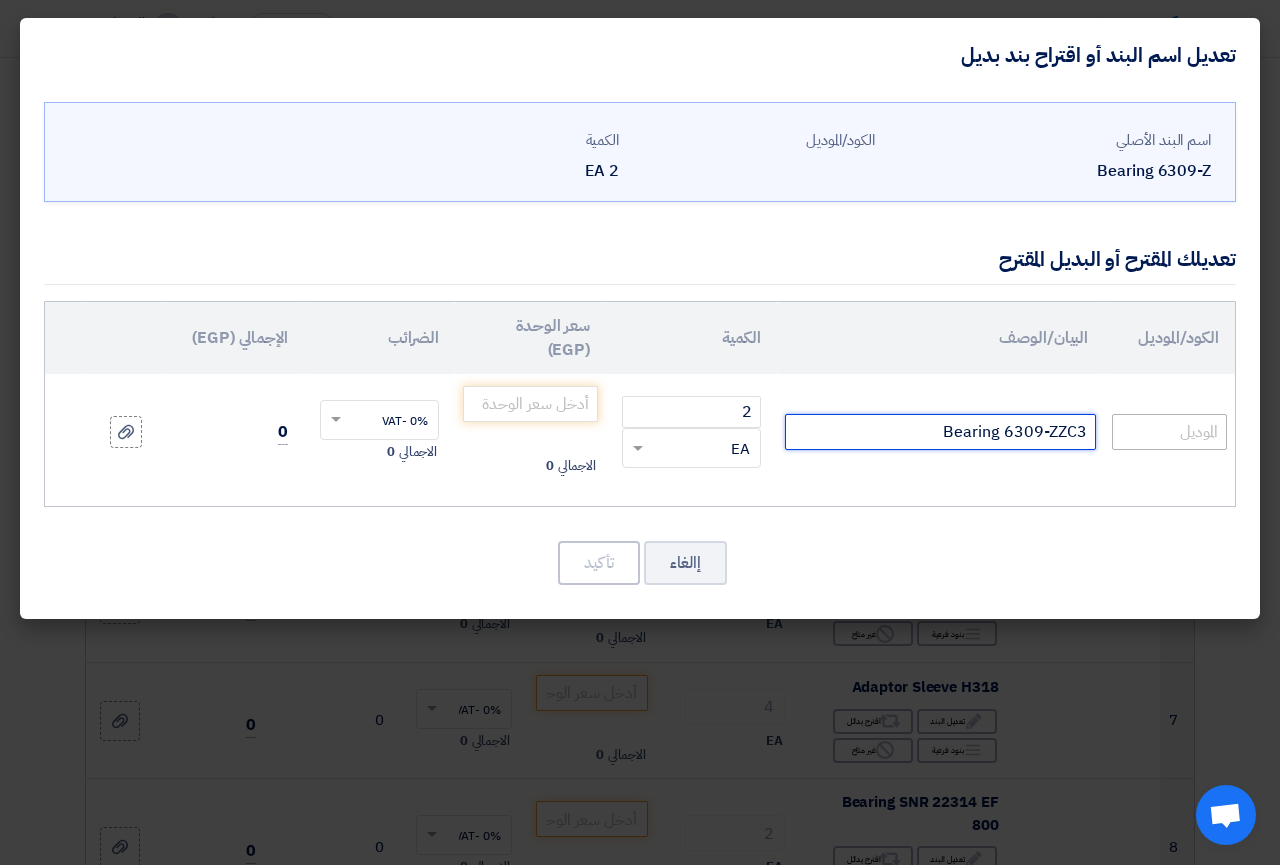 type on "Bearing 6309-ZZC3" 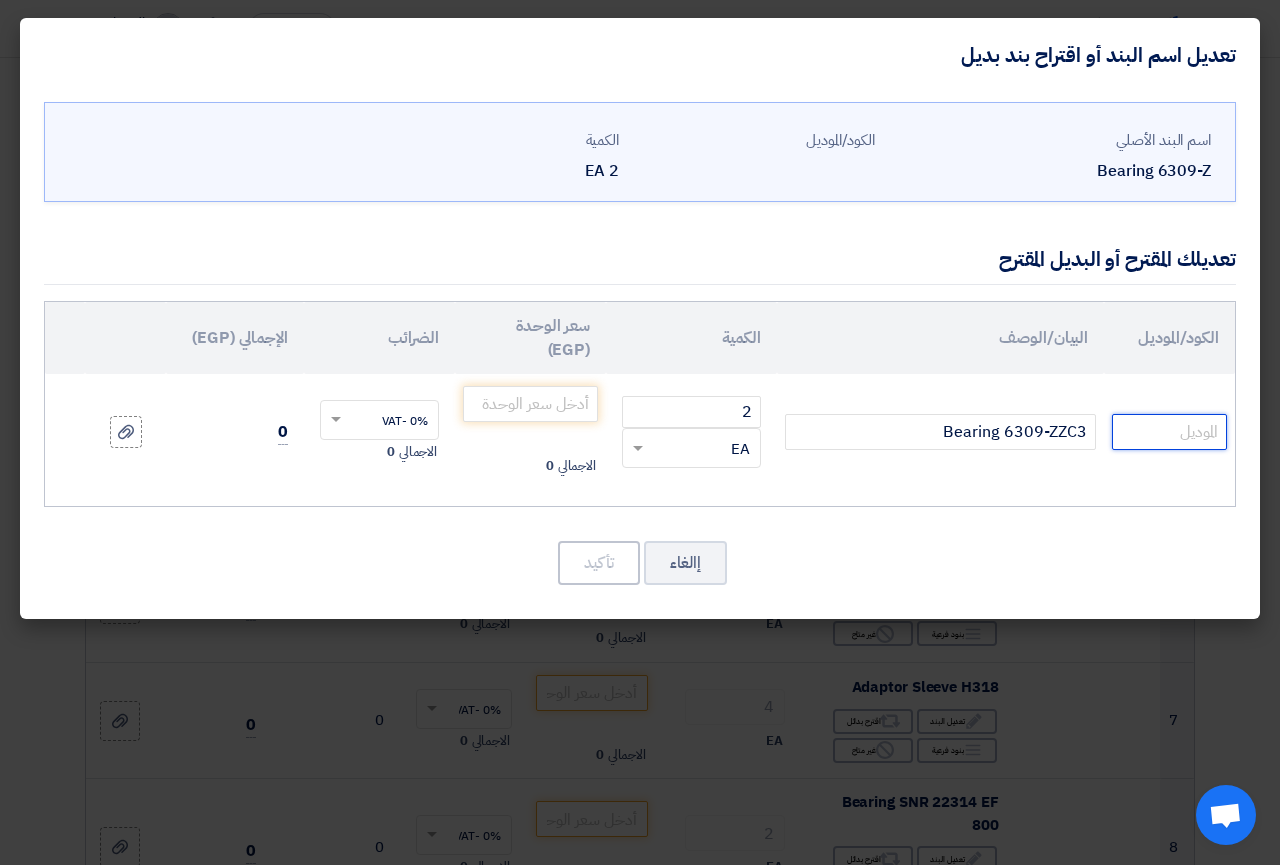 click 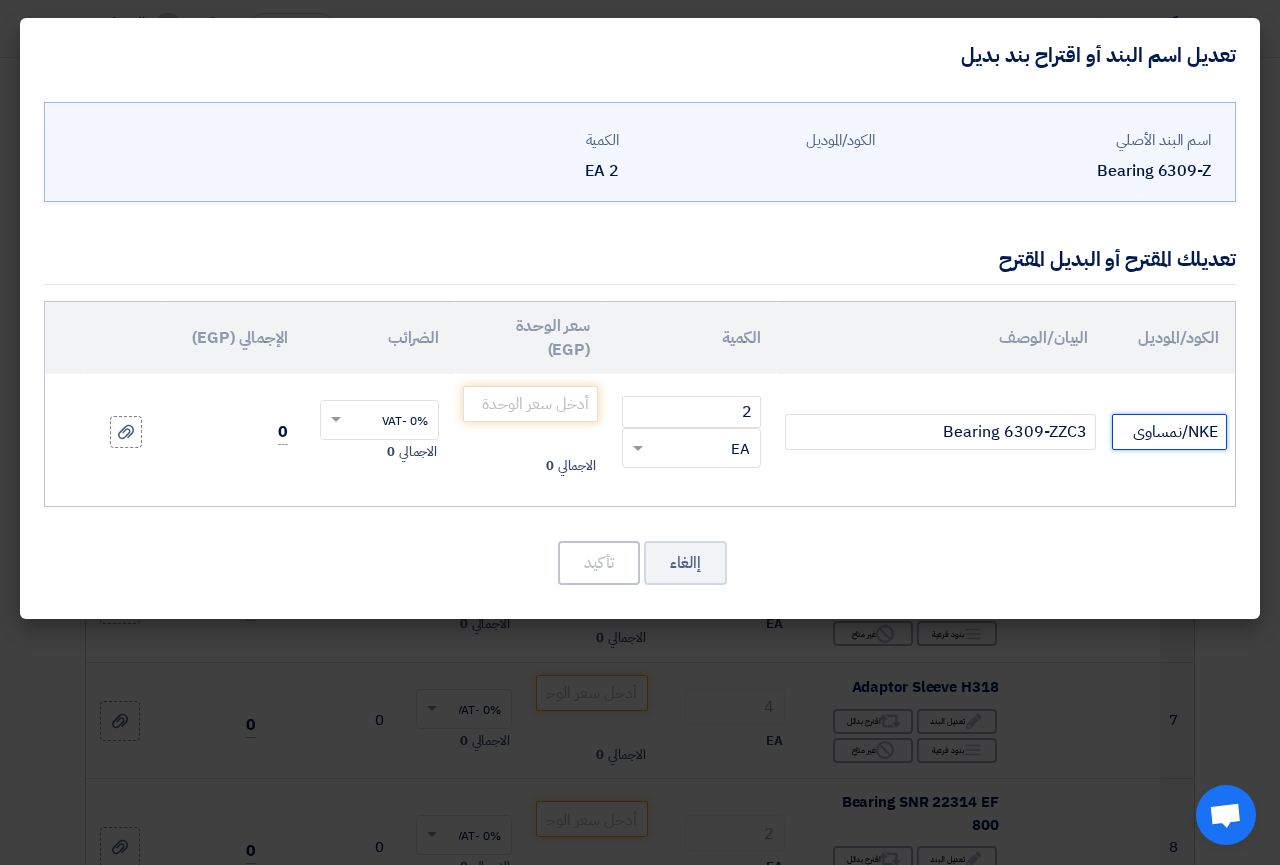 type on "NKE/نمساوى" 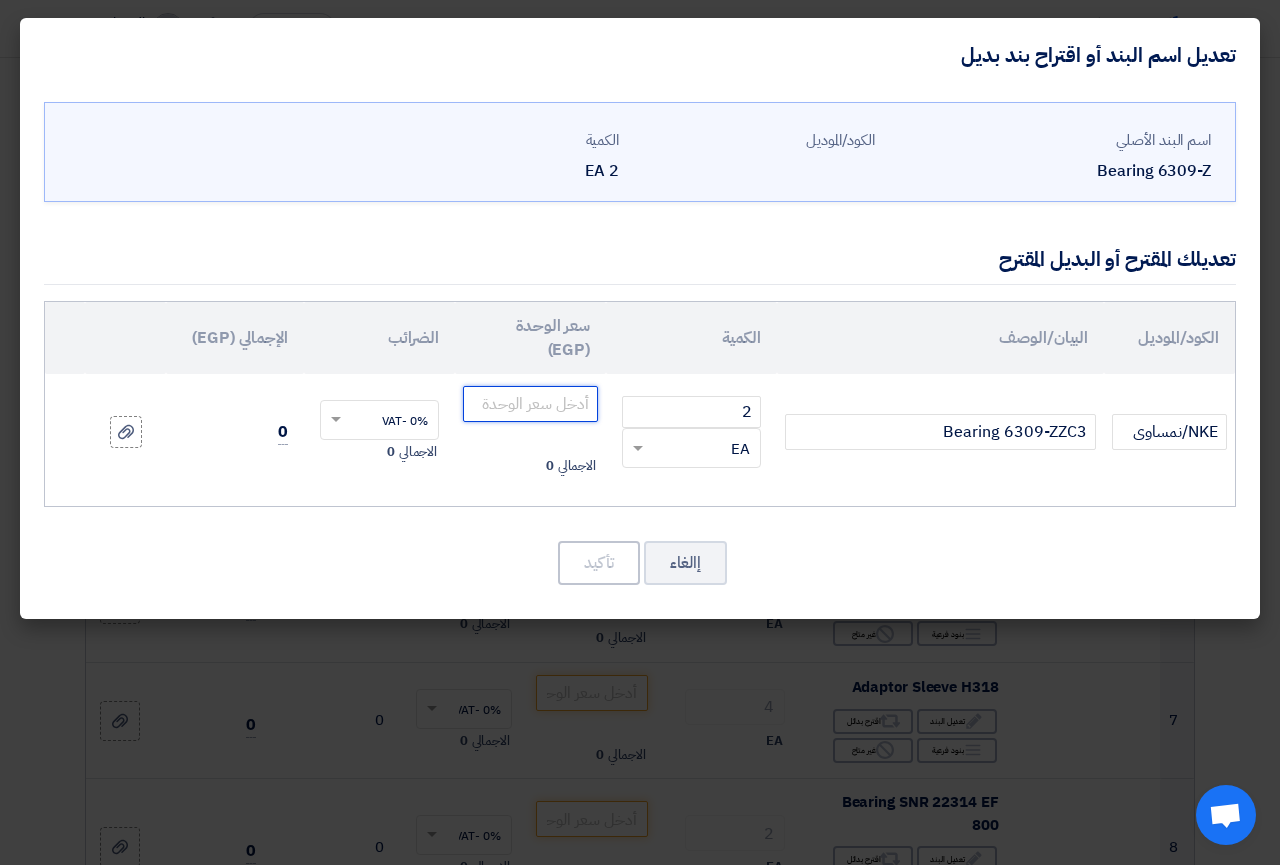 click 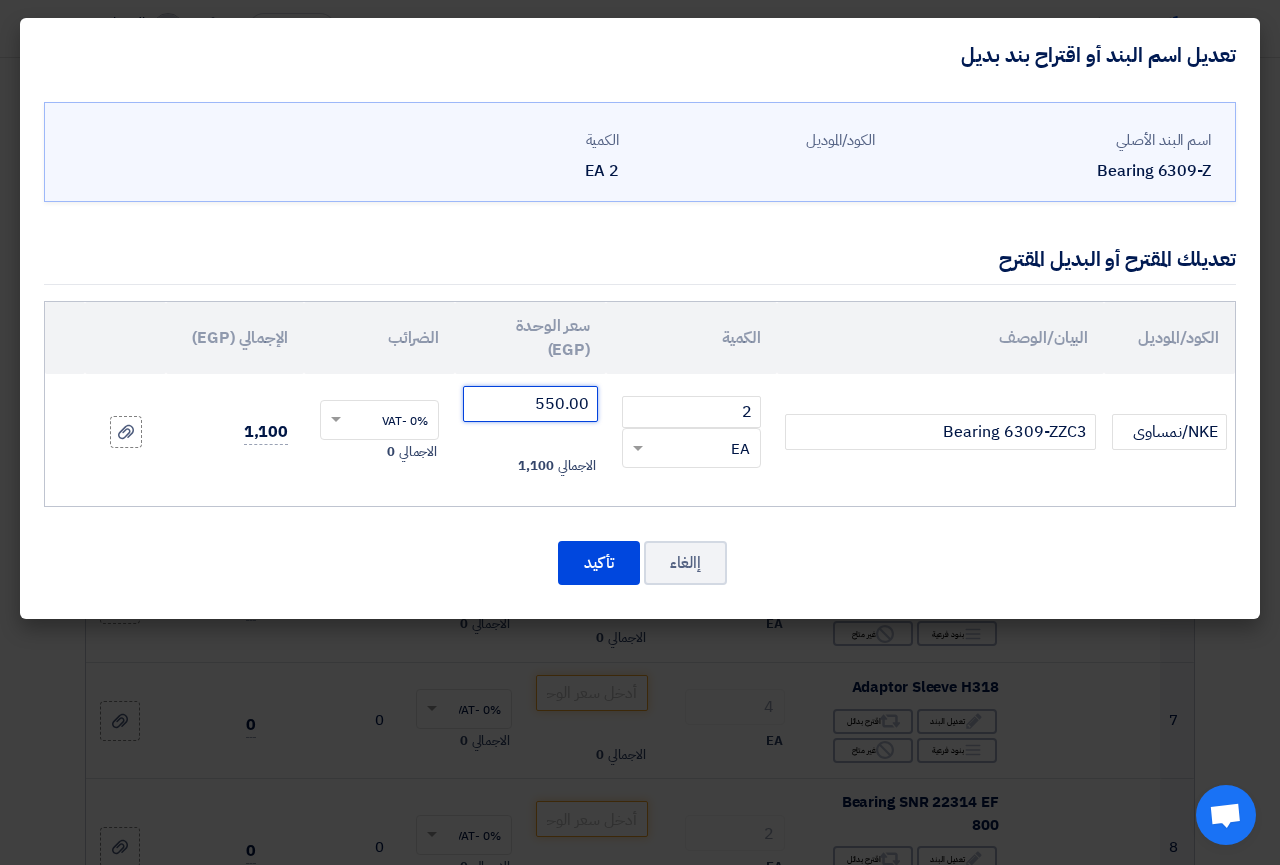 type on "550.00" 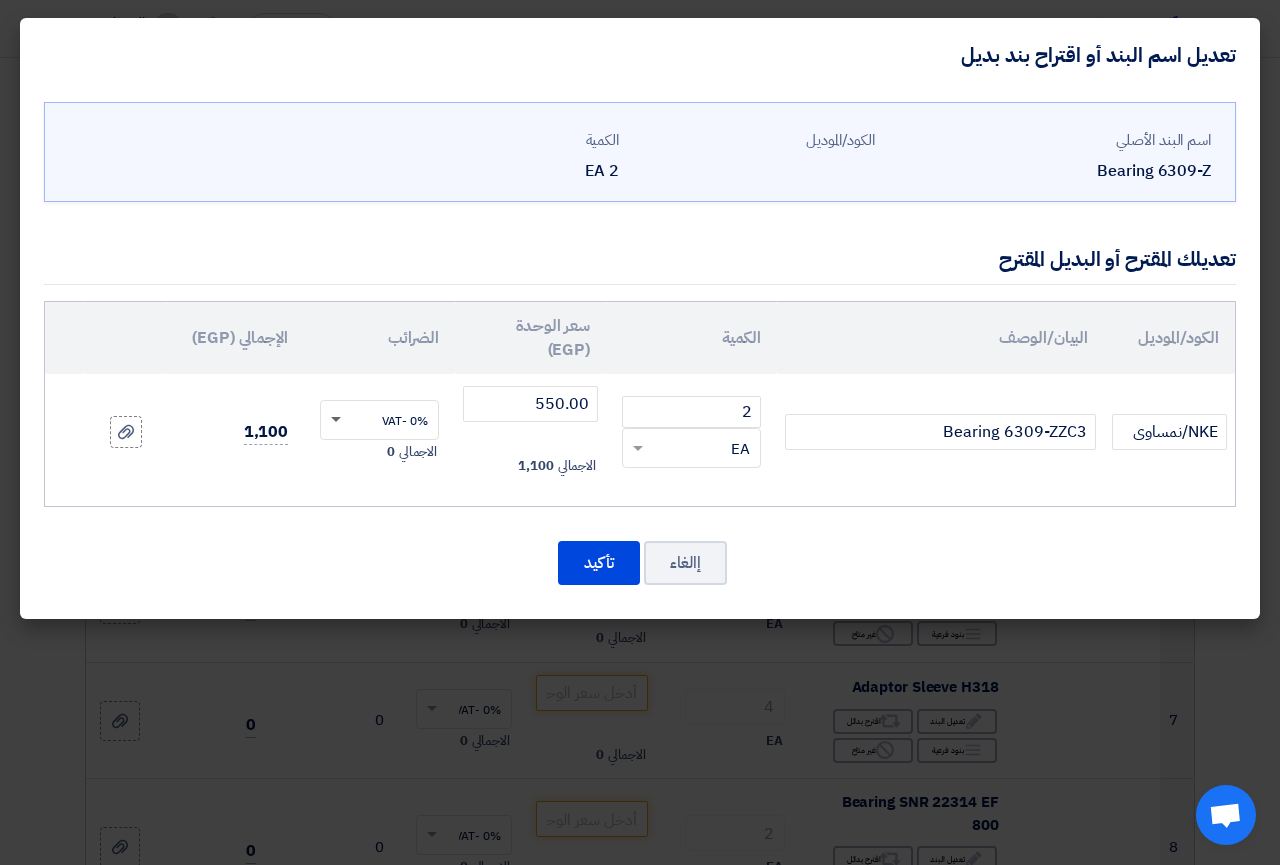 click 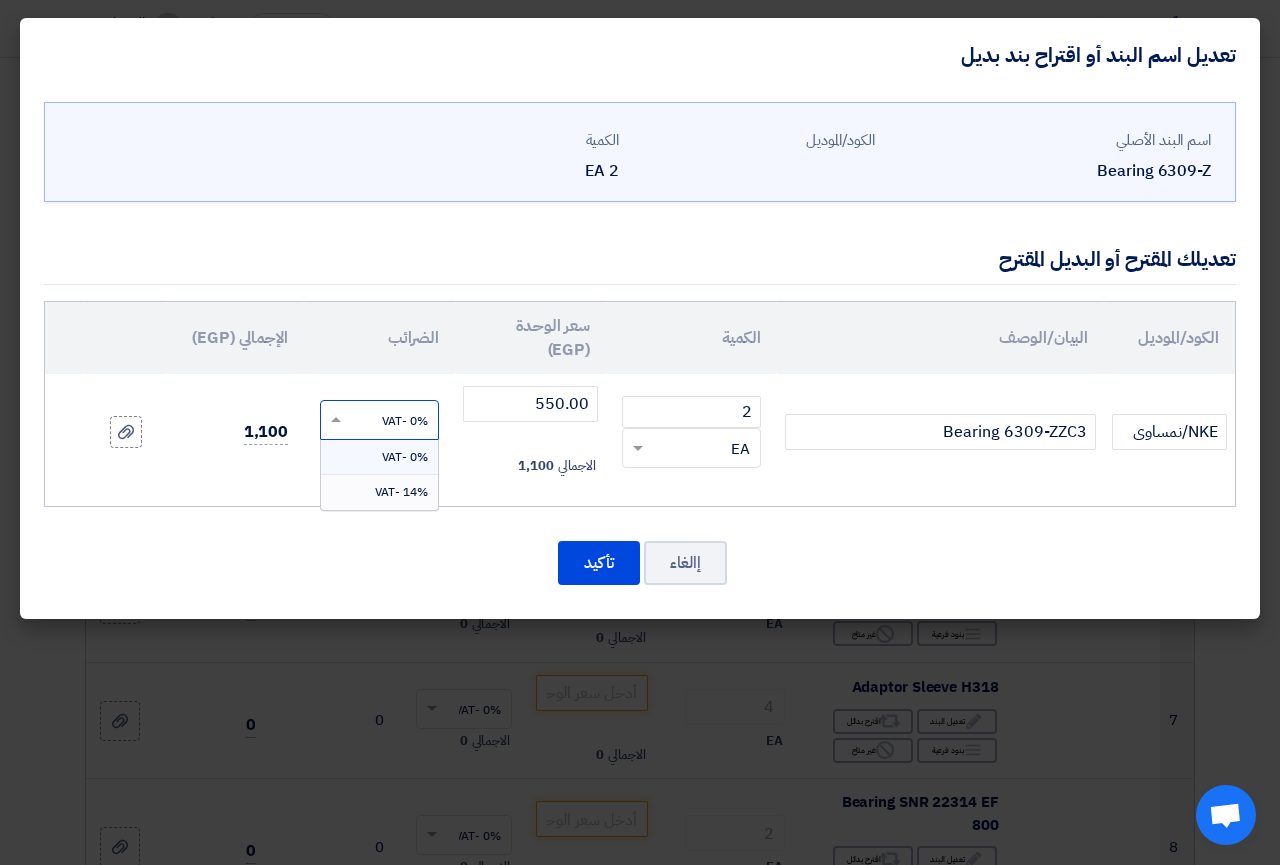 click on "14% -VAT" at bounding box center (401, 492) 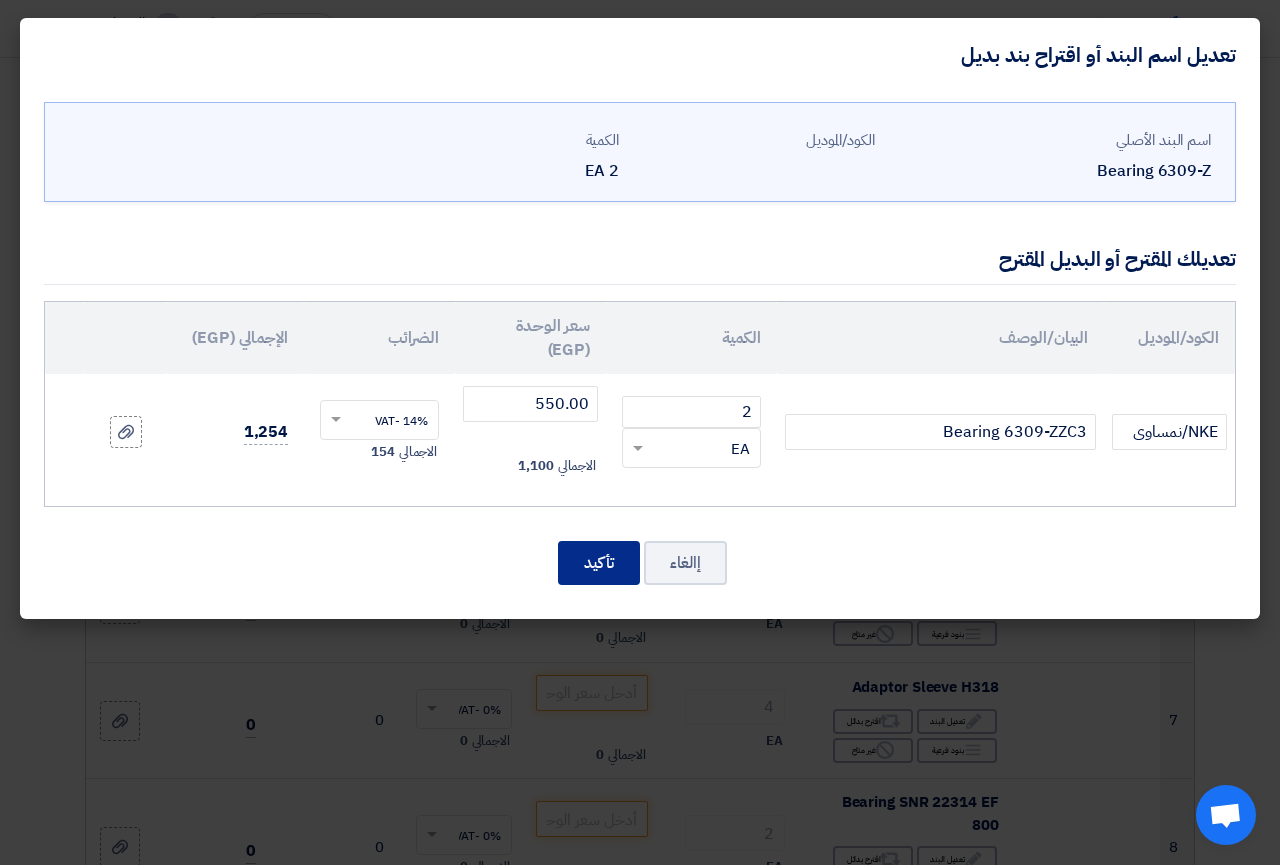 click on "تأكيد" 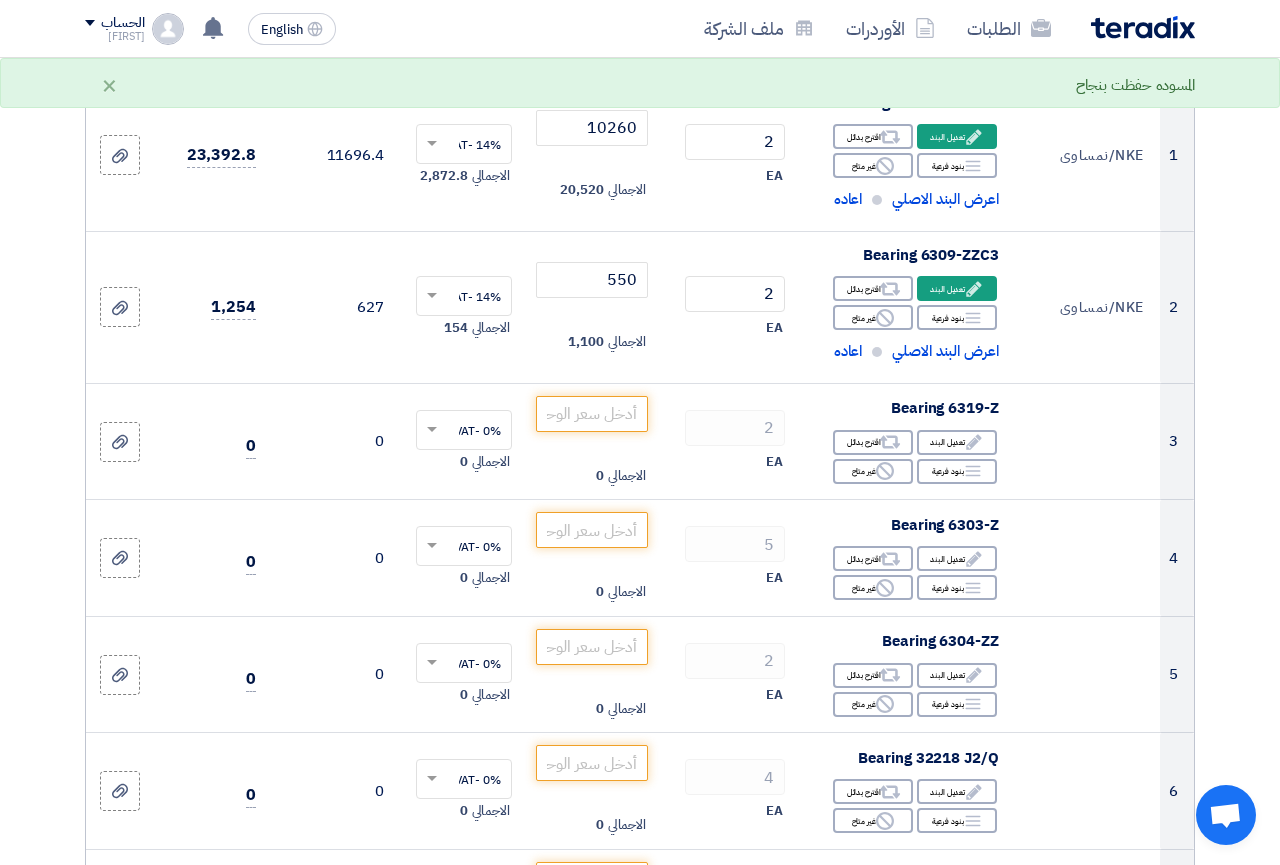 scroll, scrollTop: 204, scrollLeft: 0, axis: vertical 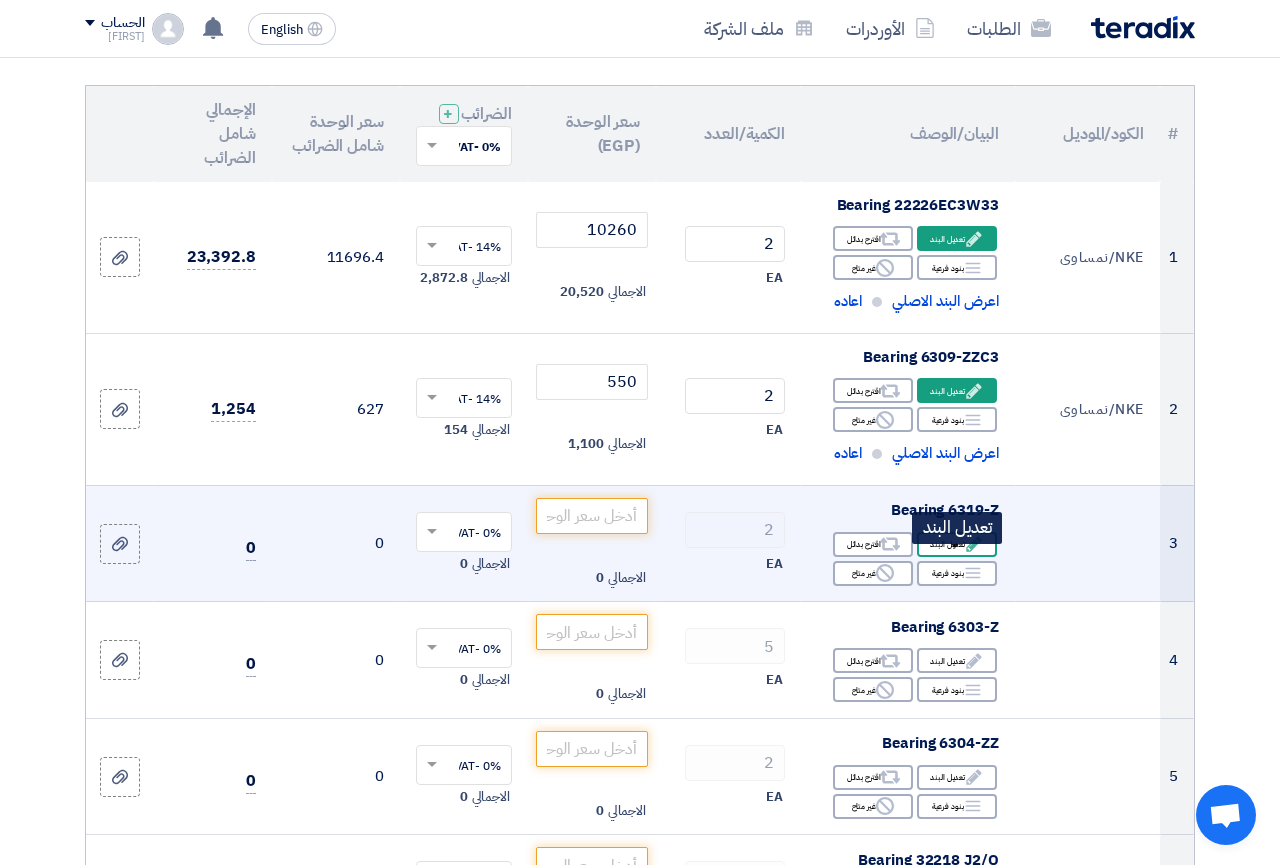 click on "Edit
تعديل البند" 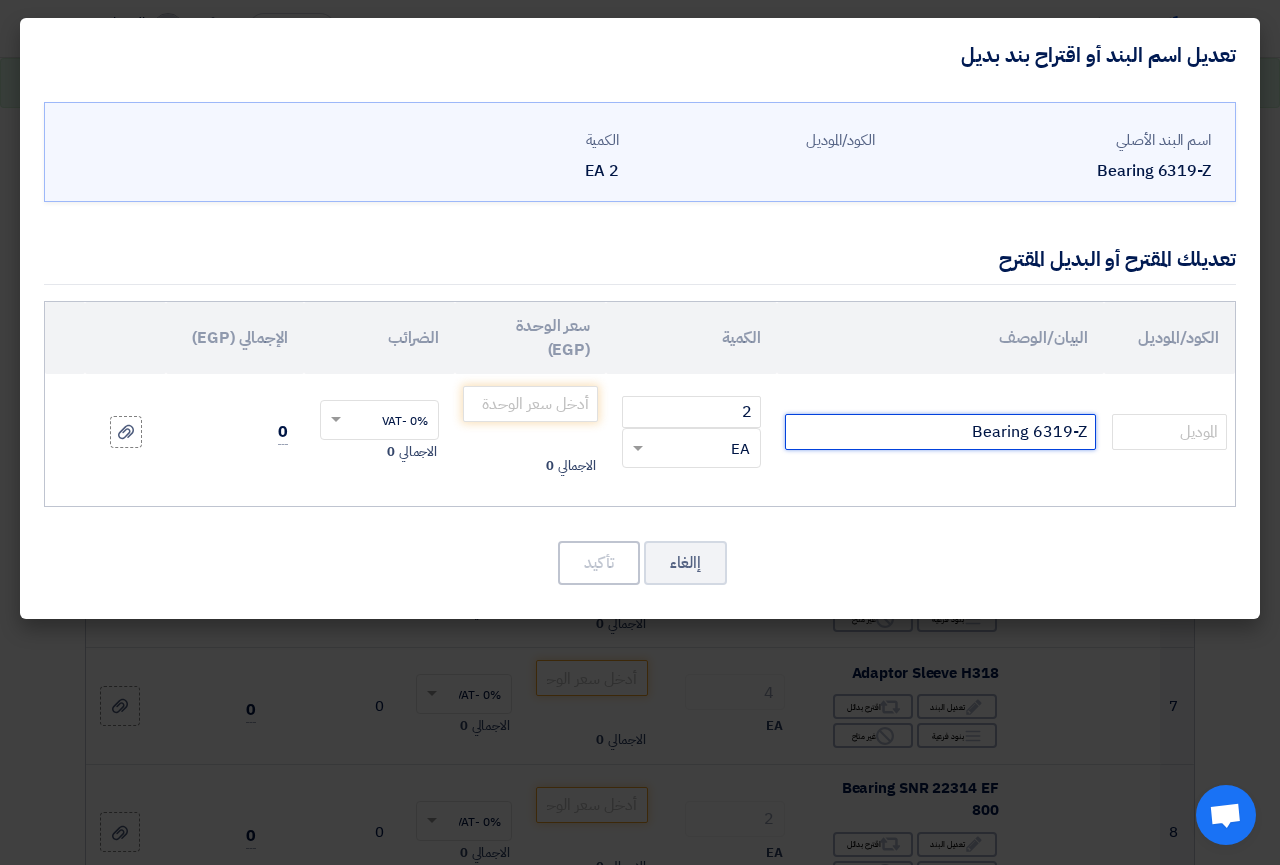 drag, startPoint x: 1035, startPoint y: 410, endPoint x: 1092, endPoint y: 408, distance: 57.035076 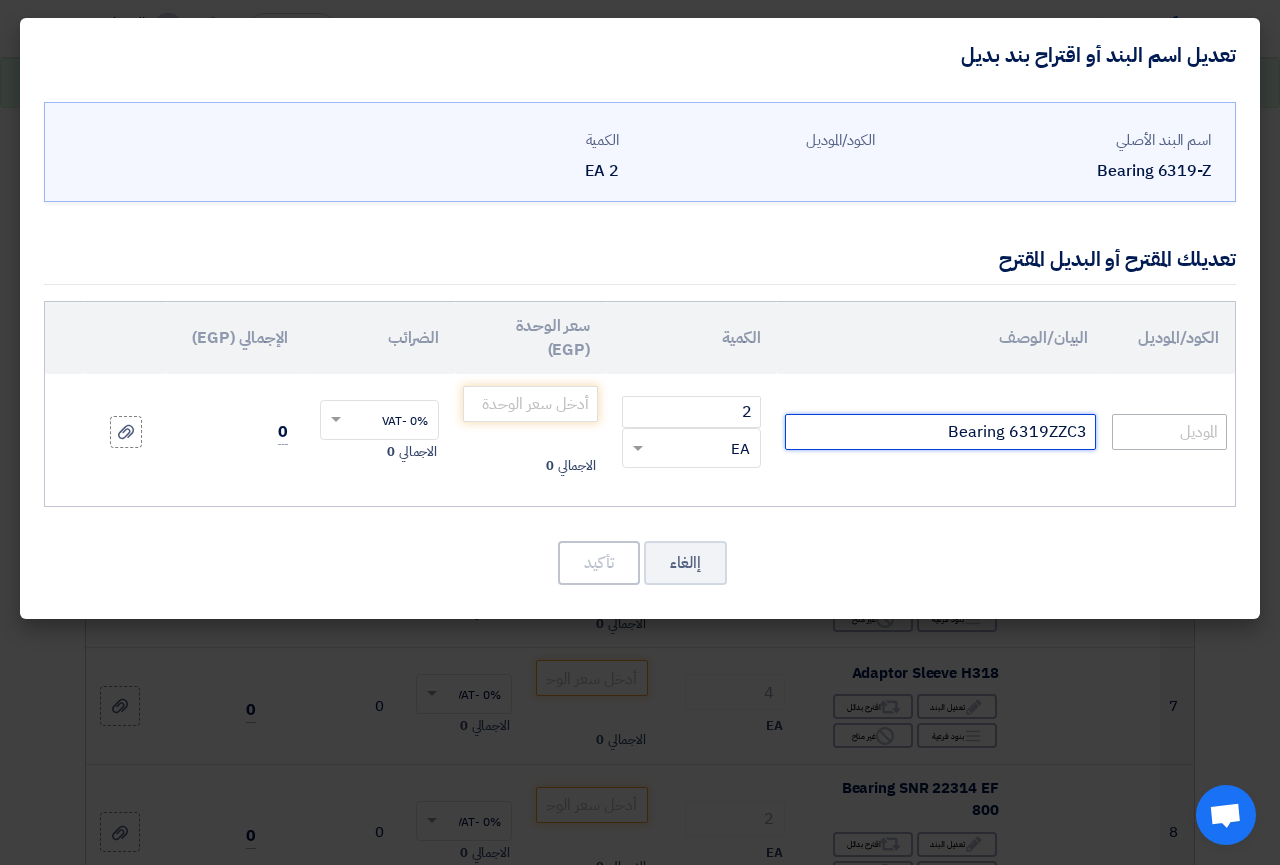 type on "Bearing 6319ZZC3" 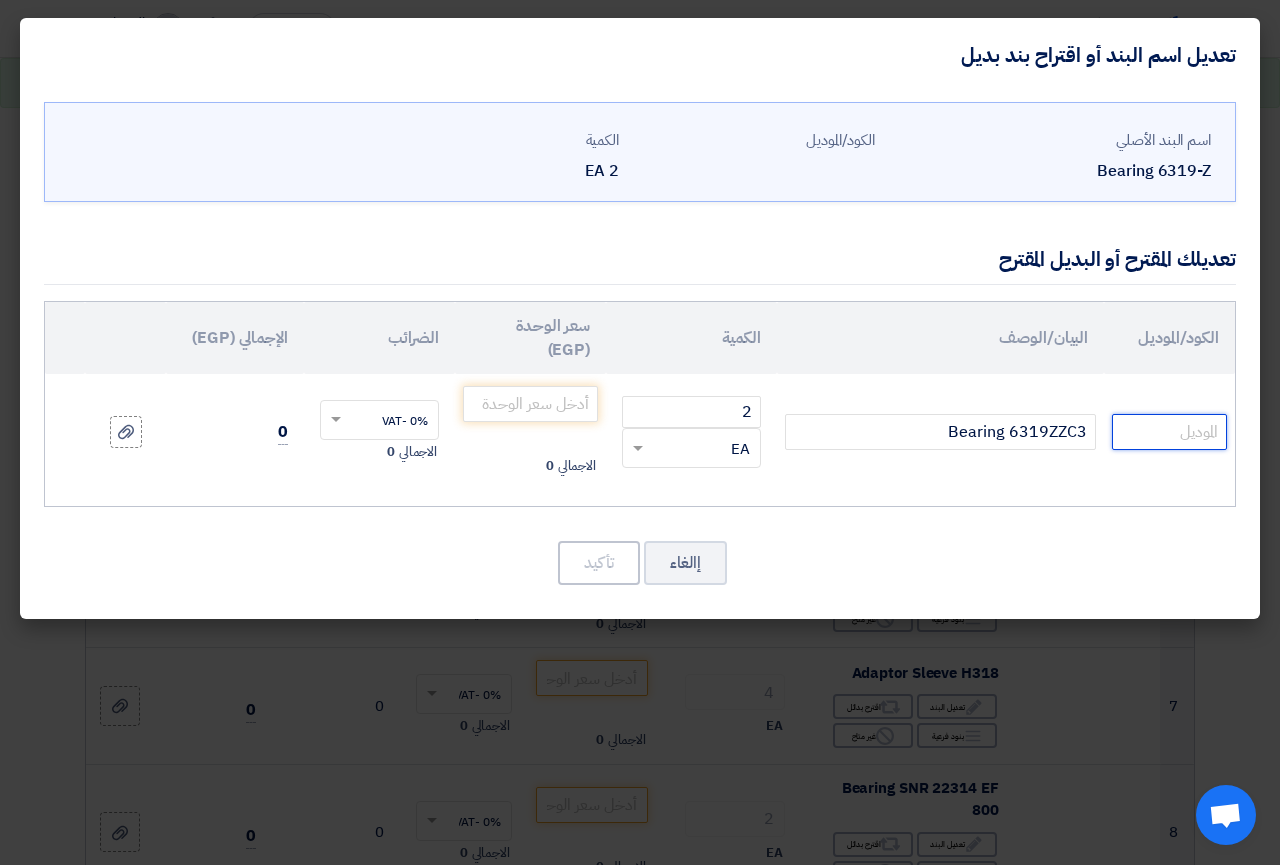 click 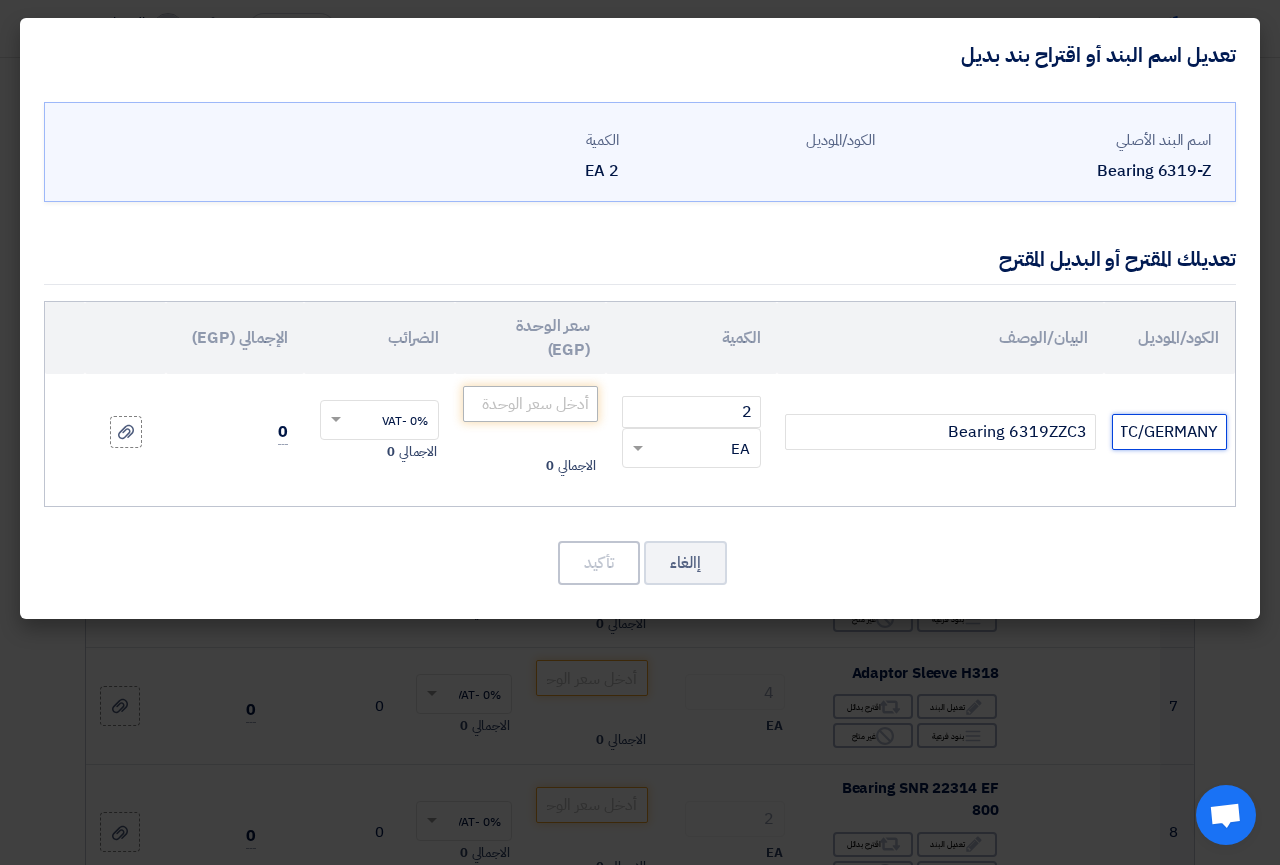 type on "STC/GERMANY" 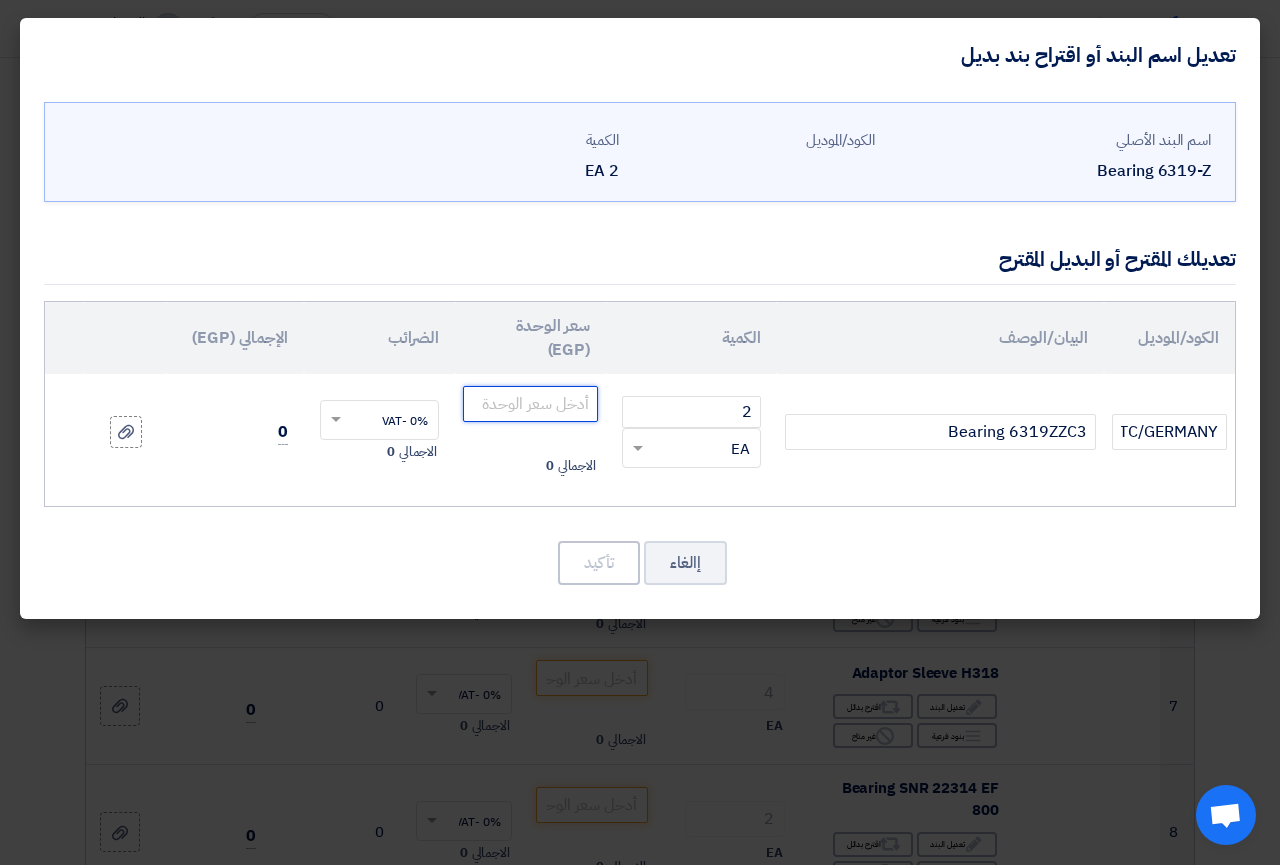 click 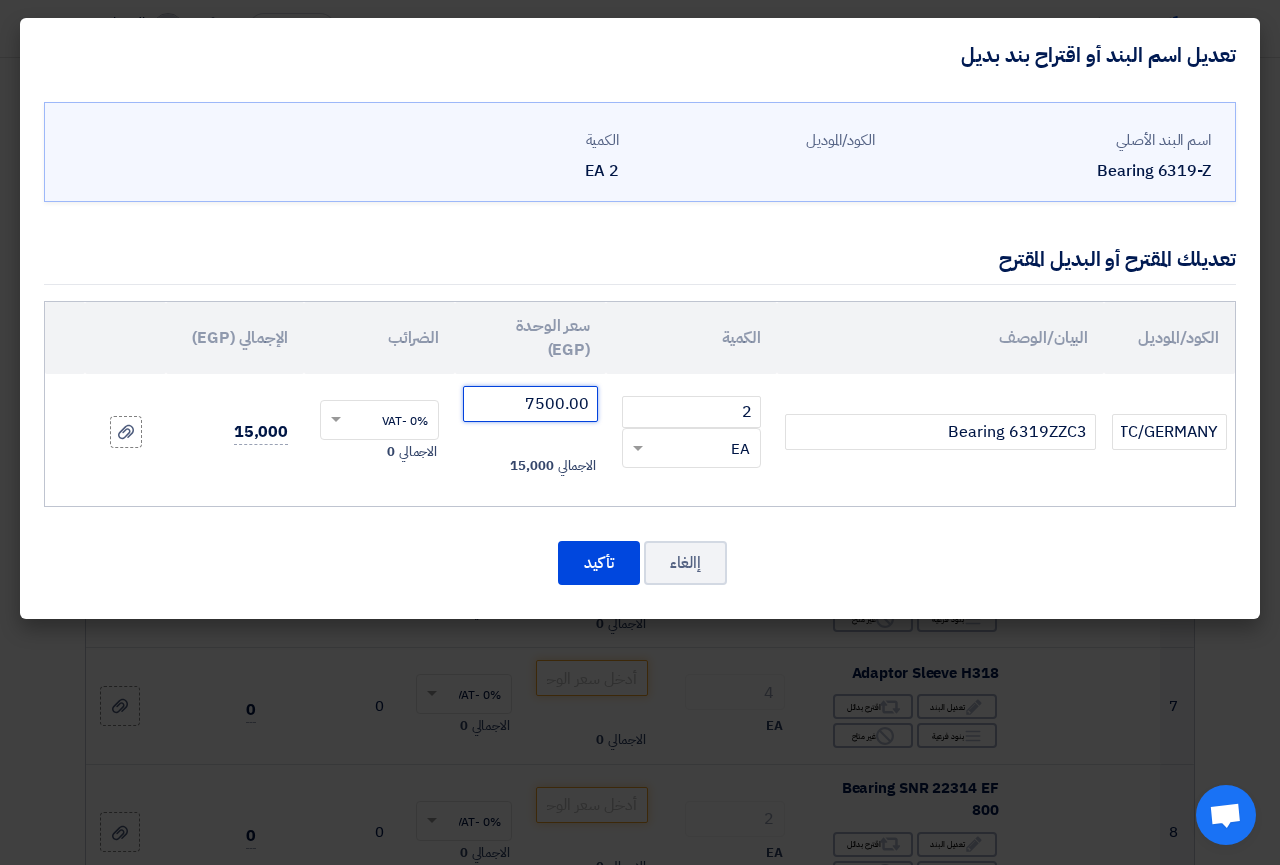 click 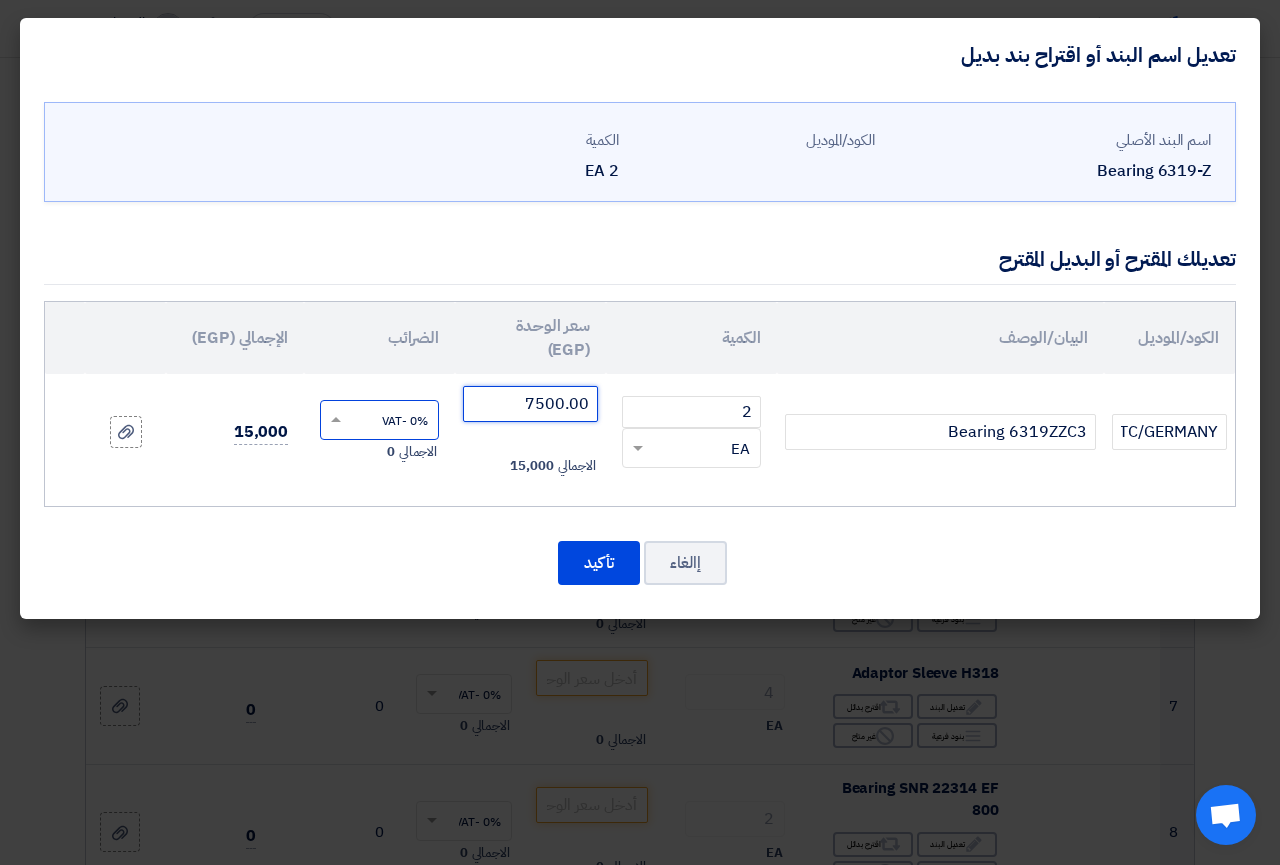 type on "7500.00" 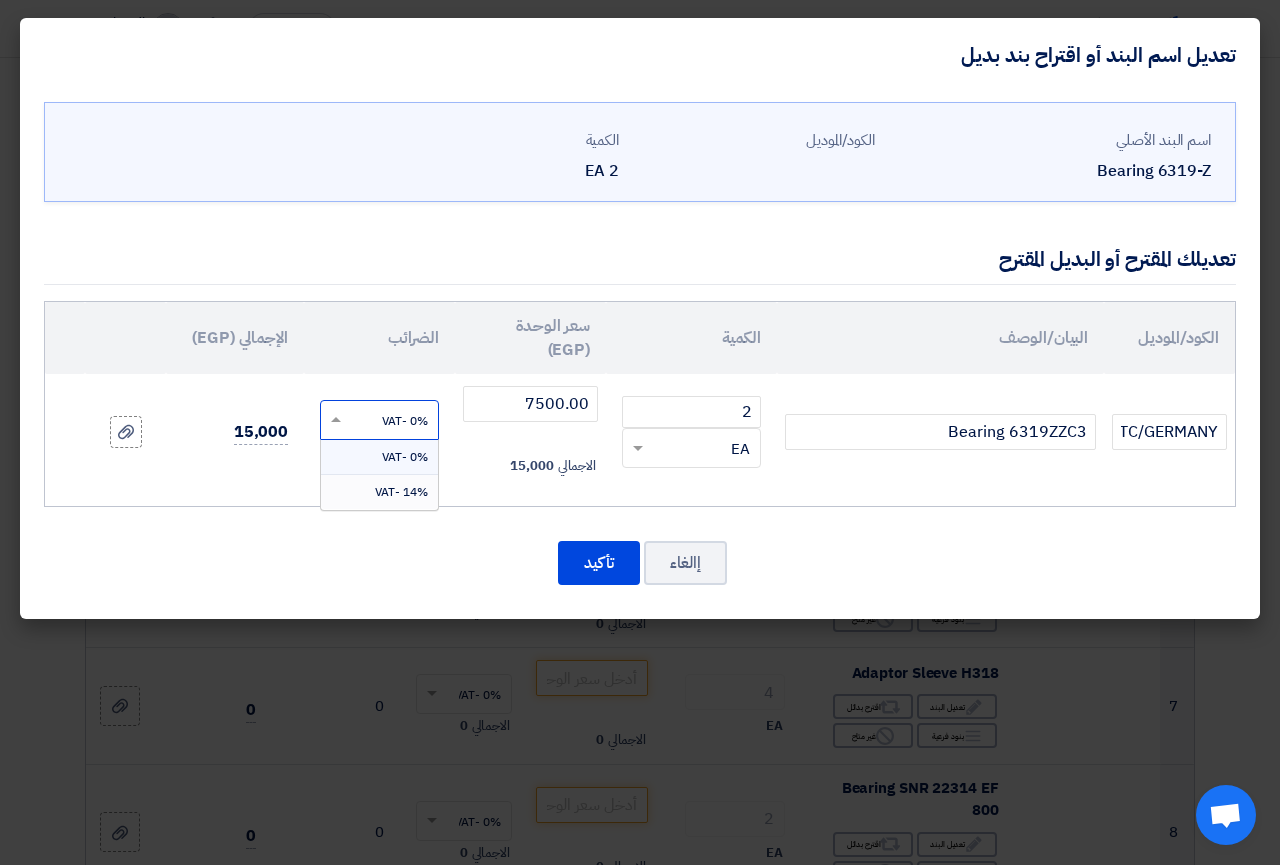 click on "14% -VAT" at bounding box center (401, 492) 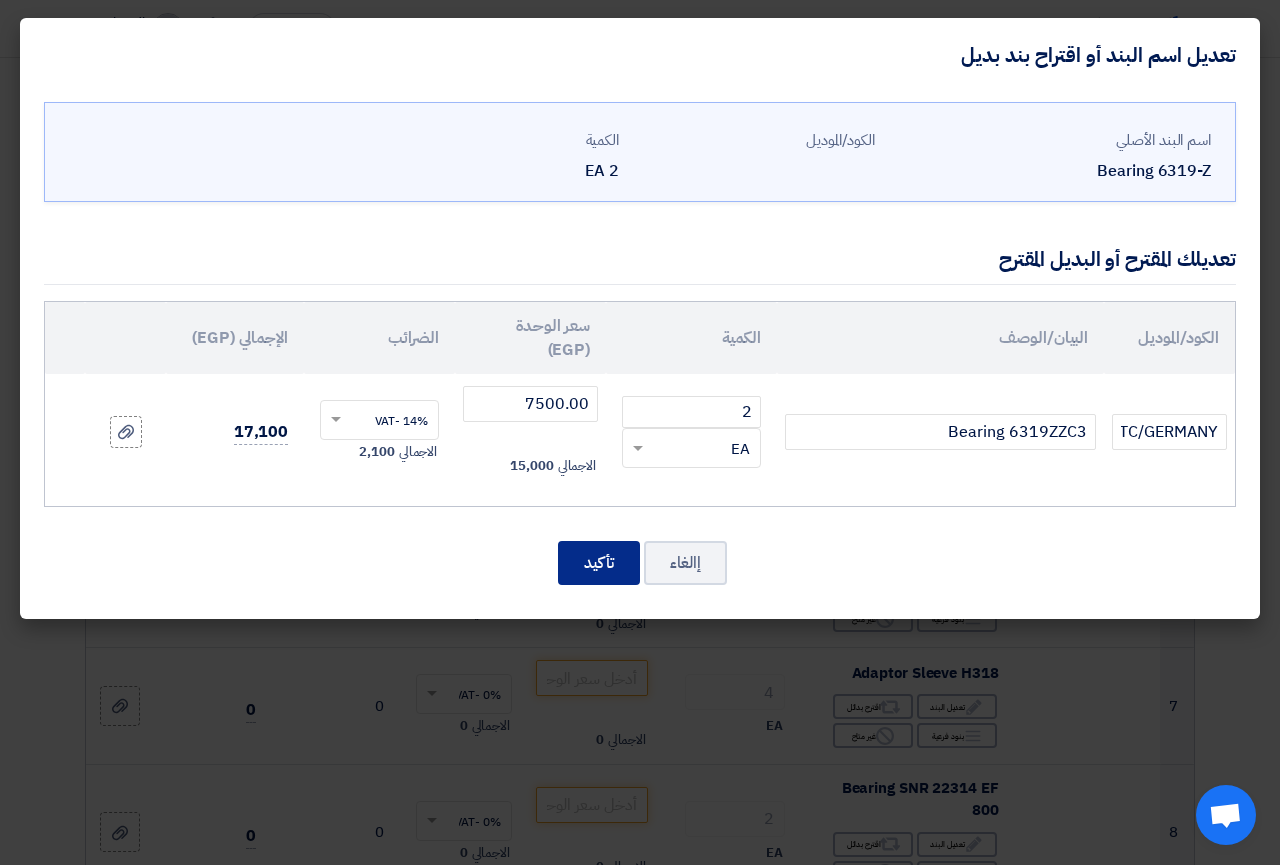 click on "تأكيد" 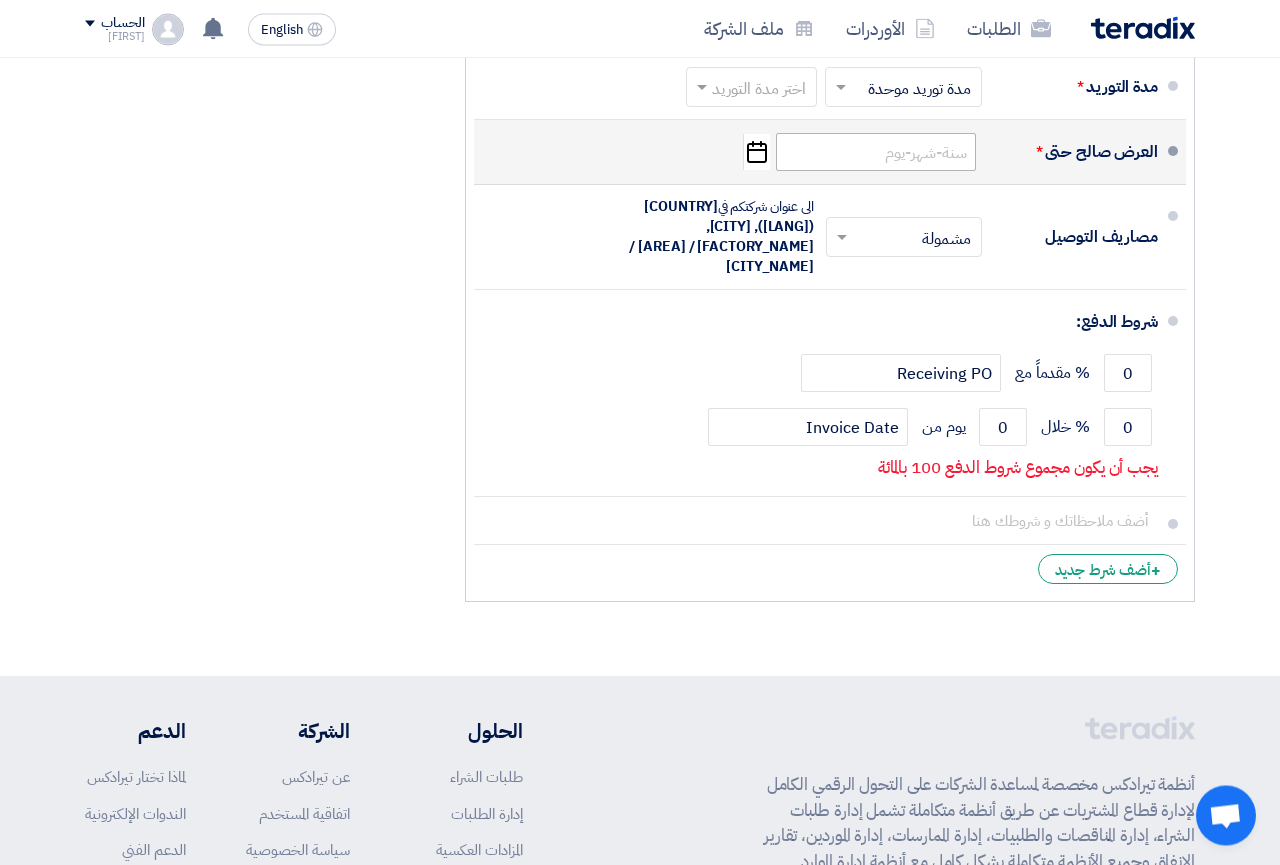 scroll, scrollTop: 6426, scrollLeft: 0, axis: vertical 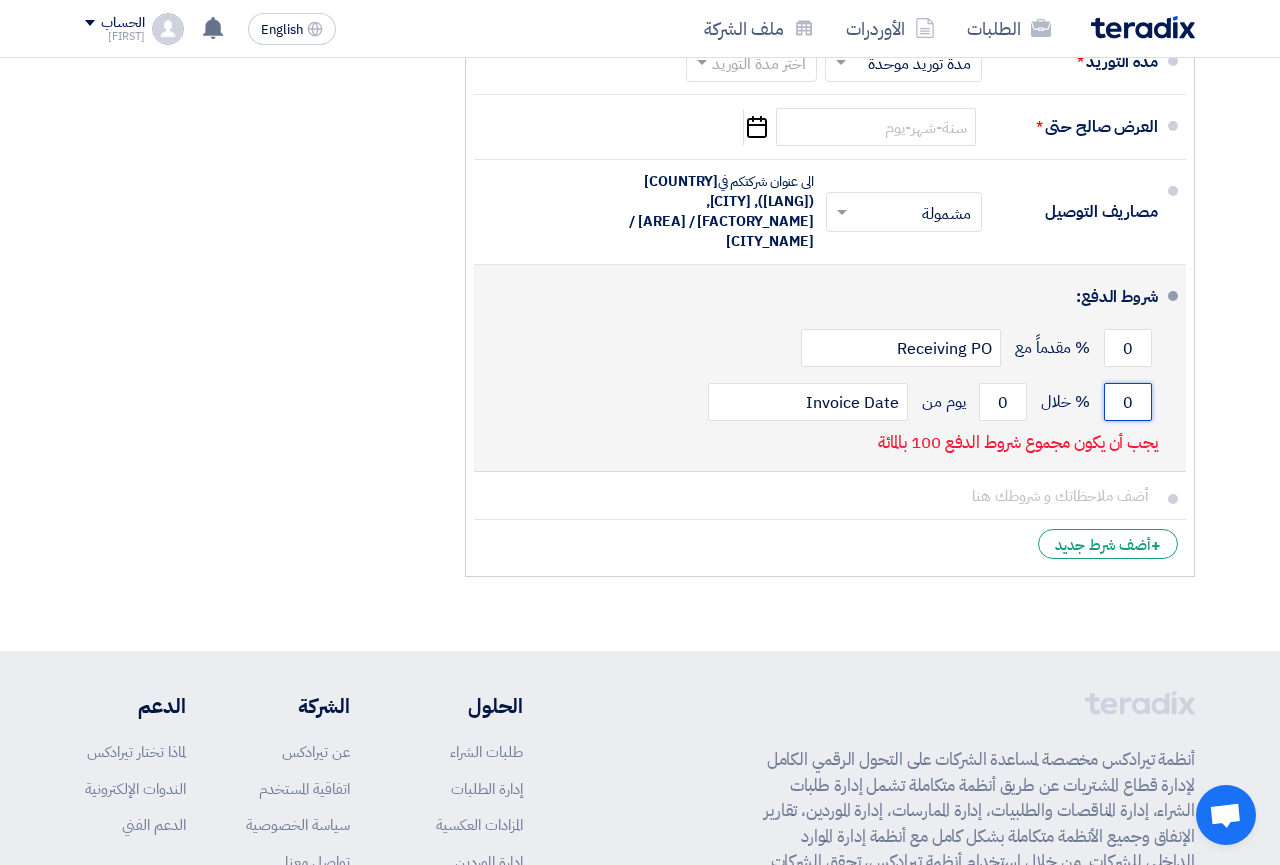 click on "0" 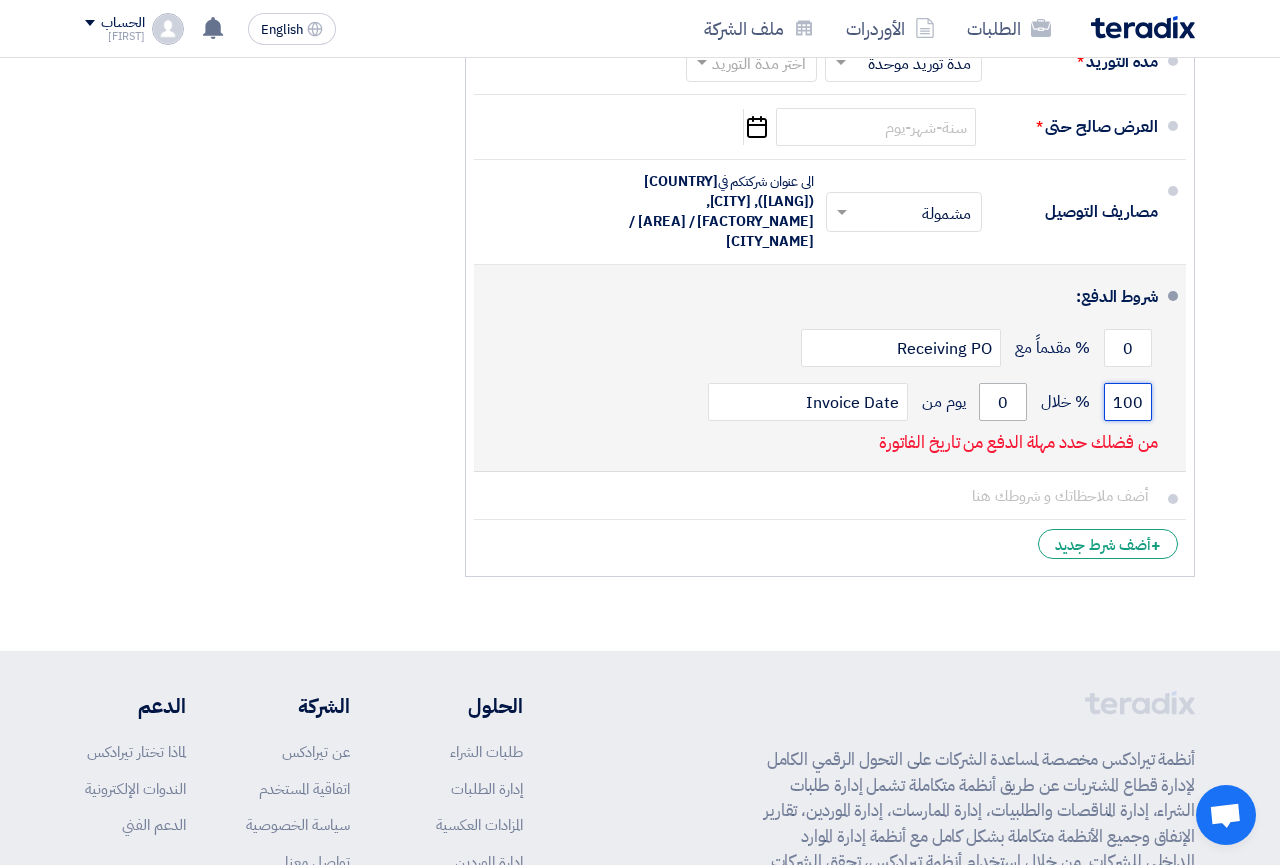 type on "100" 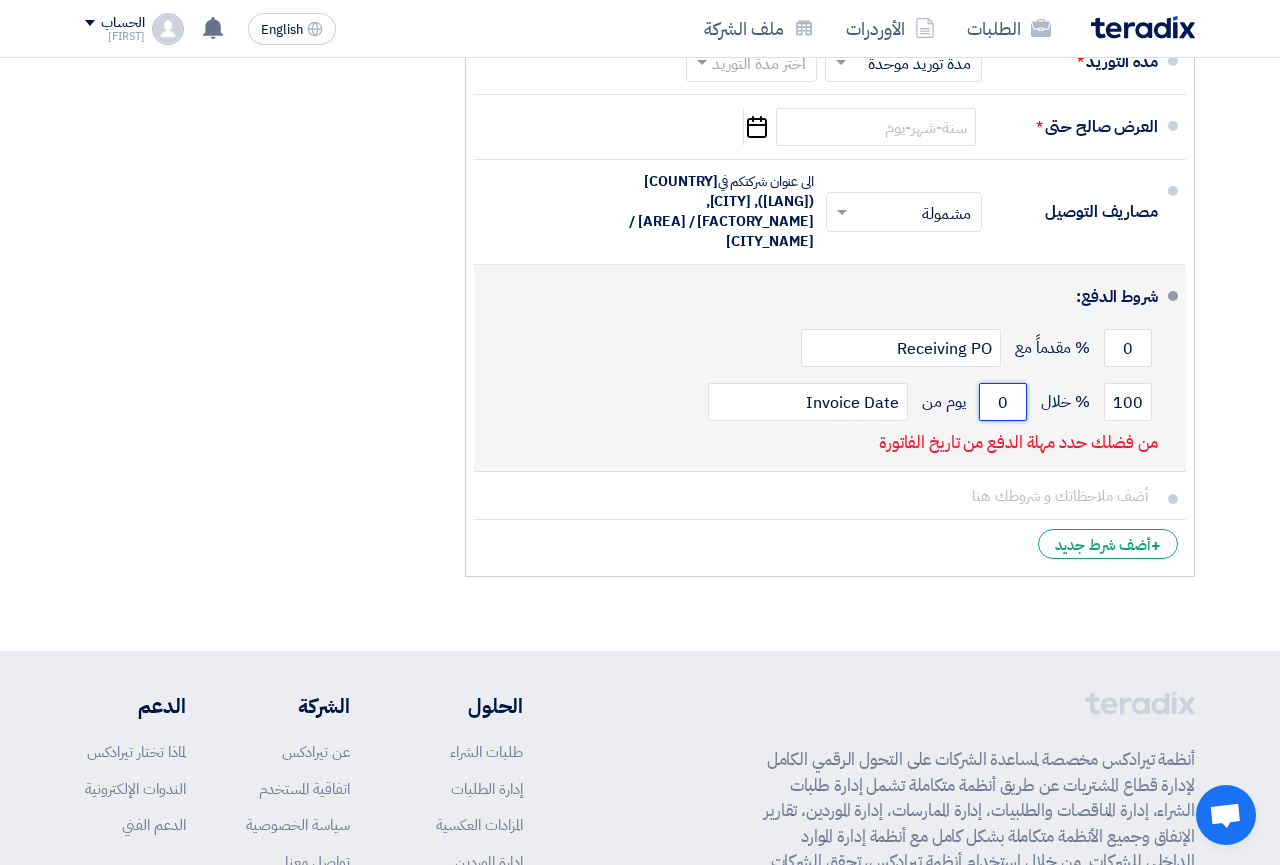 click on "0" 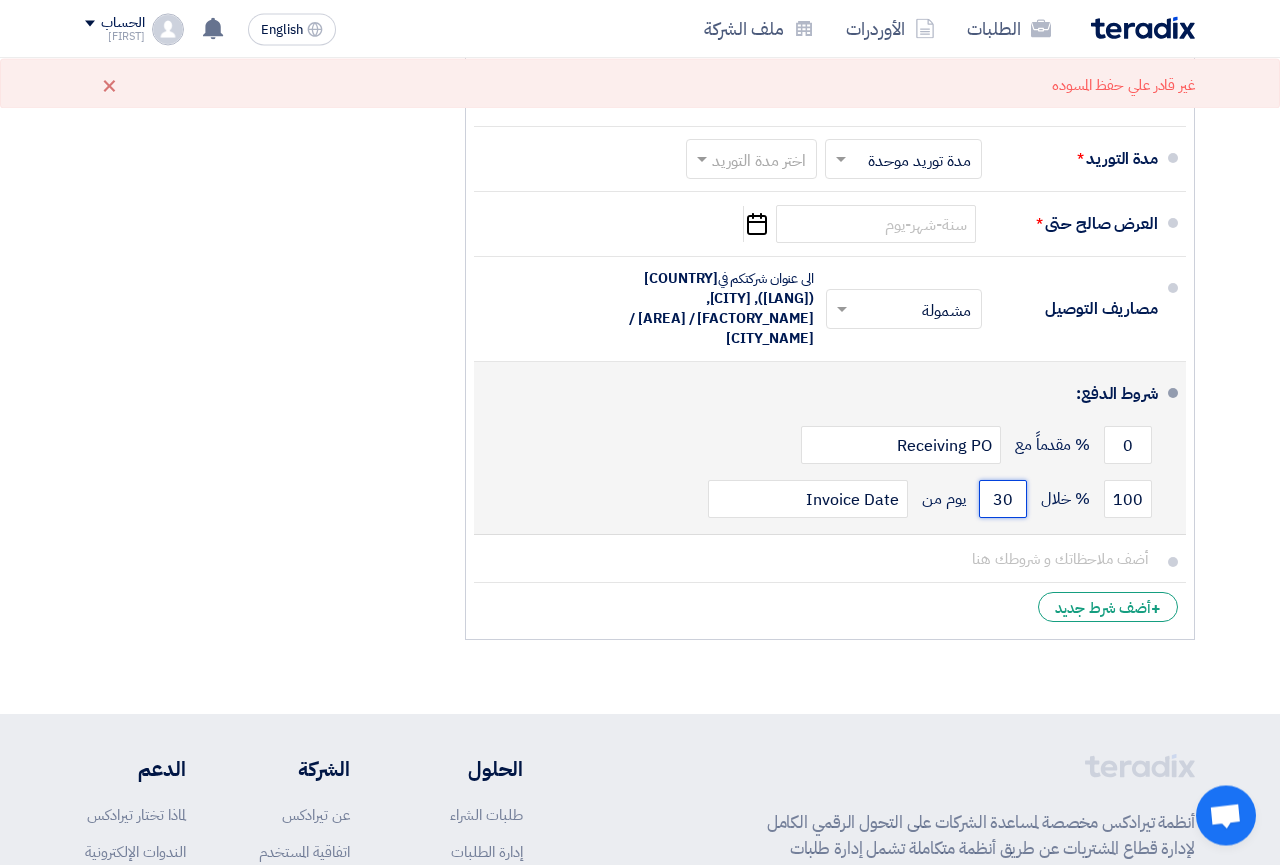 scroll, scrollTop: 6222, scrollLeft: 0, axis: vertical 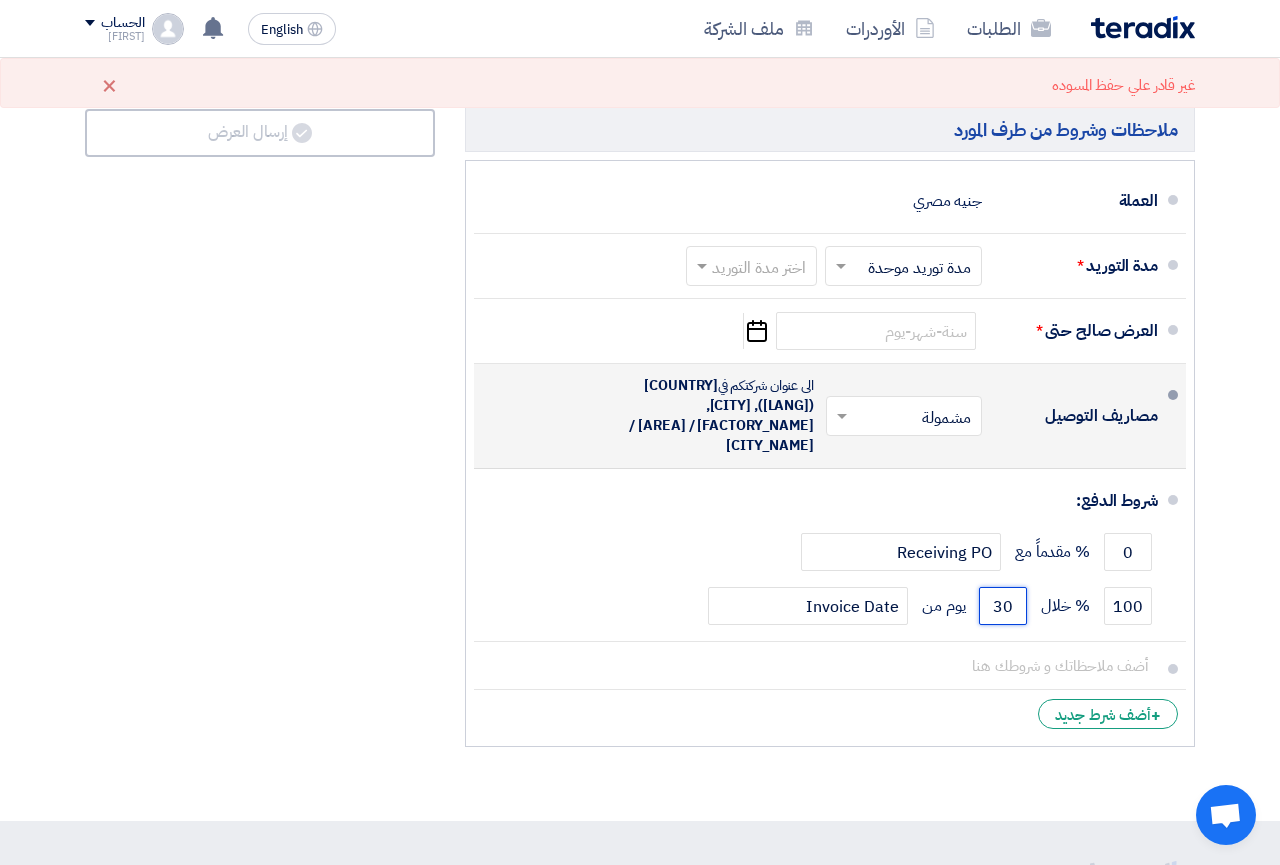 drag, startPoint x: 857, startPoint y: 427, endPoint x: 845, endPoint y: 430, distance: 12.369317 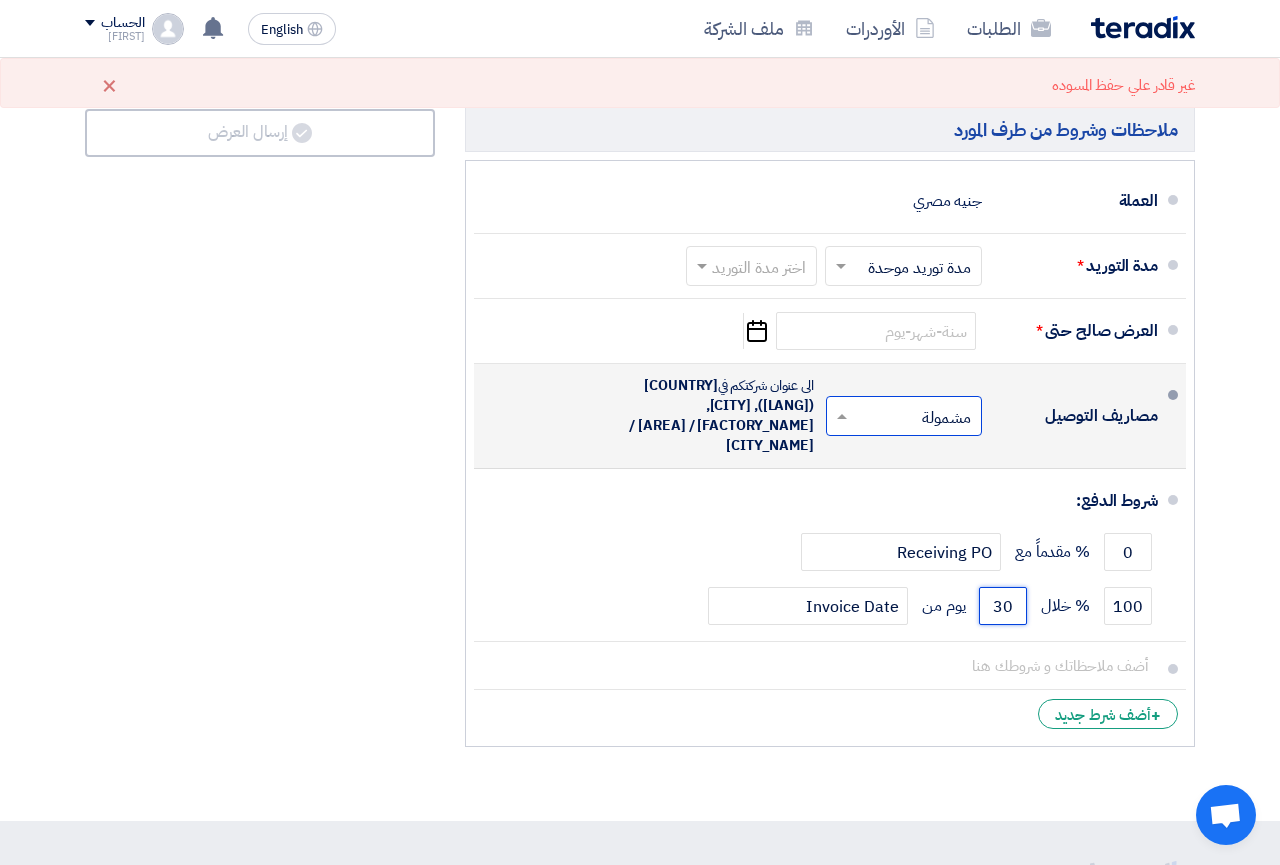 type on "30" 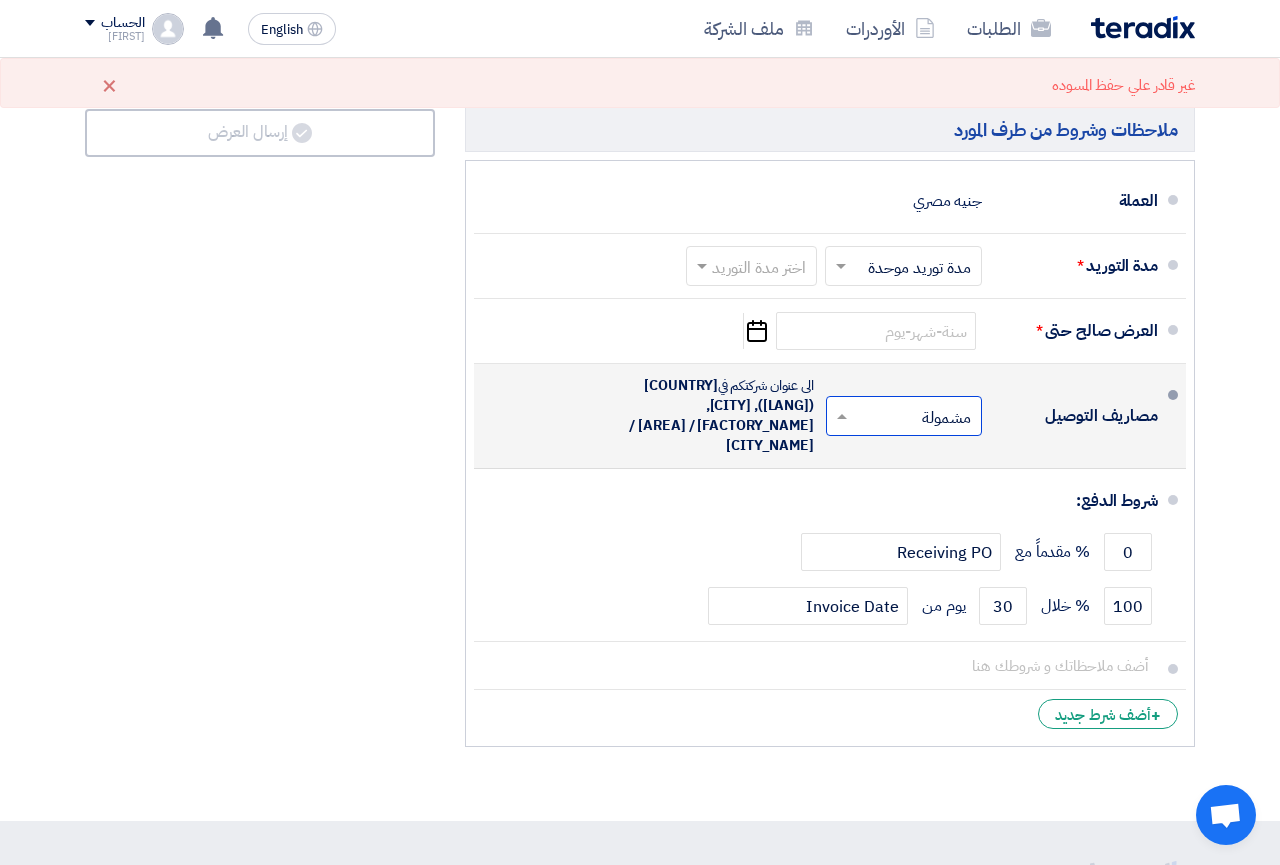click 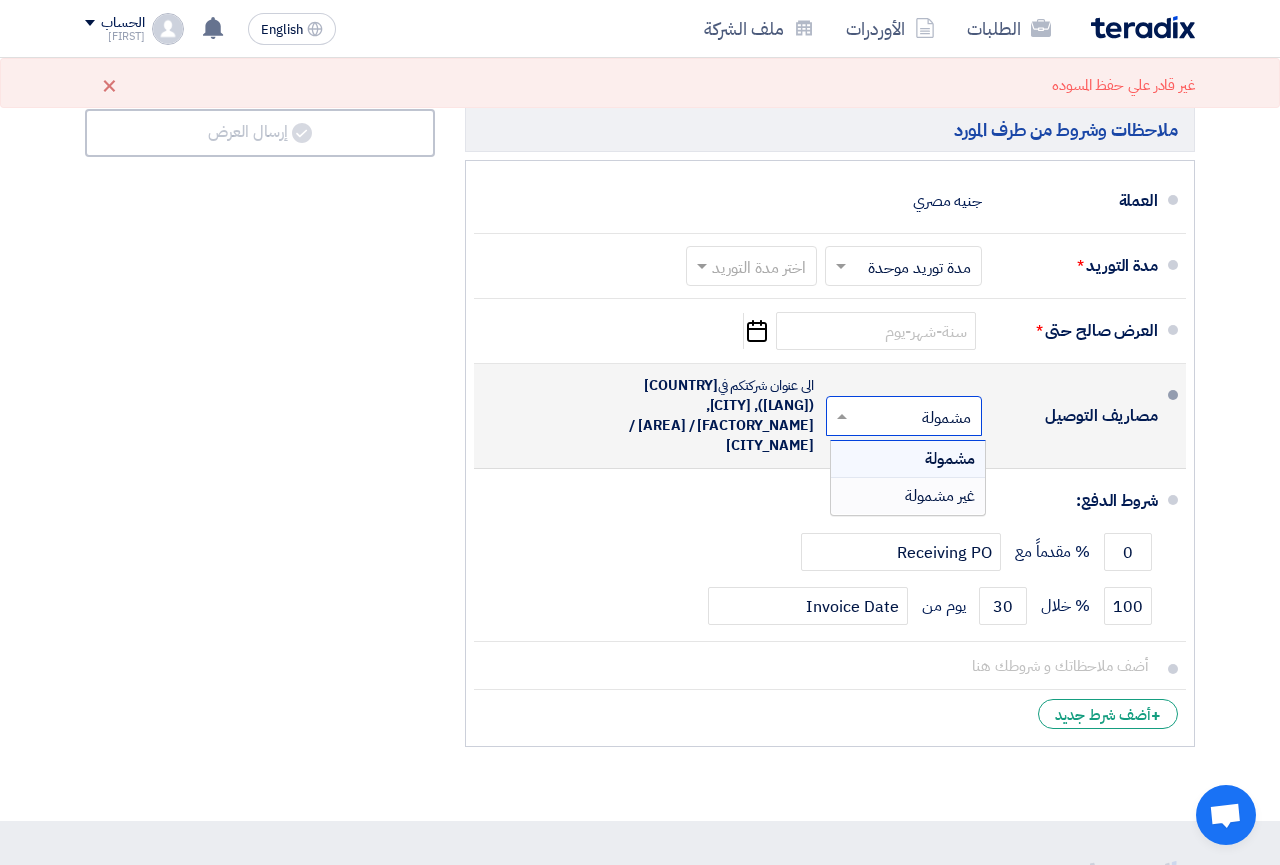 click on "غير مشمولة" at bounding box center (908, 496) 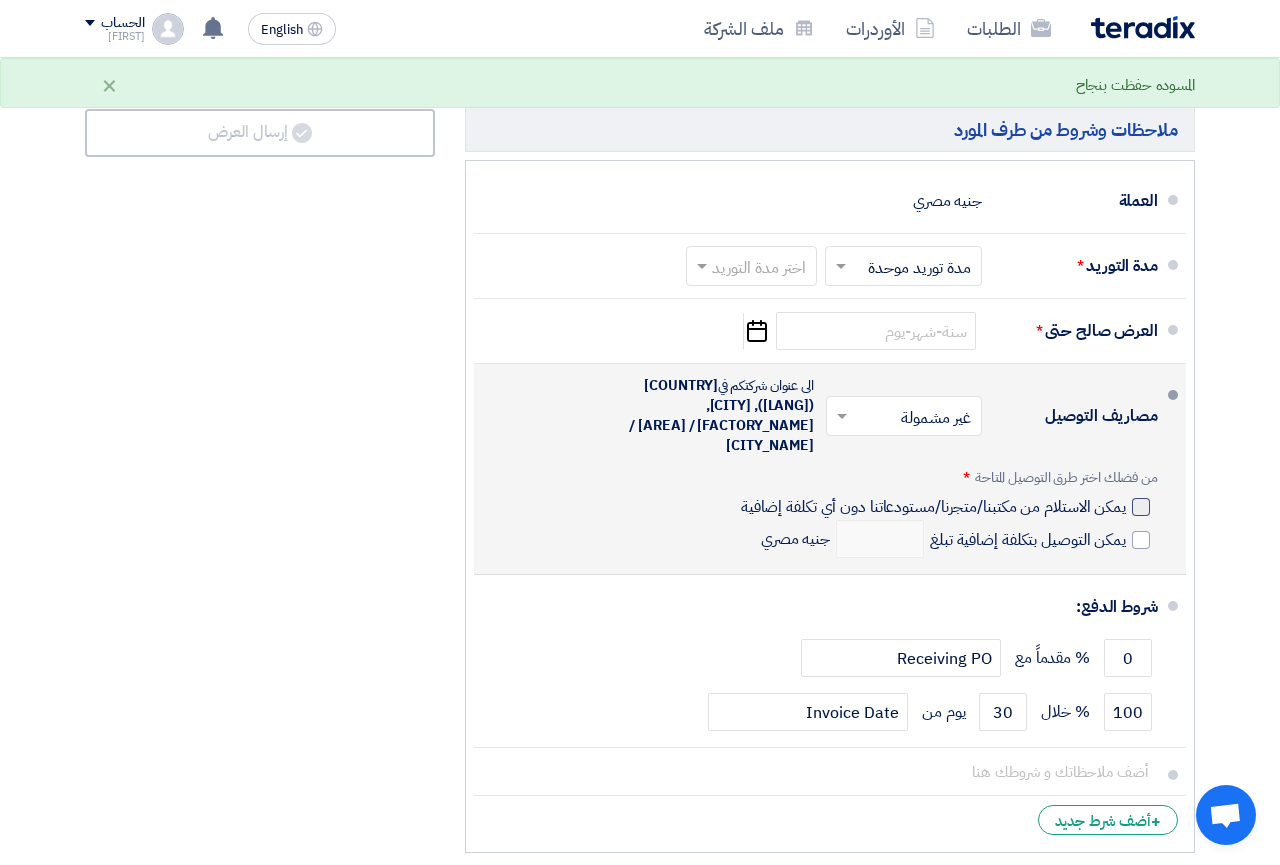 click 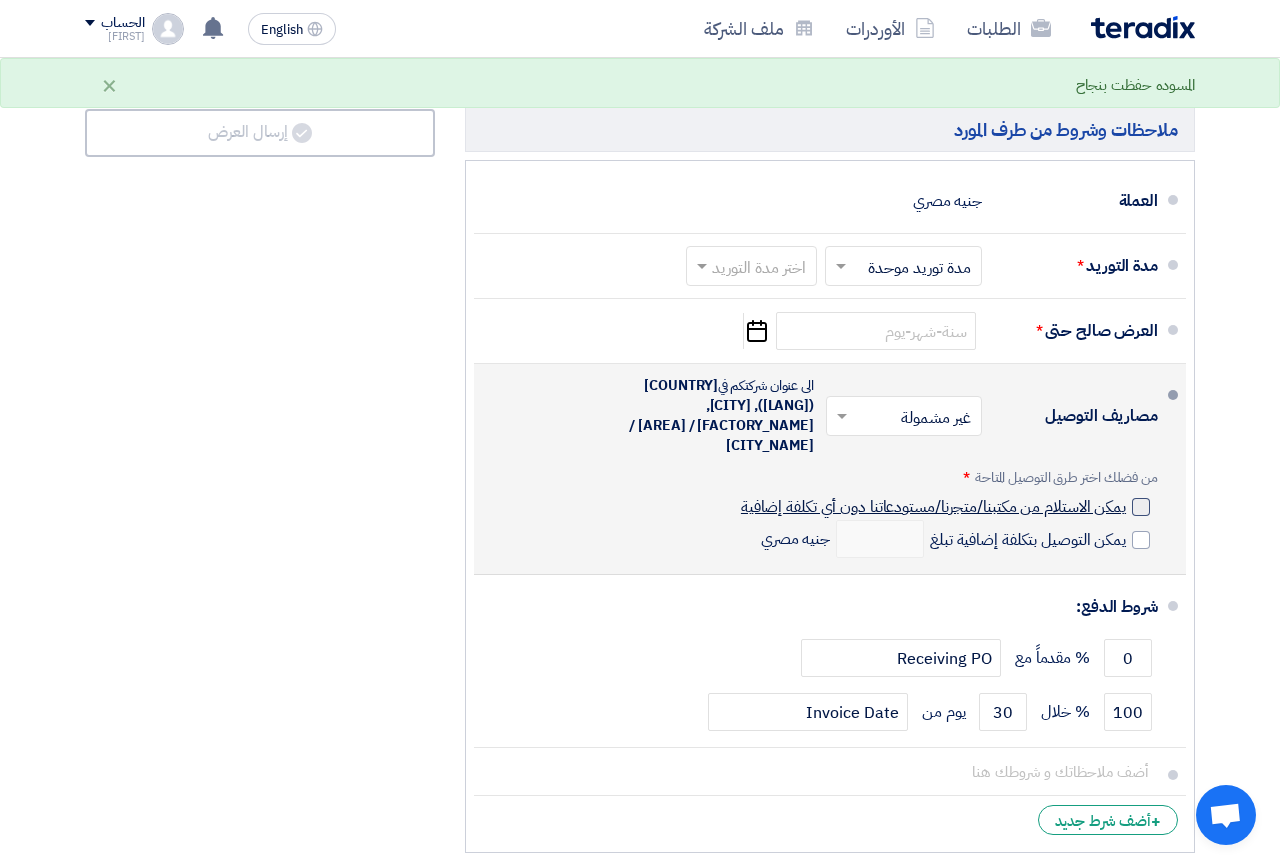 click on "يمكن الاستلام من مكتبنا/متجرنا/مستودعاتنا دون أي تكلفة إضافية" 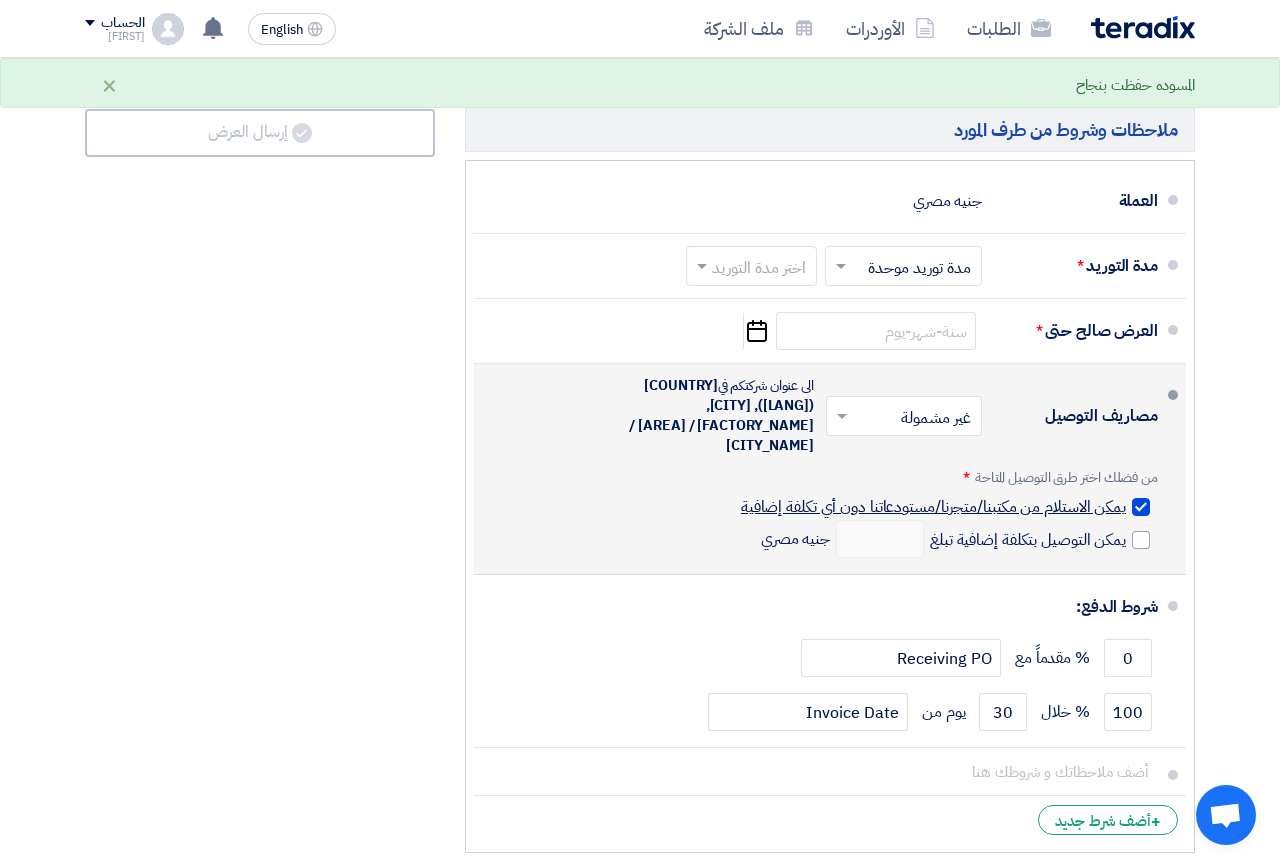 checkbox on "true" 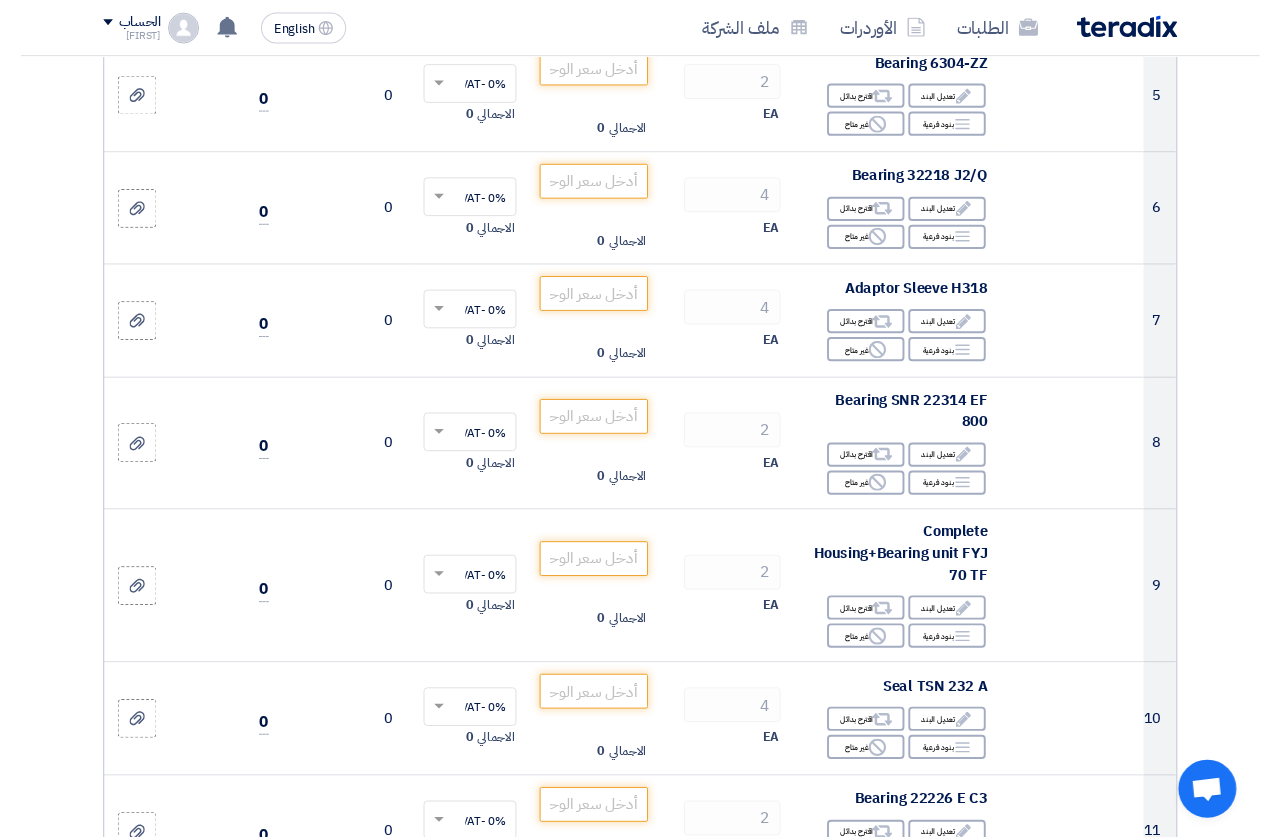 scroll, scrollTop: 204, scrollLeft: 0, axis: vertical 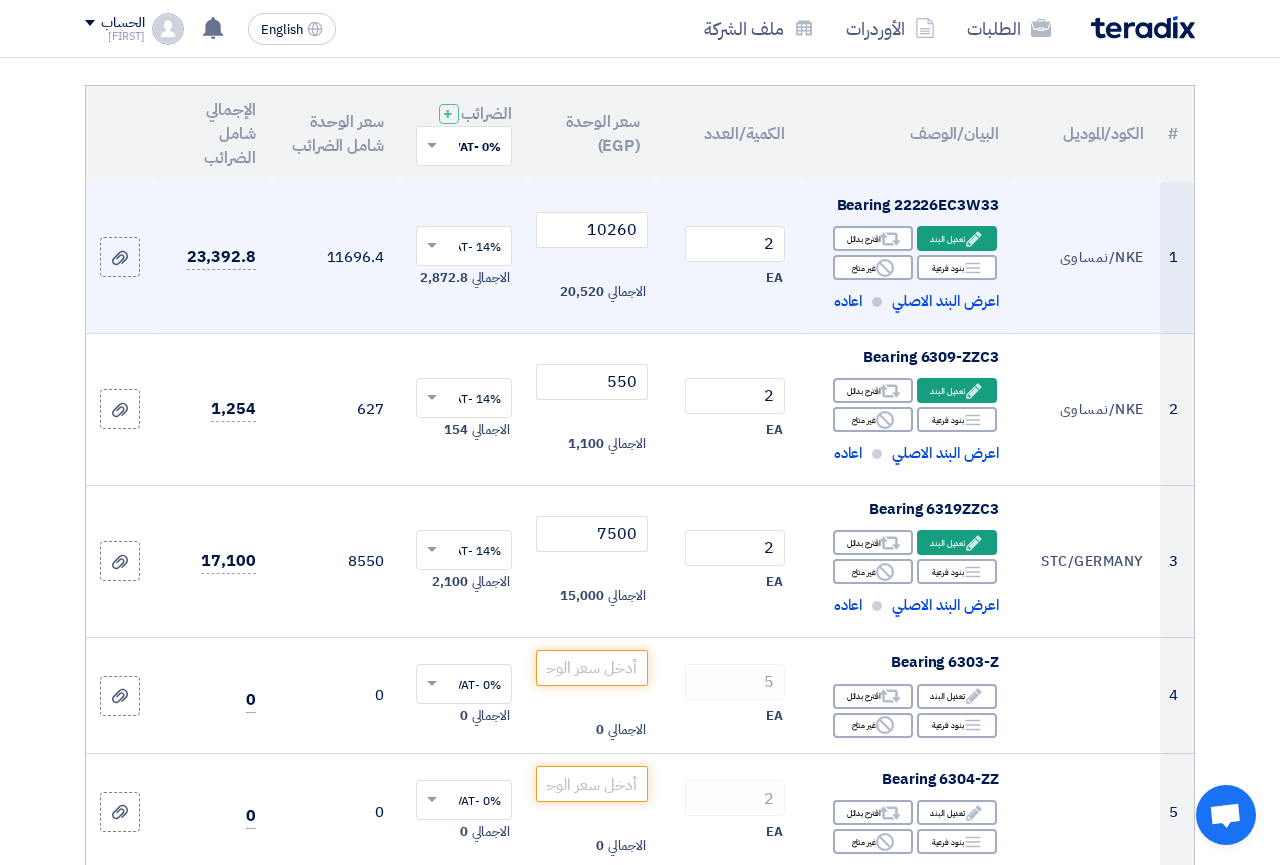 click on "Bearing 22226EC3W33" 